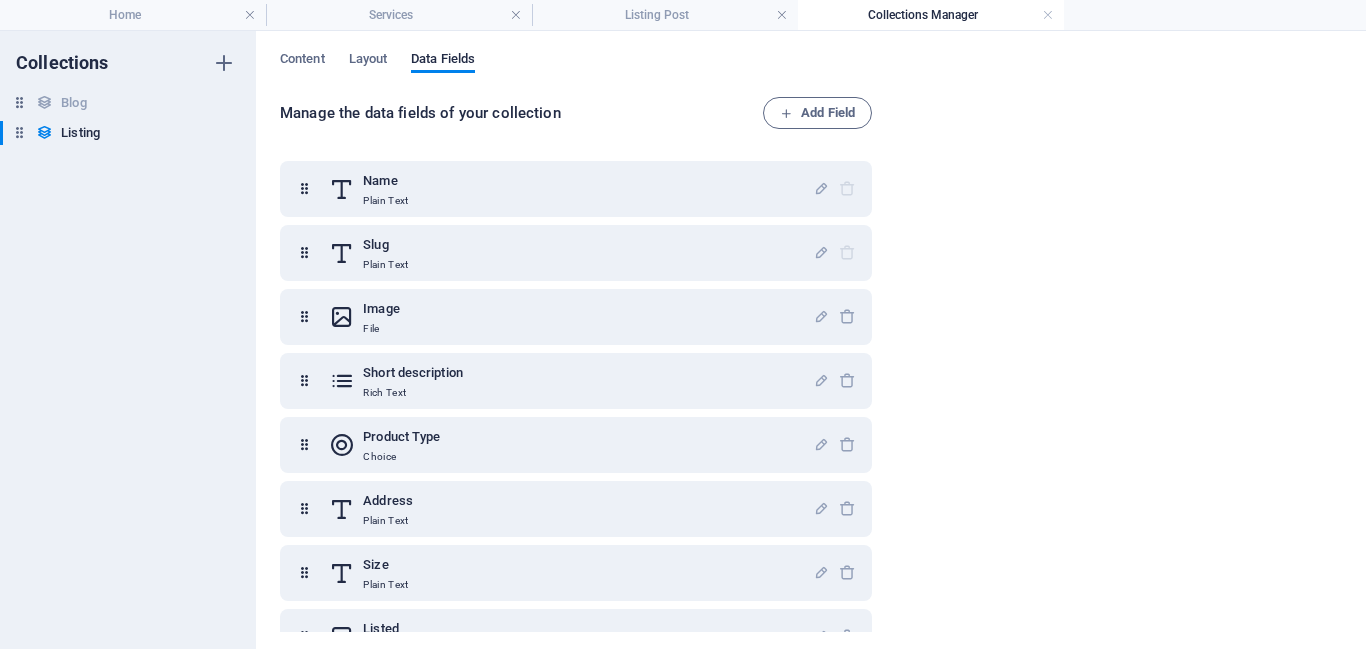 scroll, scrollTop: 0, scrollLeft: 0, axis: both 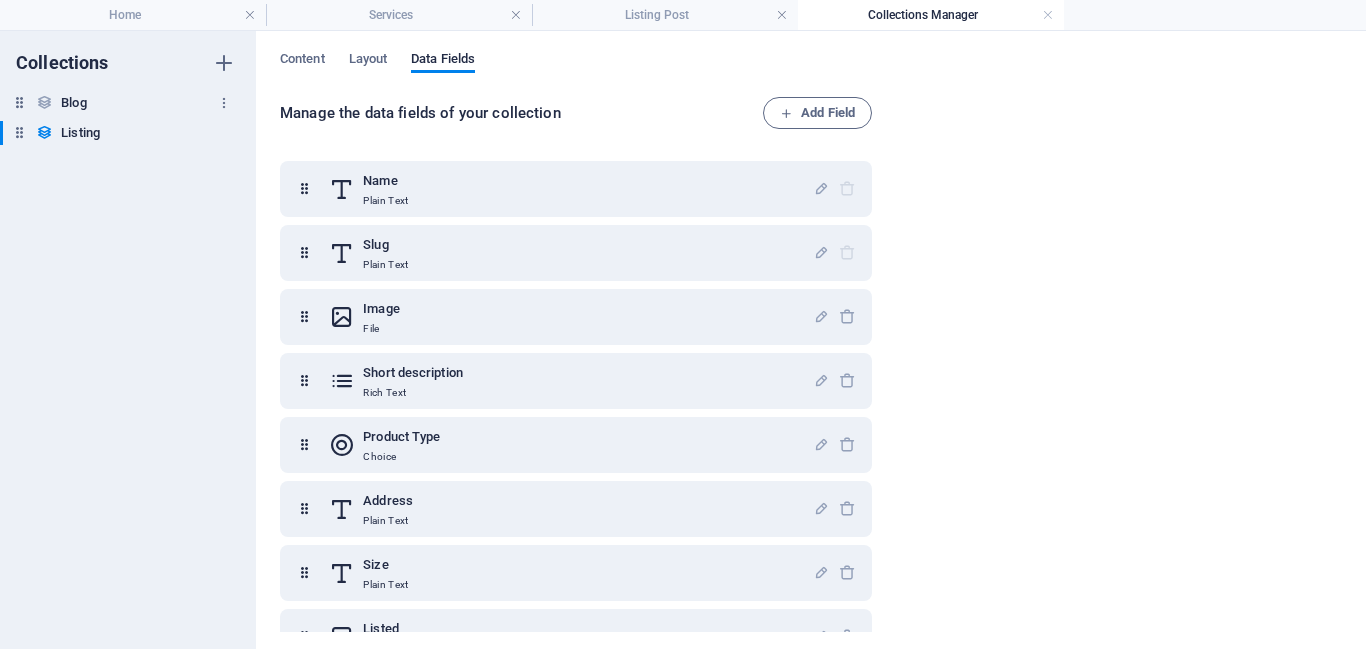 click on "Blog Blog" at bounding box center [118, 103] 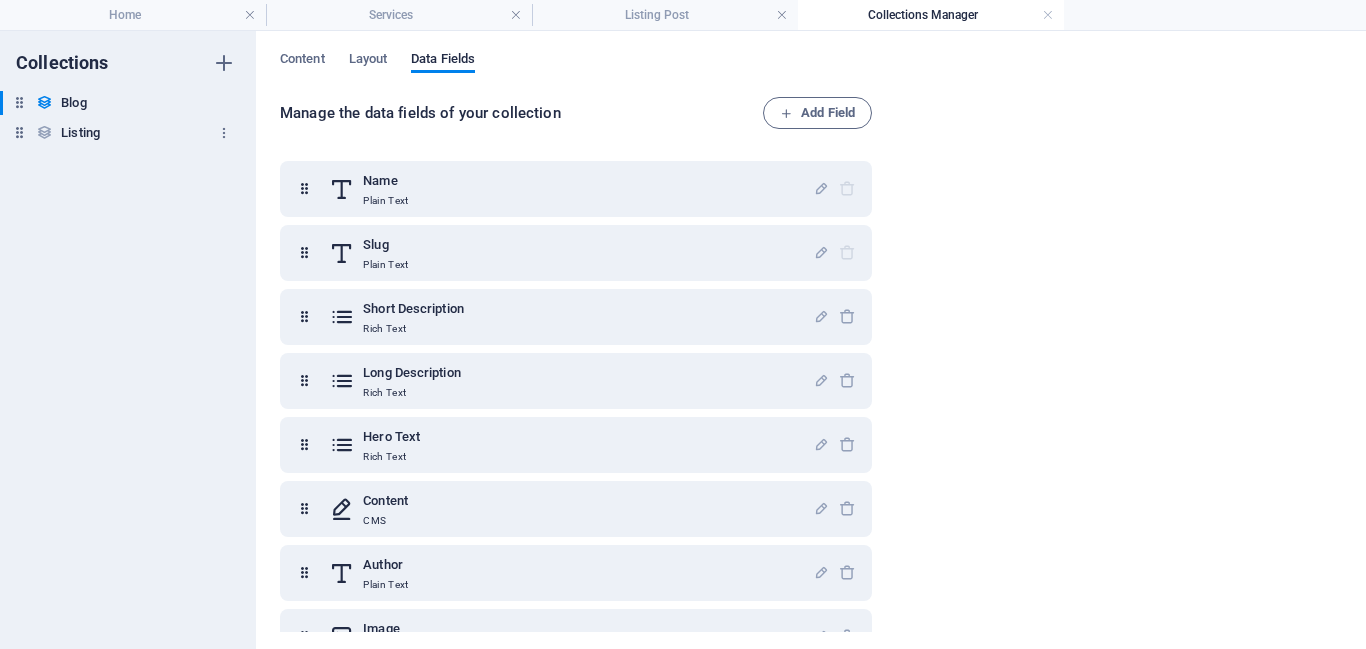 click on "Listing Listing" at bounding box center (118, 133) 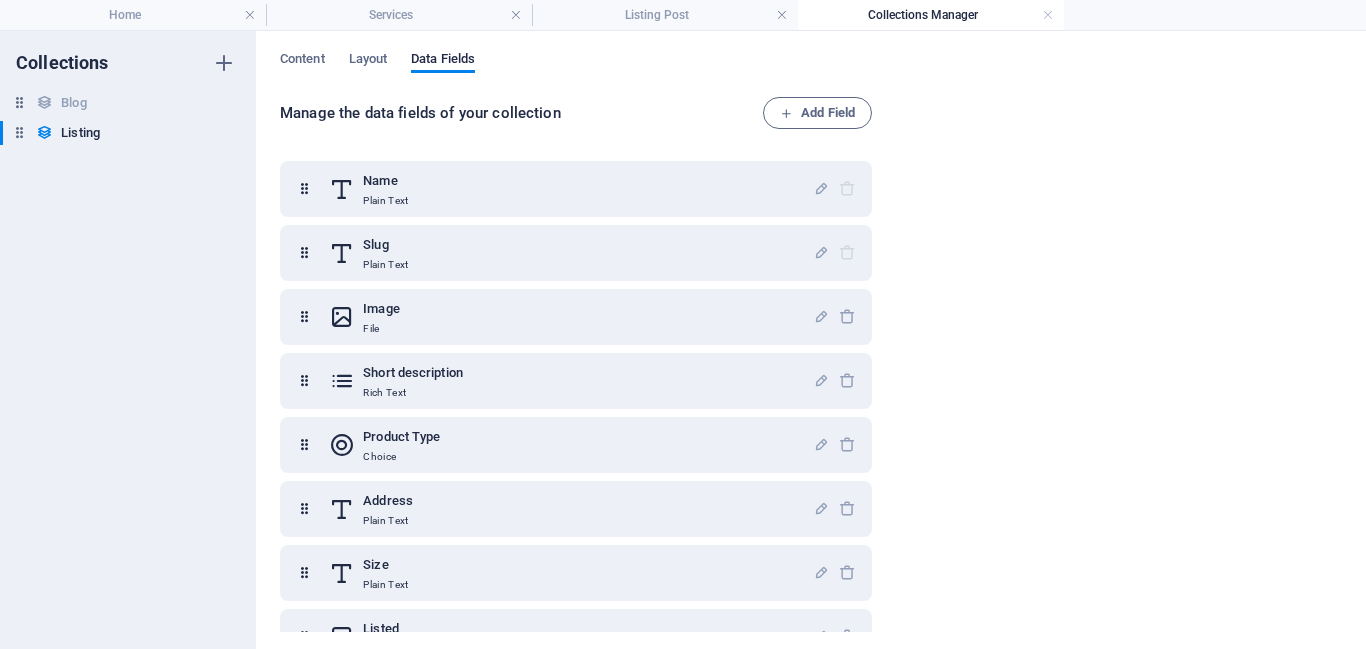 click on "Collections Manager" at bounding box center [931, 15] 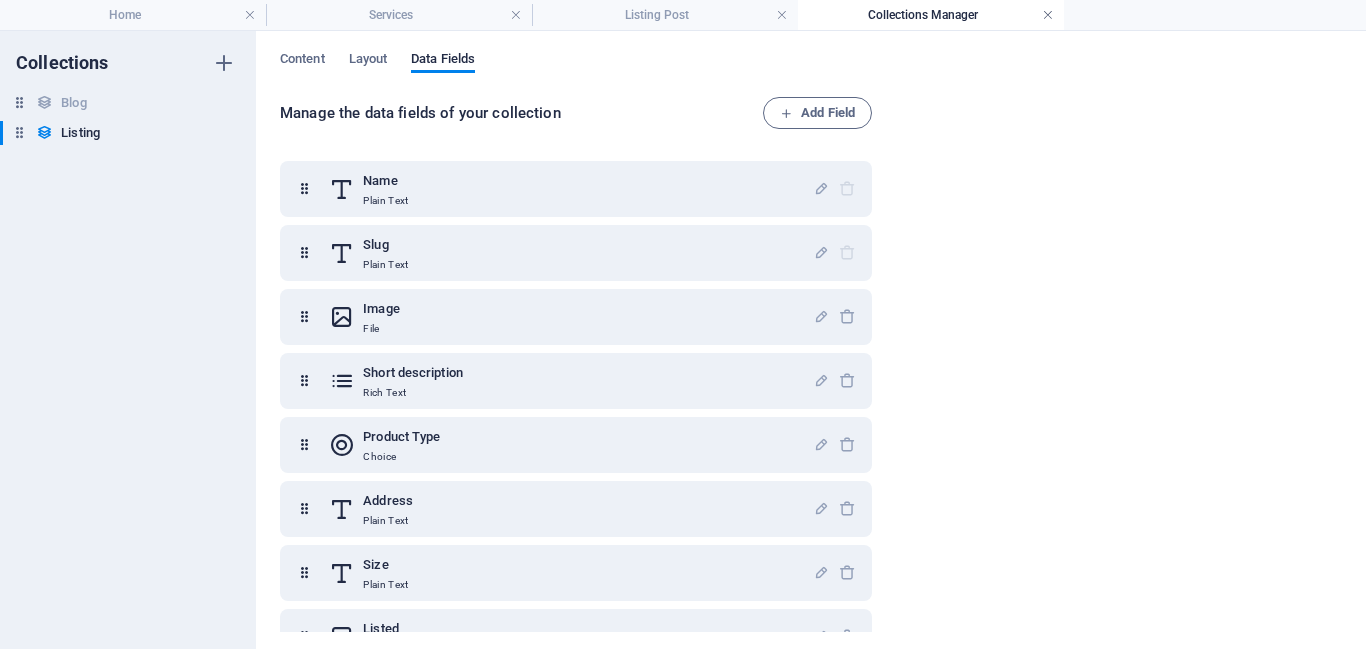 click at bounding box center [1048, 15] 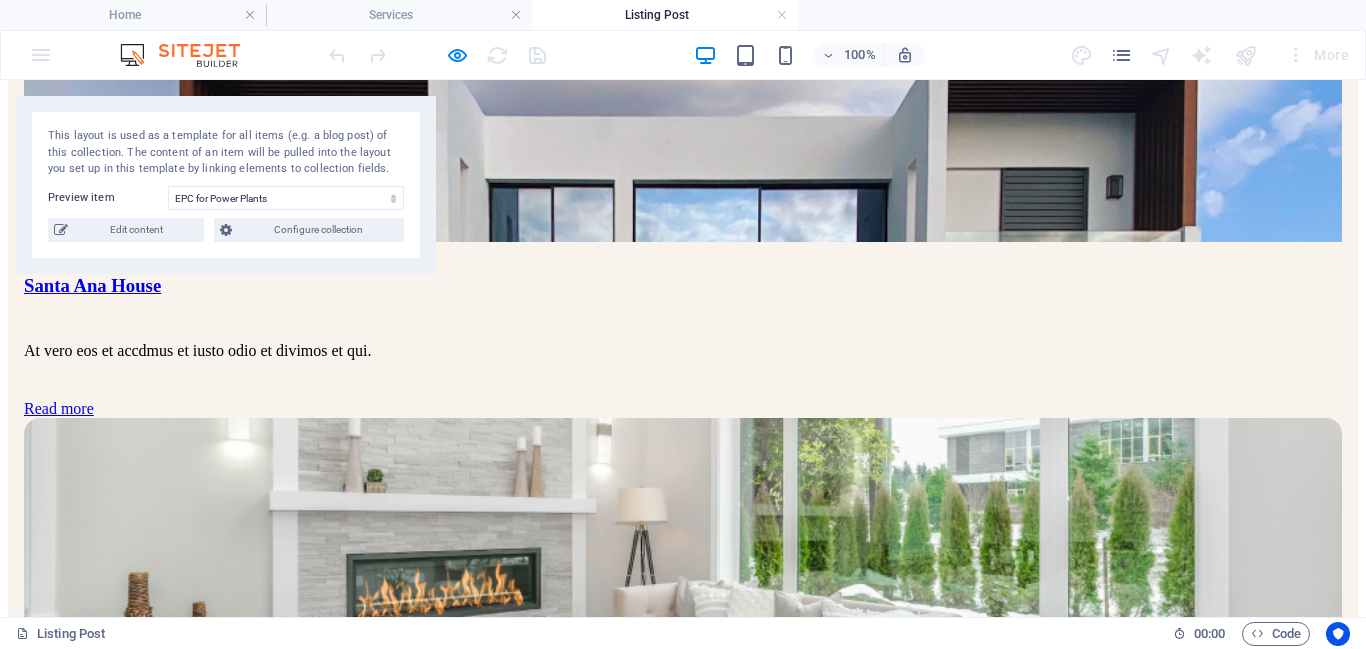 scroll, scrollTop: 0, scrollLeft: 0, axis: both 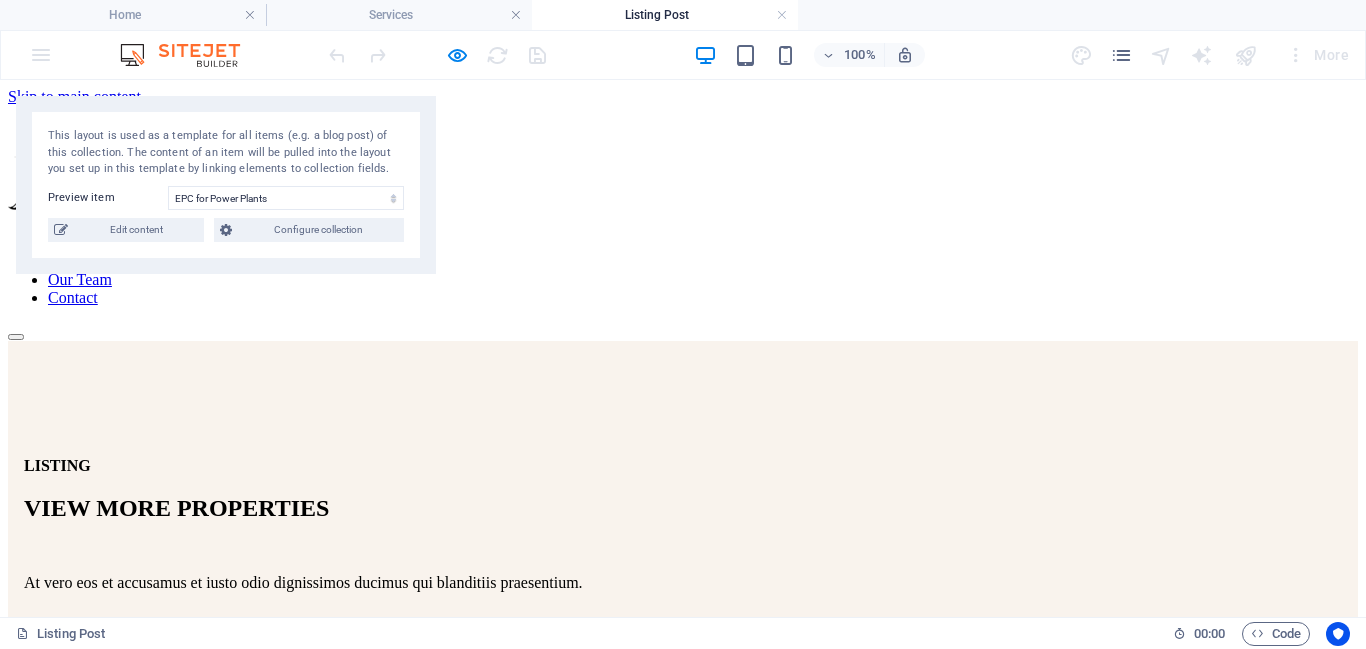 click on "Home Services Our Team Contact" at bounding box center (683, 271) 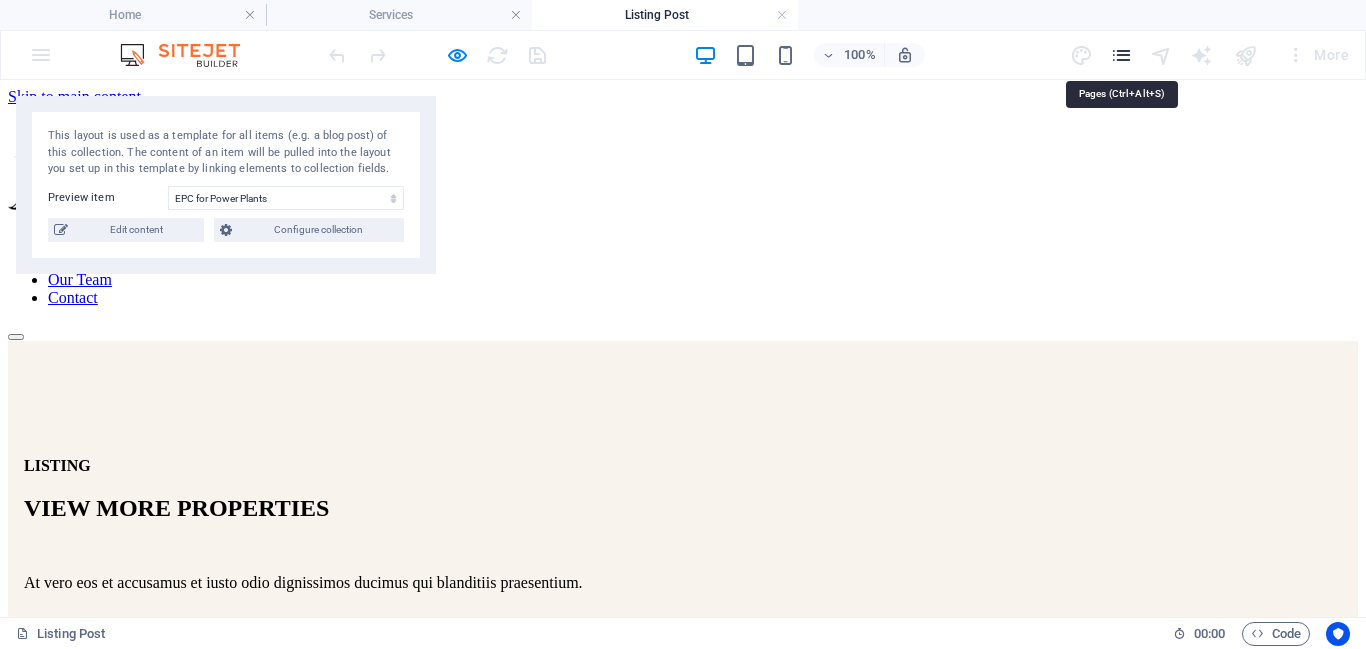 click at bounding box center (1121, 55) 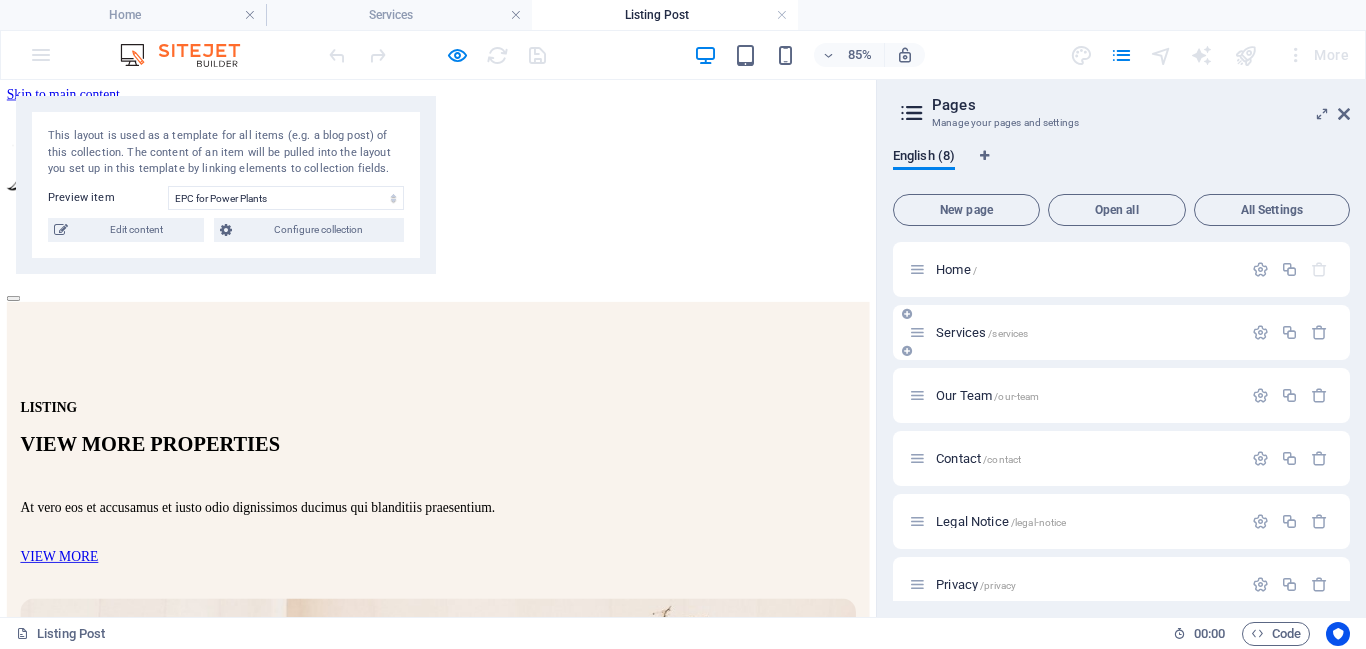 click on "Services /services" at bounding box center [982, 332] 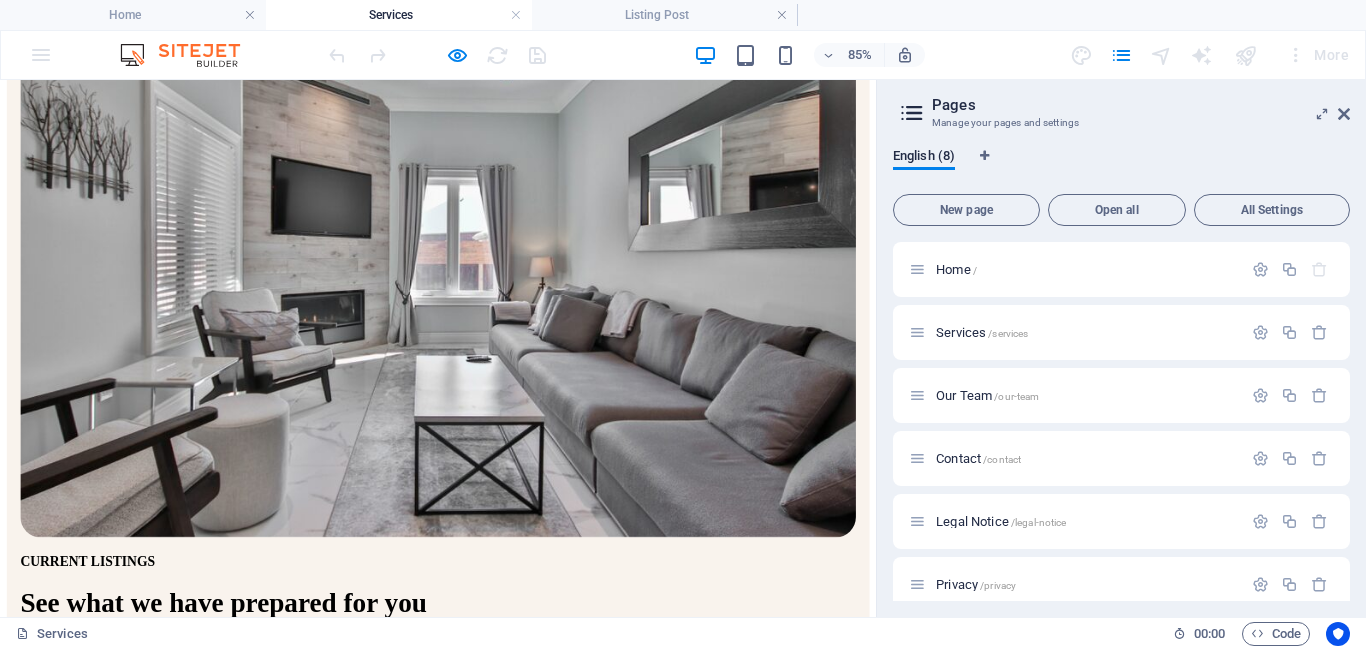 scroll, scrollTop: 390, scrollLeft: 0, axis: vertical 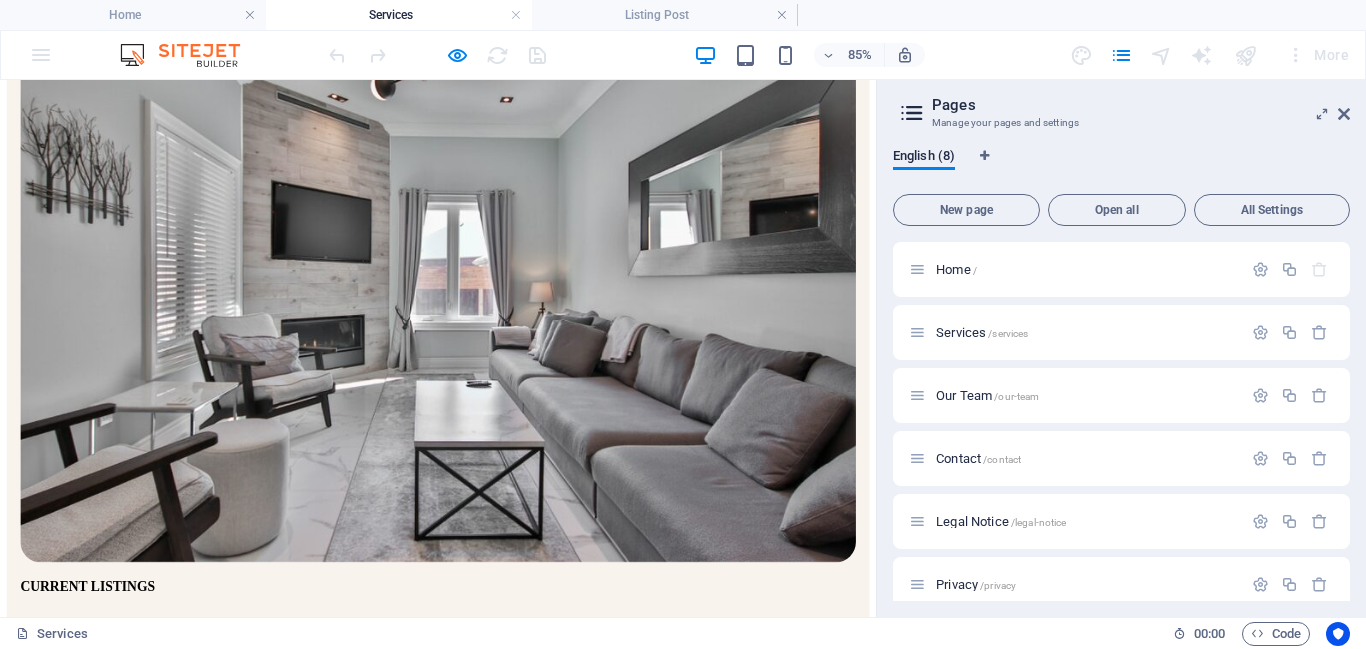 click on "All" at bounding box center (38, 1001) 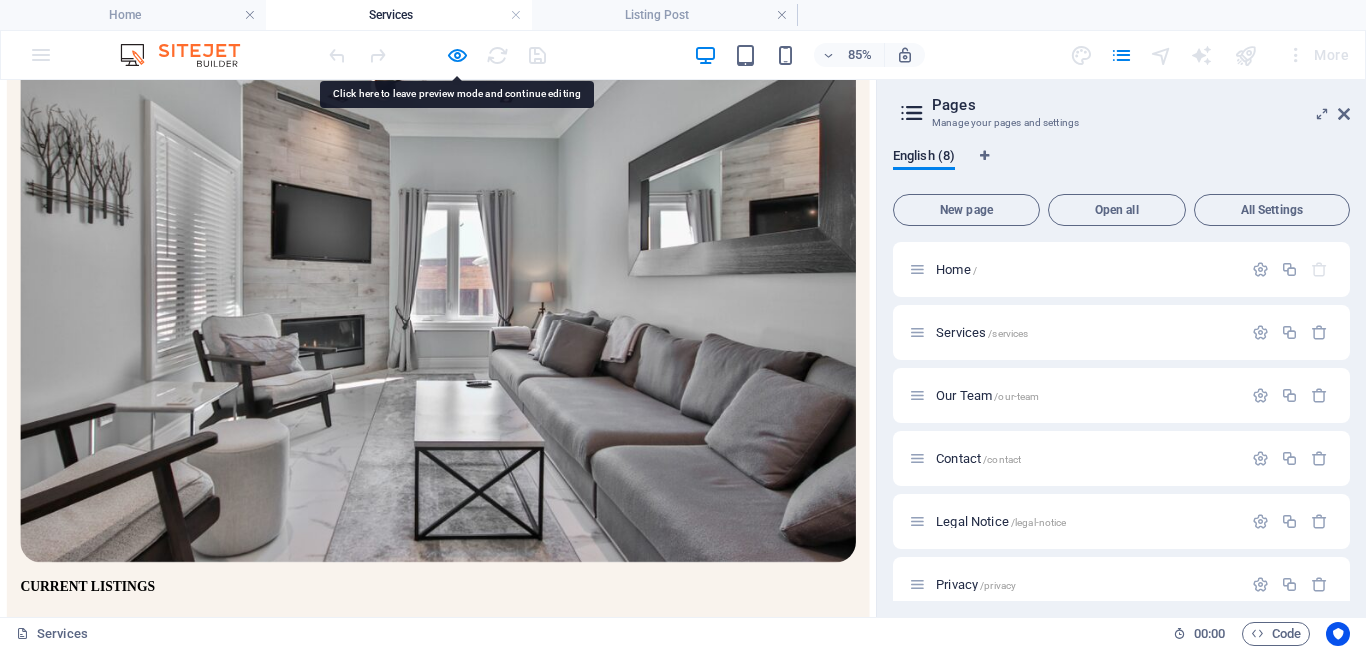 click on "All Power Products Project Management IT Solutions" at bounding box center [515, 996] 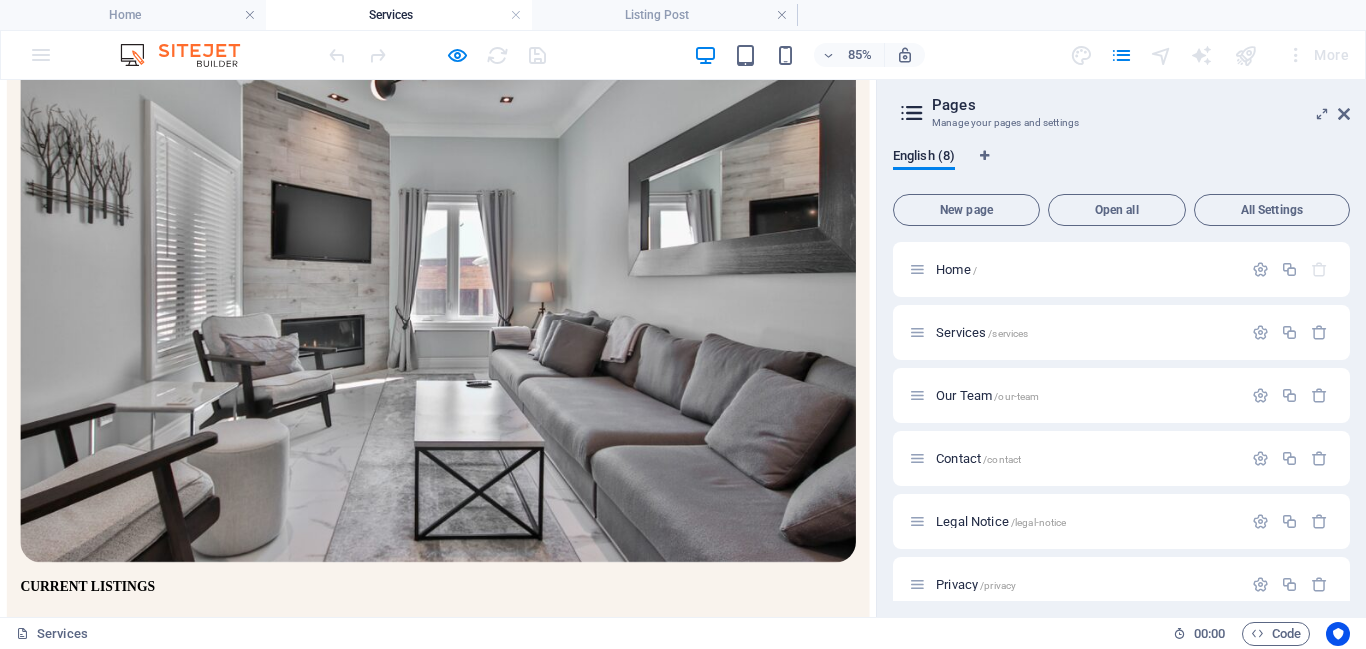 click on "Power Products" at bounding box center (78, 1019) 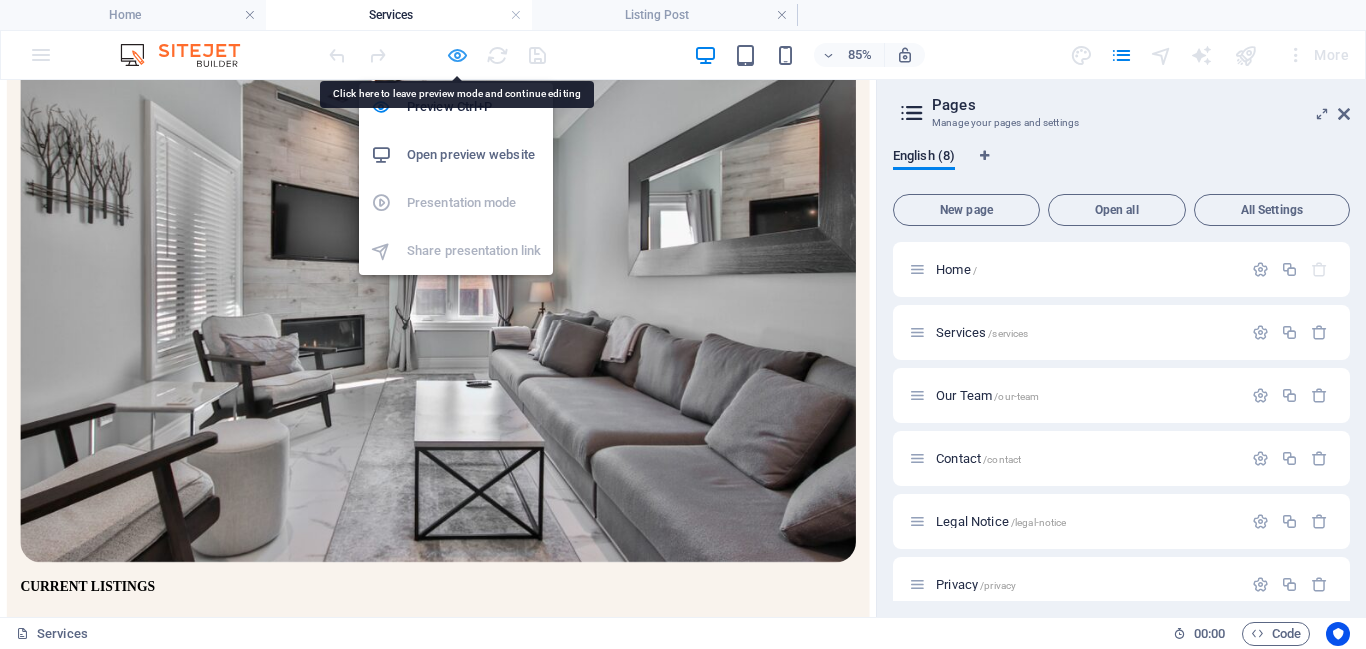 click at bounding box center (457, 55) 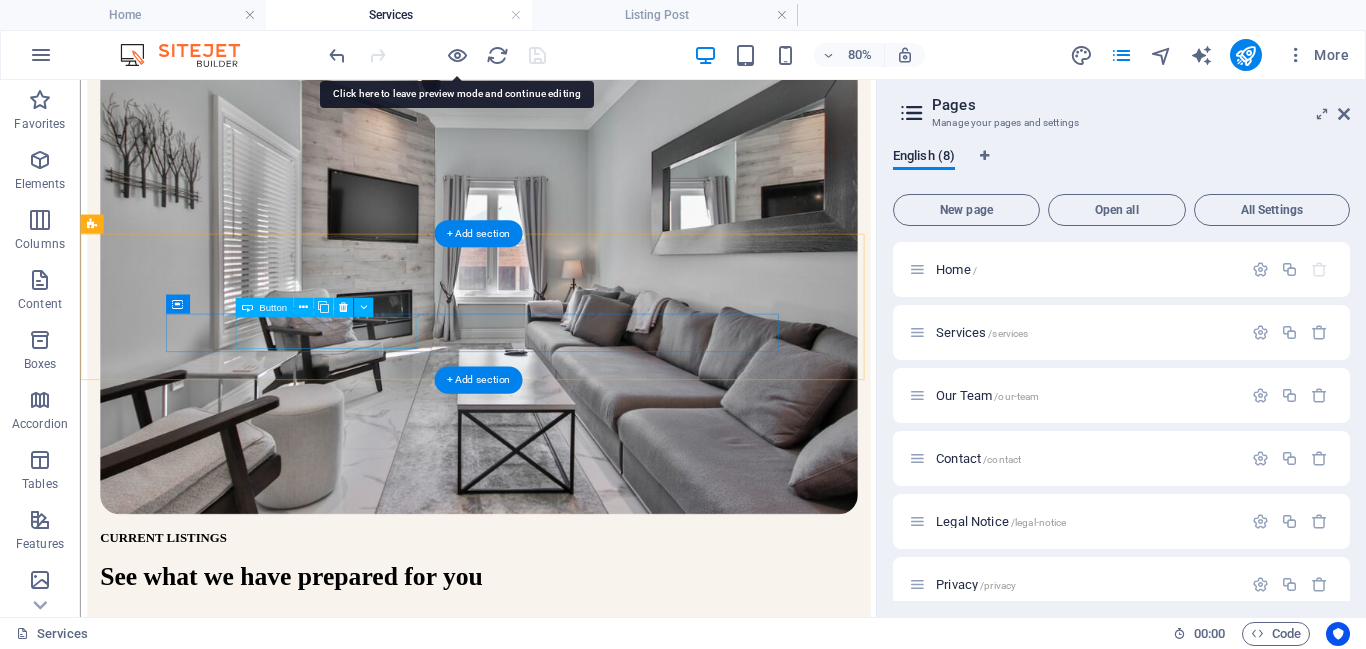 click on "Power Products" at bounding box center [577, 996] 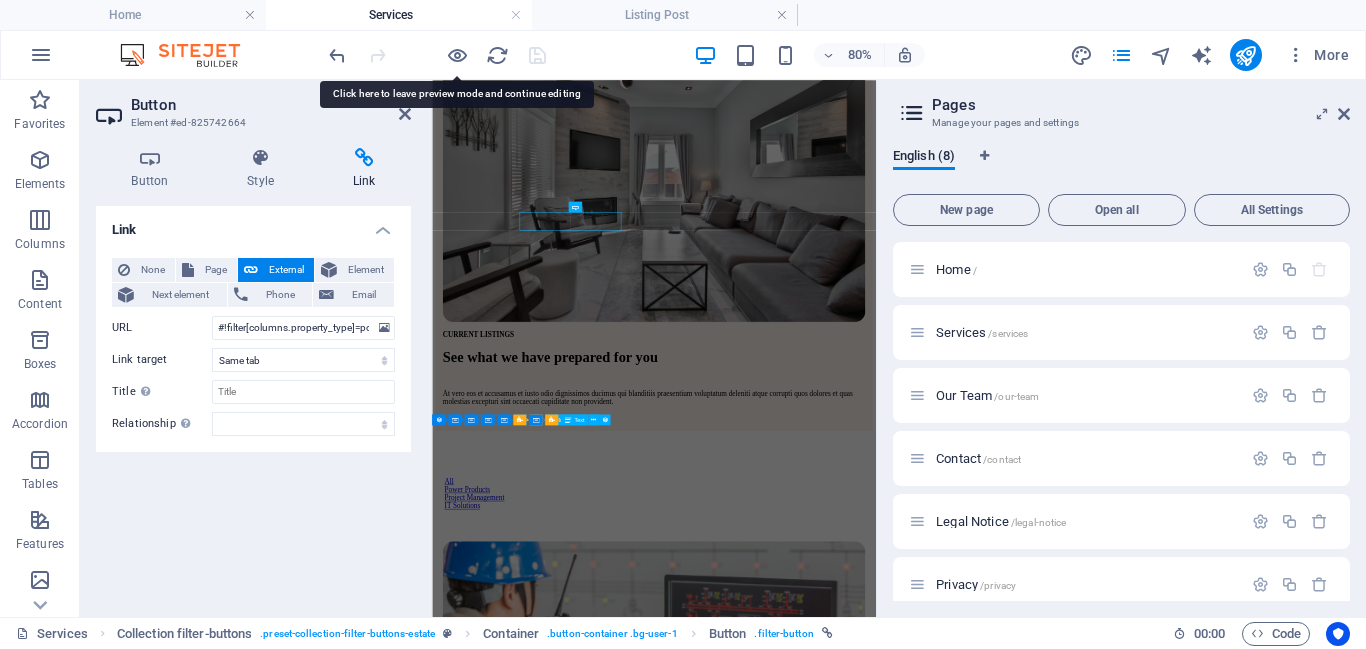scroll, scrollTop: 392, scrollLeft: 0, axis: vertical 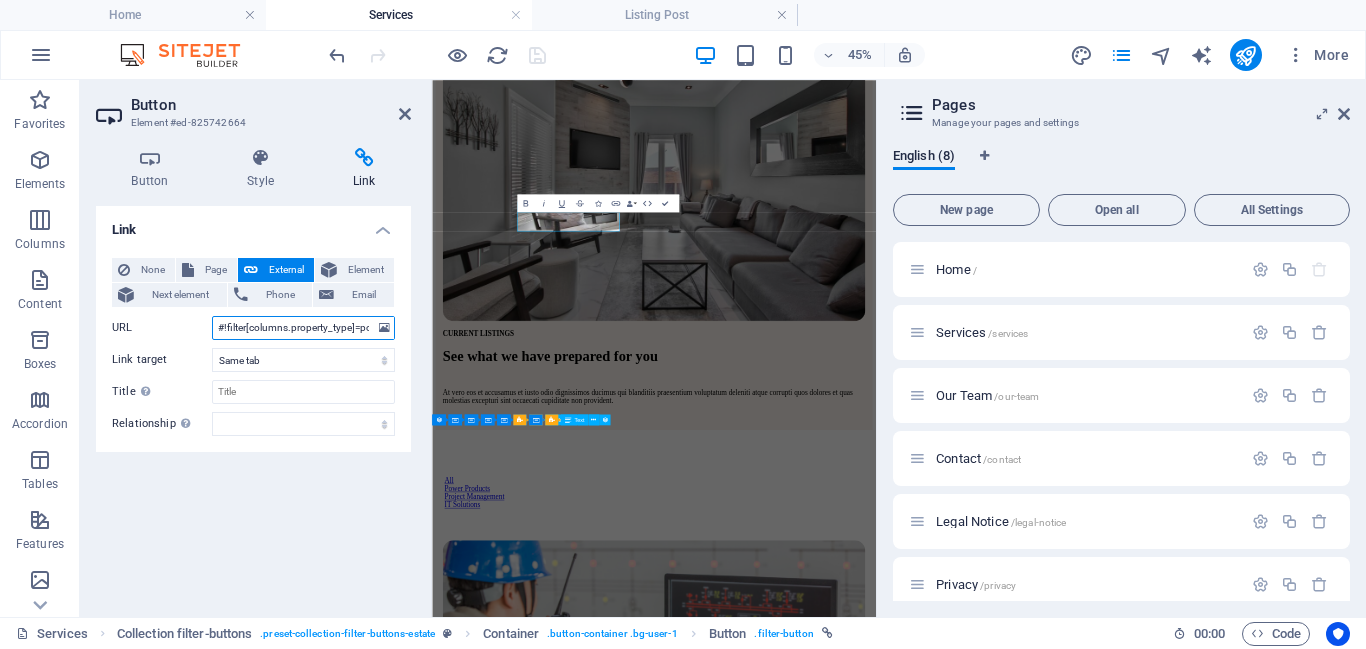 click on "#!filter[columns.property_type]=power-products" at bounding box center (303, 328) 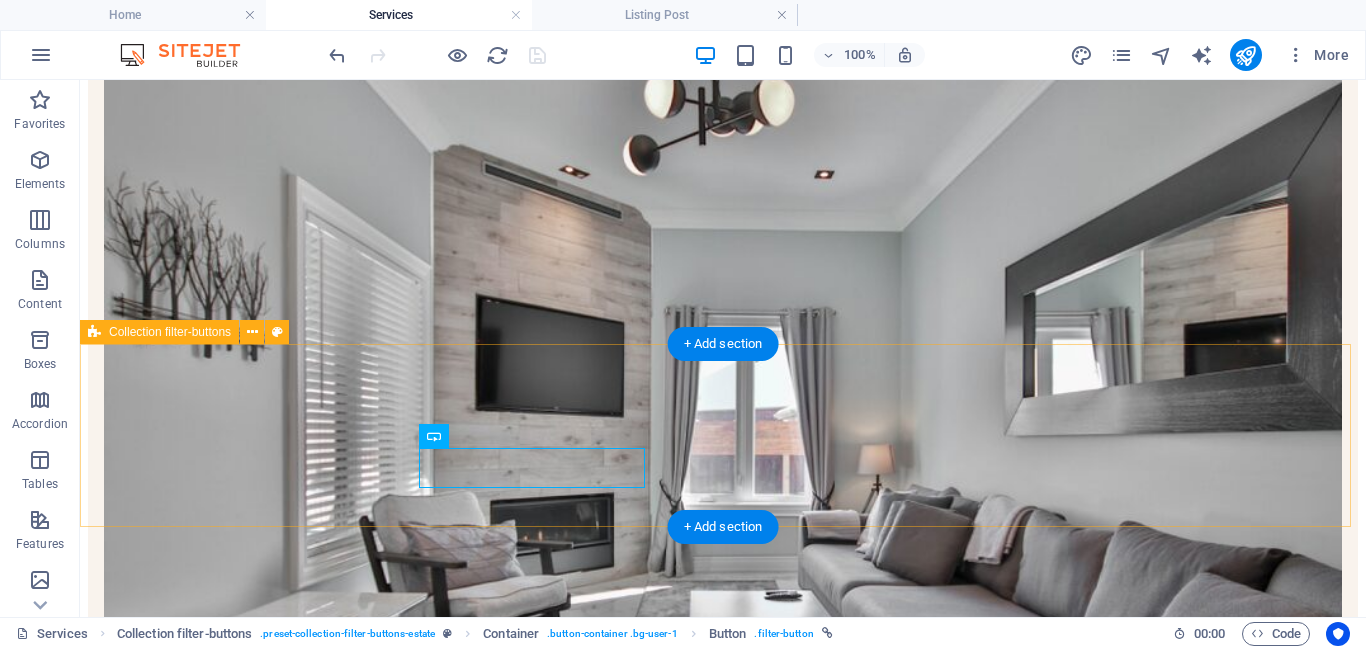 scroll, scrollTop: 345, scrollLeft: 0, axis: vertical 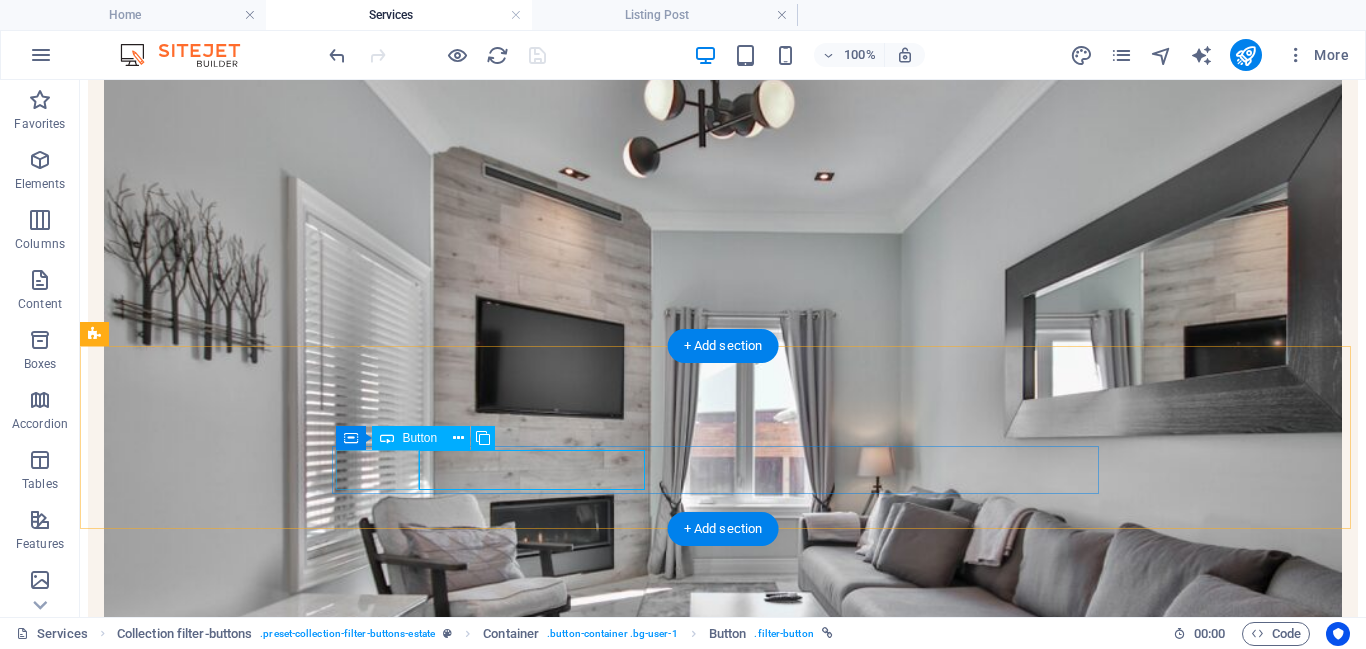 click on "All" at bounding box center (723, 1217) 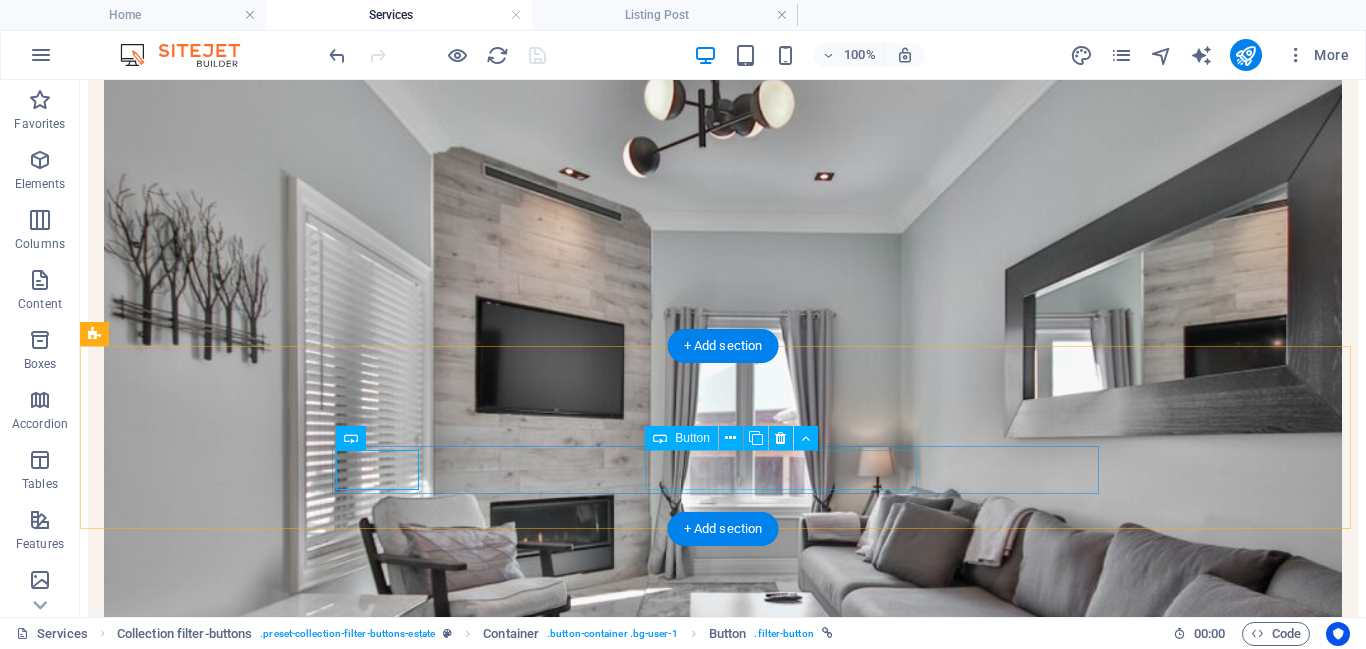 click on "Project Management" at bounding box center (723, 1253) 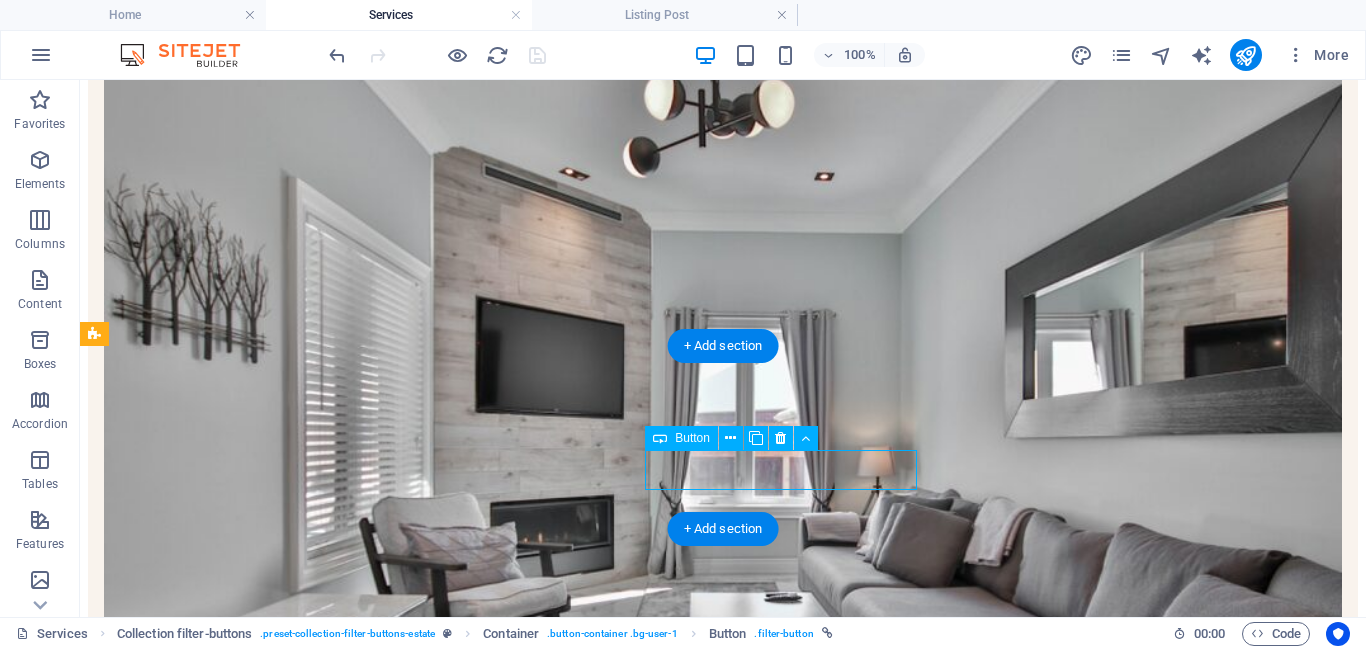 click on "Project Management" at bounding box center (723, 1253) 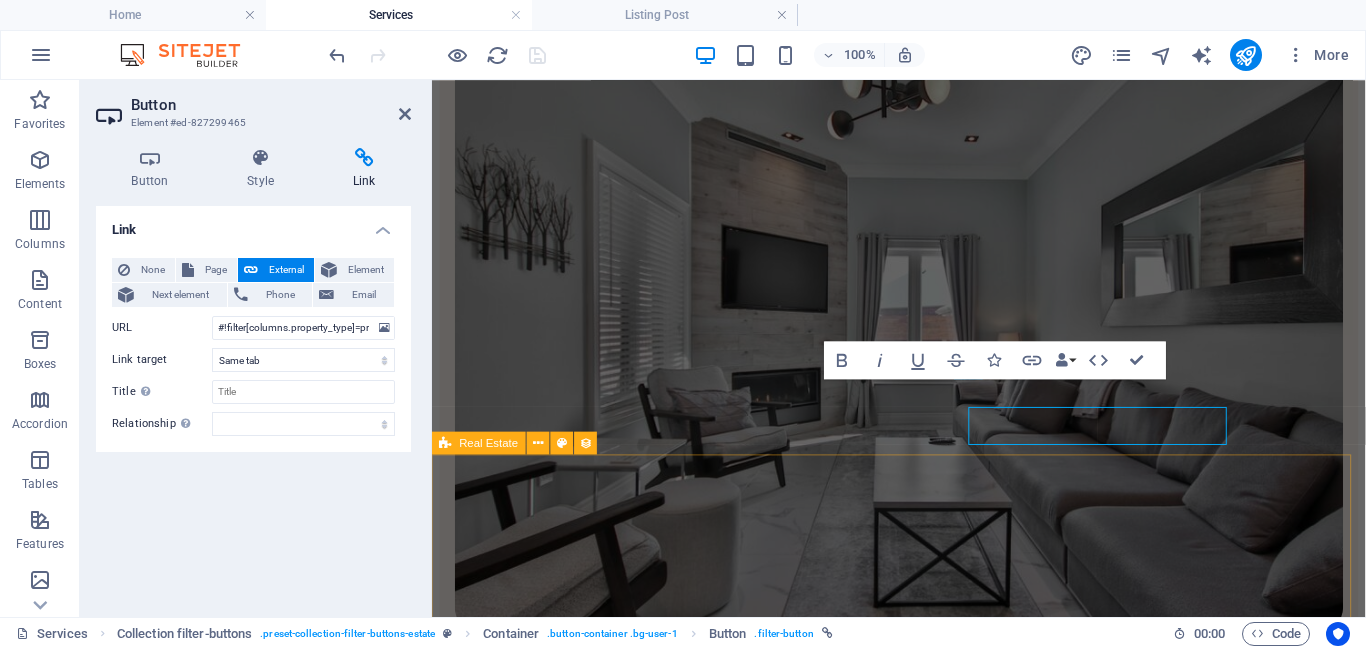 scroll, scrollTop: 371, scrollLeft: 0, axis: vertical 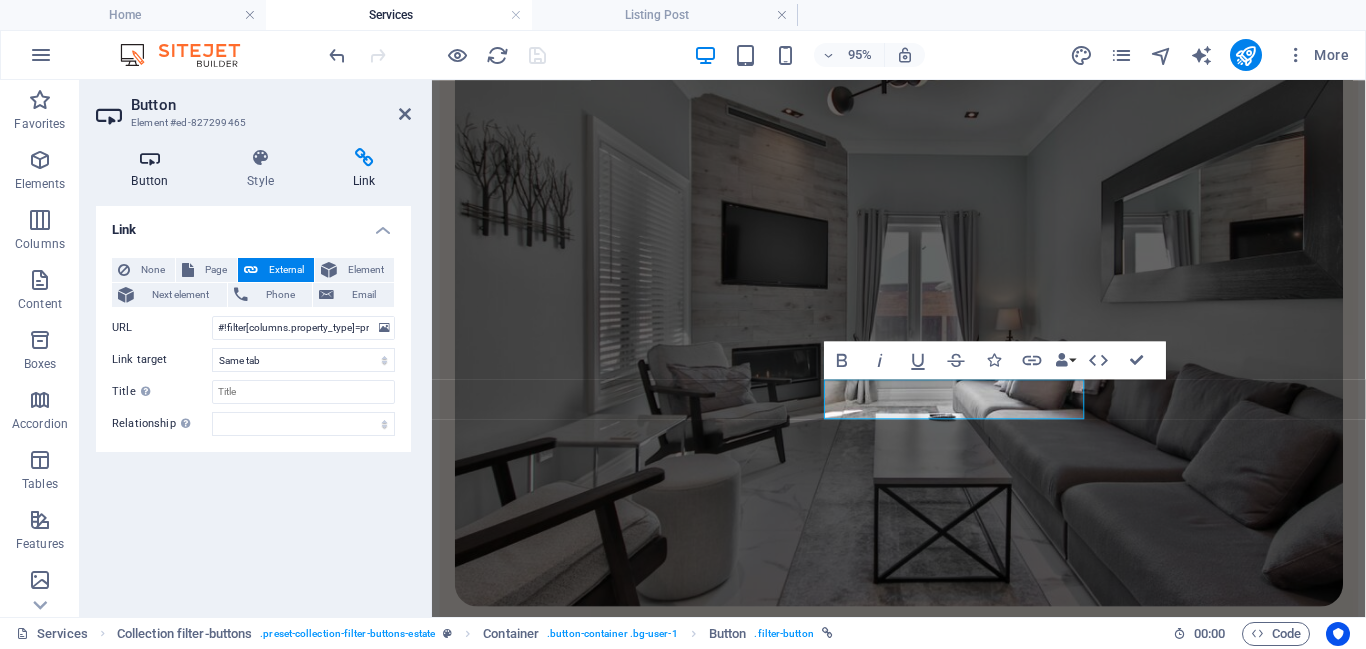 click at bounding box center (150, 158) 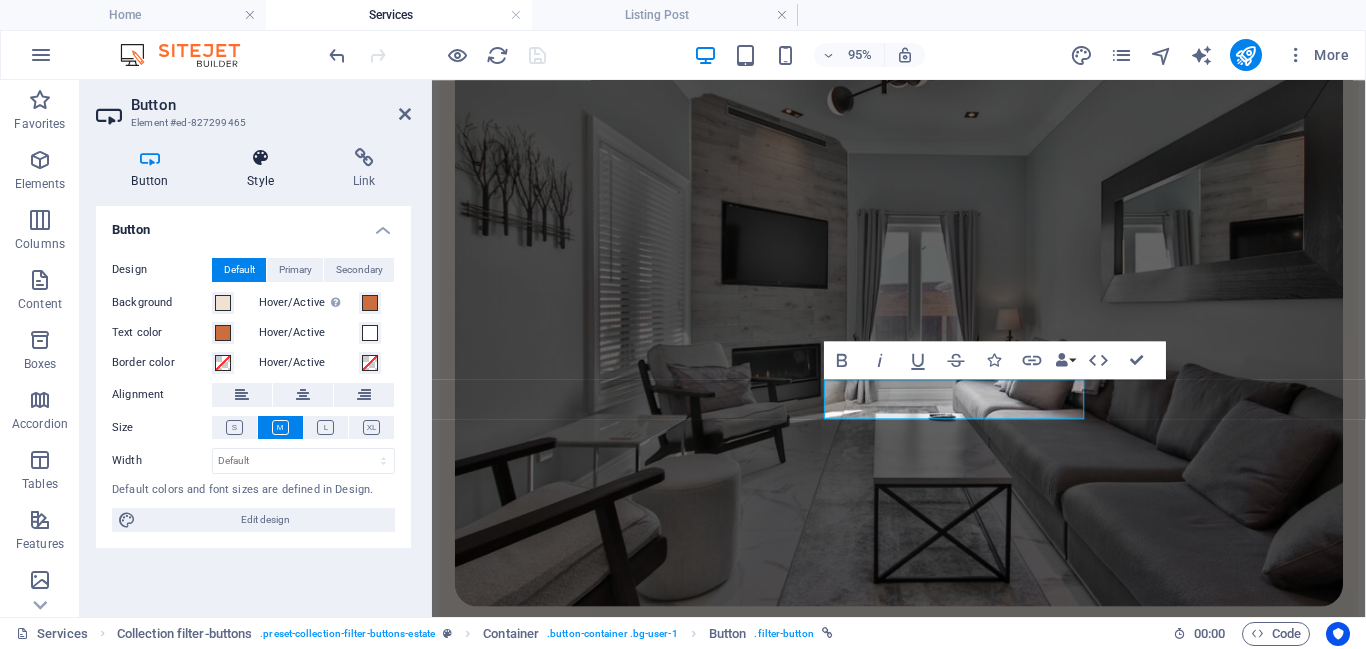 click on "Style" at bounding box center (265, 169) 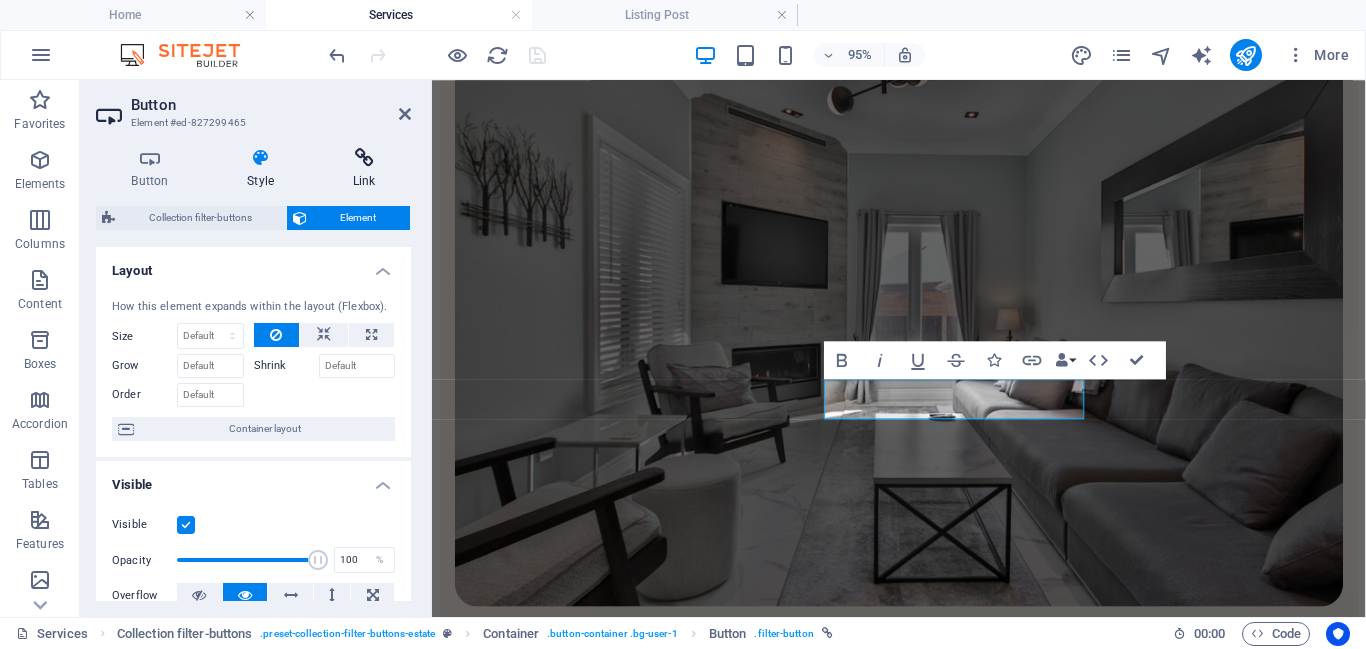 click on "Link" at bounding box center (364, 169) 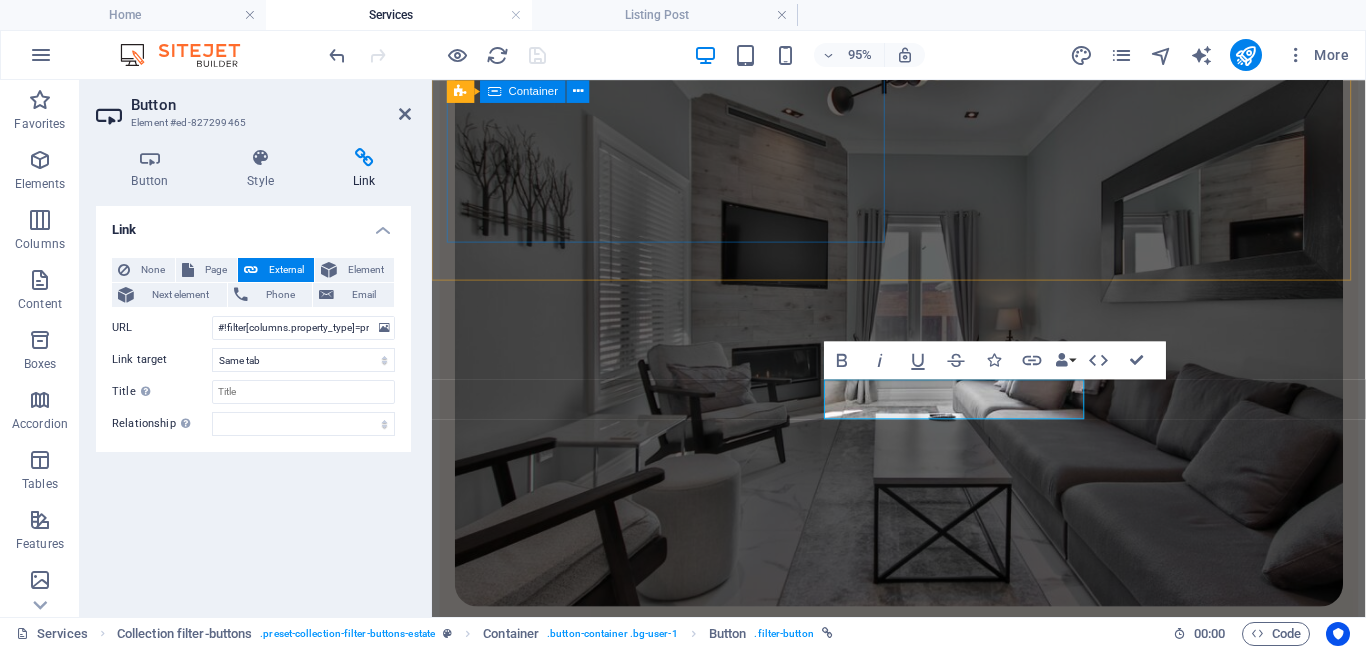 click at bounding box center [923, 324] 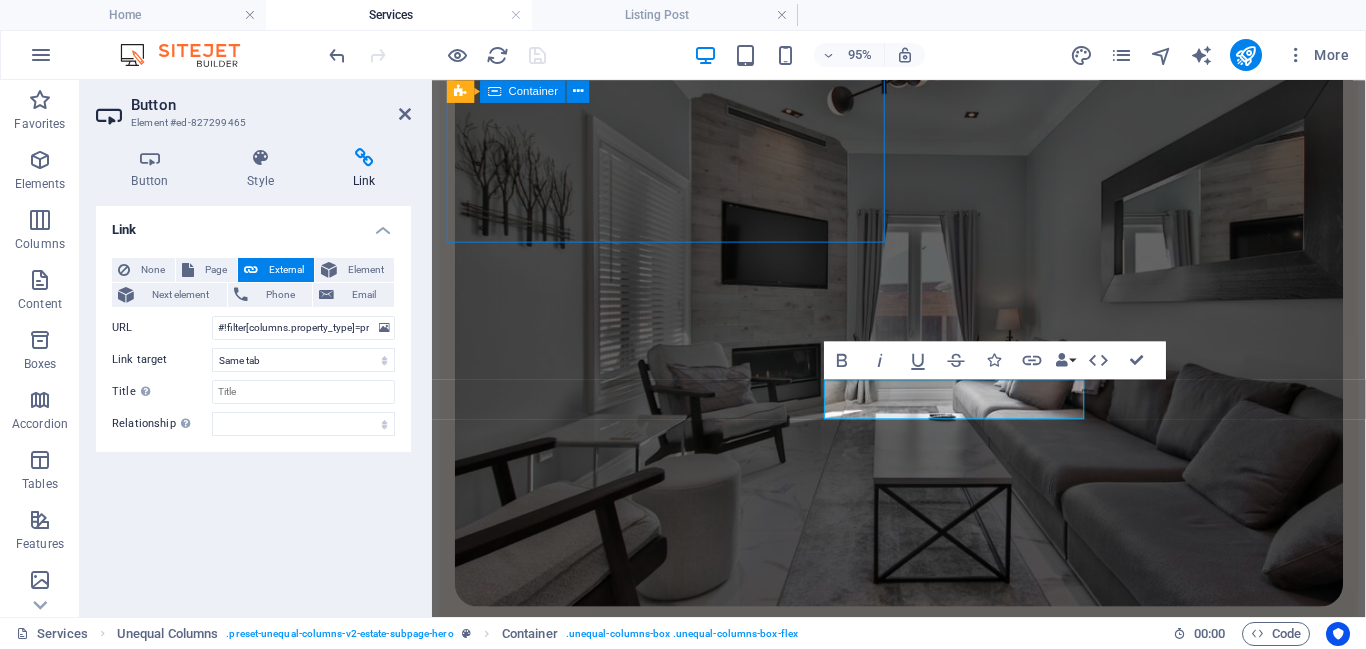 scroll, scrollTop: 345, scrollLeft: 0, axis: vertical 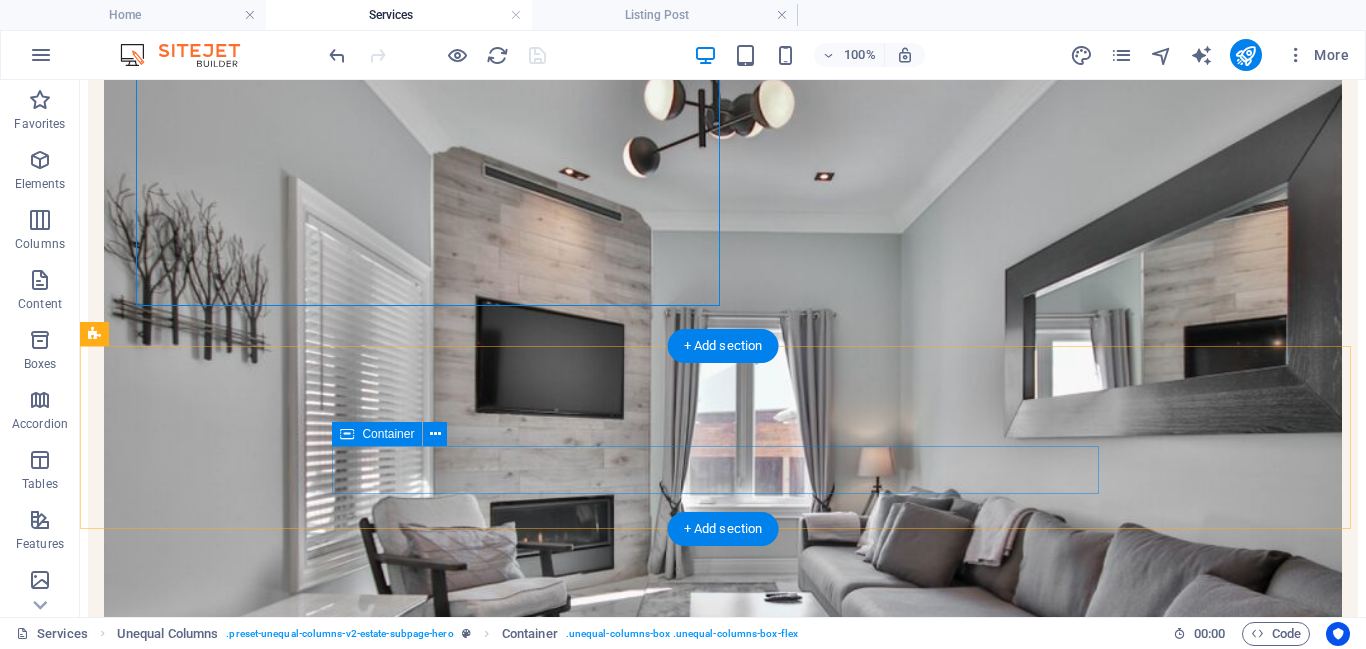 click on "All Power Products Project Management IT Solutions" at bounding box center (723, 1244) 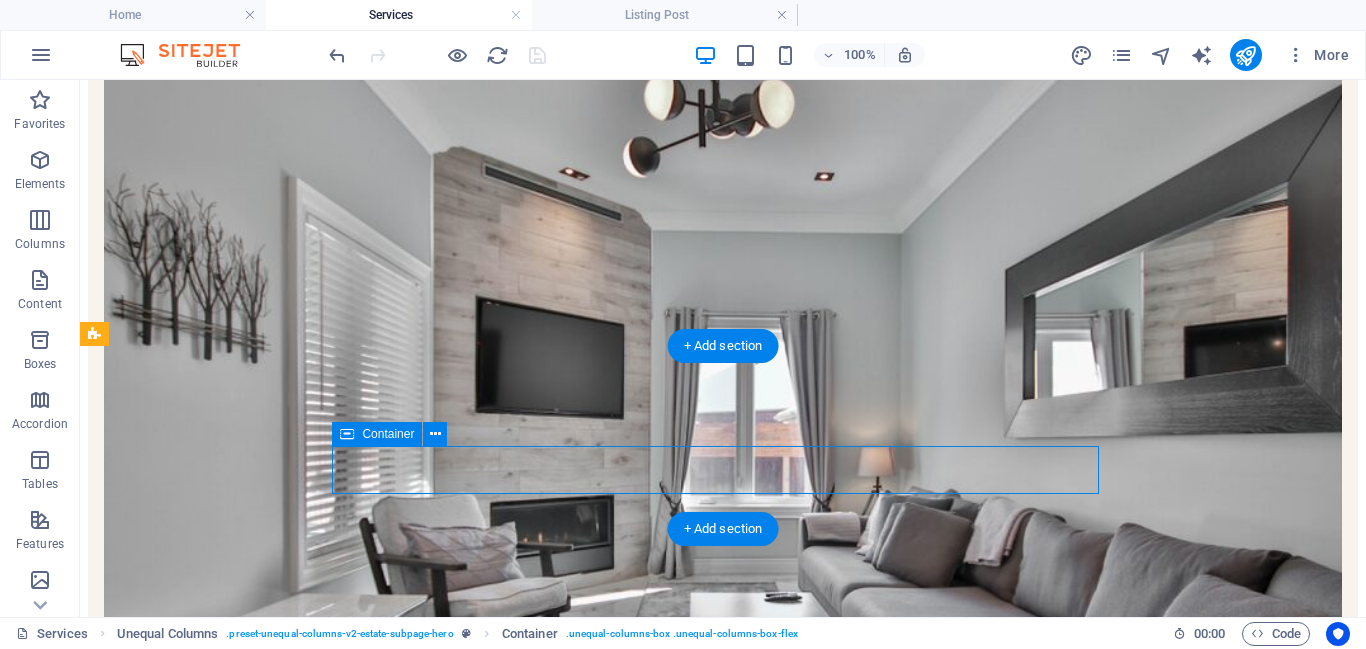 click on "All Power Products Project Management IT Solutions" at bounding box center (723, 1244) 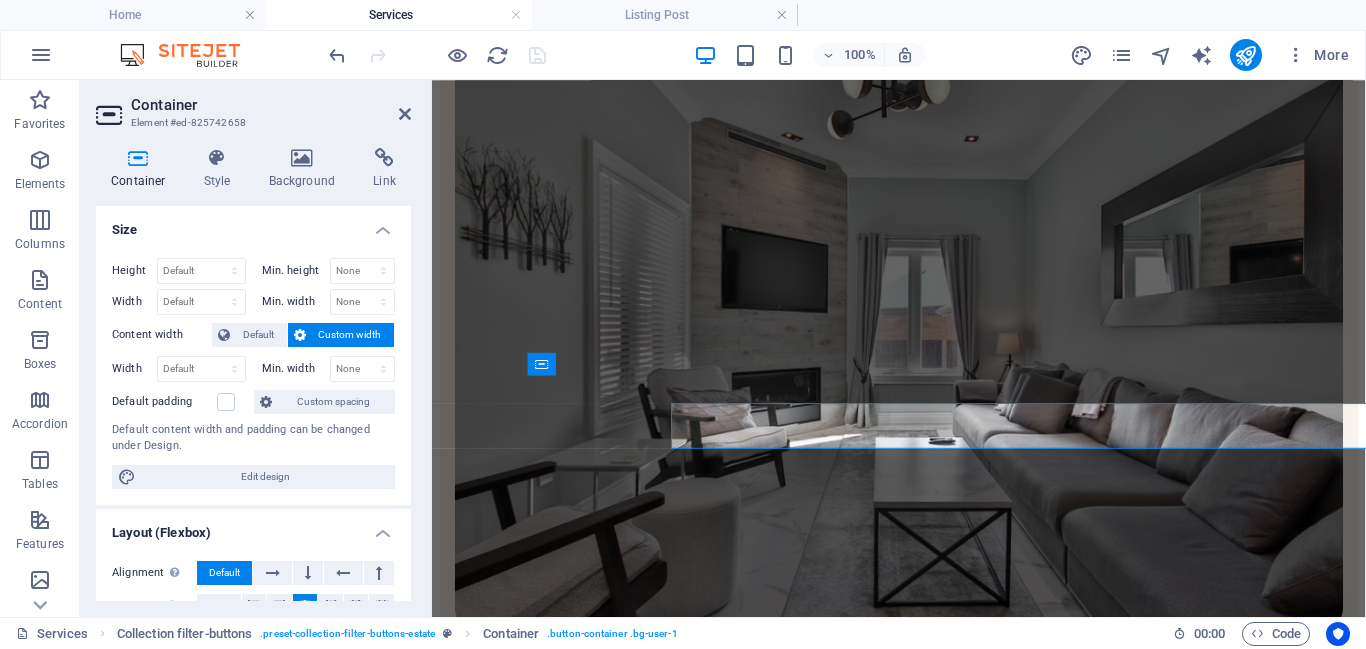 scroll, scrollTop: 371, scrollLeft: 0, axis: vertical 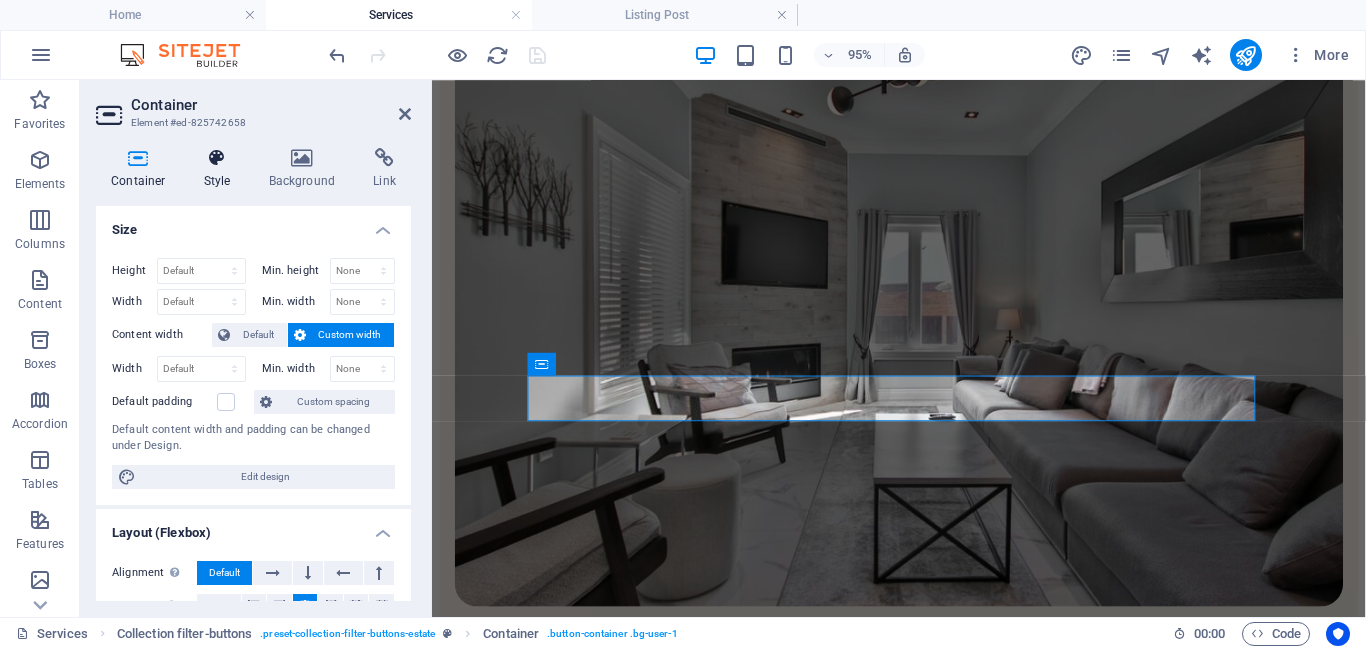 click on "Style" at bounding box center (221, 169) 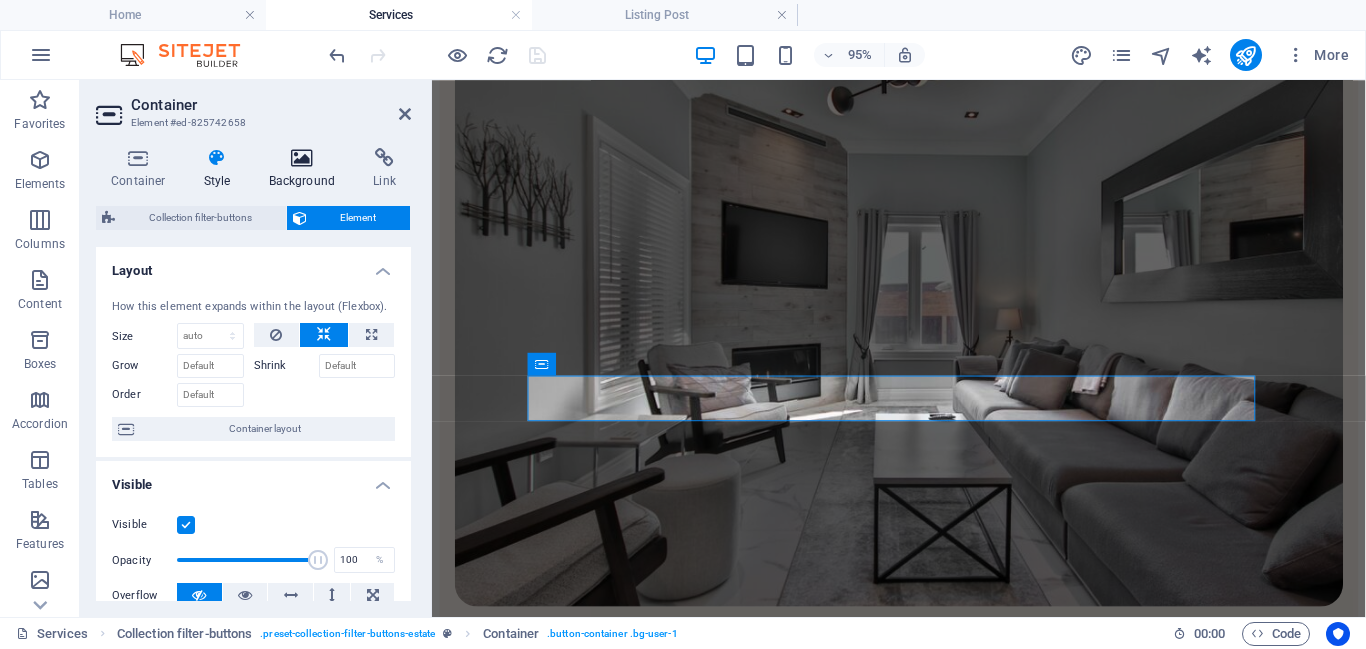 click on "Background" at bounding box center [306, 169] 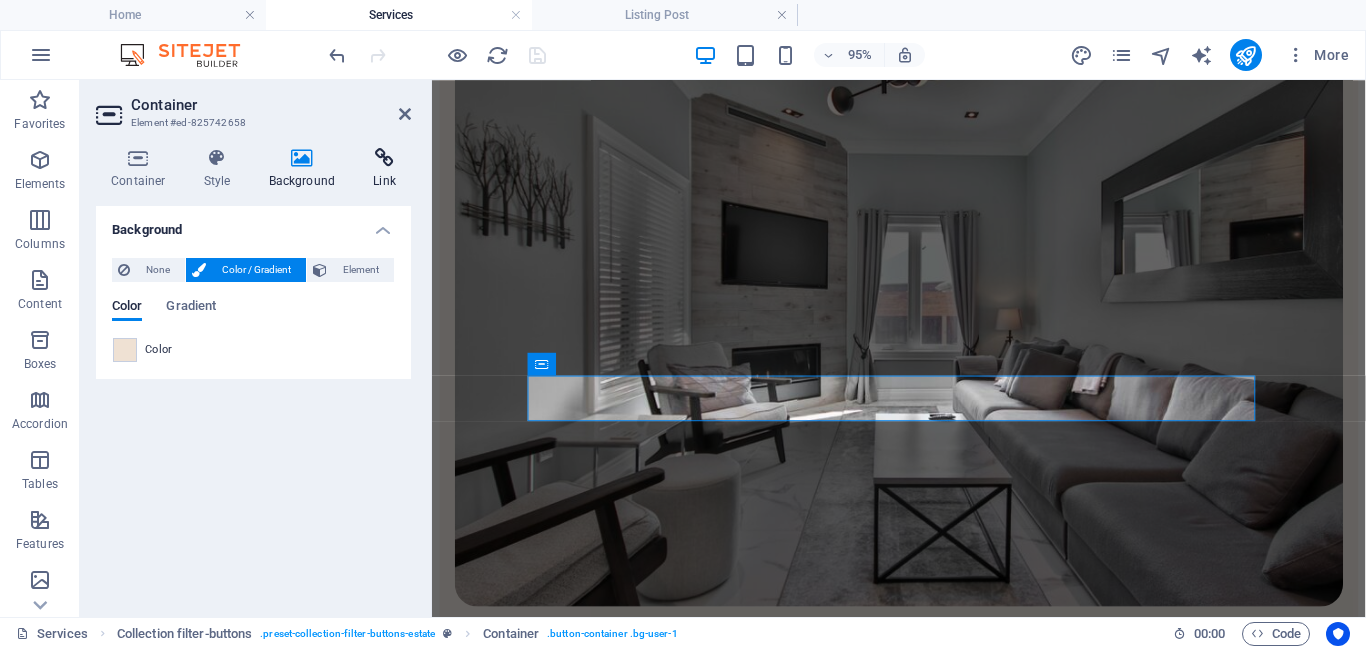 click on "Link" at bounding box center (384, 169) 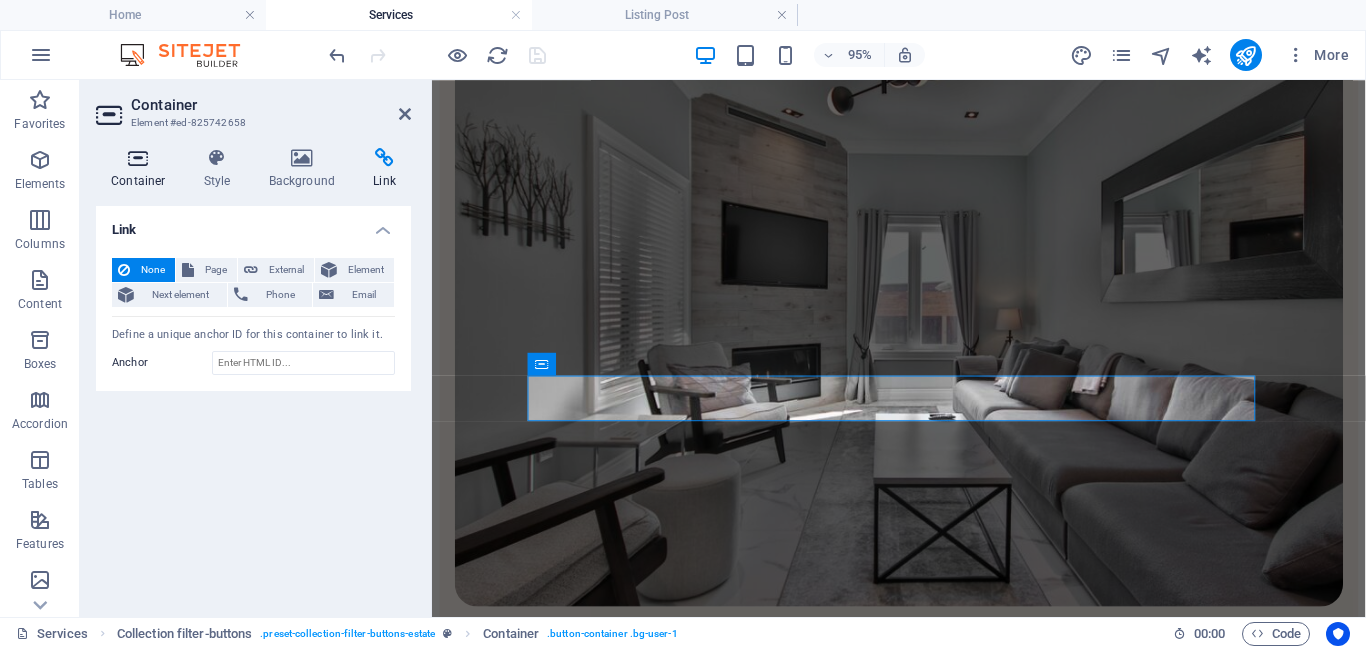 click on "Container" at bounding box center (142, 169) 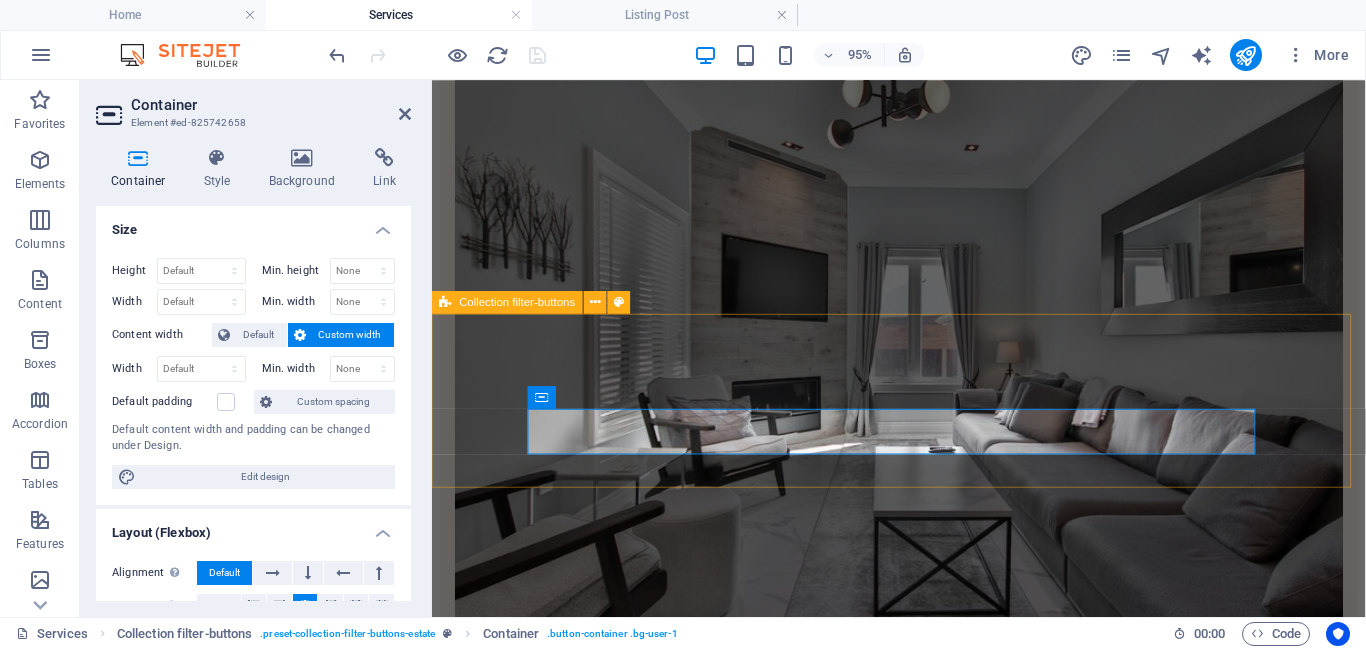 scroll, scrollTop: 324, scrollLeft: 0, axis: vertical 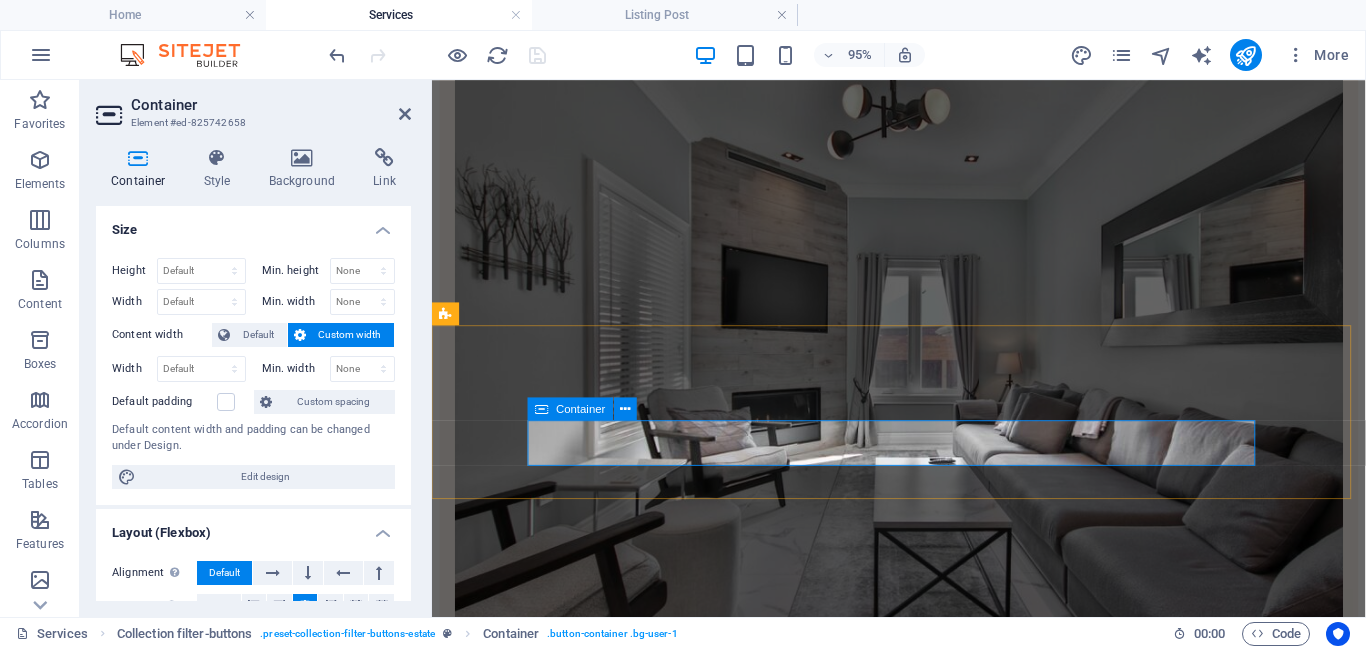 click on "Container" at bounding box center [571, 408] 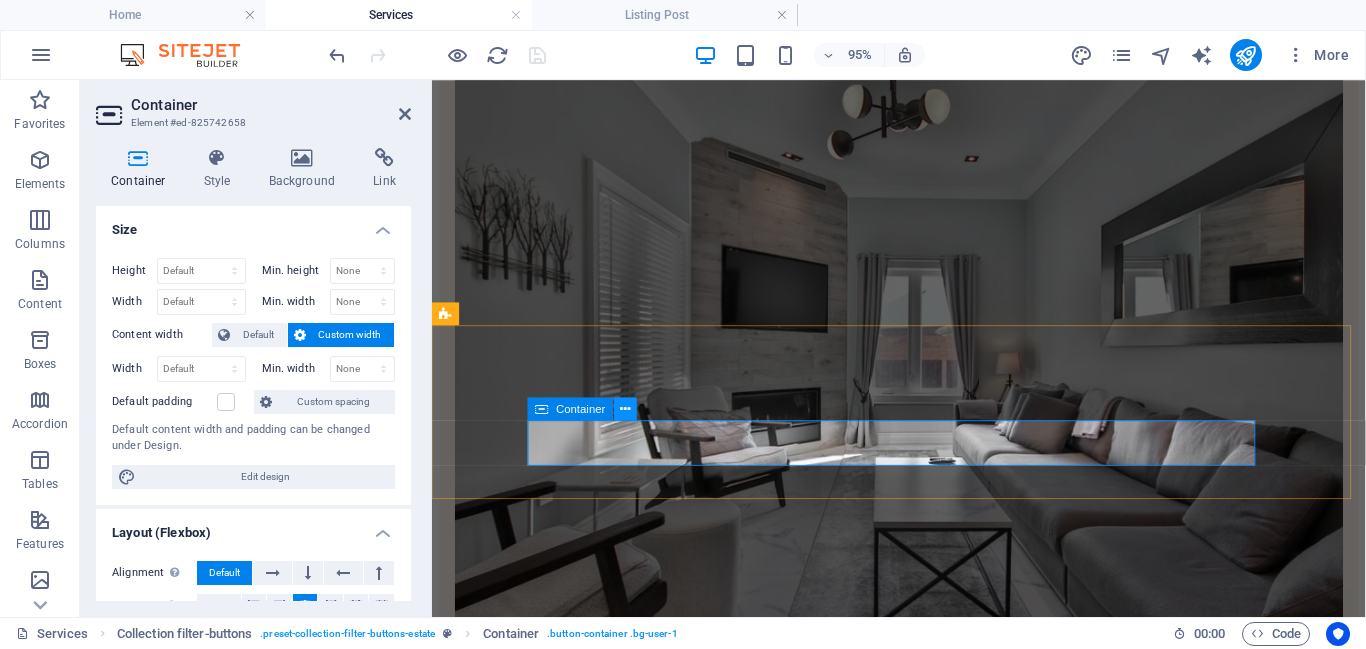 click at bounding box center [625, 408] 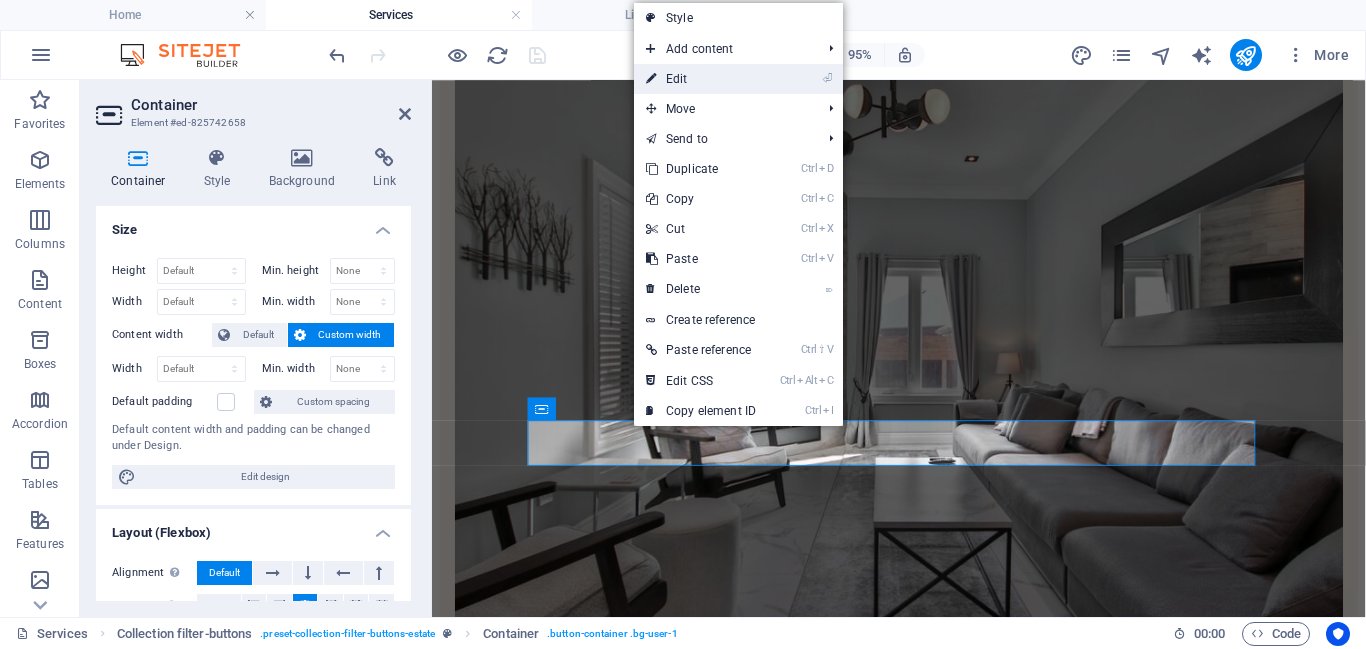 click on "⏎  Edit" at bounding box center (701, 79) 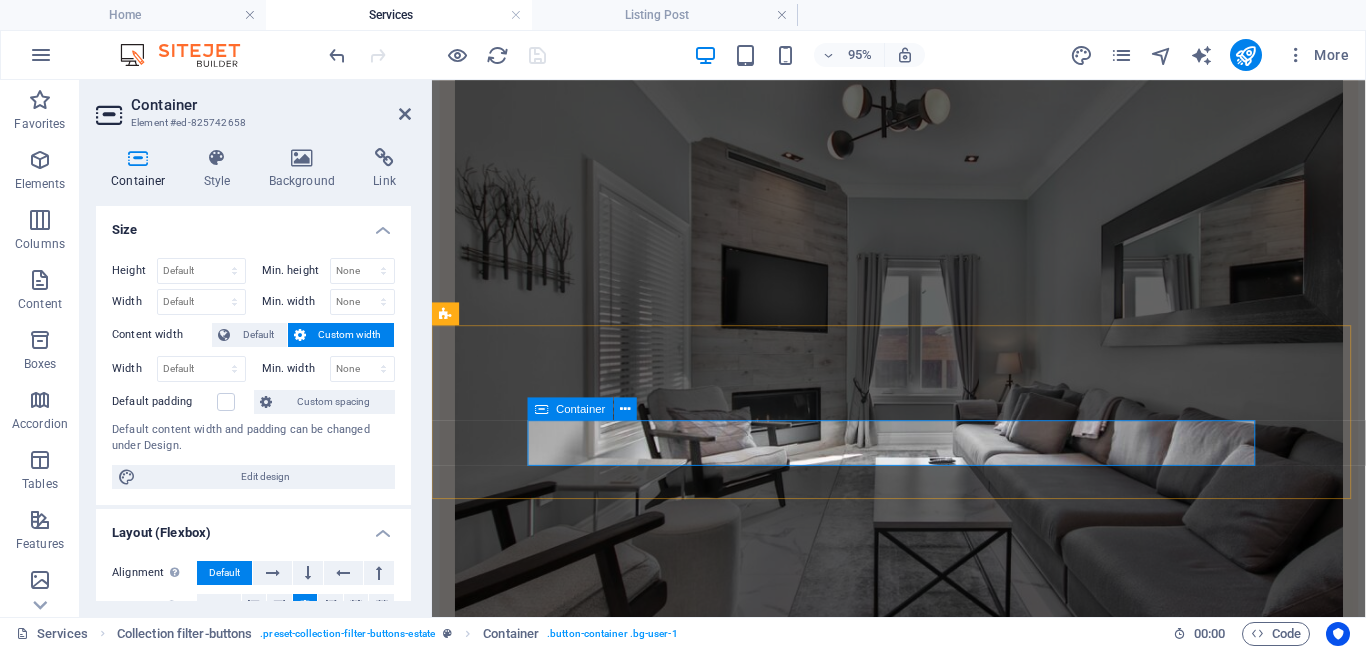 click on "Container" at bounding box center (571, 408) 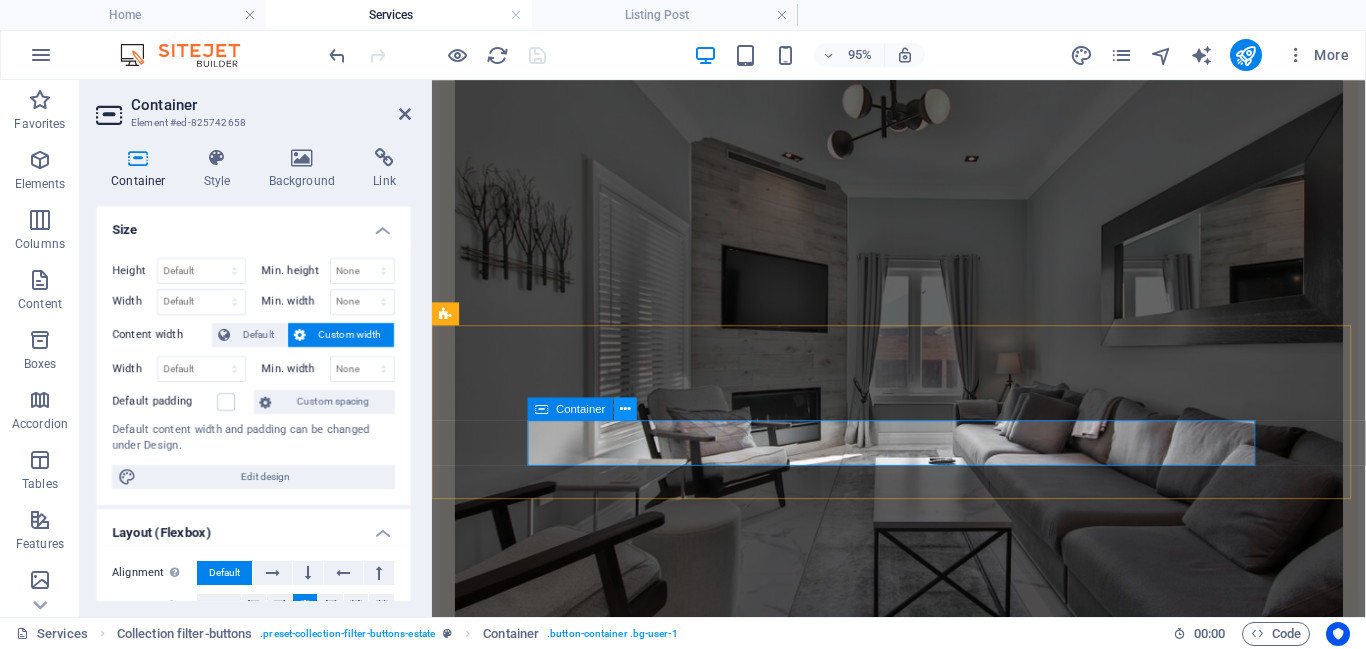 click at bounding box center (626, 409) 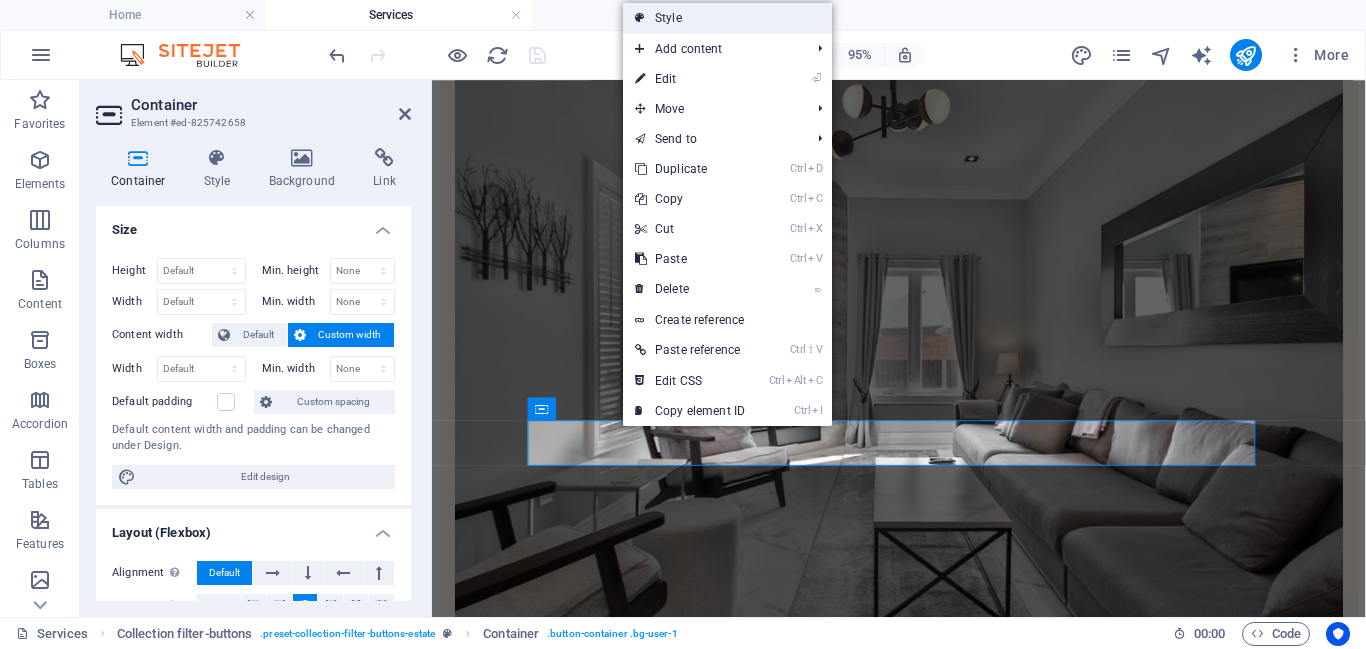 click on "Style" at bounding box center [727, 18] 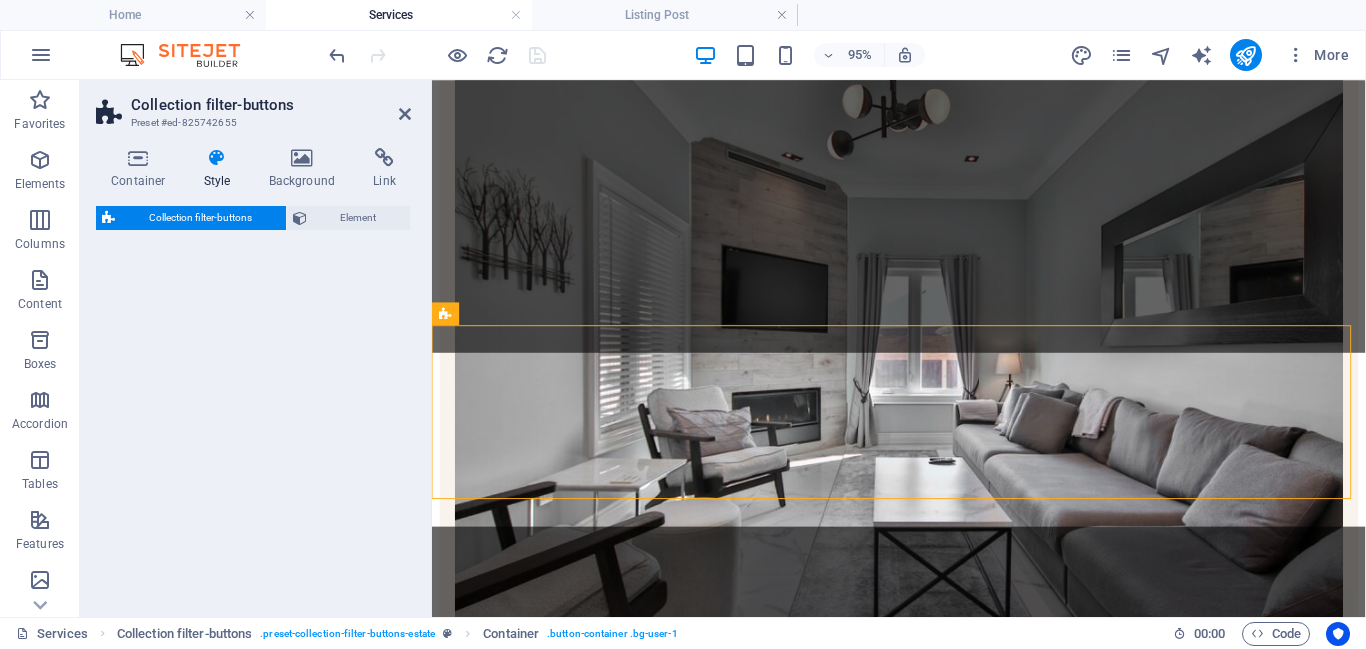 select on "rem" 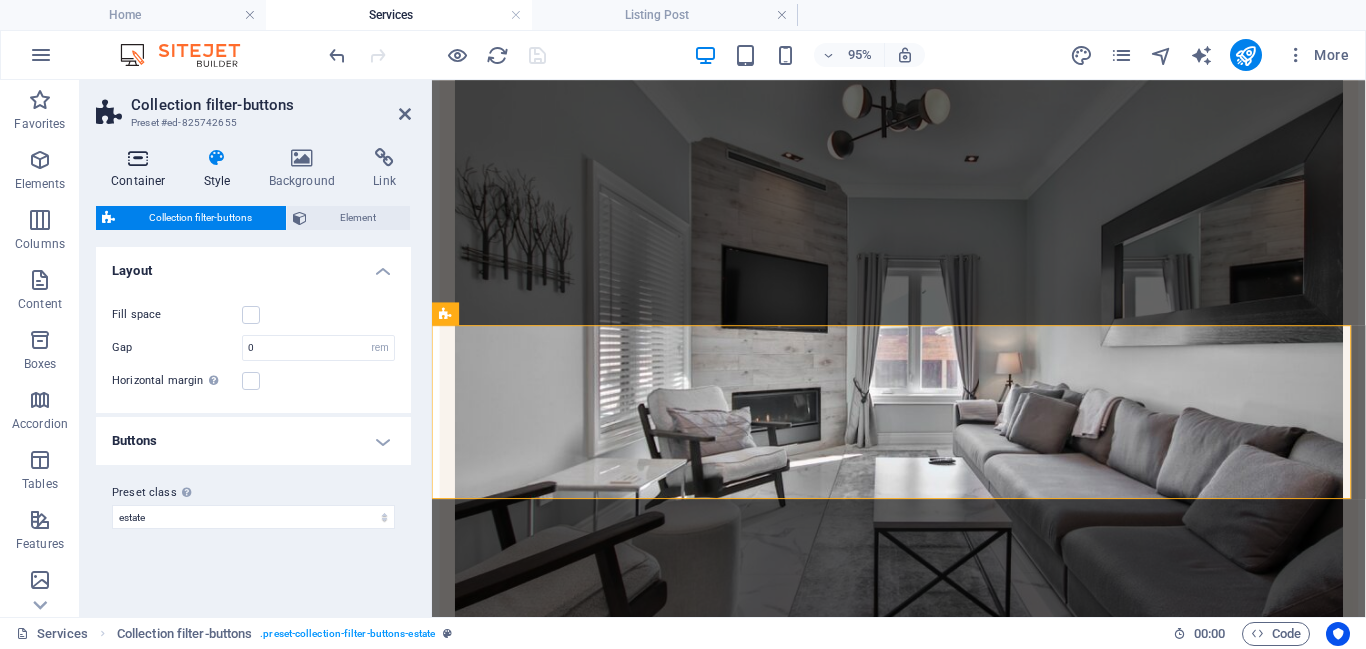 click on "Container" at bounding box center (142, 169) 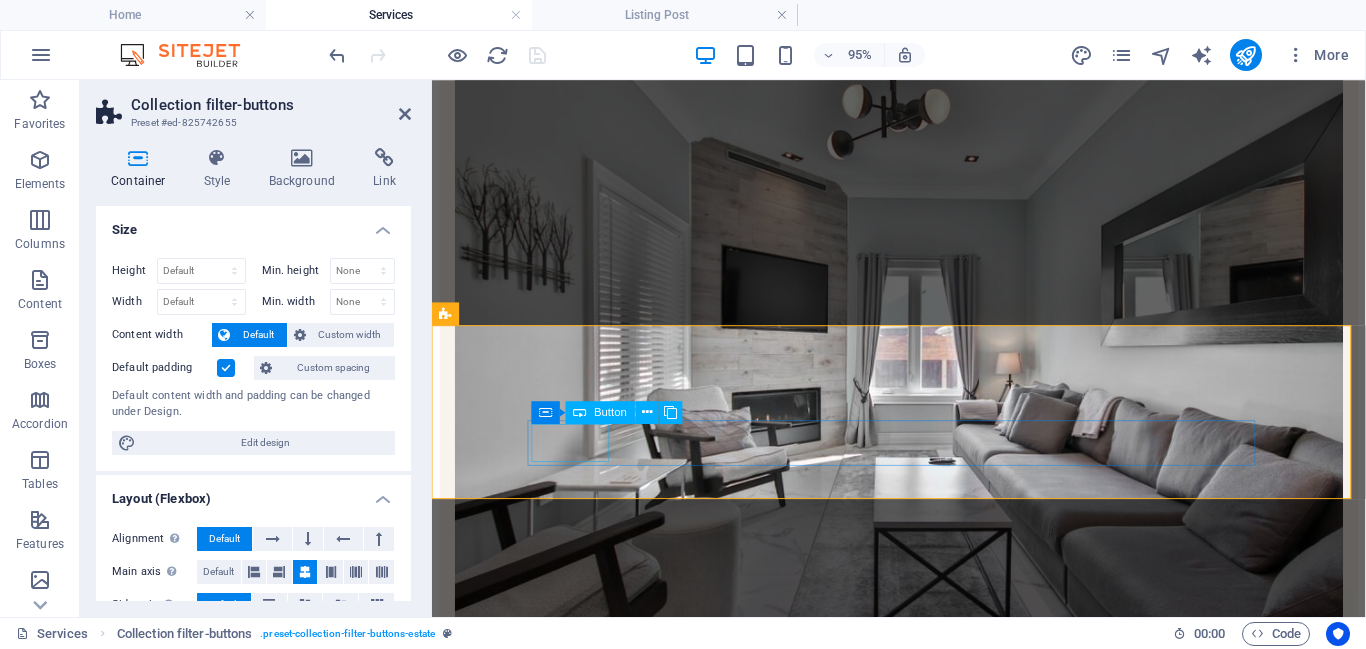 click on "All" at bounding box center [923, 1036] 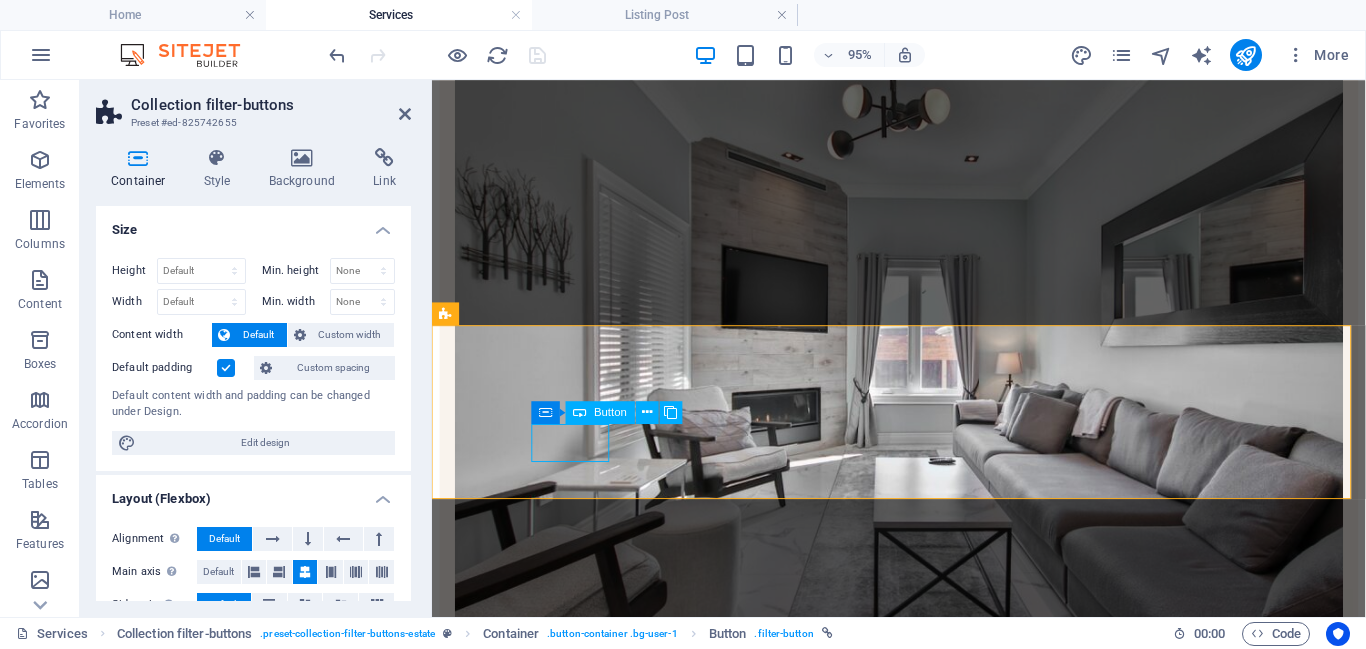 click on "All" at bounding box center (923, 1036) 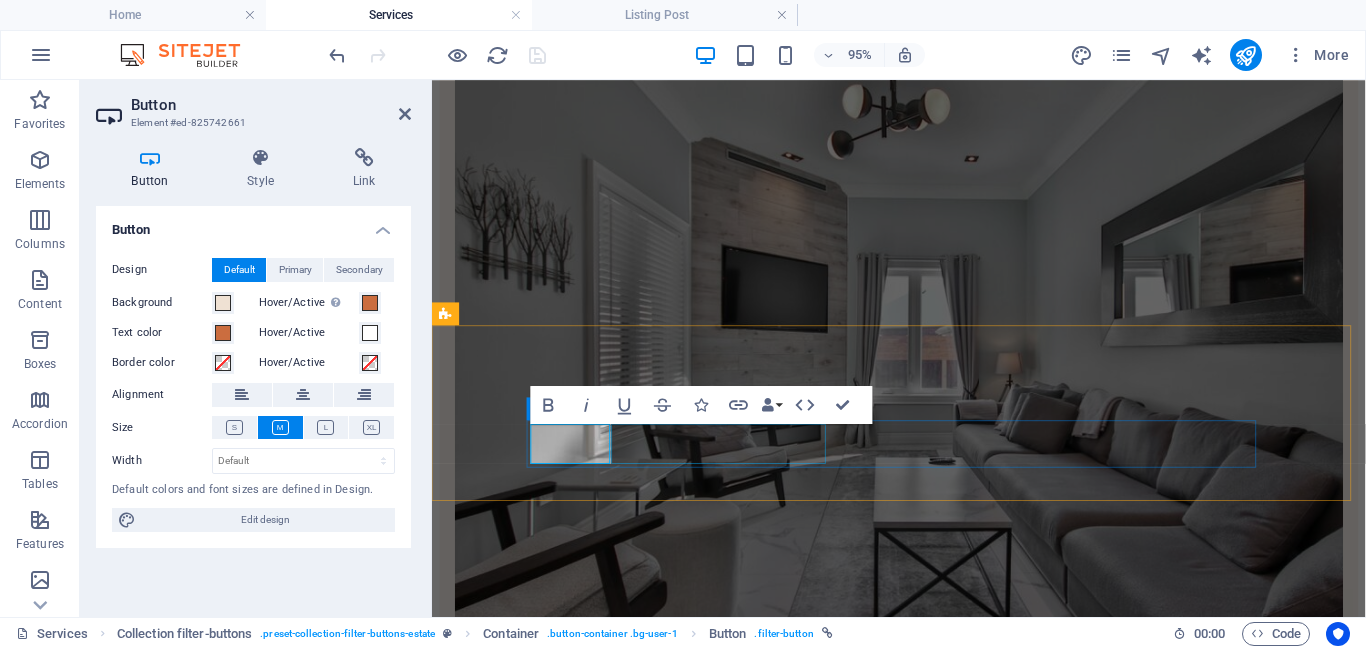 click on "Power Products" at bounding box center [923, 1054] 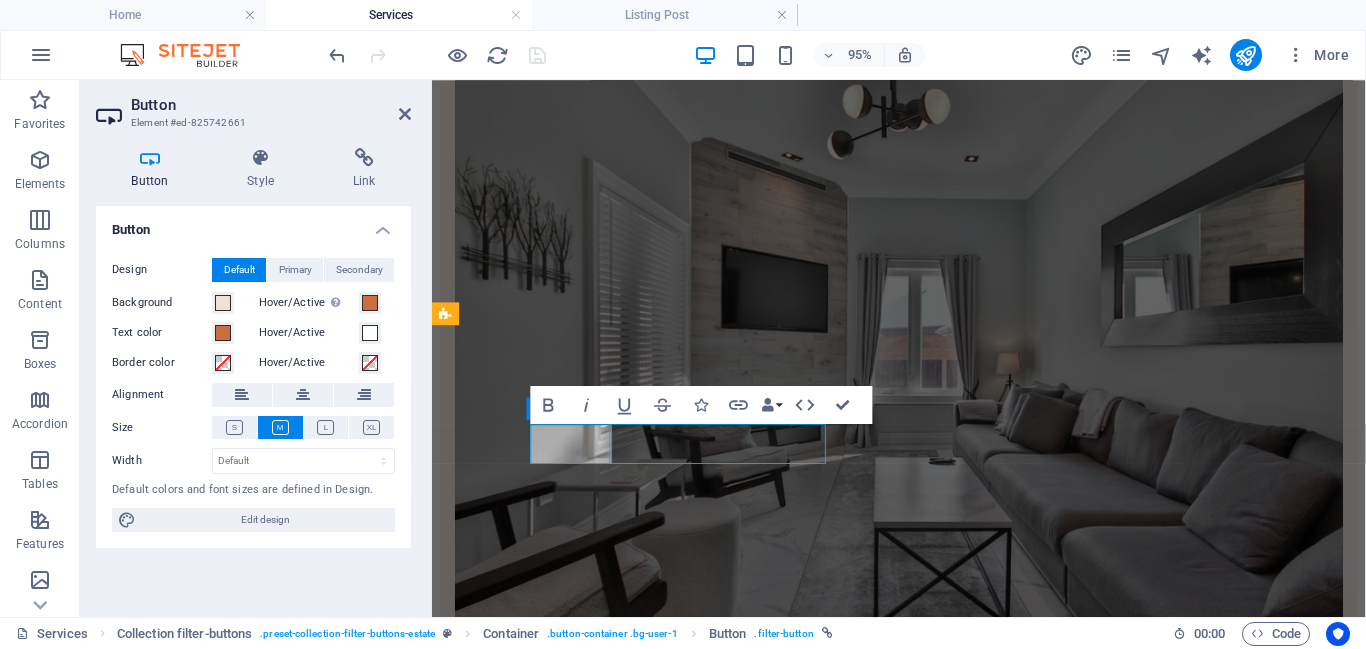 click on "Power Products" at bounding box center [923, 1054] 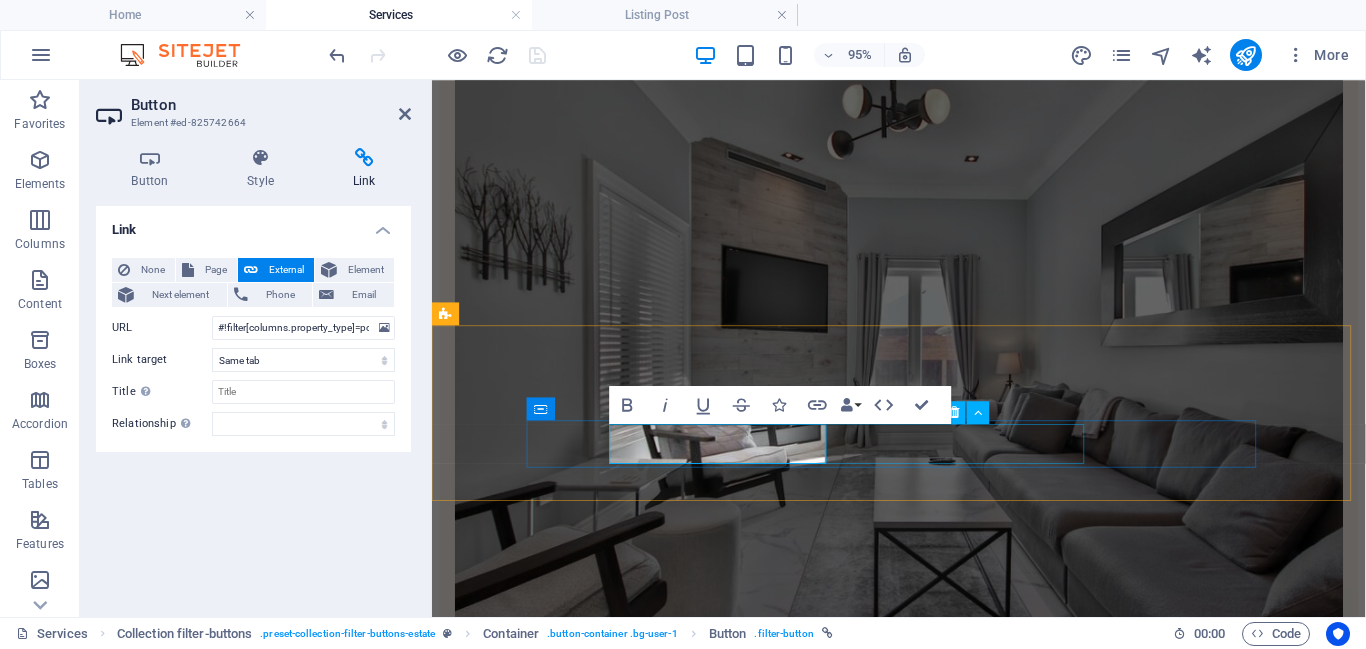 click on "Project Management" at bounding box center [923, 1072] 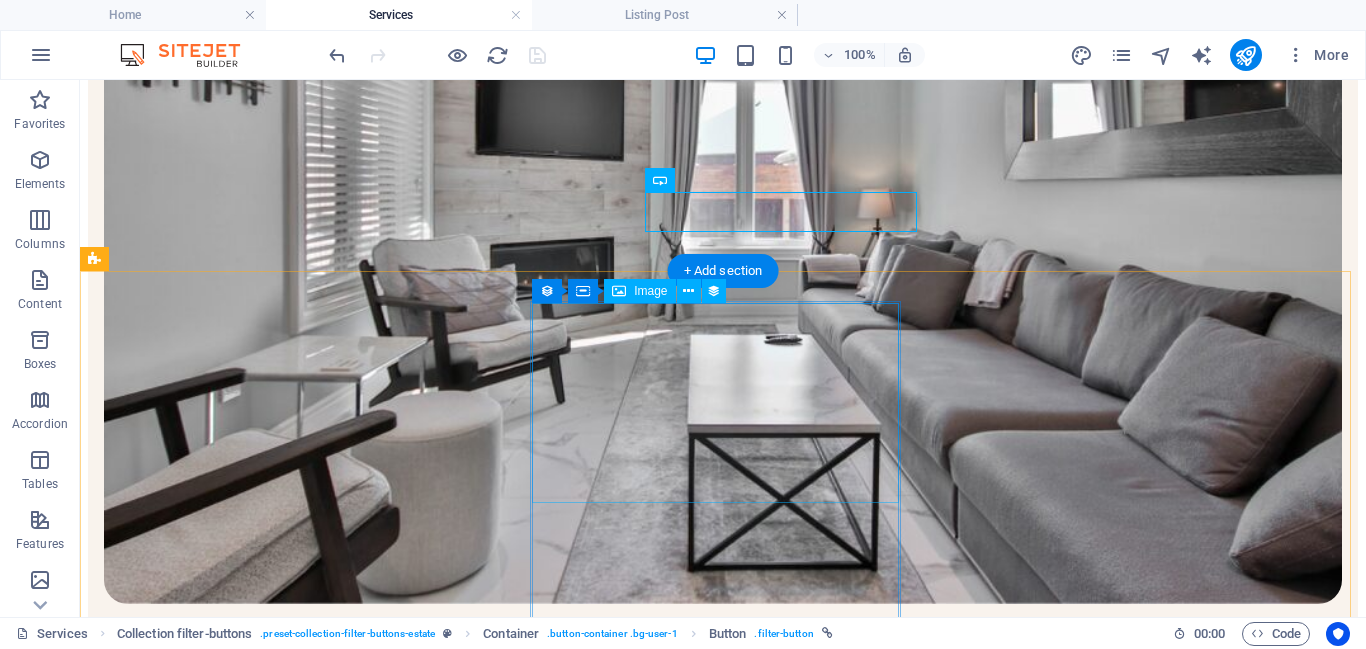 scroll, scrollTop: 631, scrollLeft: 0, axis: vertical 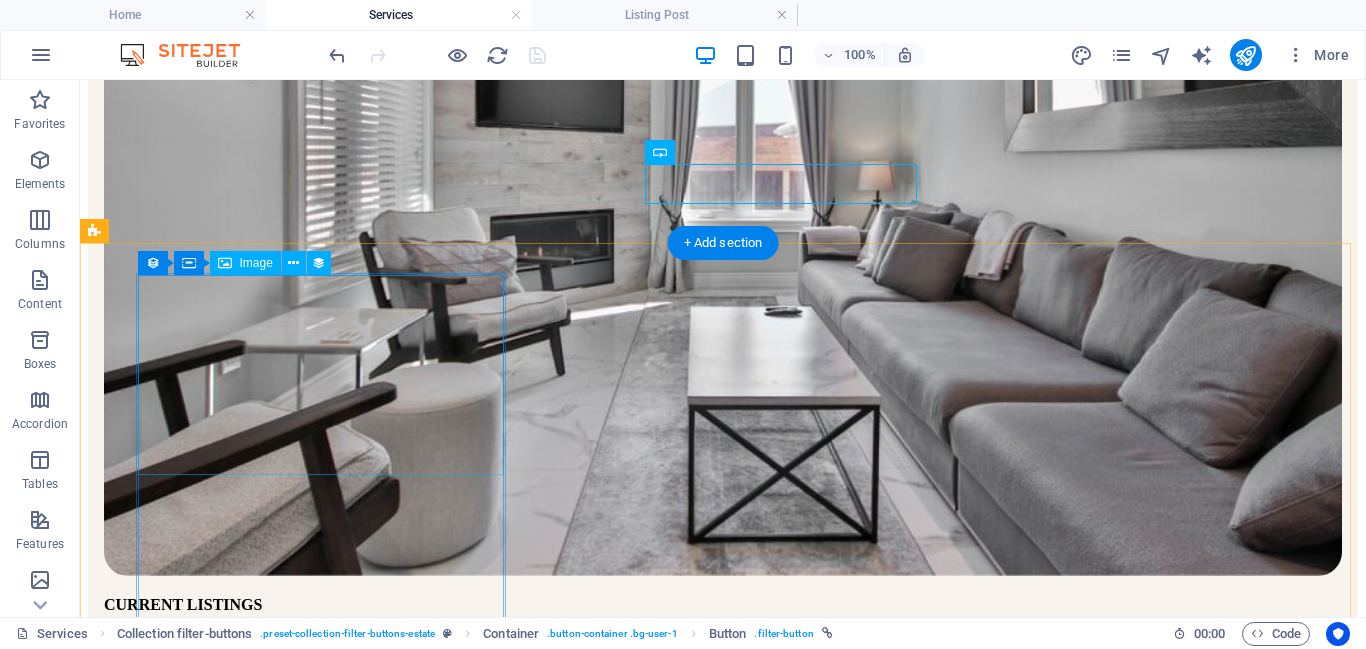 click at bounding box center [723, 1165] 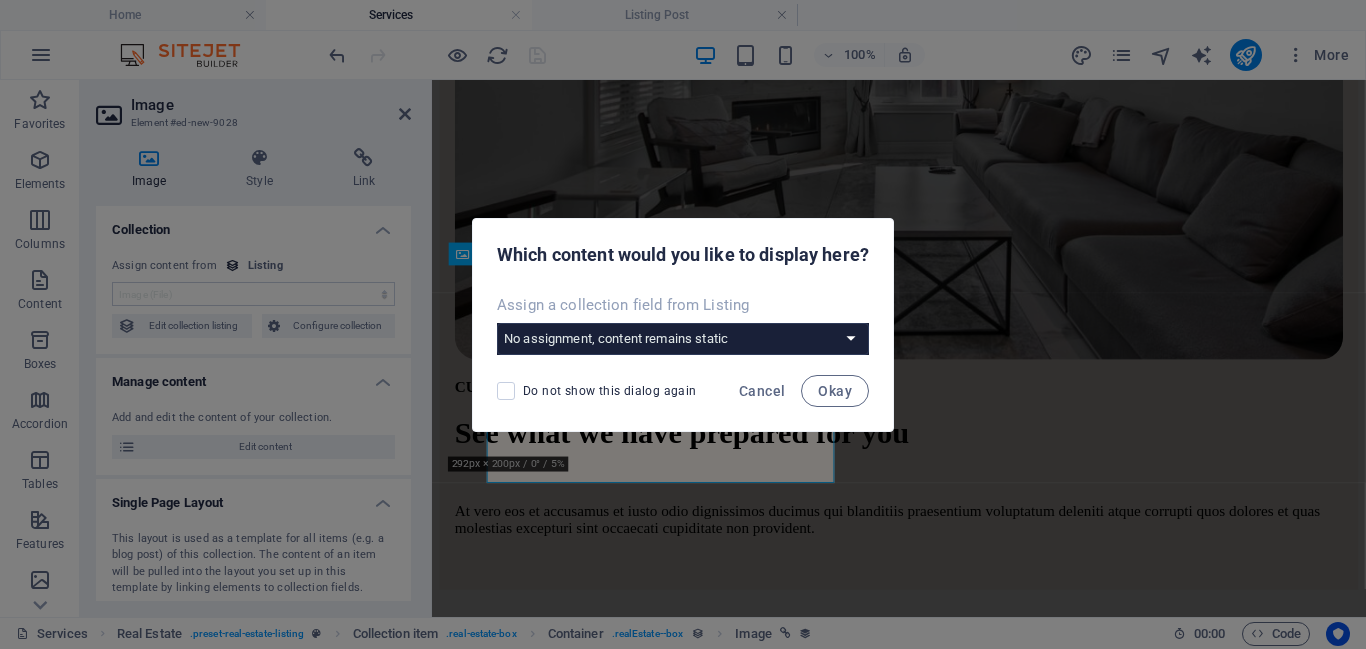 scroll, scrollTop: 602, scrollLeft: 0, axis: vertical 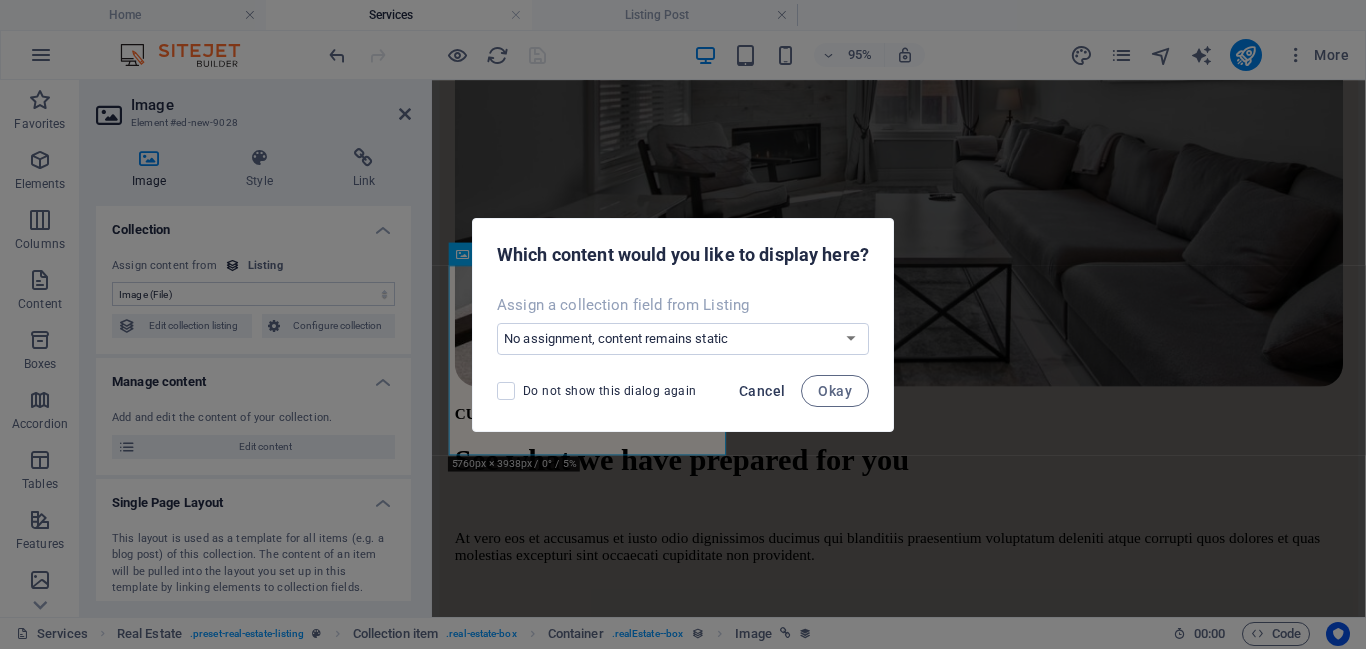 click on "Cancel" at bounding box center [762, 391] 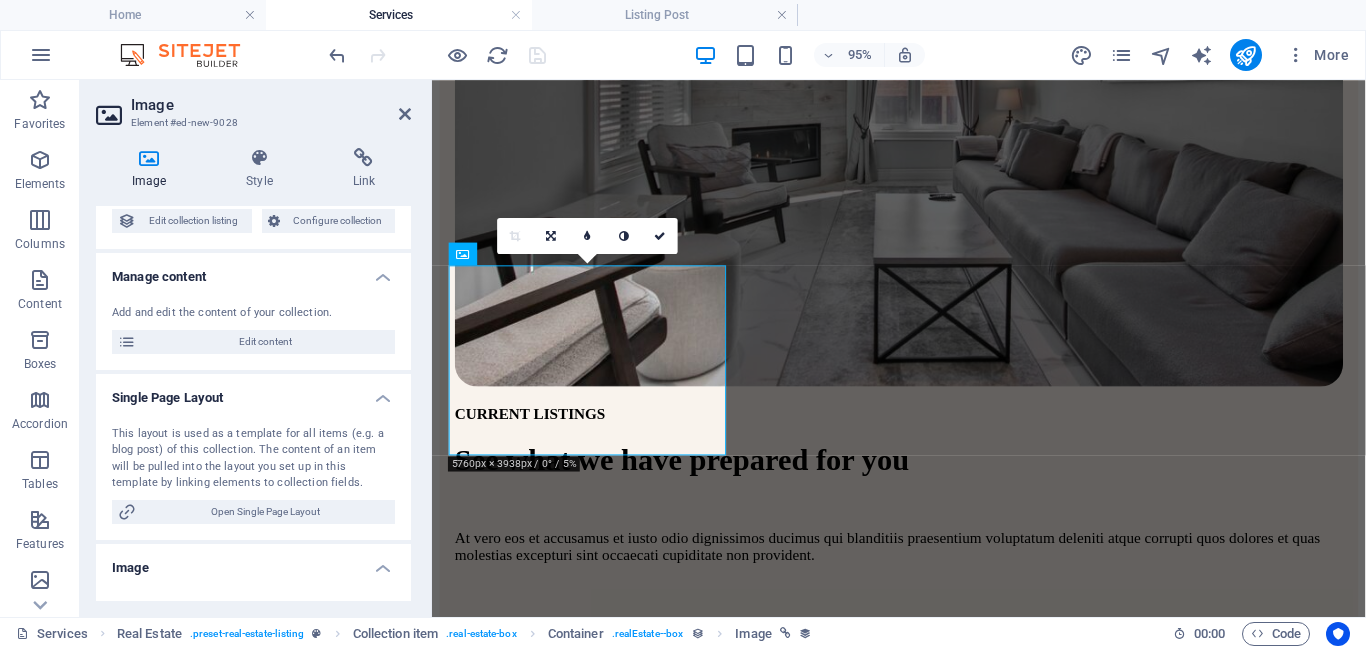 scroll, scrollTop: 117, scrollLeft: 0, axis: vertical 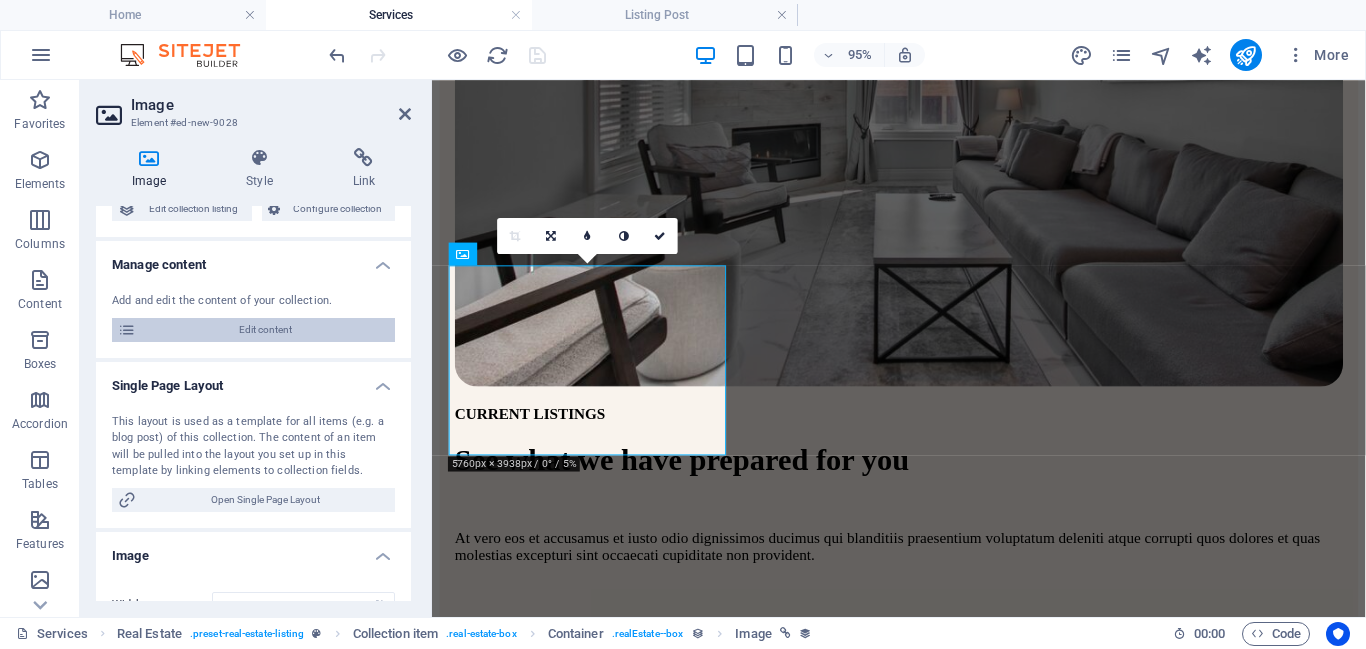 click on "Edit content" at bounding box center [265, 330] 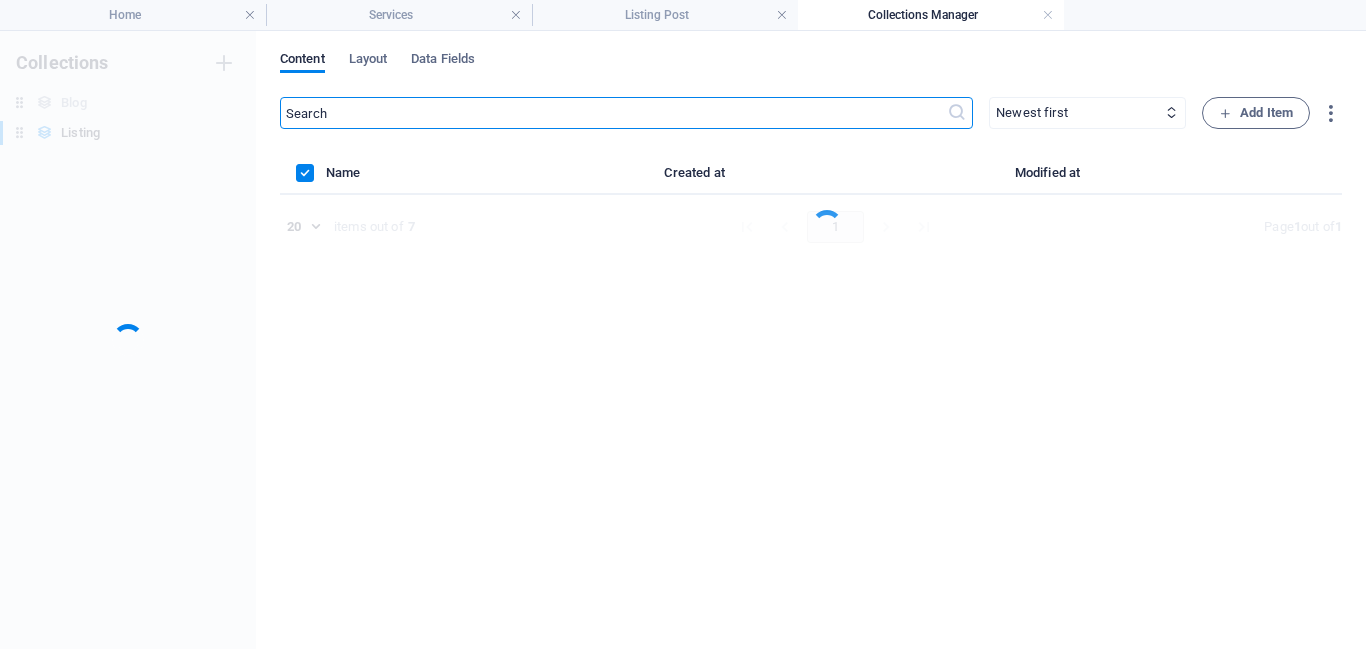 scroll, scrollTop: 0, scrollLeft: 0, axis: both 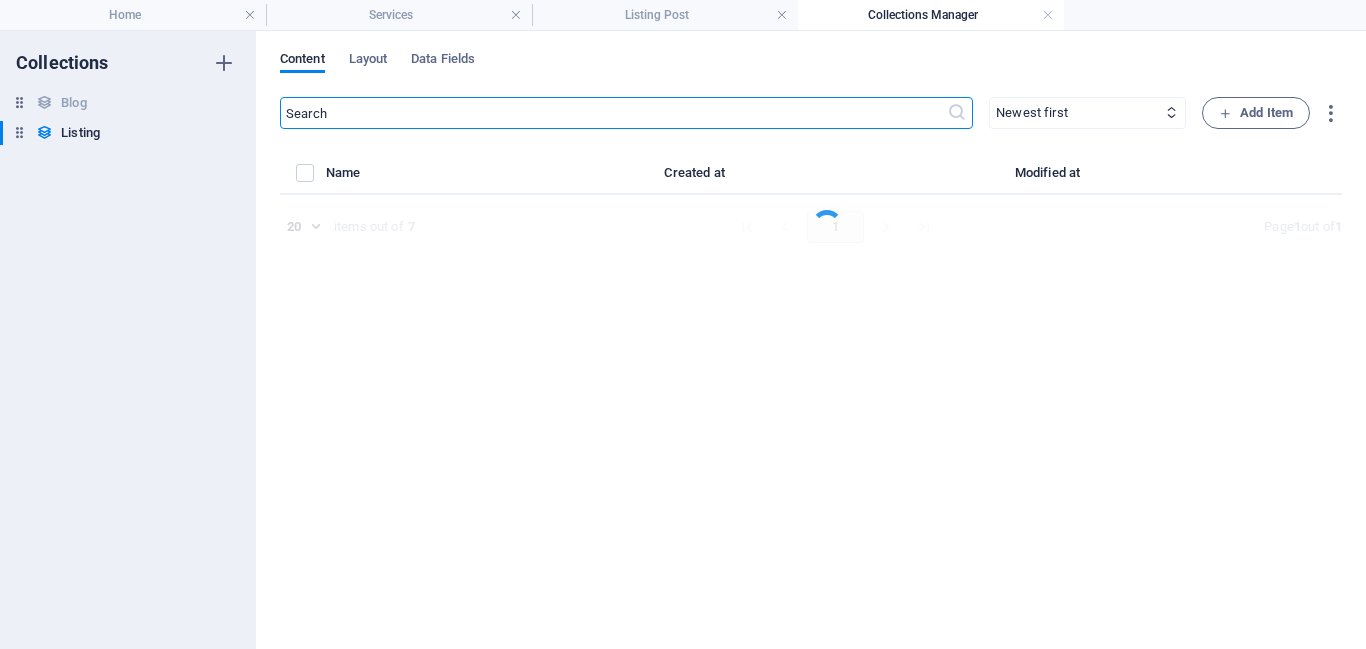 select on "Project Management" 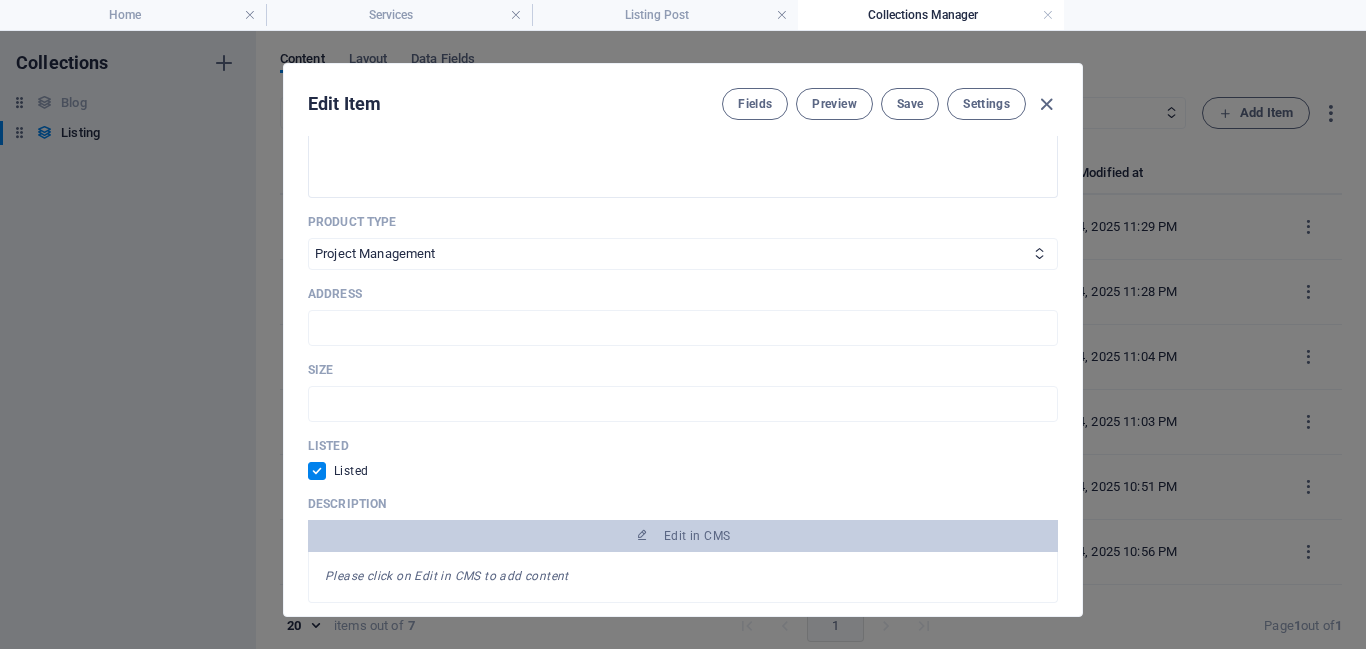 scroll, scrollTop: 563, scrollLeft: 0, axis: vertical 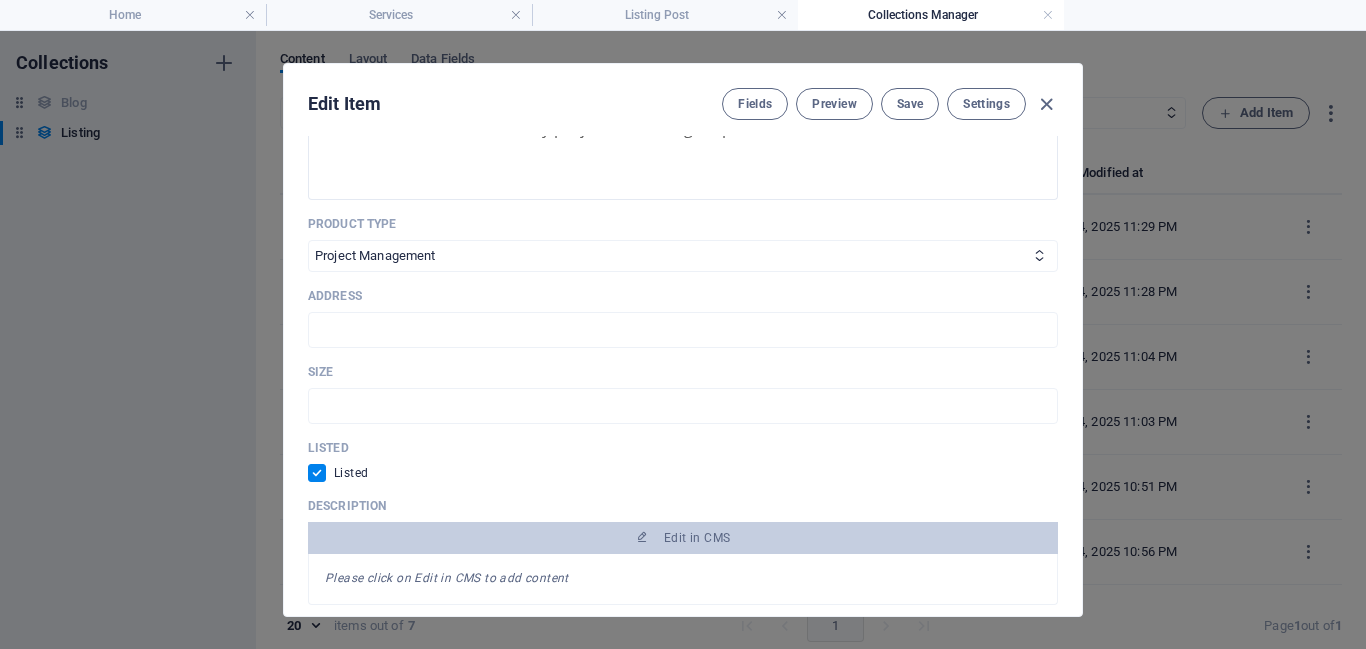 click on "Product Type" at bounding box center (683, 224) 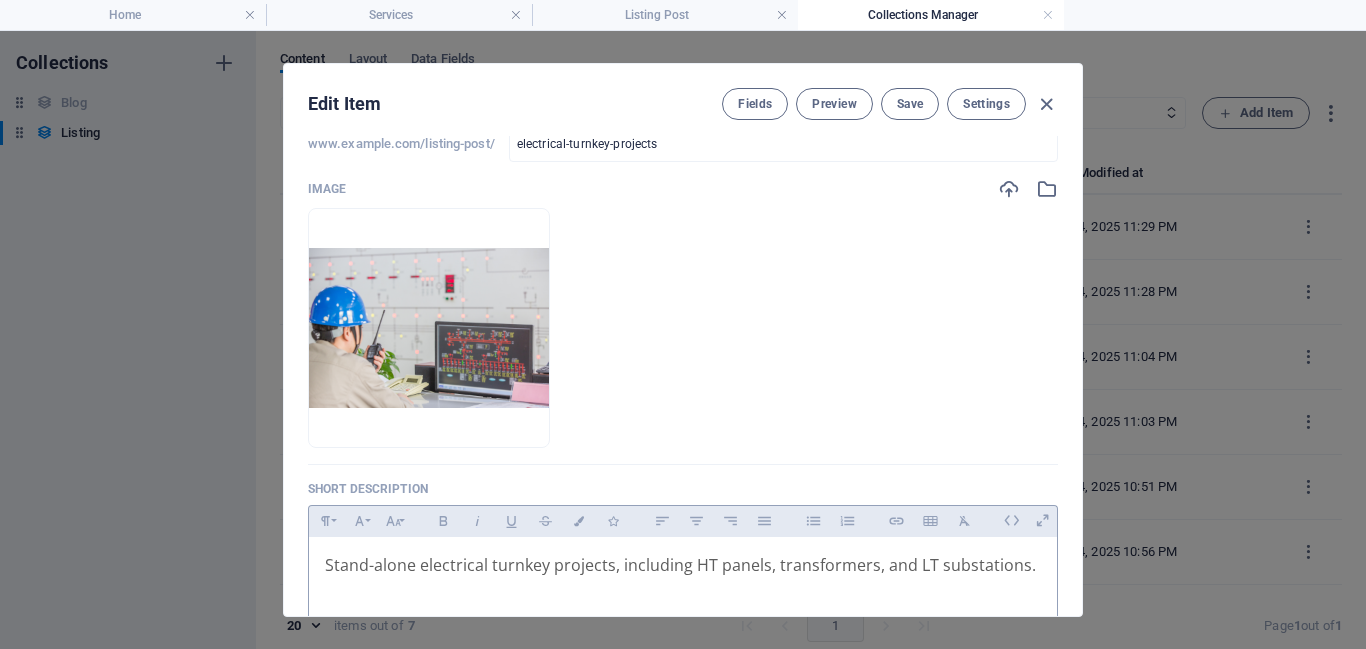 scroll, scrollTop: 132, scrollLeft: 0, axis: vertical 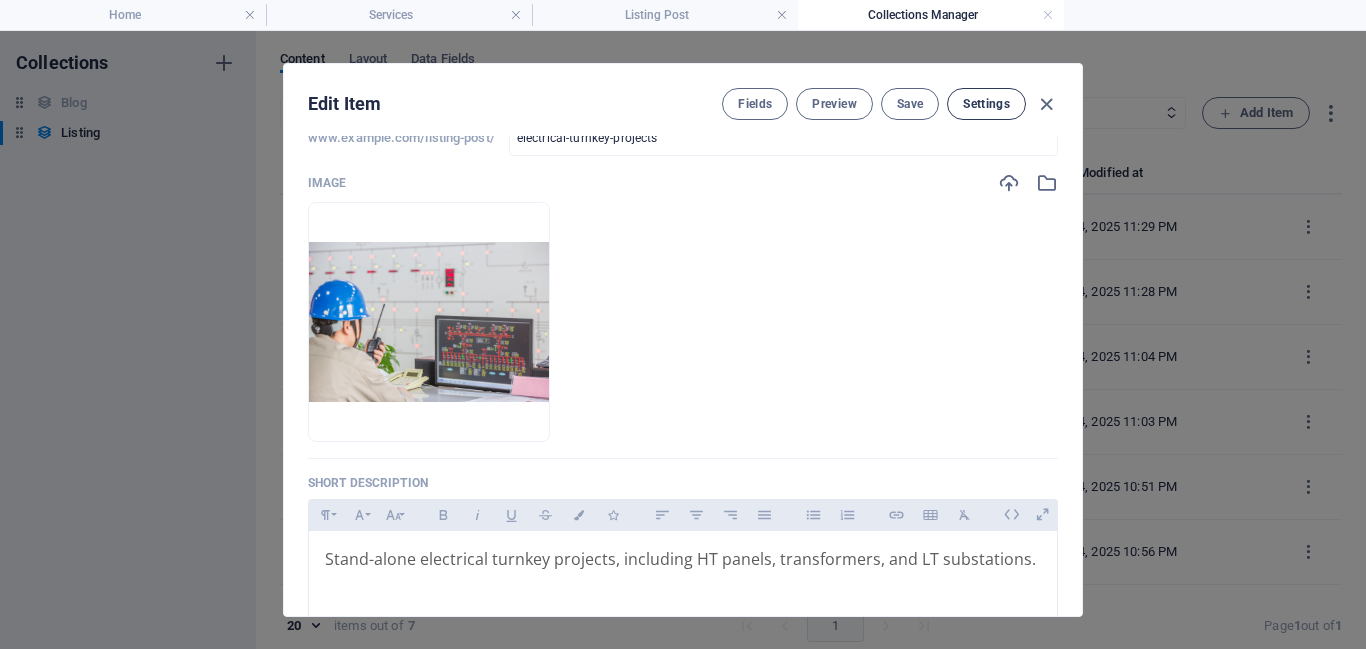 click on "Settings" at bounding box center (986, 104) 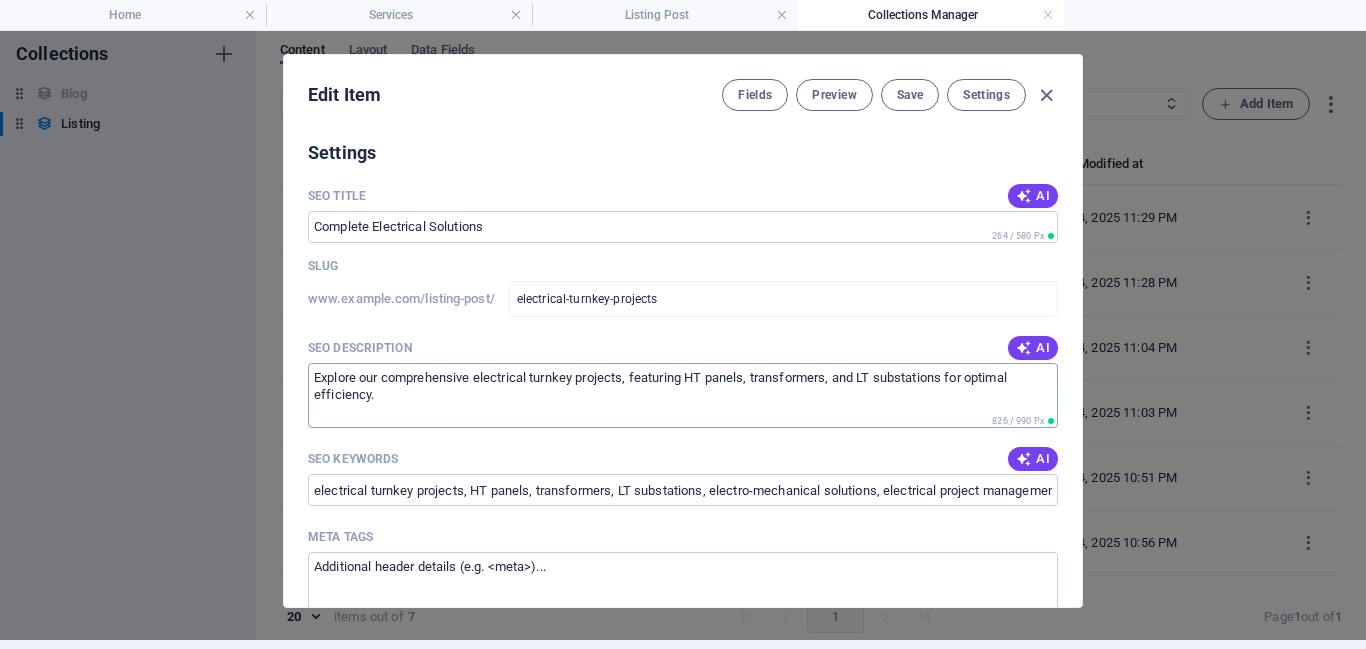 scroll, scrollTop: 1154, scrollLeft: 0, axis: vertical 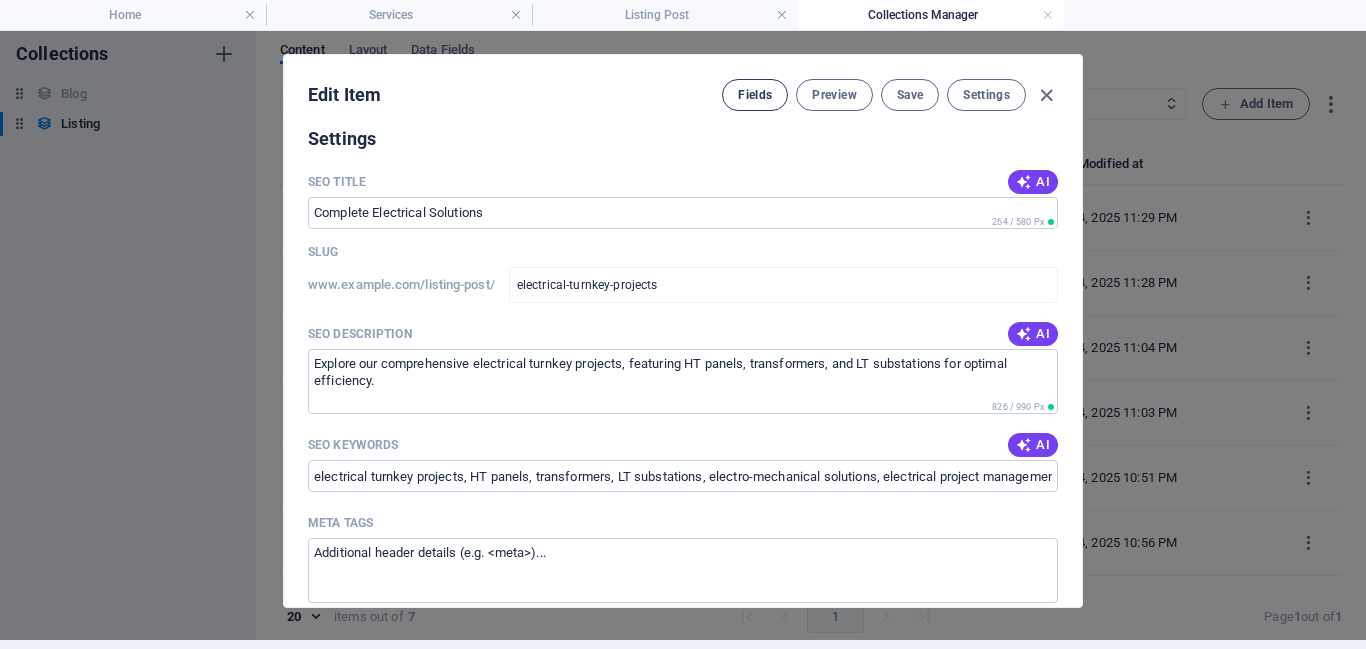 click on "Fields" at bounding box center (755, 95) 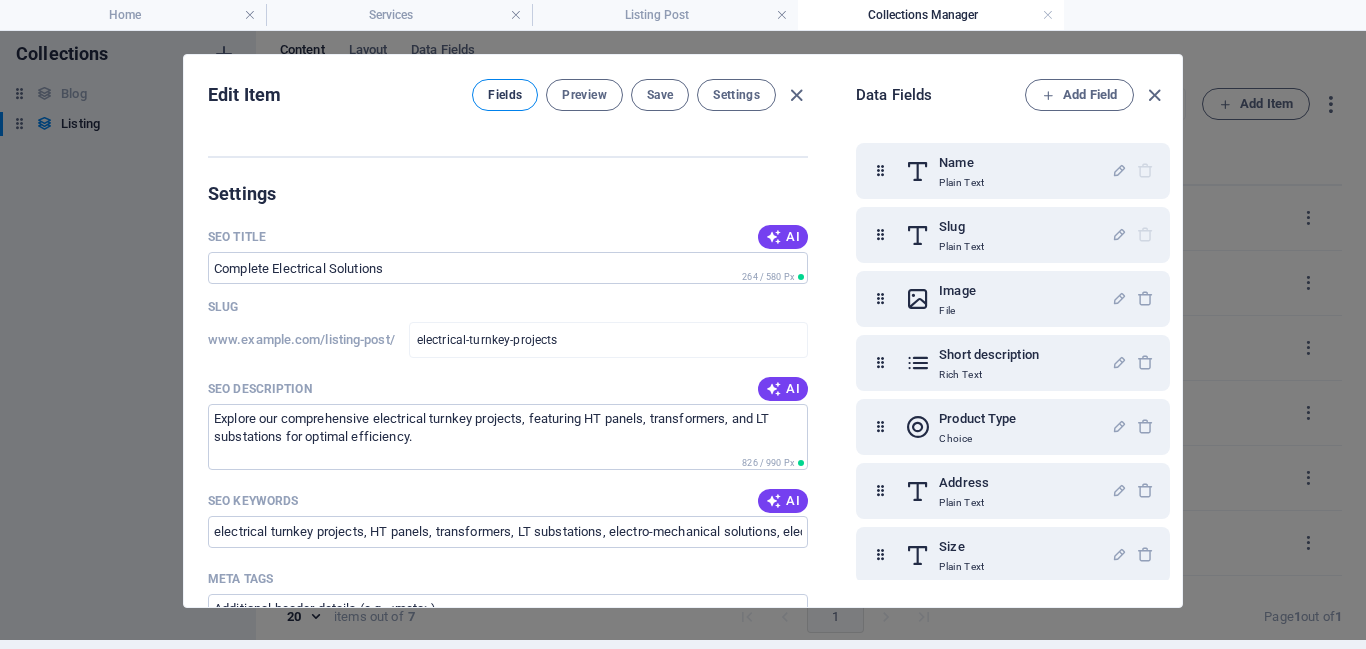scroll, scrollTop: 1209, scrollLeft: 0, axis: vertical 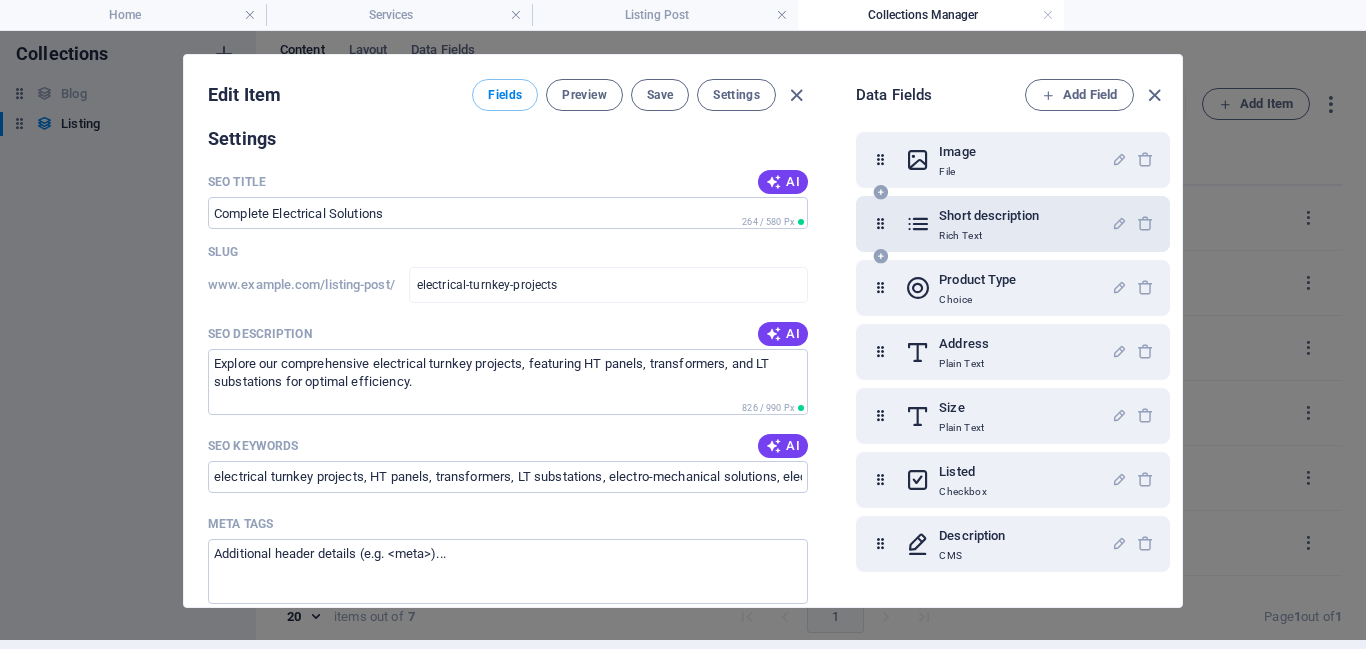 click at bounding box center [918, 352] 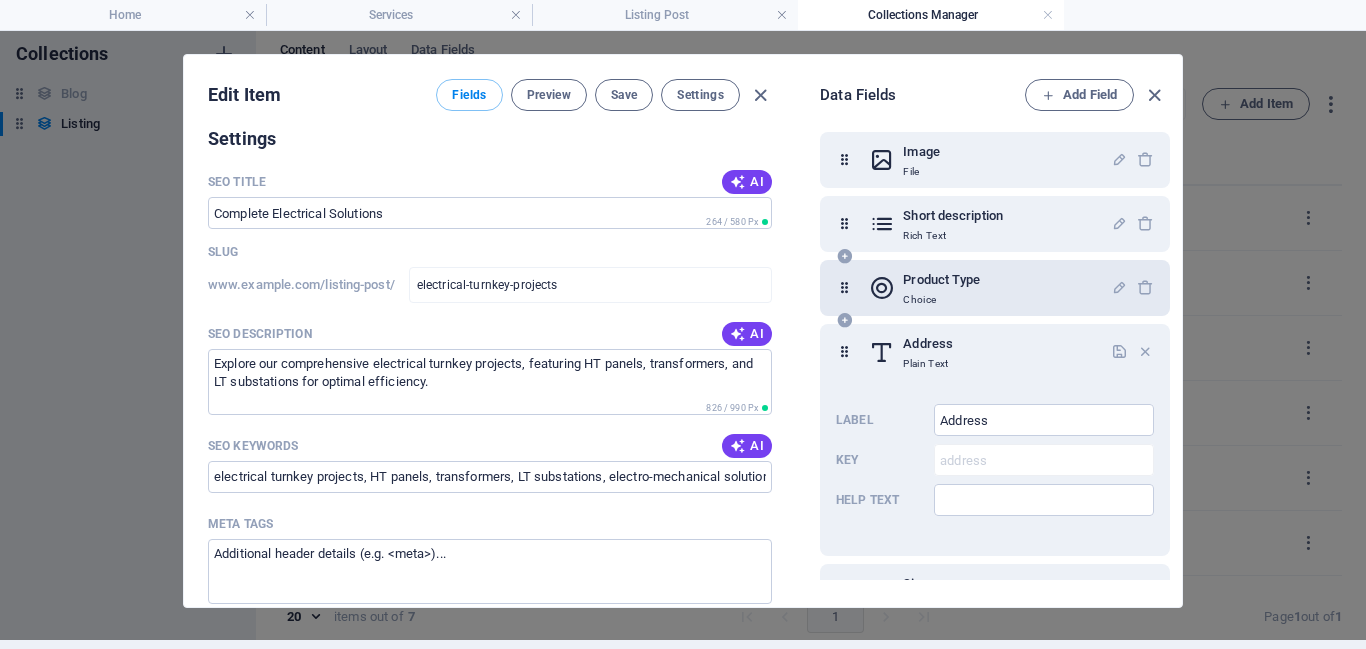 click on "Product Type" at bounding box center [941, 280] 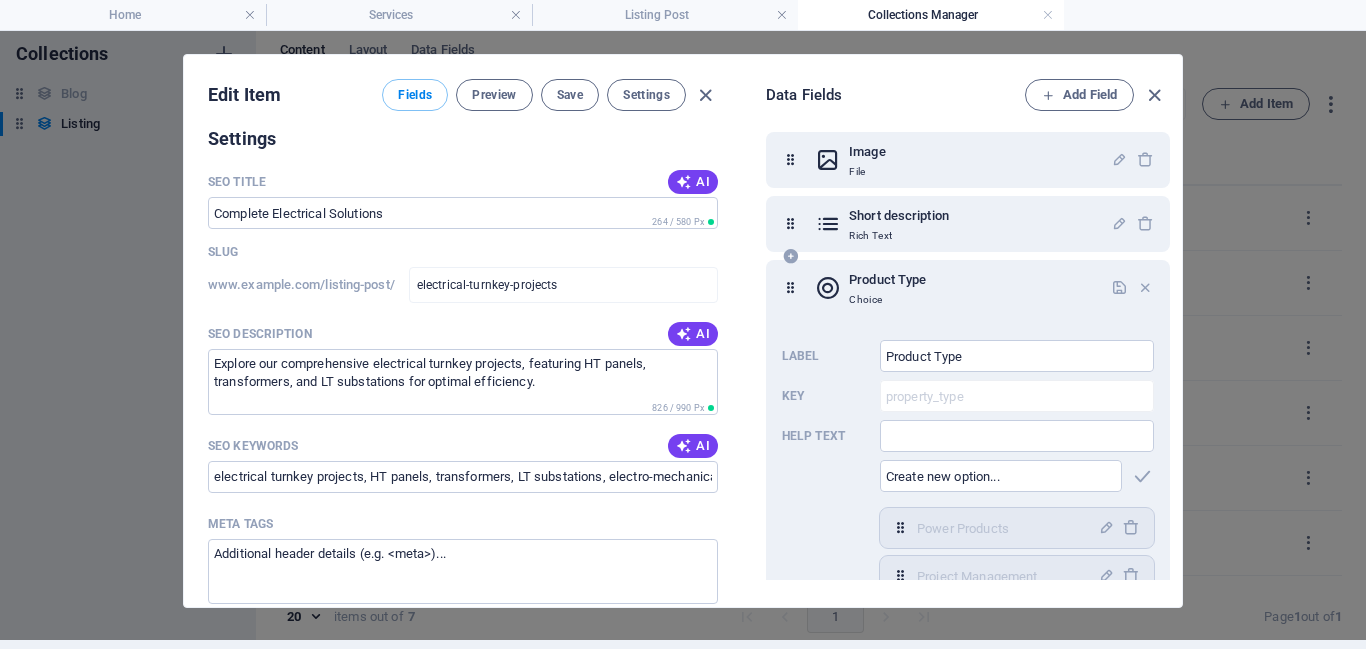 scroll, scrollTop: 195, scrollLeft: 0, axis: vertical 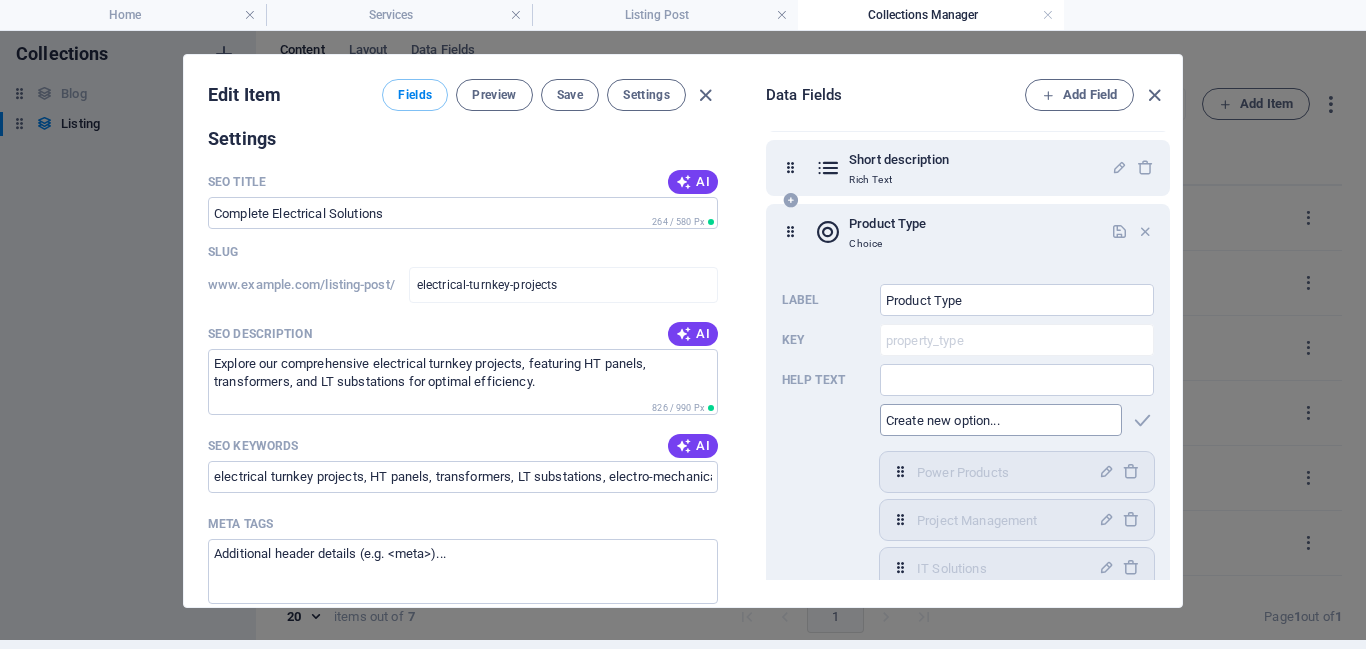 click at bounding box center [1001, 420] 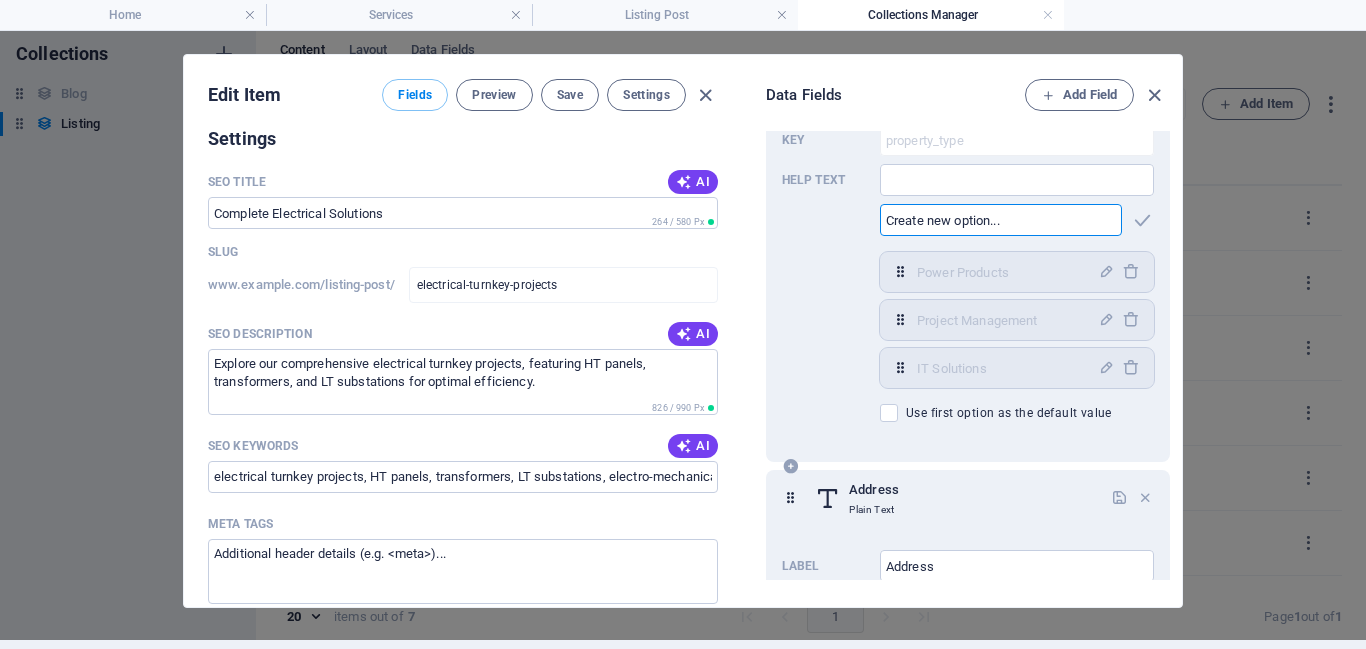 scroll, scrollTop: 382, scrollLeft: 0, axis: vertical 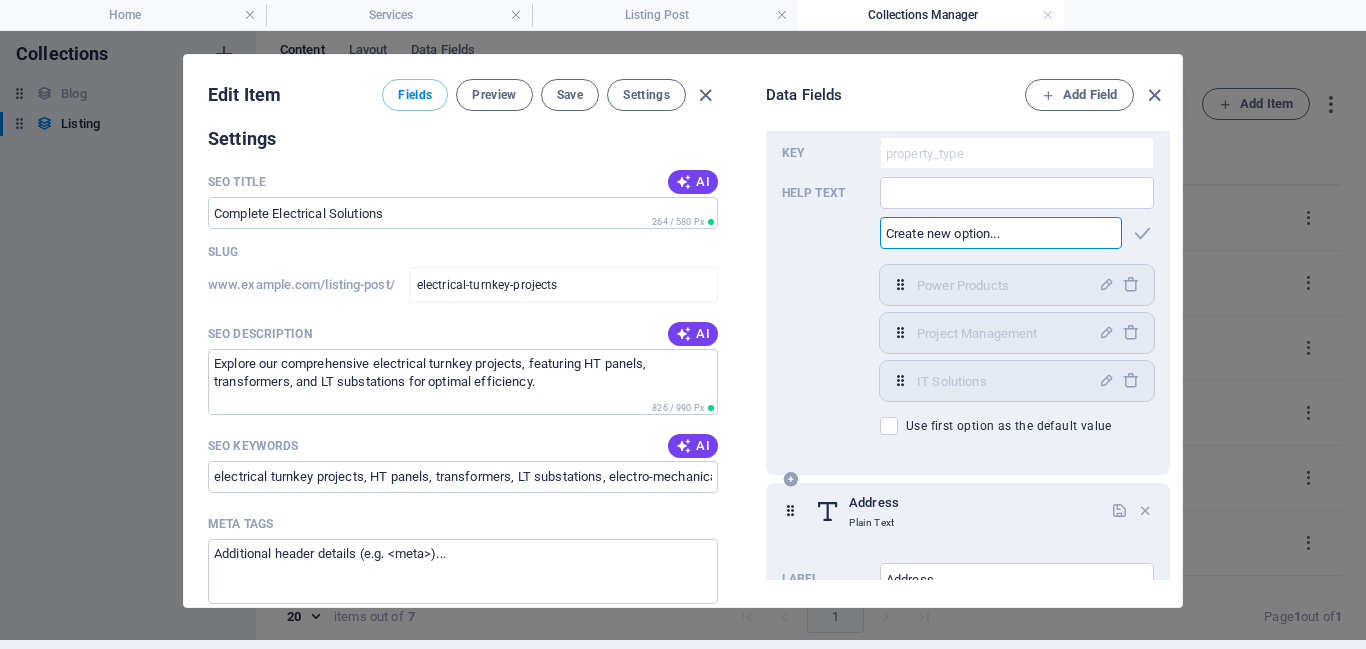 click at bounding box center [790, 479] 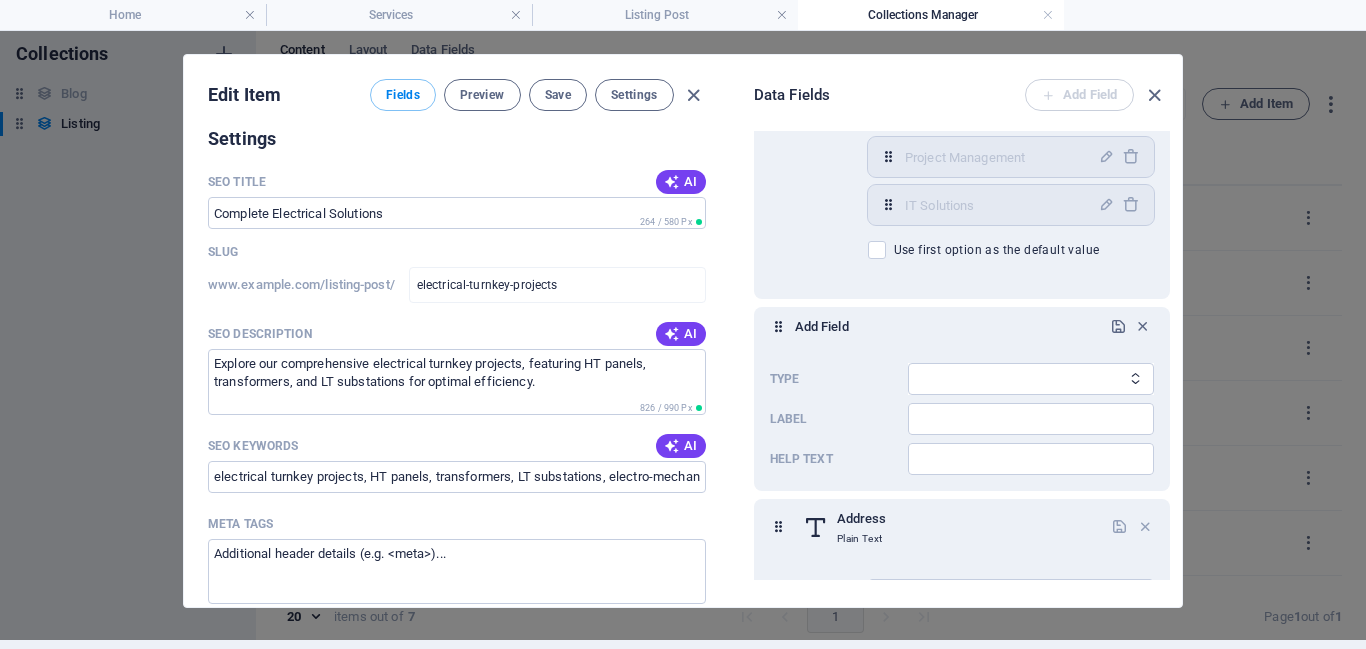 scroll, scrollTop: 559, scrollLeft: 0, axis: vertical 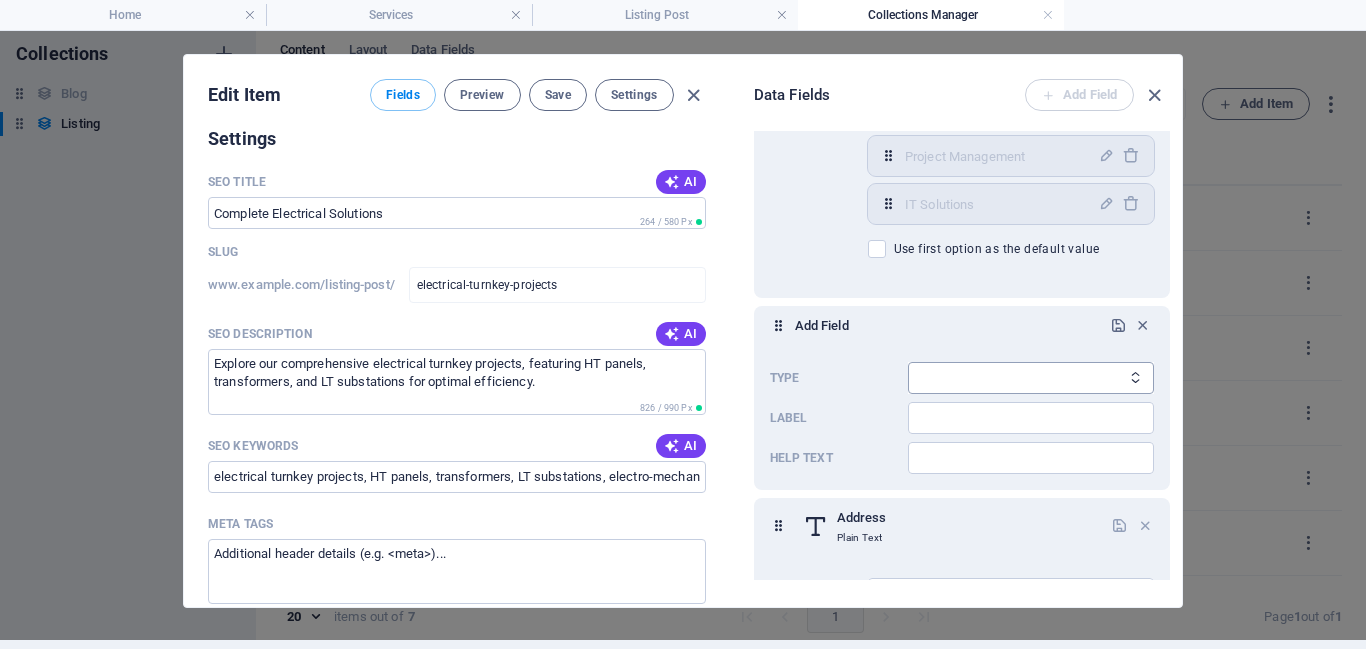 select on "choice" 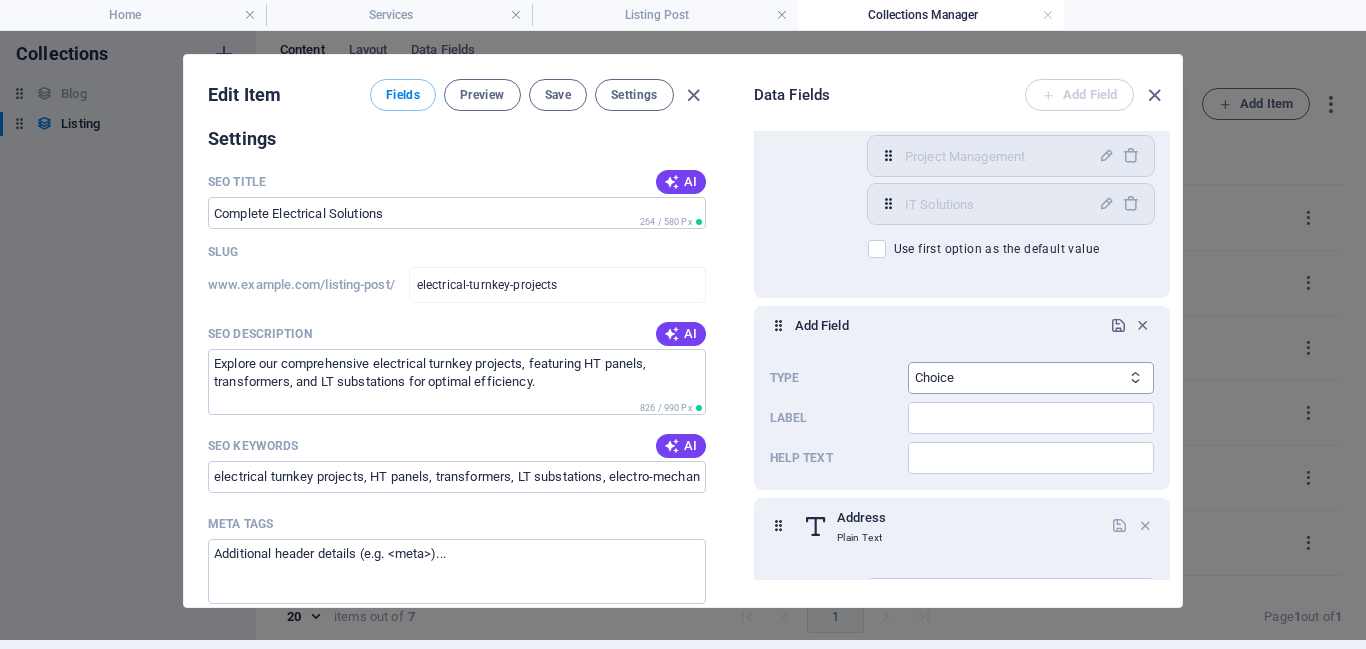 click on "Plain Text Link CMS Rich Text File Multiple Files Checkbox Choice Date Number" at bounding box center [1031, 378] 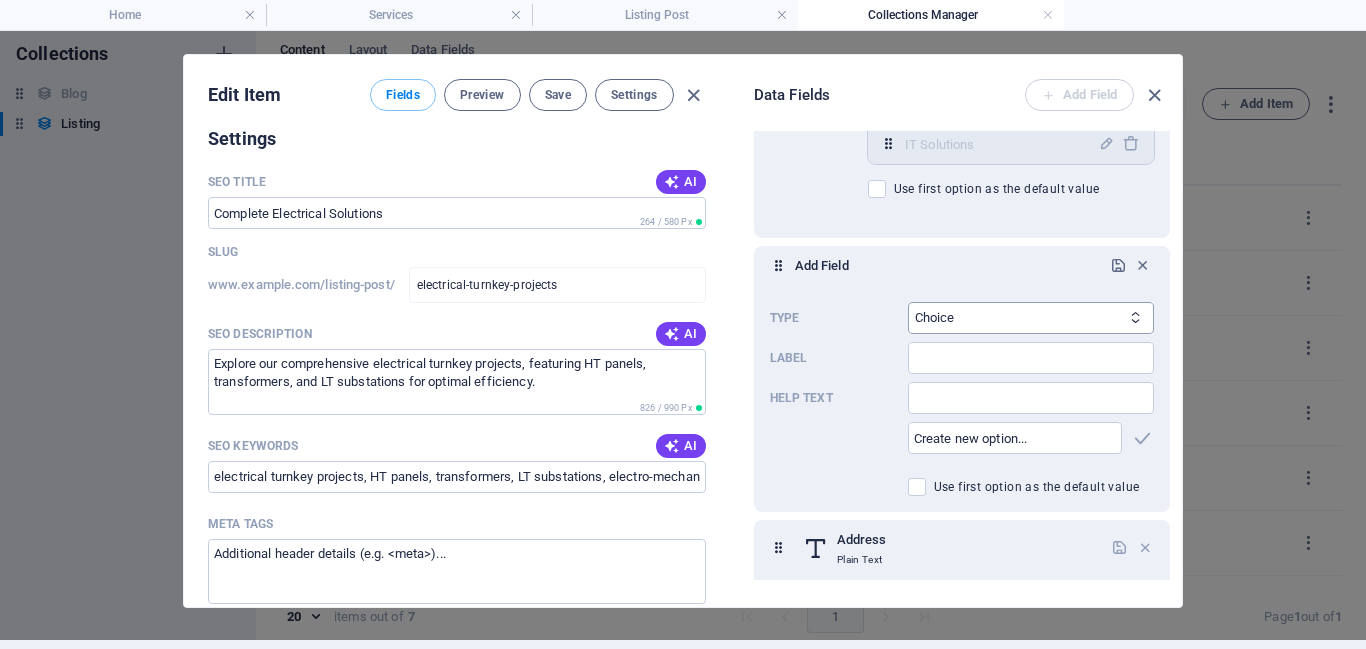 scroll, scrollTop: 655, scrollLeft: 0, axis: vertical 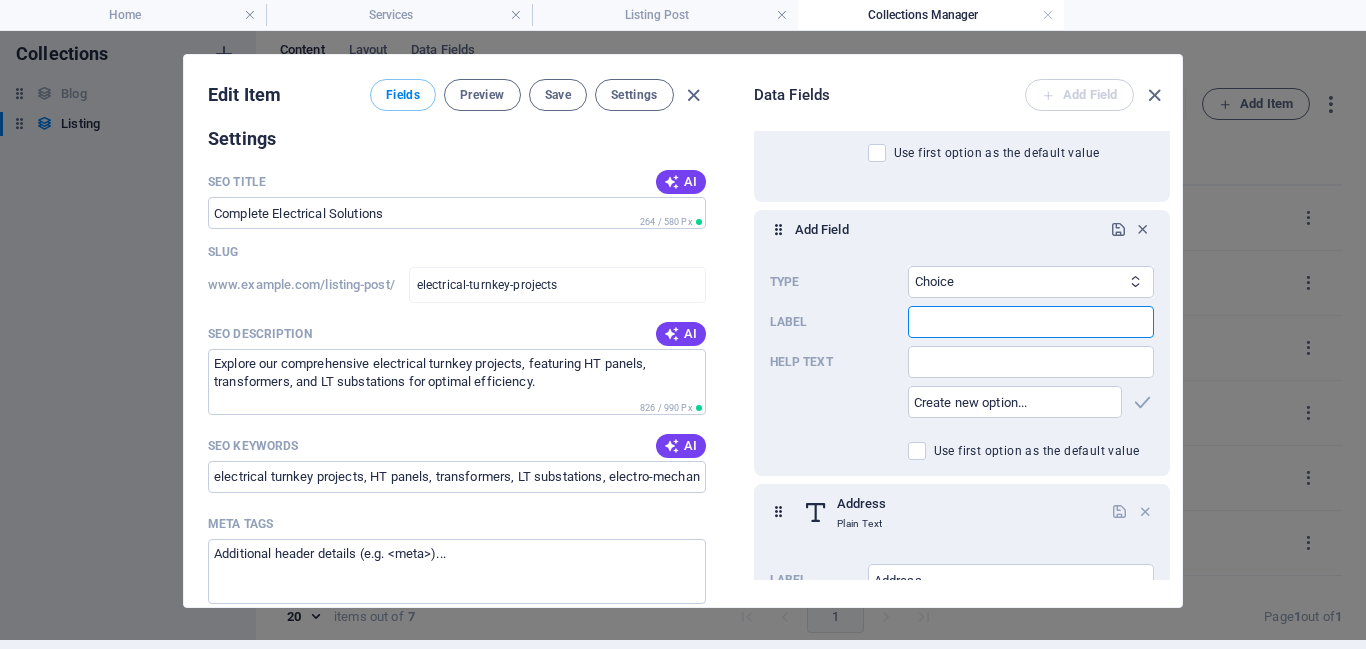 click at bounding box center (1031, 322) 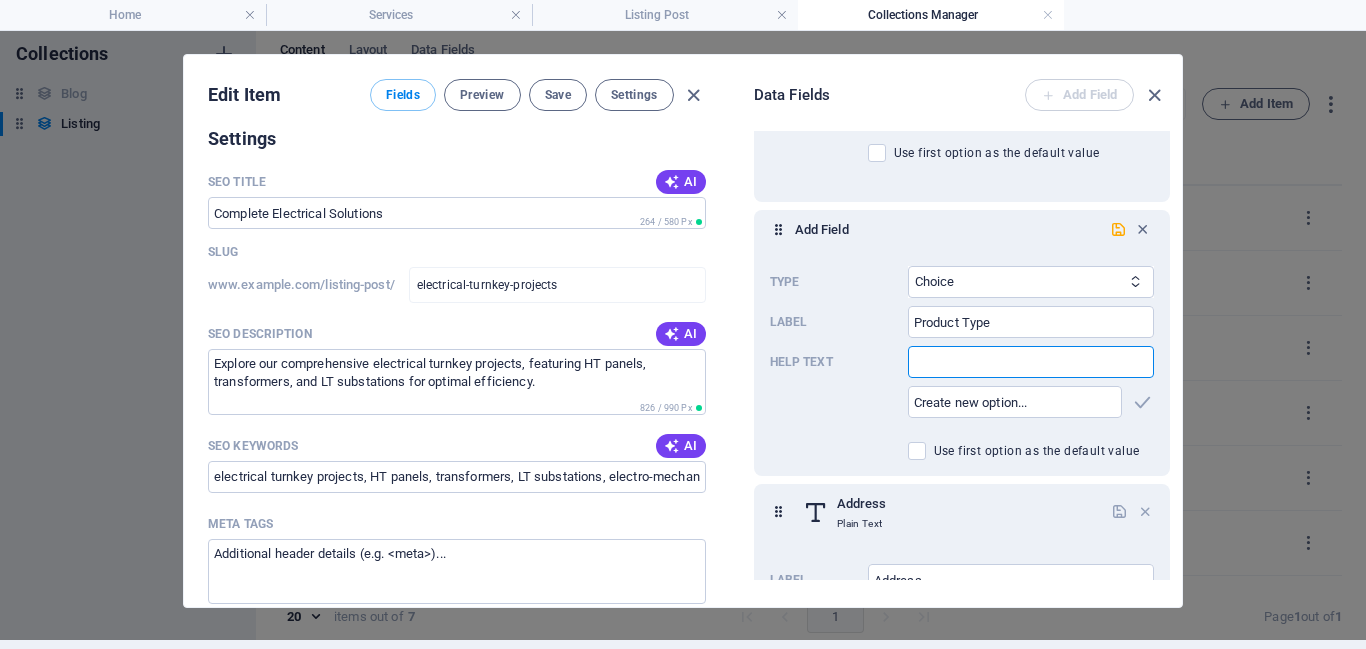click at bounding box center (1031, 362) 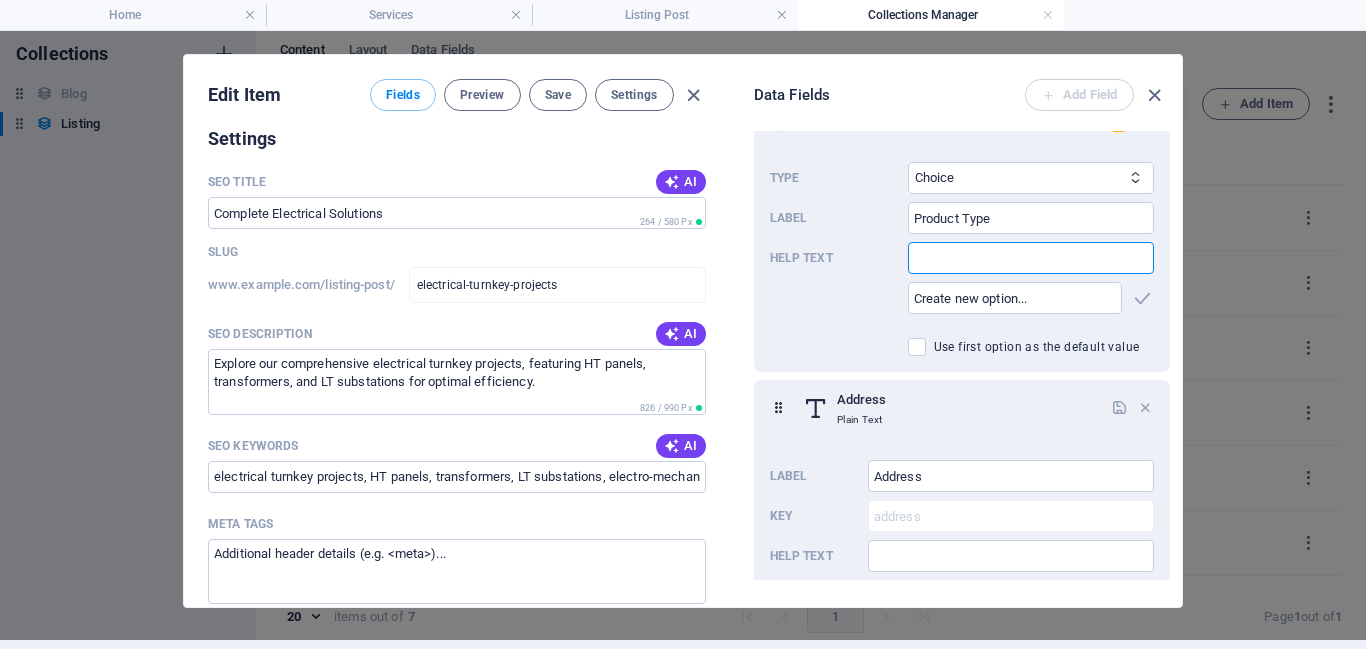 scroll, scrollTop: 765, scrollLeft: 0, axis: vertical 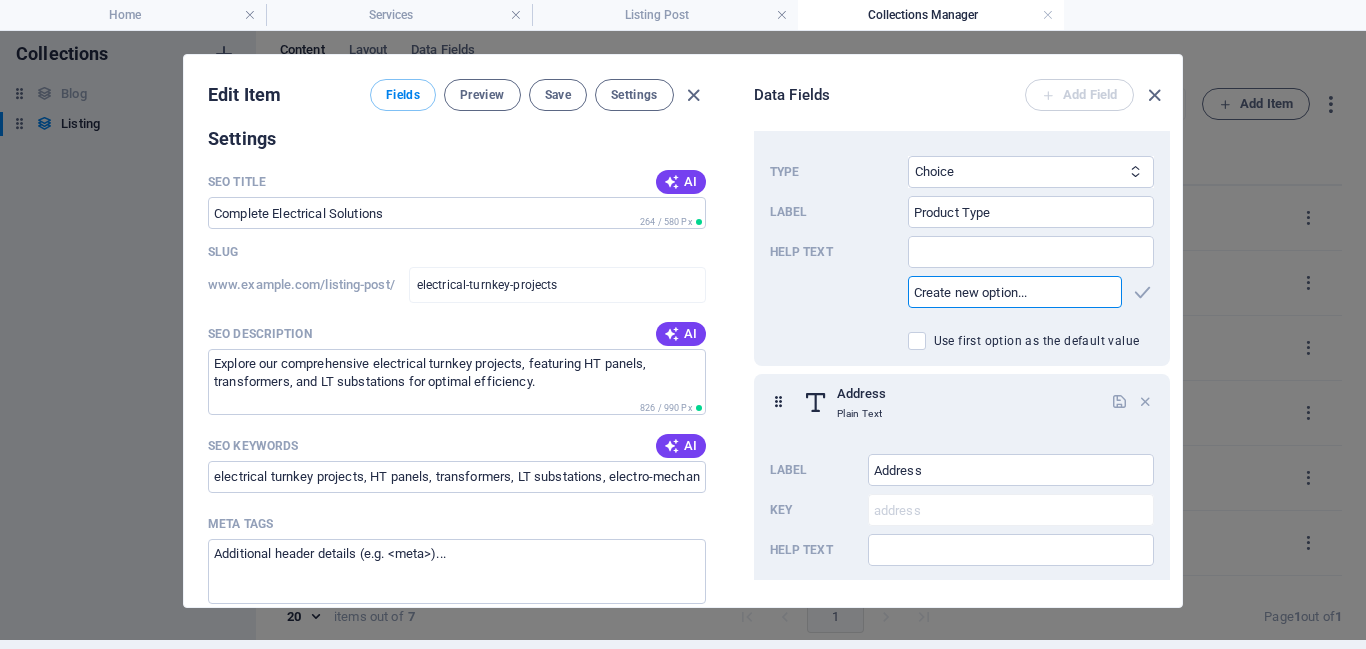 click at bounding box center (1015, 292) 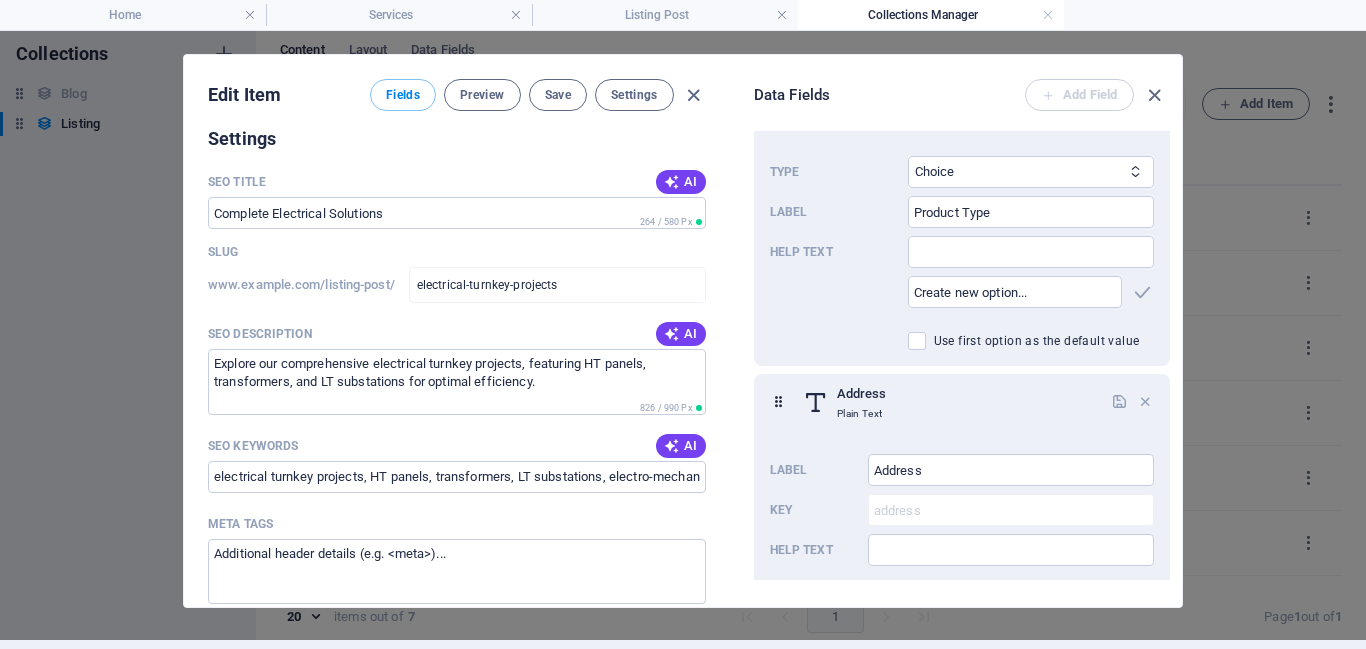 click on "Add Field Type Plain Text Link CMS Rich Text File Multiple Files Checkbox Choice Date Number Label Product Type ​ Help text ​ ​ Use first option as the default value" at bounding box center (962, 233) 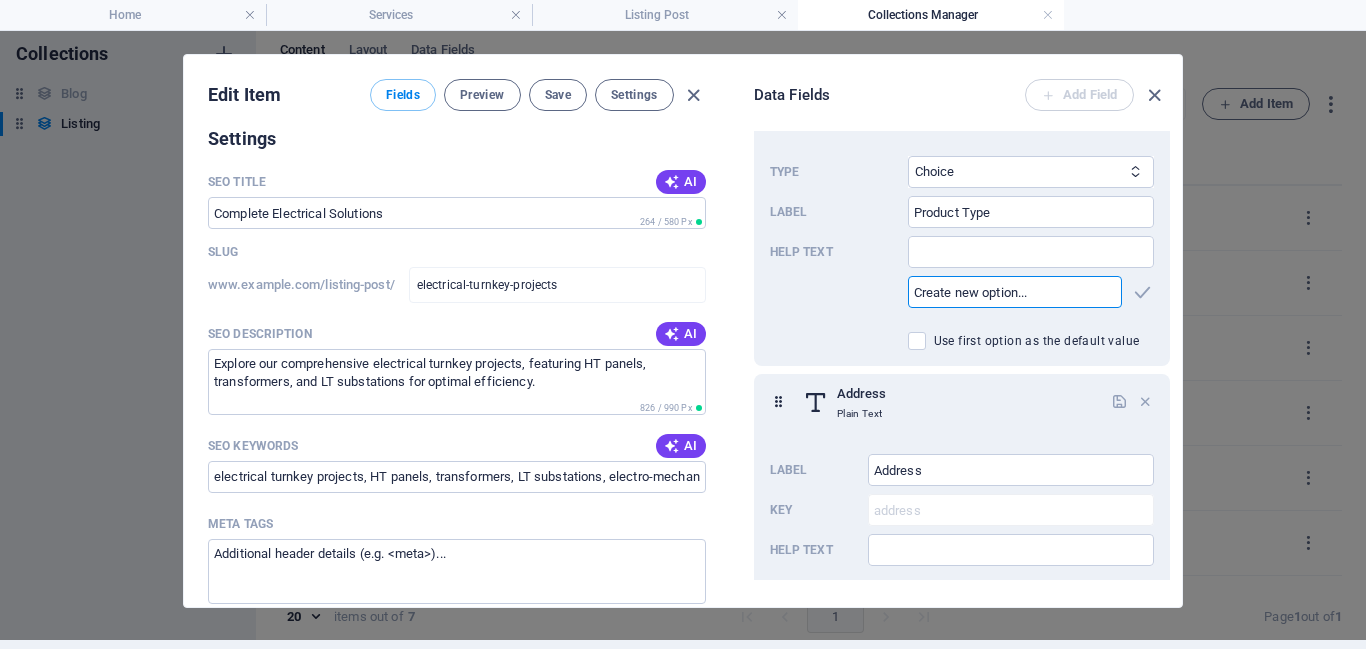 click at bounding box center [1015, 292] 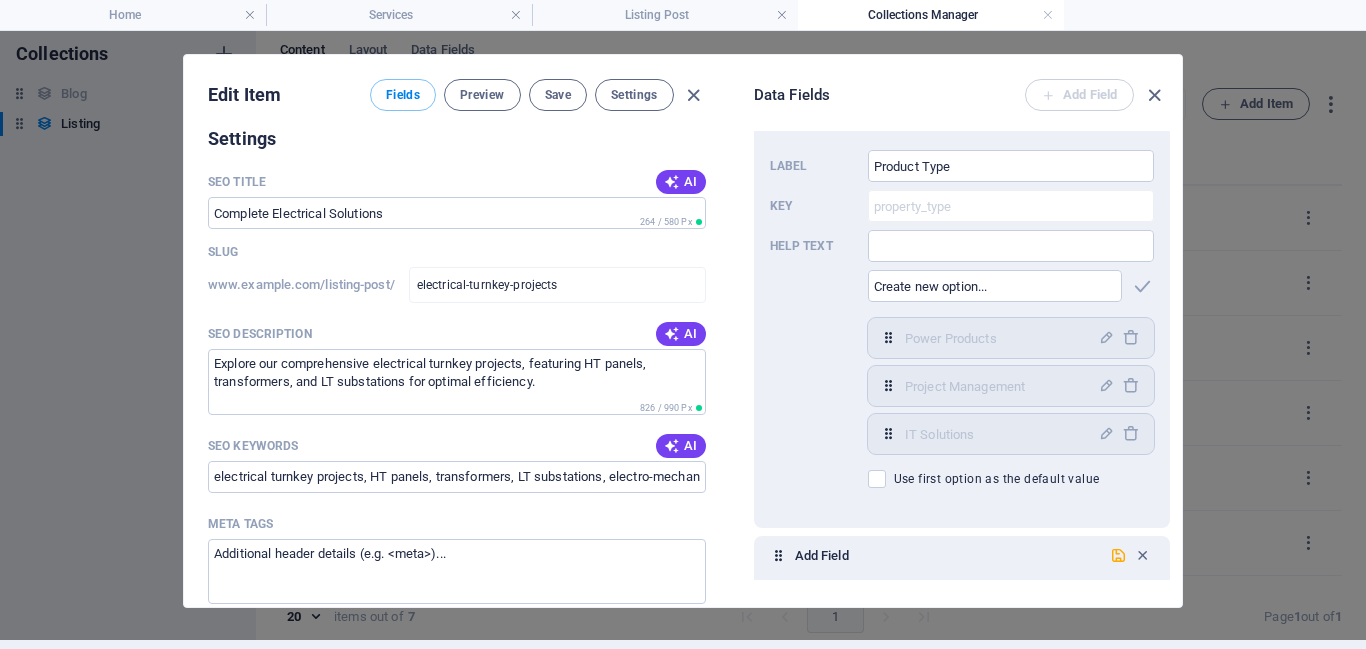 scroll, scrollTop: 327, scrollLeft: 0, axis: vertical 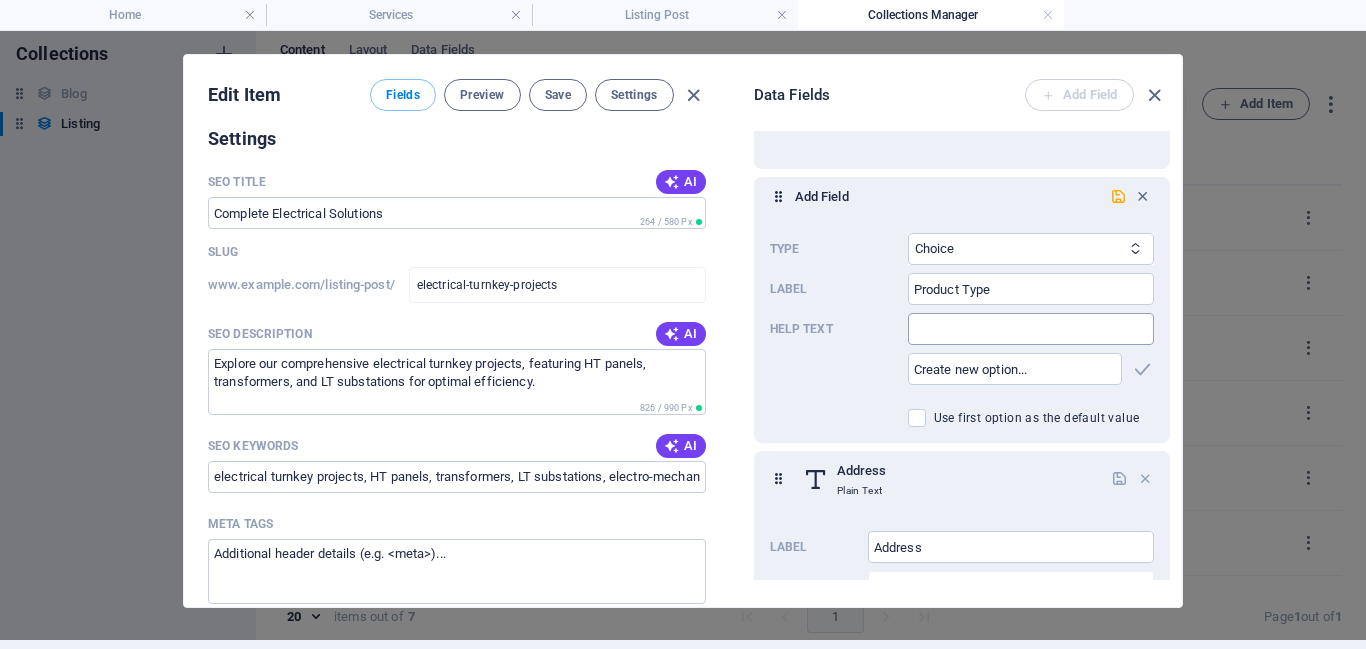 click at bounding box center [1031, 329] 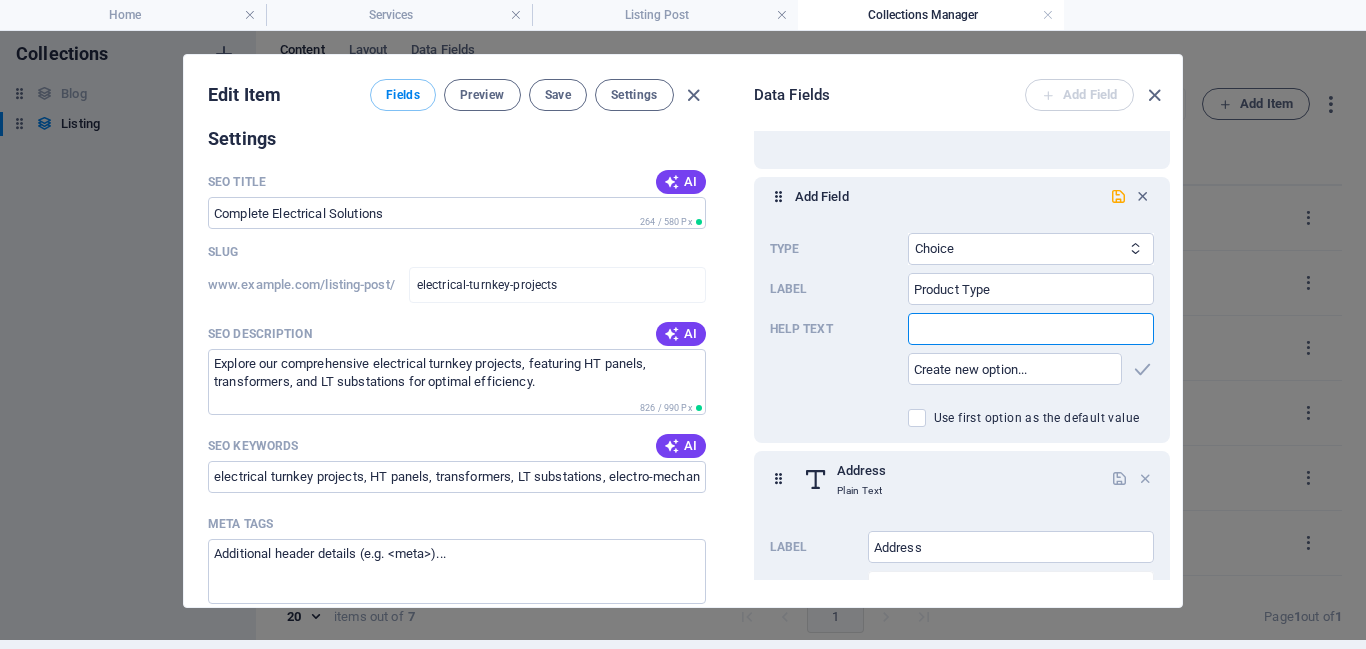 paste on "property_type" 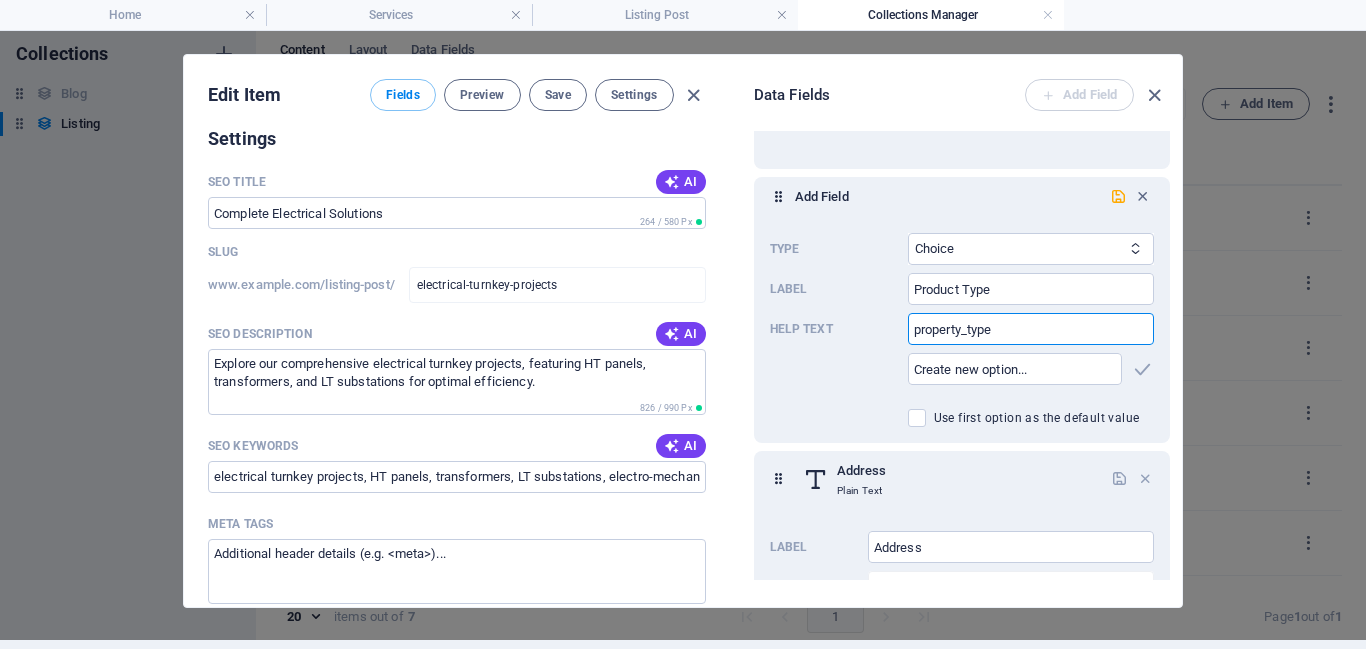 type 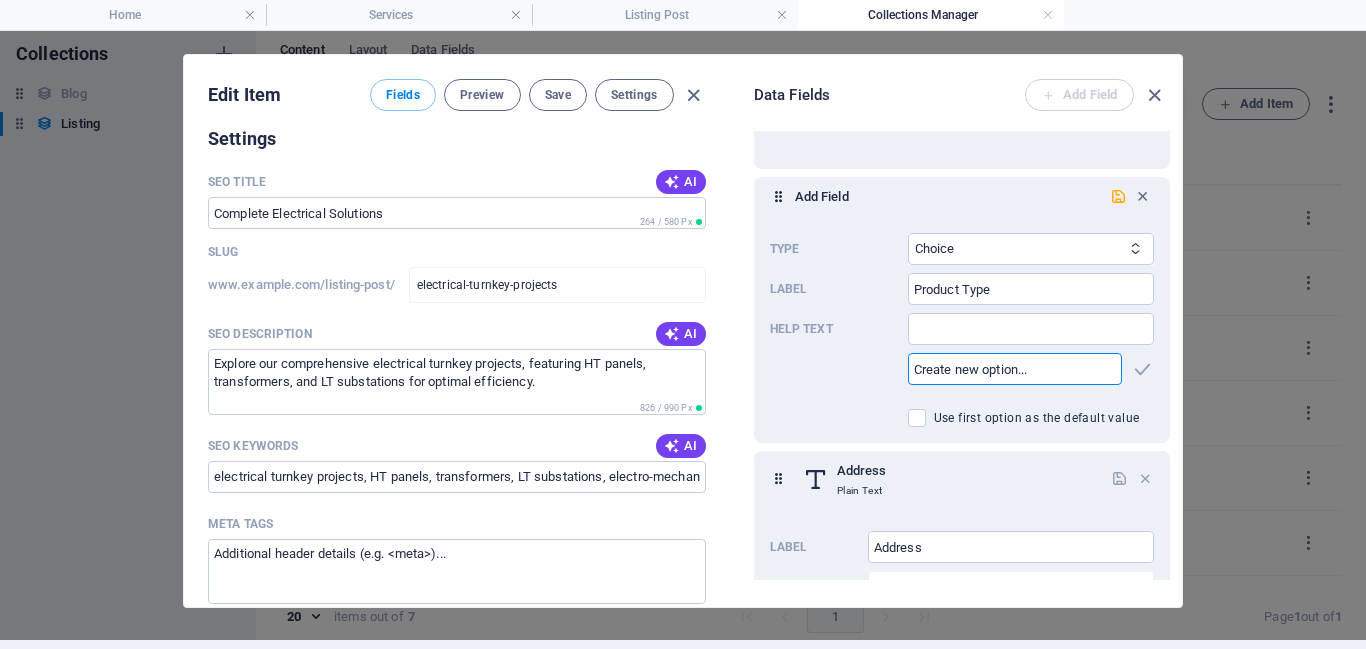 click at bounding box center [1015, 369] 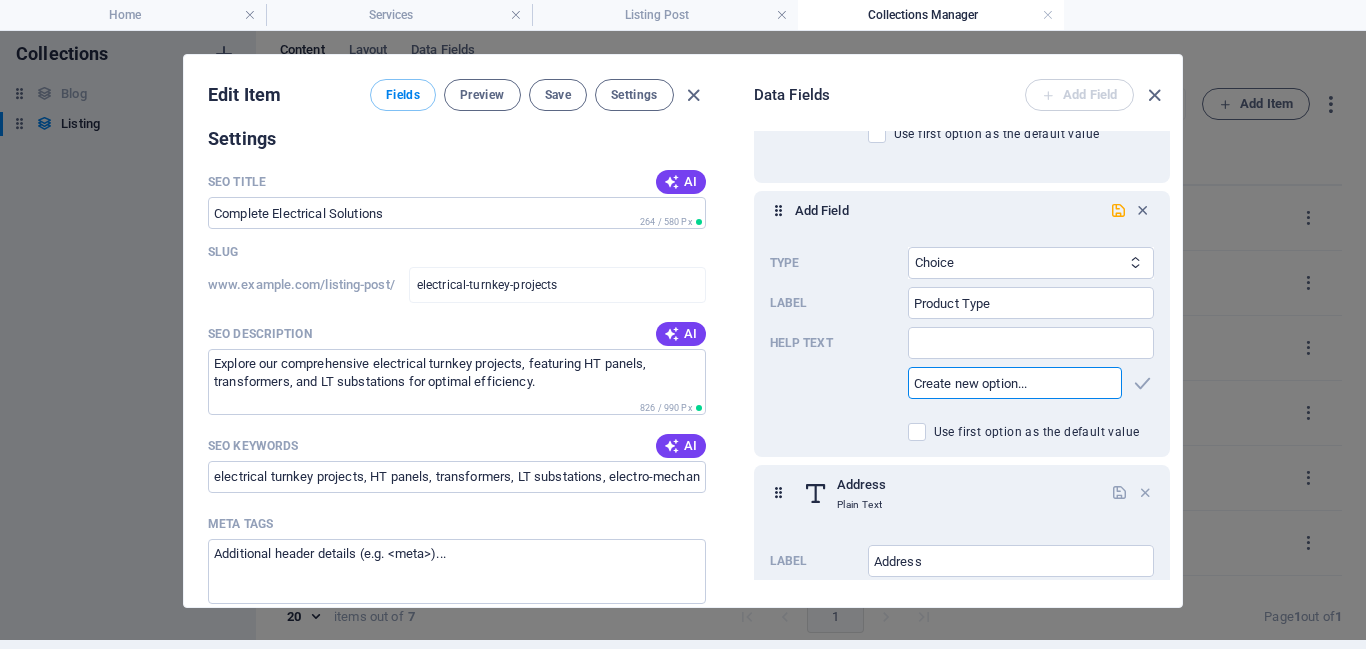 scroll, scrollTop: 686, scrollLeft: 0, axis: vertical 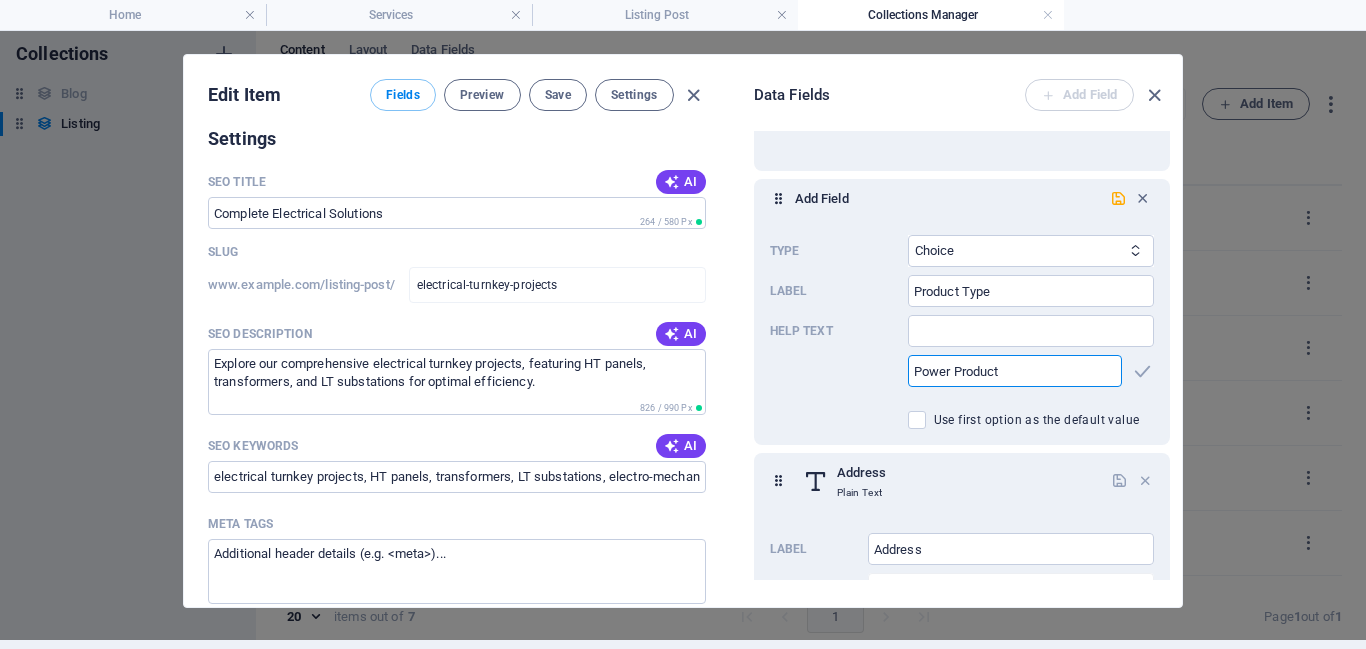 type on "Power Products" 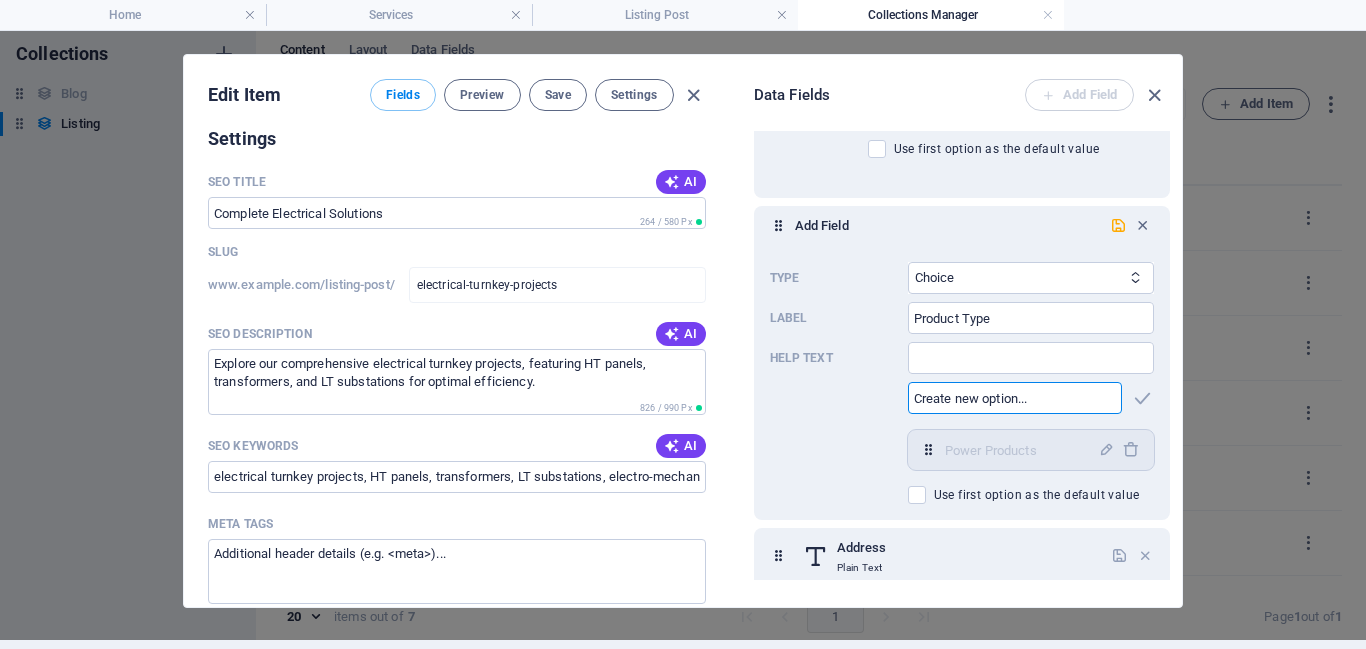 scroll, scrollTop: 742, scrollLeft: 0, axis: vertical 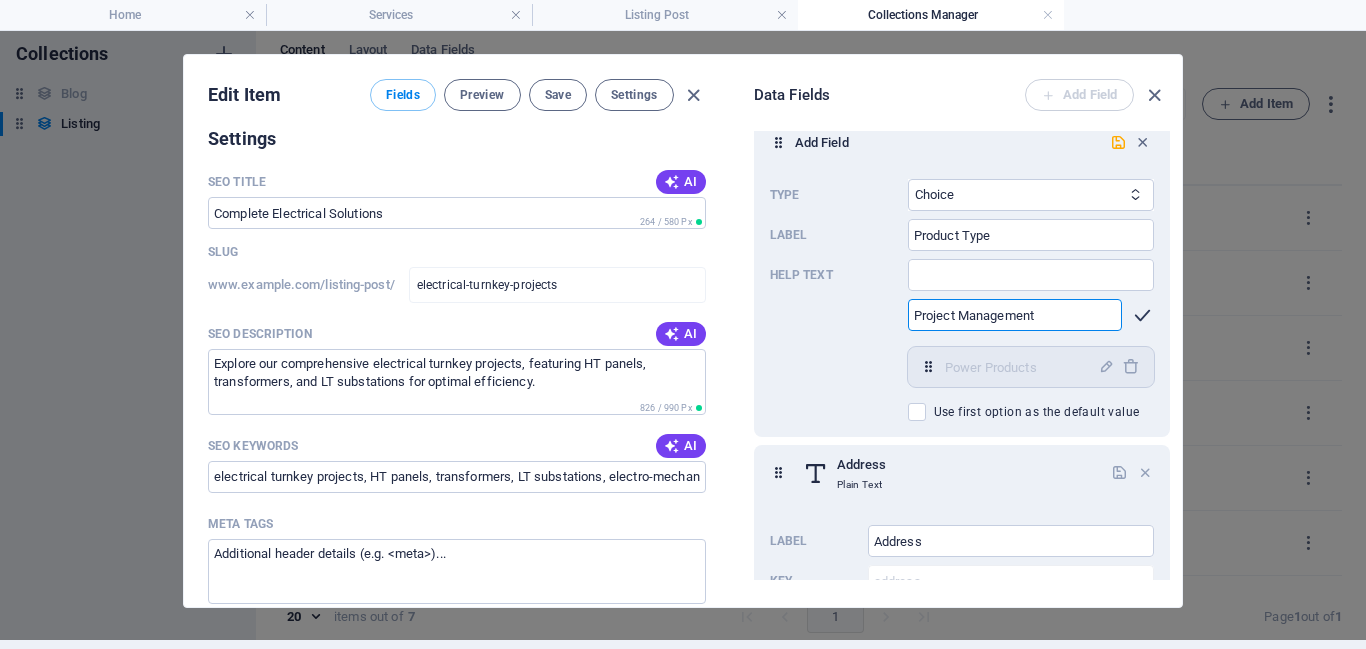 type on "Project Management" 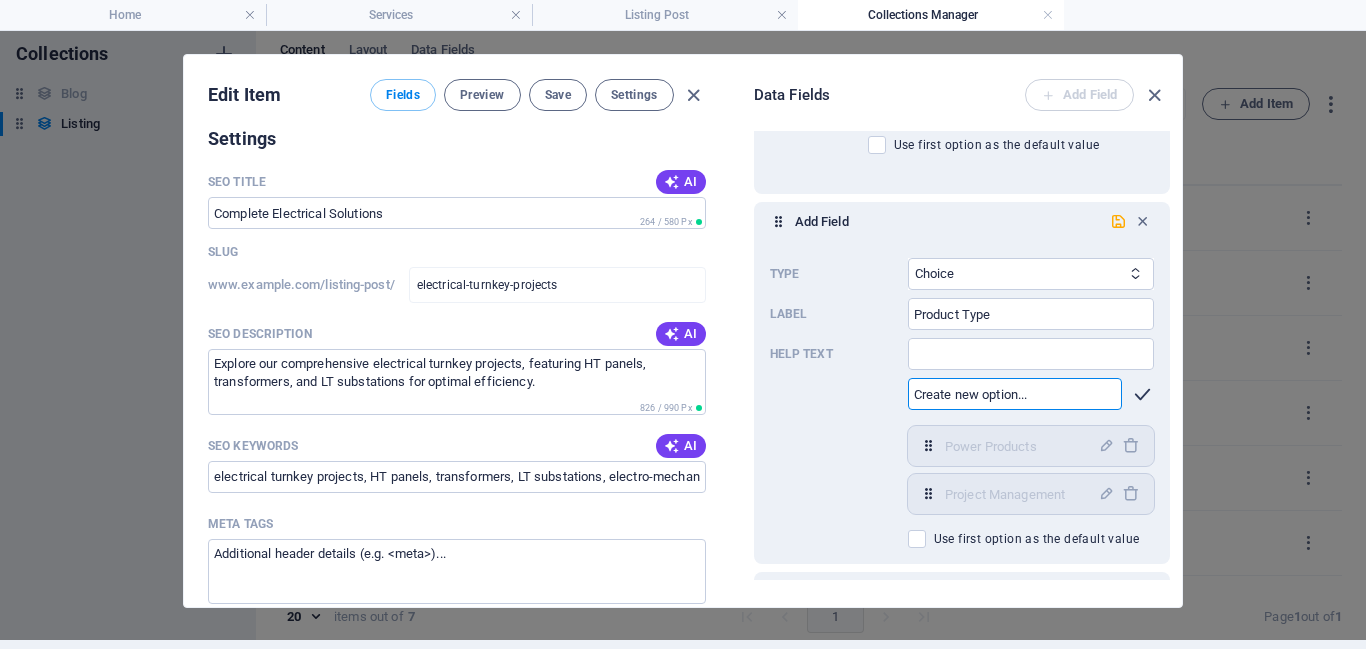 scroll, scrollTop: 679, scrollLeft: 0, axis: vertical 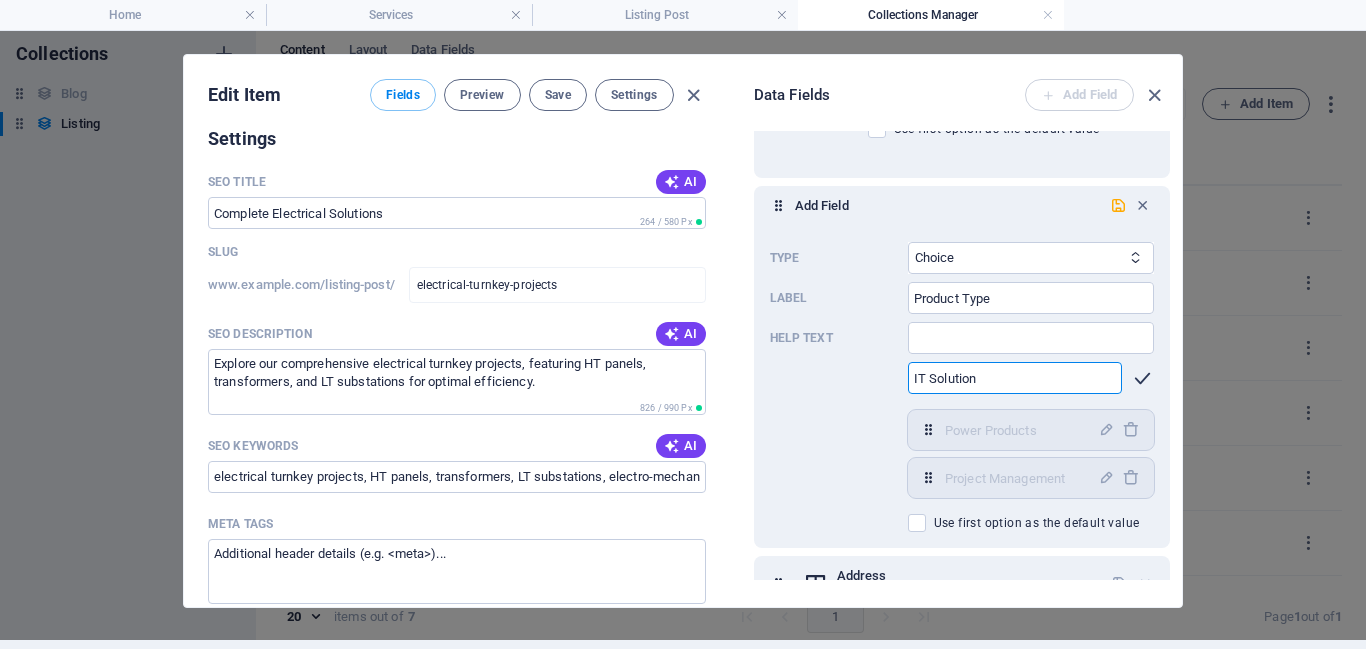 type on "IT Solutions" 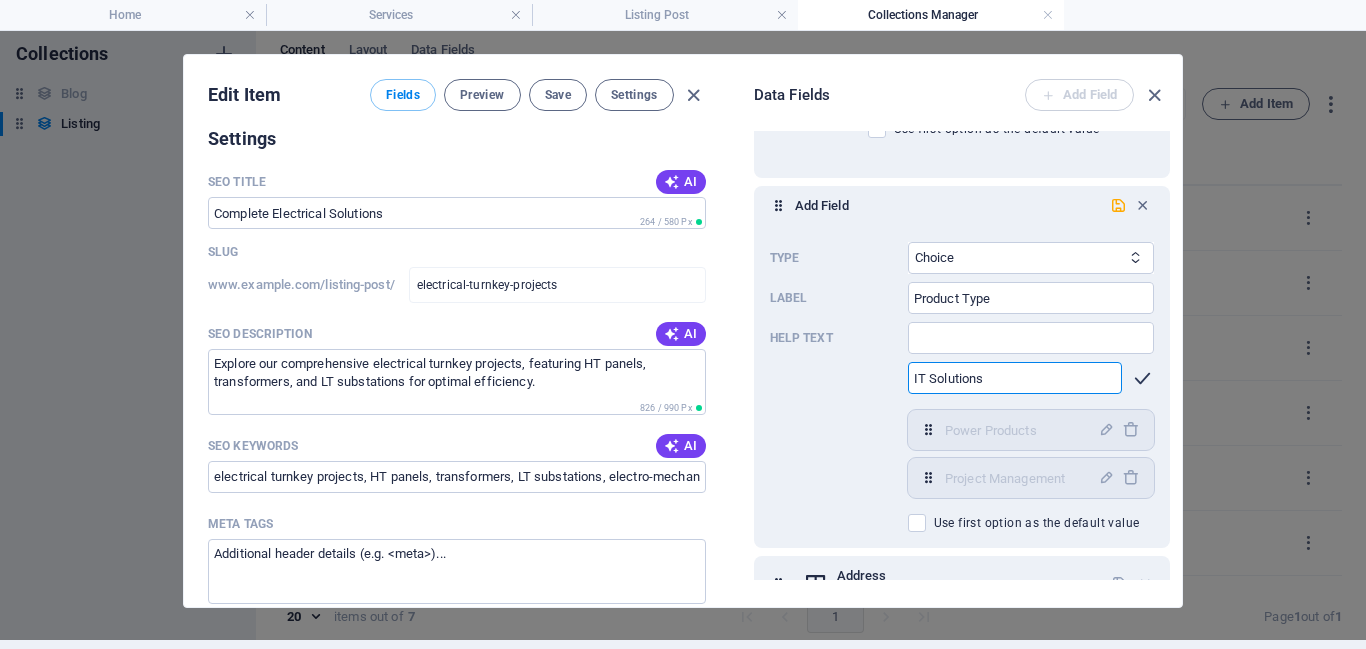 type 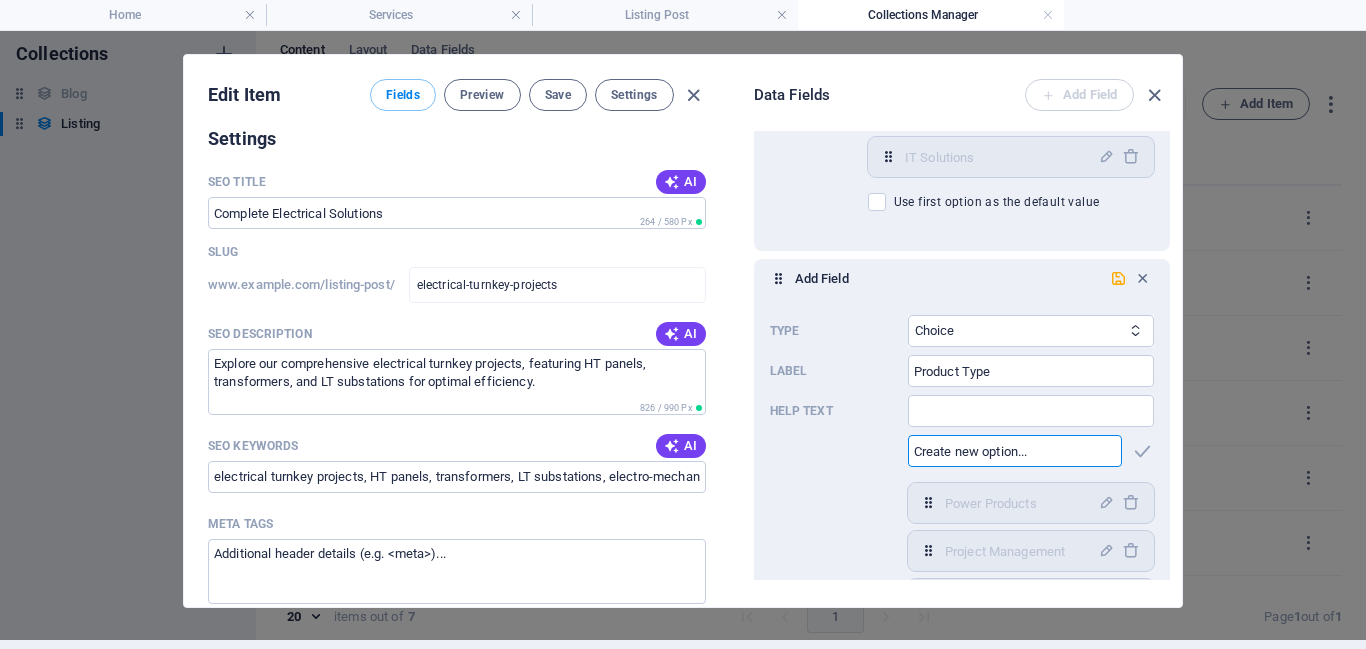 scroll, scrollTop: 610, scrollLeft: 0, axis: vertical 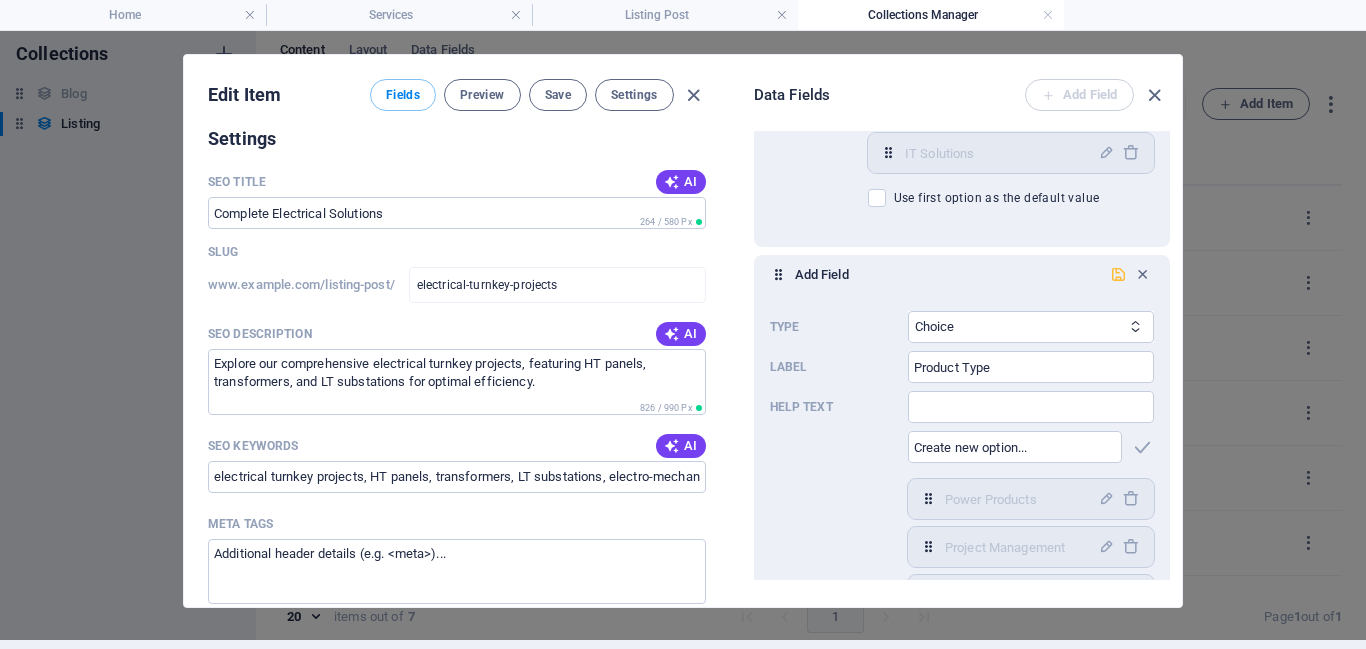 click at bounding box center [1118, 274] 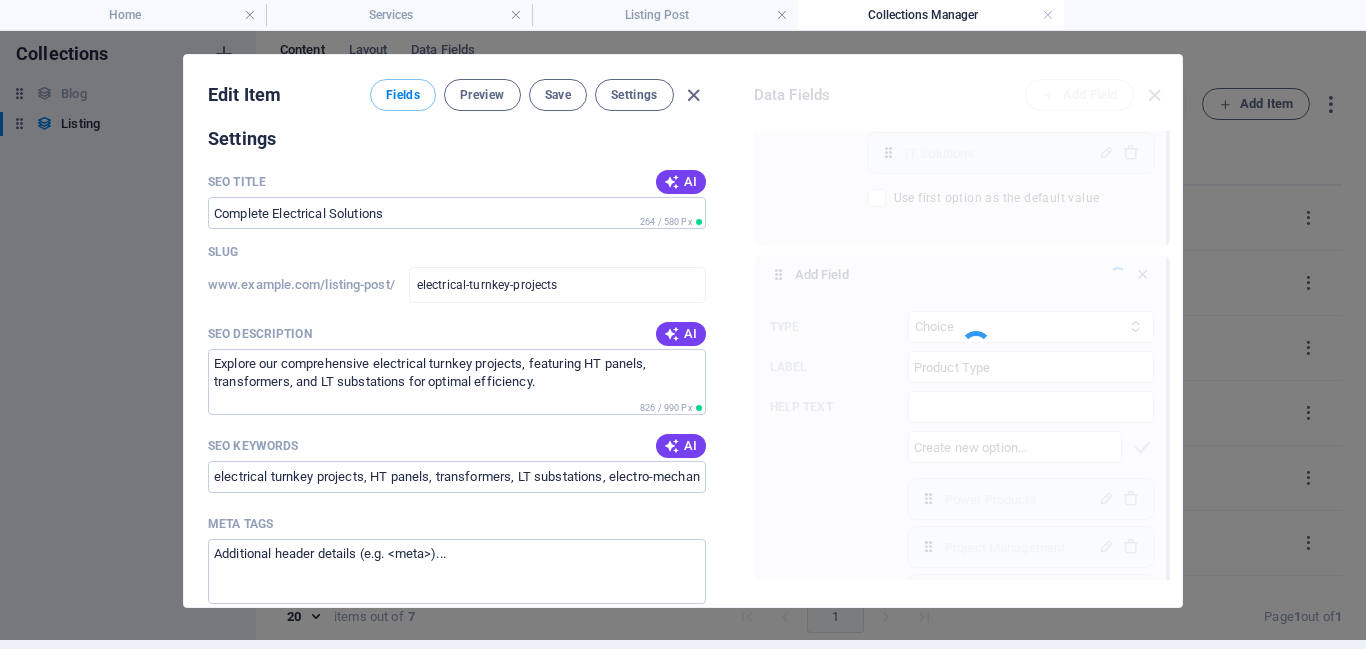 scroll, scrollTop: 1281, scrollLeft: 0, axis: vertical 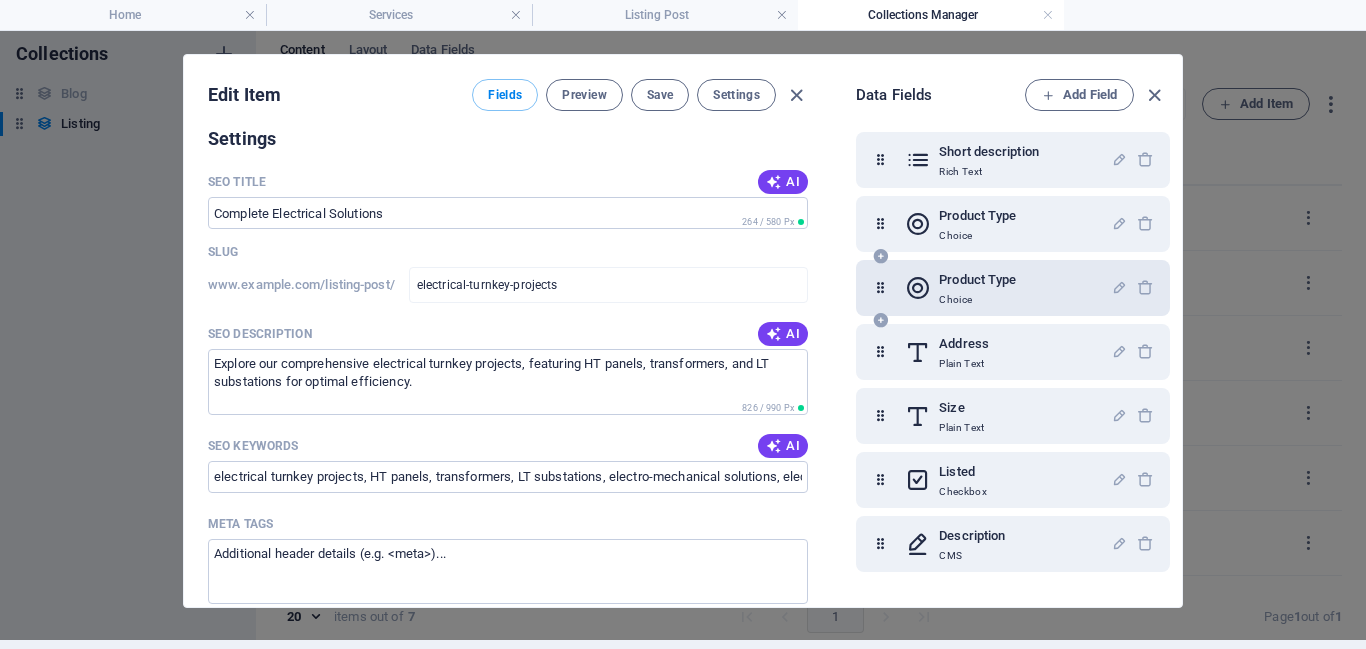 click on "Product Type" at bounding box center [977, 280] 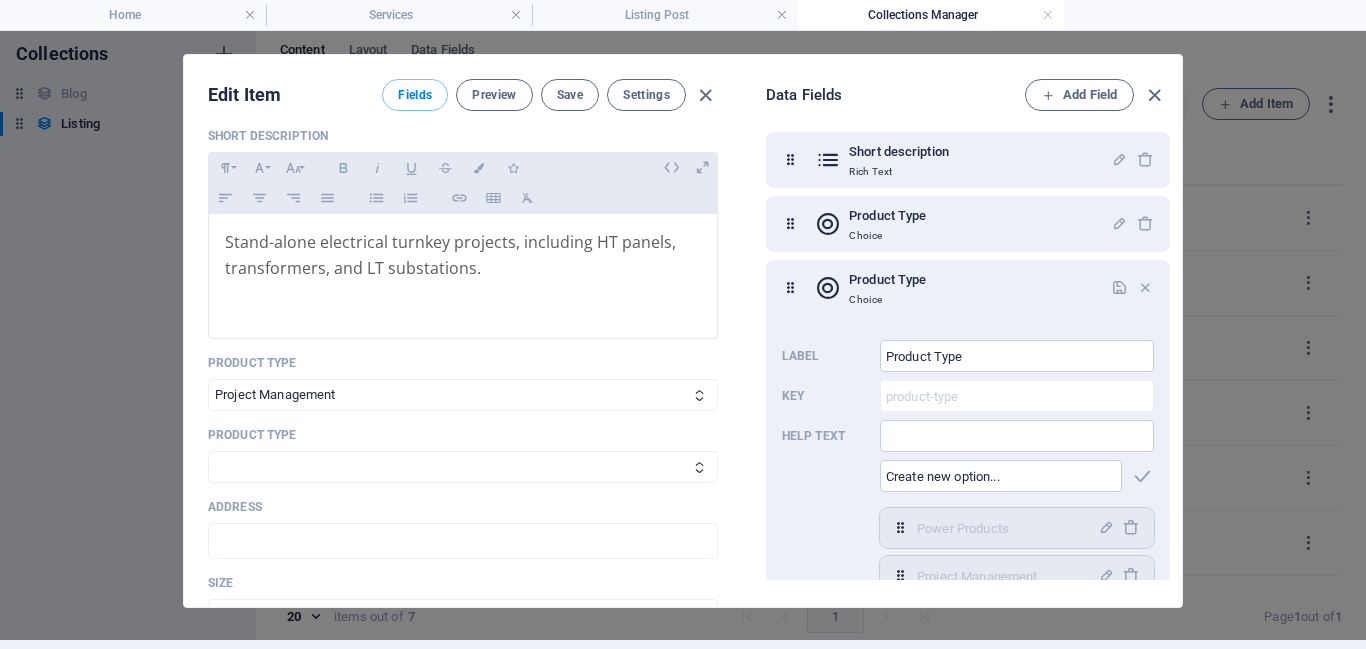 scroll, scrollTop: 474, scrollLeft: 0, axis: vertical 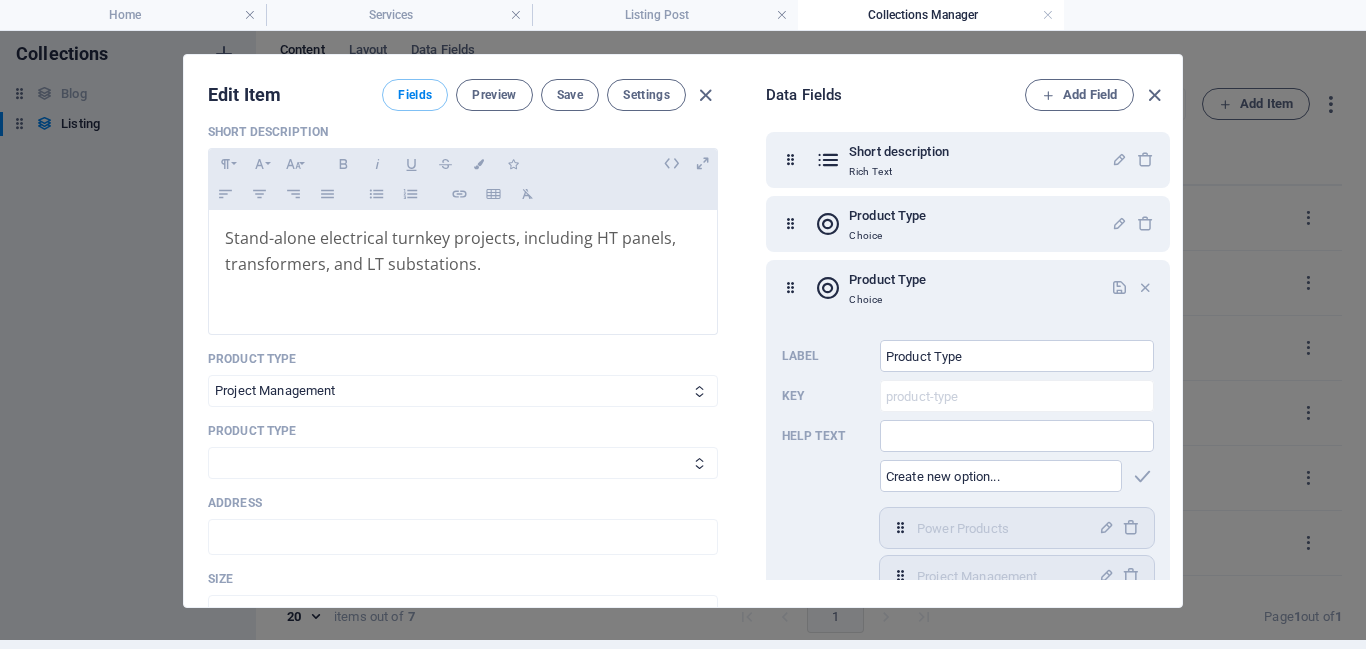 select on "Project Management" 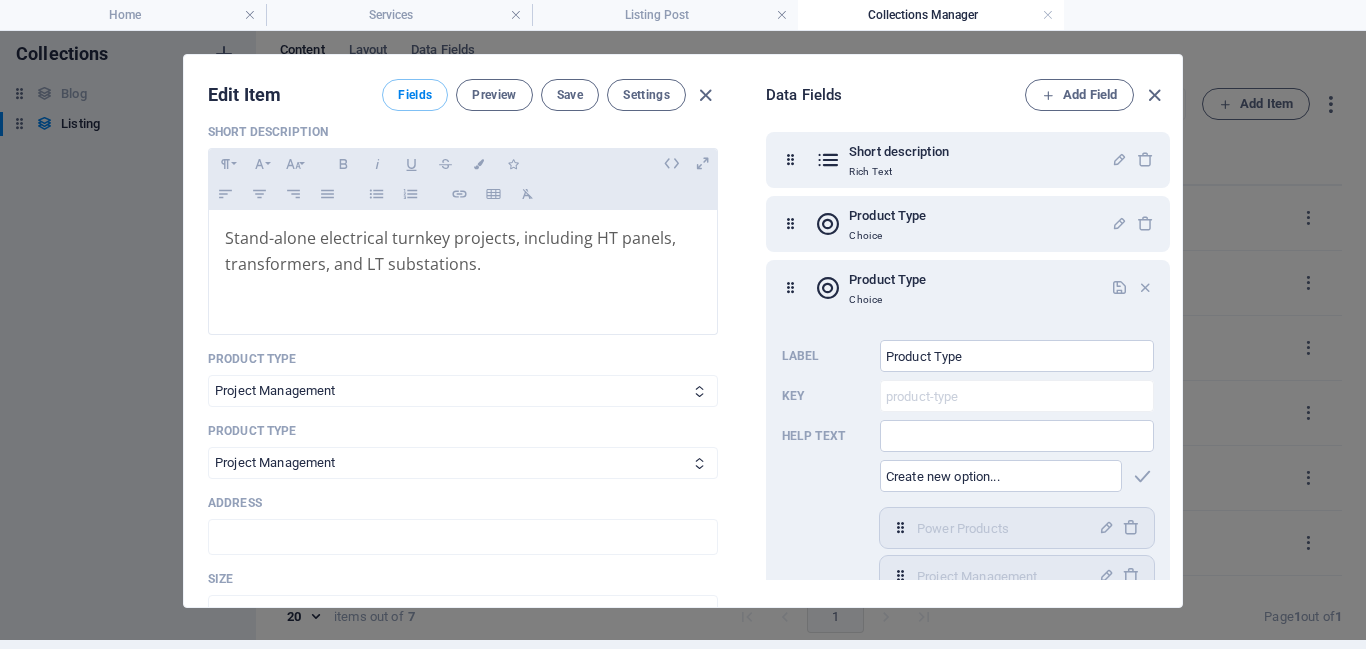 click on "Power Products Project Management IT Solutions" at bounding box center [463, 463] 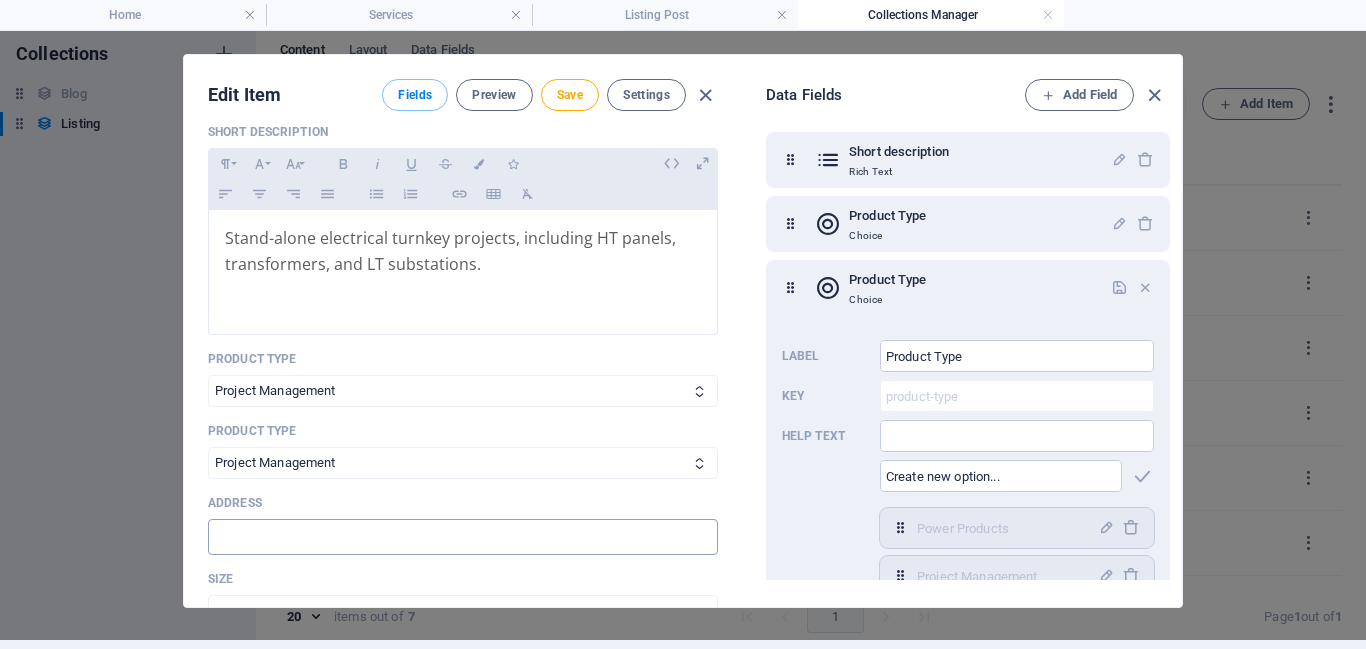 click at bounding box center [463, 537] 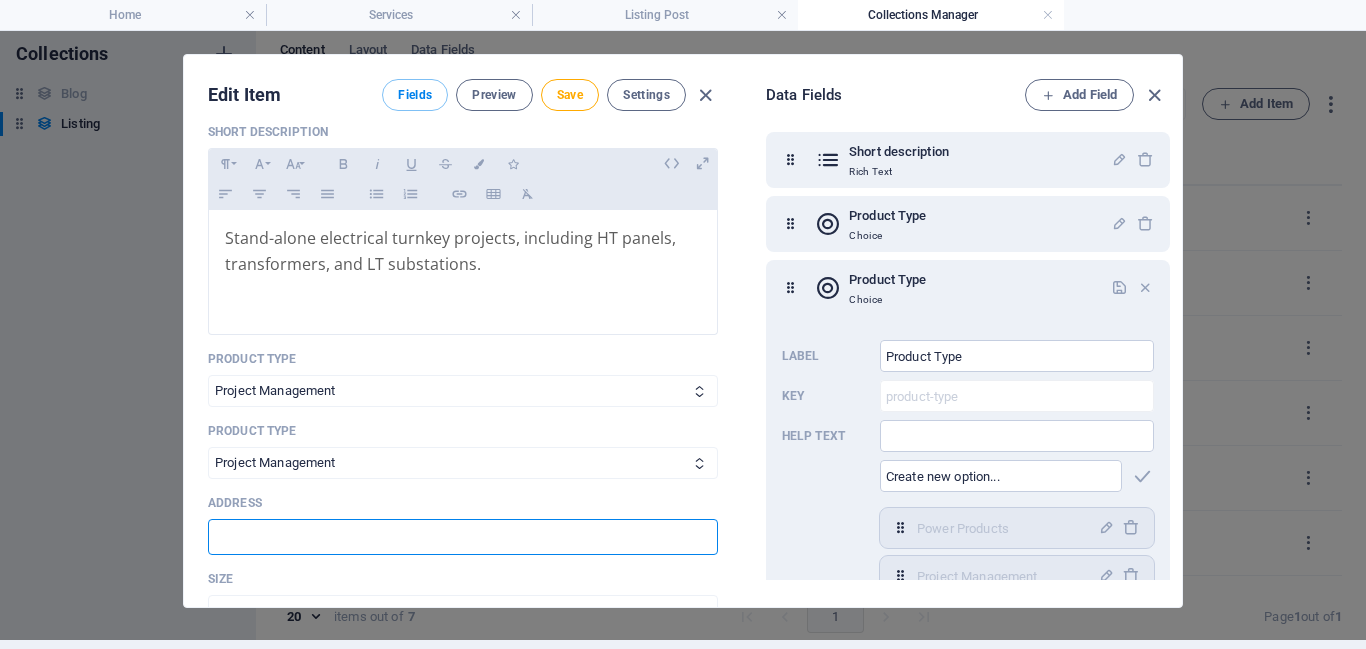 click at bounding box center (463, 537) 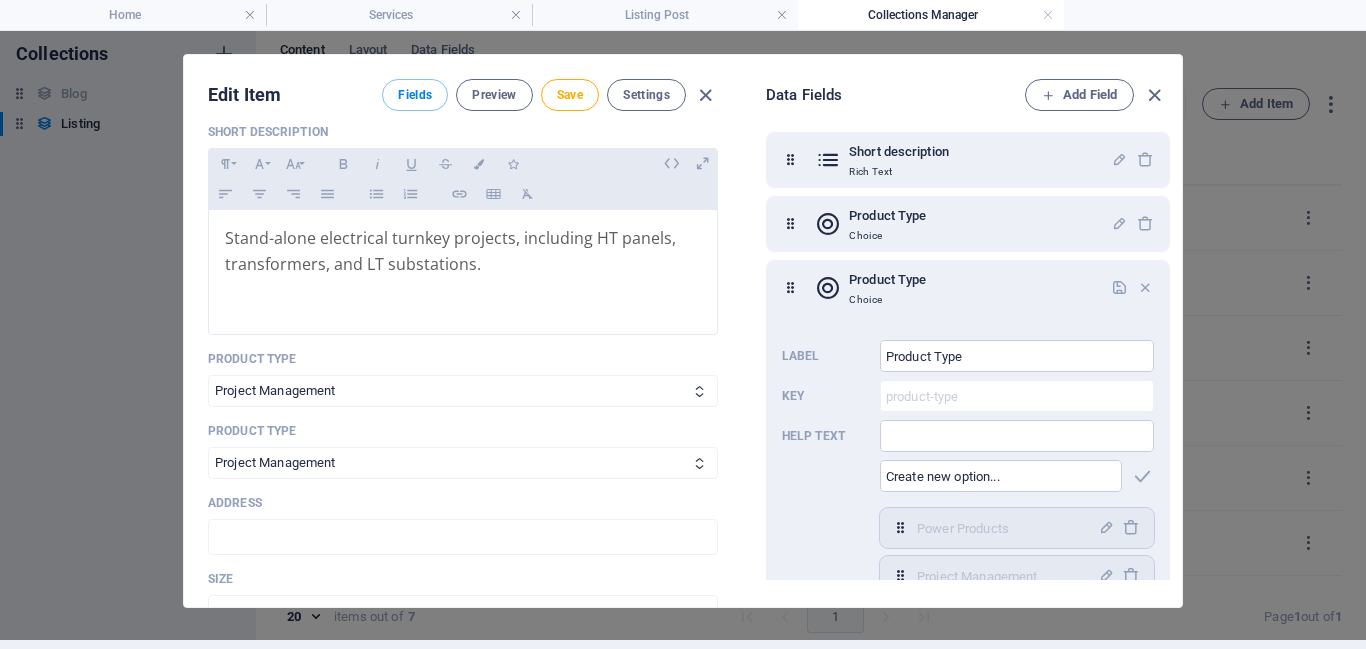 click on "Name Electrical Turnkey Projects ​ Slug www.example.com/listing-post/ electrical-turnkey-projects ​ Image Drop files here to upload them instantly Short description Paragraph Format Normal Heading 1 Heading 2 Heading 3 Heading 4 Heading 5 Heading 6 Code Font Family Arial Georgia Impact Tahoma Times New Roman Verdana Montserrat Work Sans Font Size 8 9 10 11 12 14 18 24 30 36 48 60 72 96 Bold Italic Underline Strikethrough Colors Icons Align Left Align Center Align Right Align Justify Unordered List Ordered List Insert Link Insert Table Clear Formatting Stand-alone electrical turnkey projects, including HT panels, transformers, and LT substations. Product Type Power Products Project Management IT Solutions Product Type Power Products Project Management IT Solutions Address [NUMBER] [STREET]. [CITY], [STATE] [POSTAL_CODE] ​ Size ​ Listed Listed Description Edit in CMS Please click on Edit in CMS to add content Add Field Settings SEO Title AI Complete Electrical Solutions ​ 264 / 580 Px Slug www.example.com/listing-post/ electrical-turnkey-projects AI" at bounding box center [463, 367] 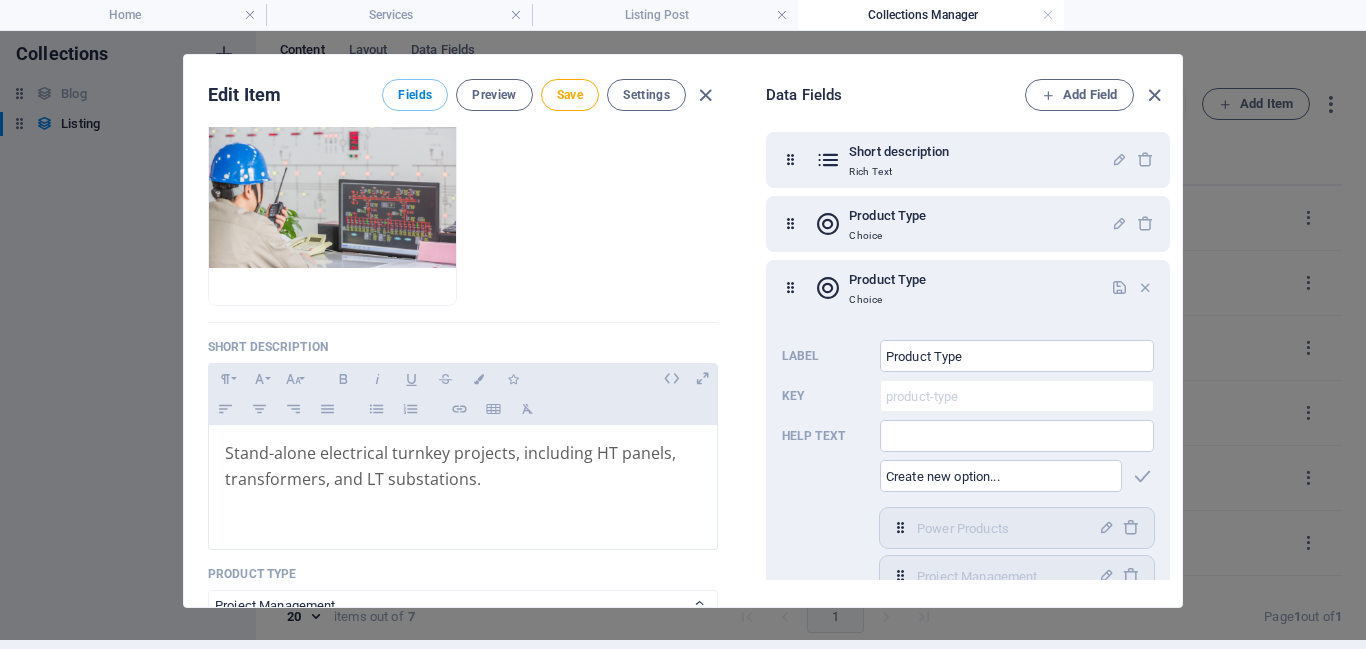 scroll, scrollTop: 174, scrollLeft: 0, axis: vertical 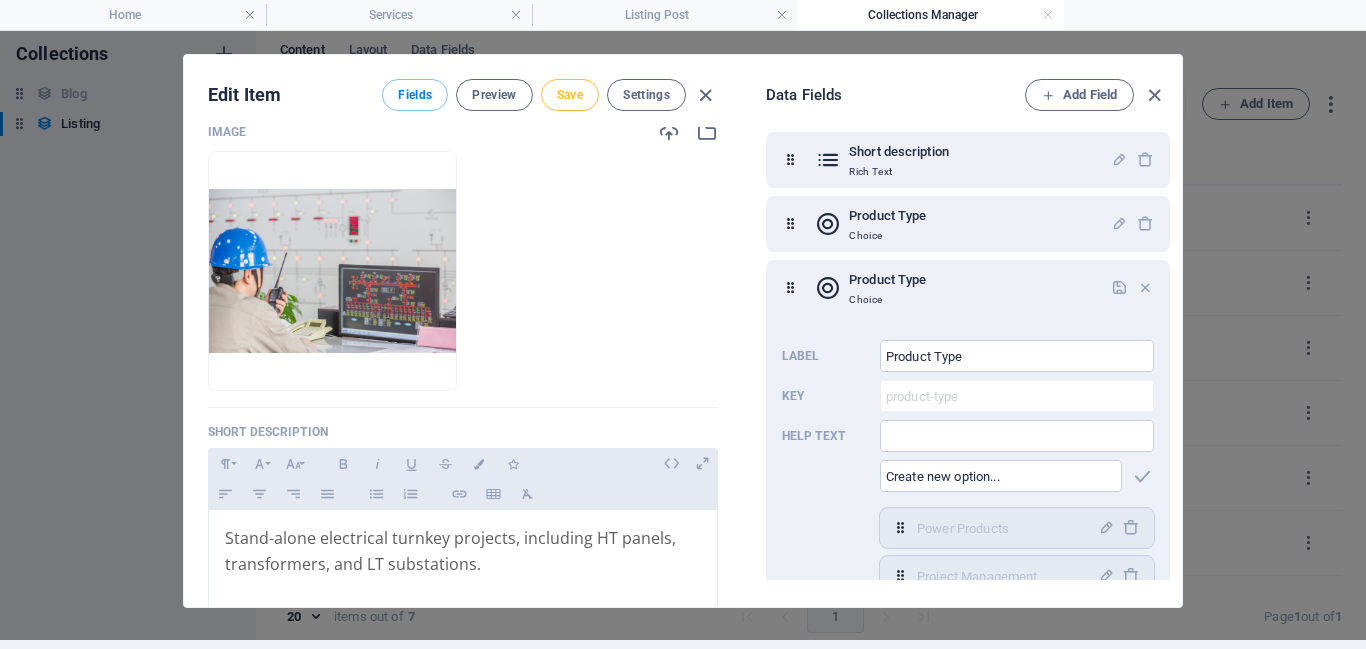 click on "Save" at bounding box center [570, 95] 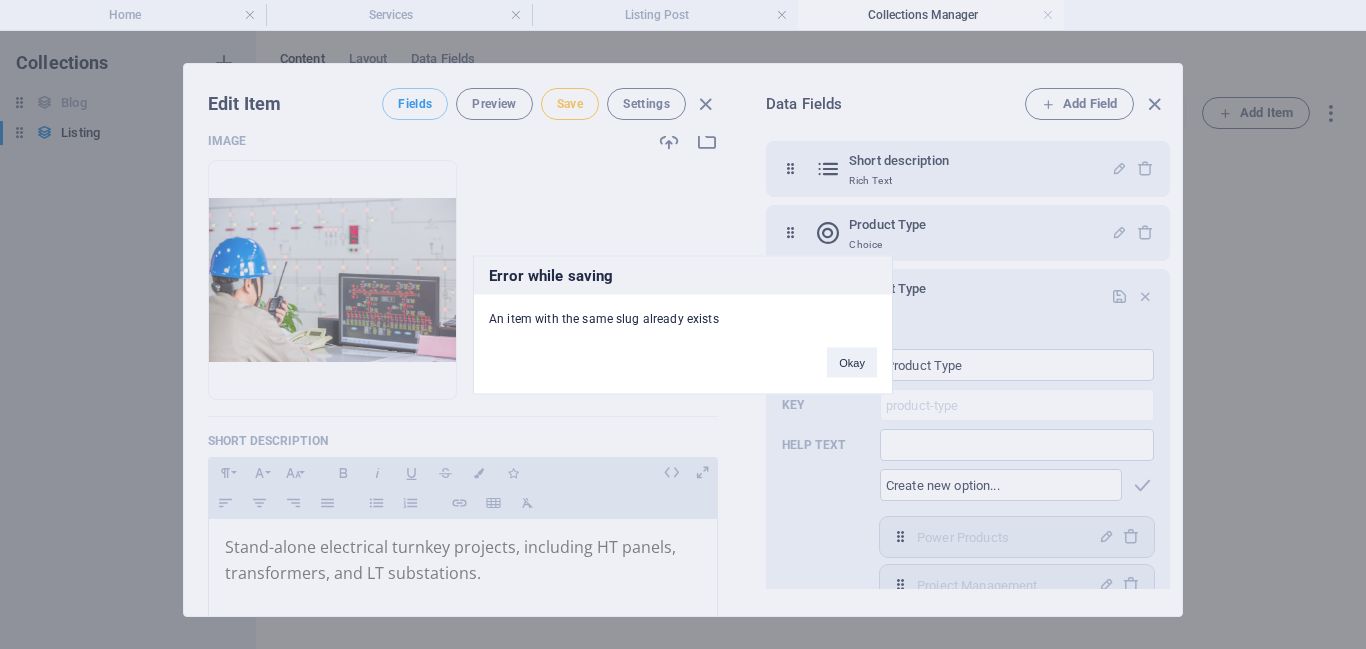 scroll, scrollTop: 0, scrollLeft: 0, axis: both 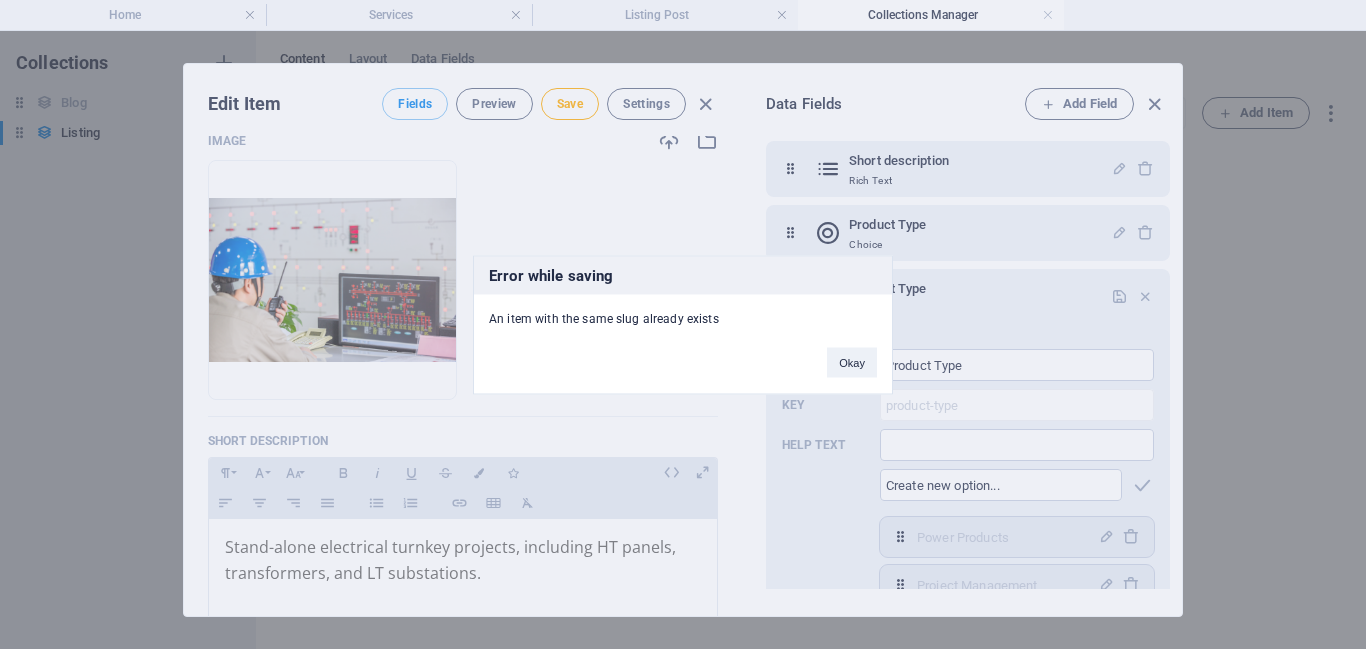 click on "An item with the same slug already exists" at bounding box center [683, 310] 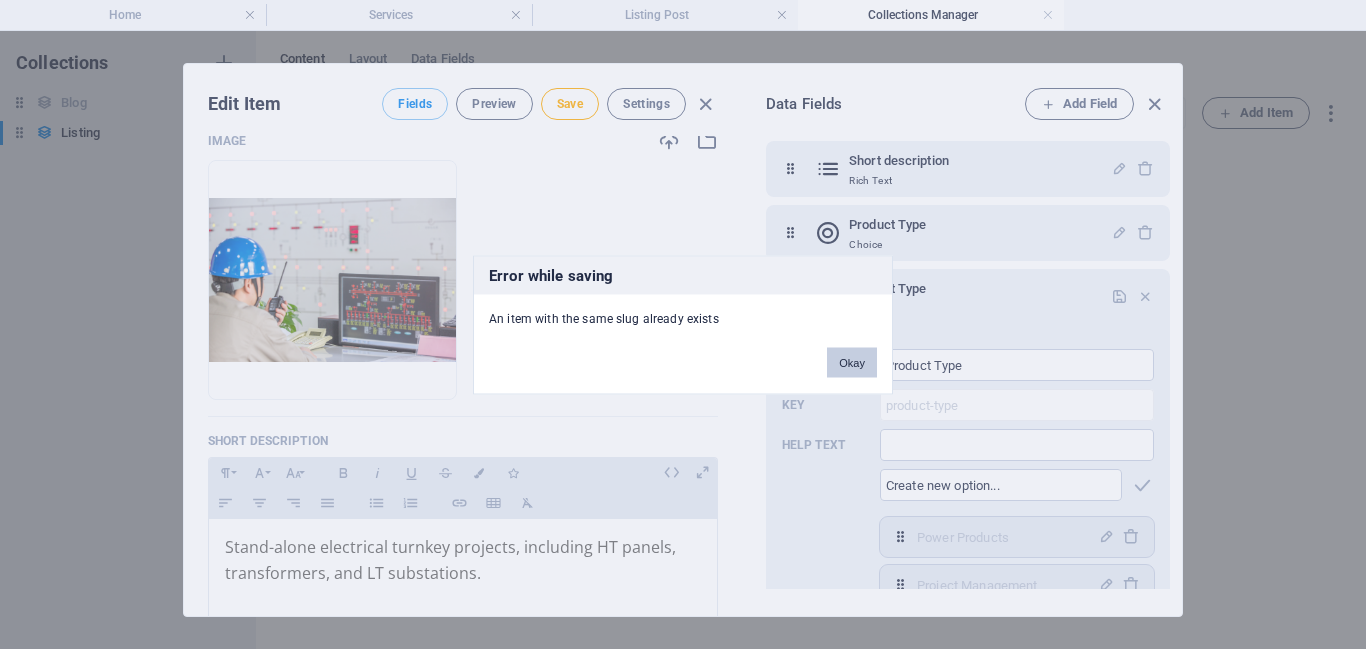 click on "Okay" at bounding box center [852, 362] 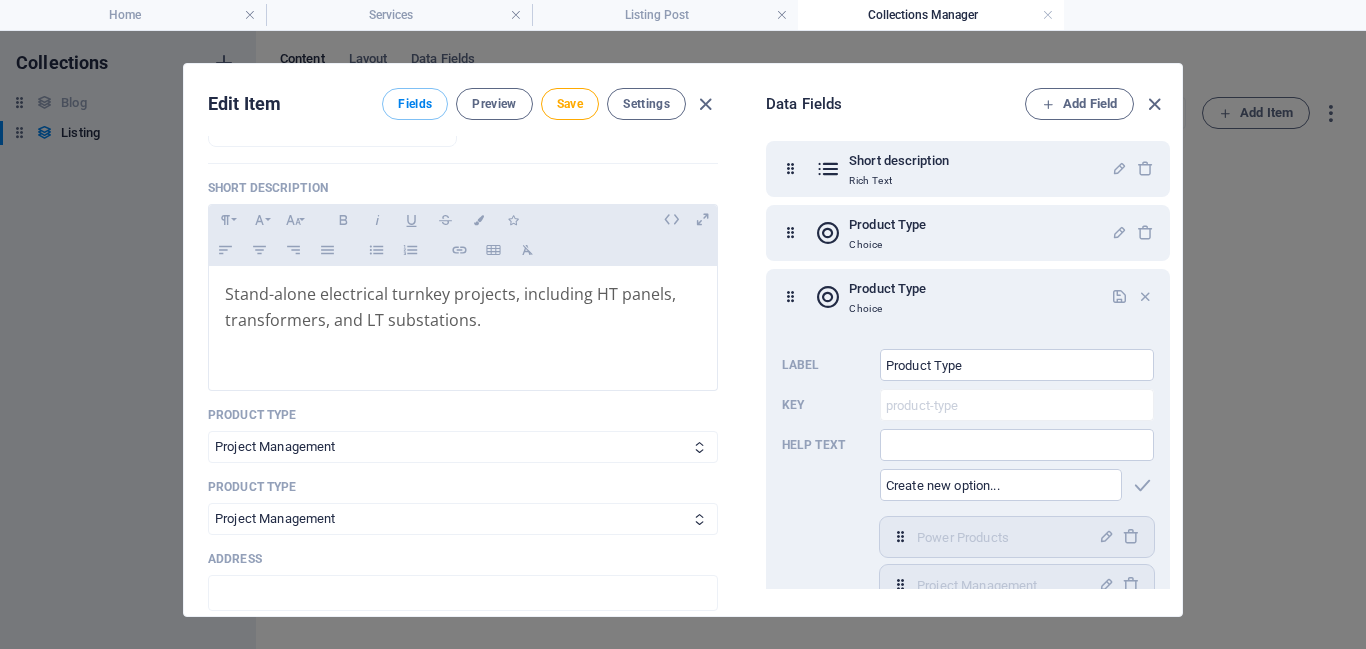 scroll, scrollTop: 442, scrollLeft: 0, axis: vertical 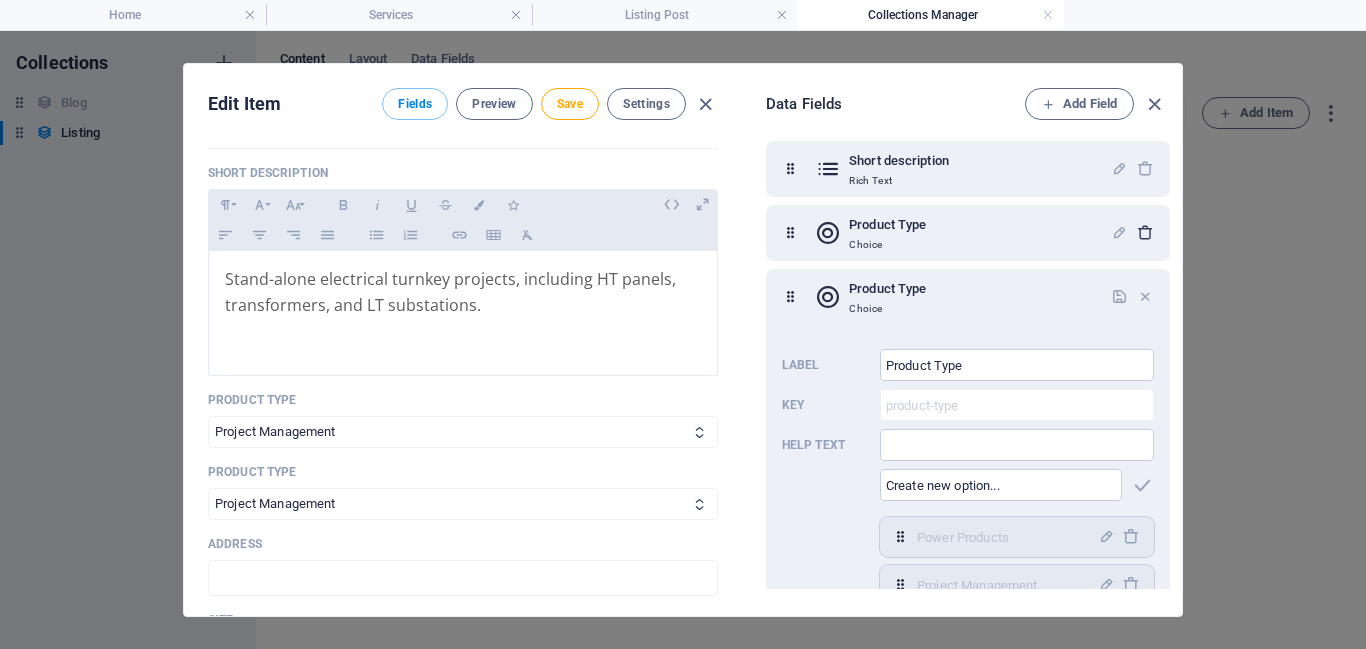 click at bounding box center [1145, 233] 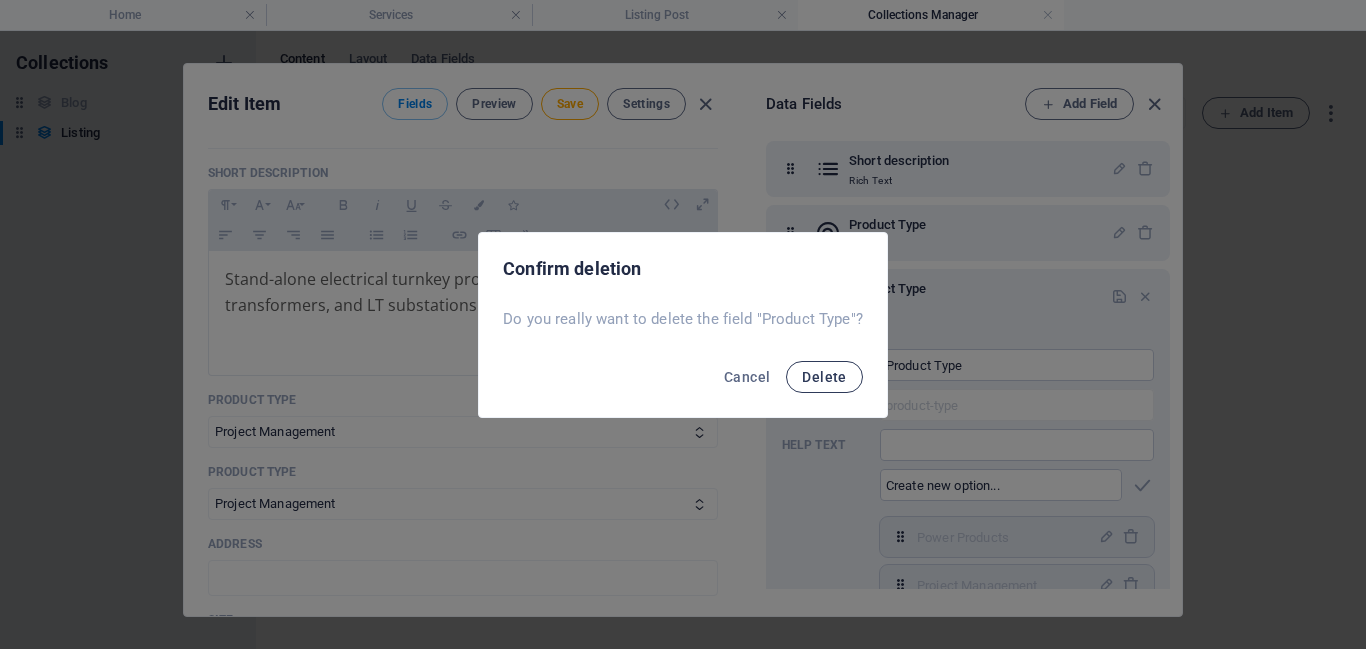 click on "Delete" at bounding box center [824, 377] 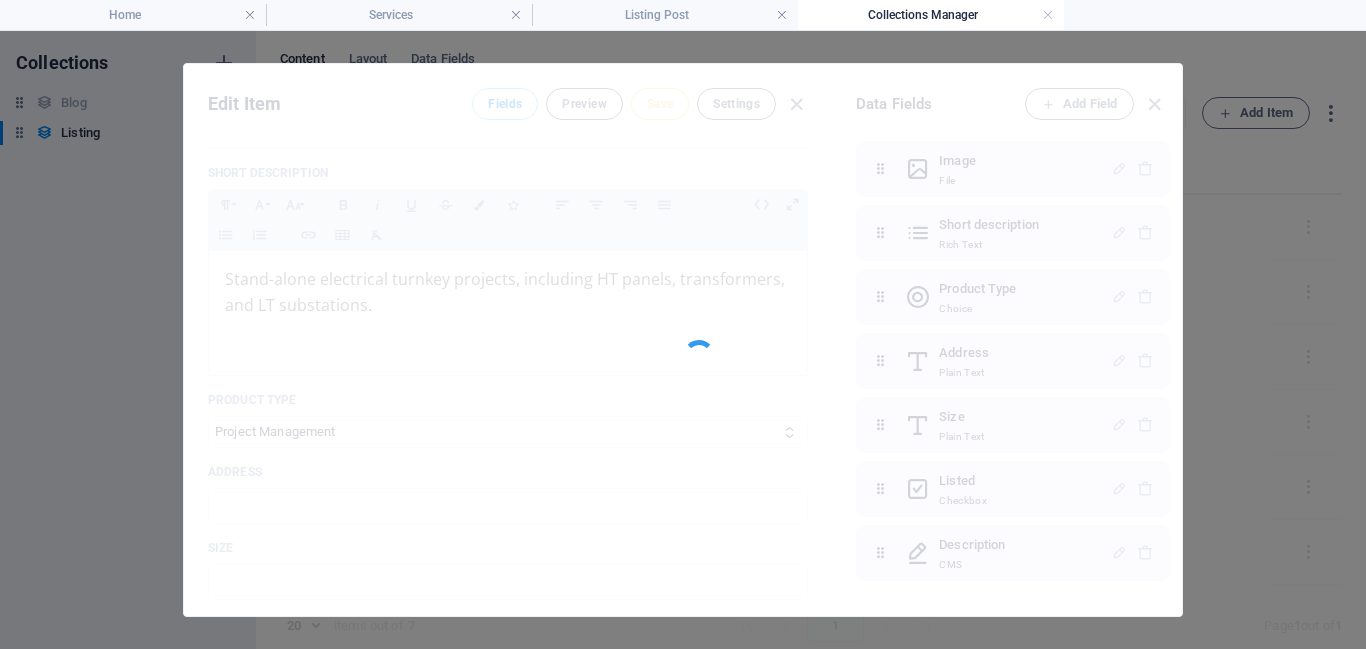 scroll, scrollTop: 139, scrollLeft: 0, axis: vertical 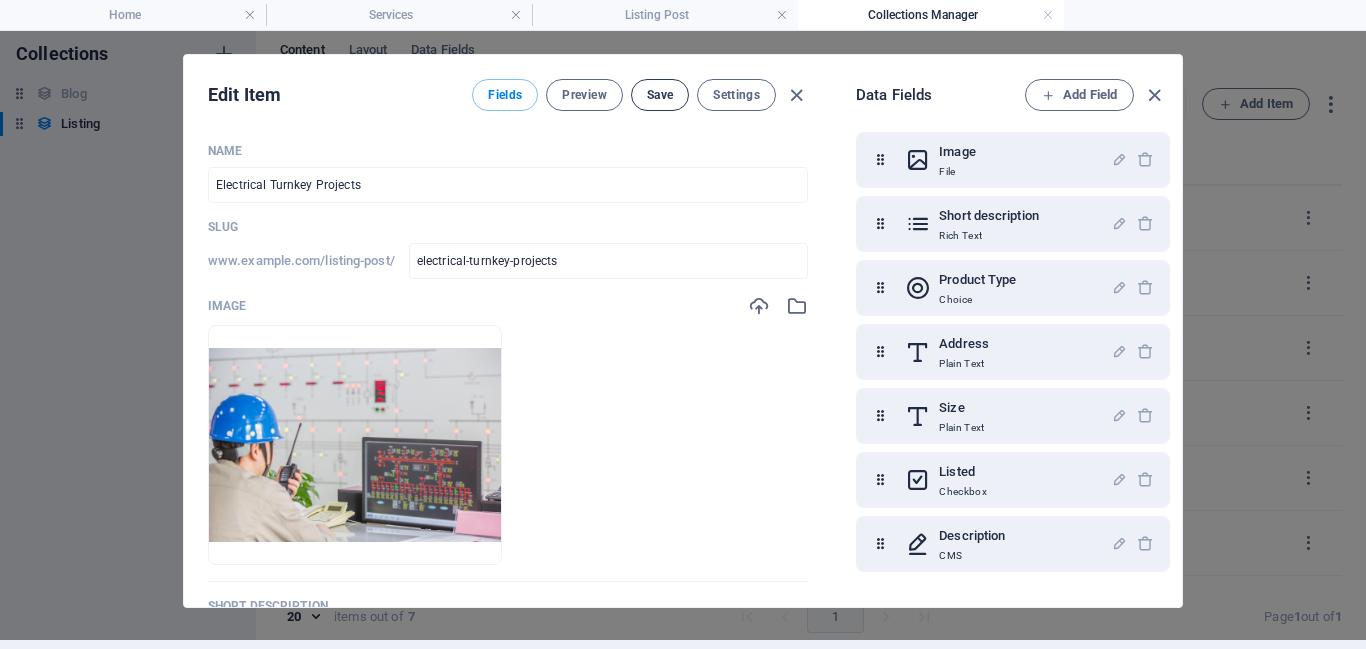 click on "Save" at bounding box center [660, 95] 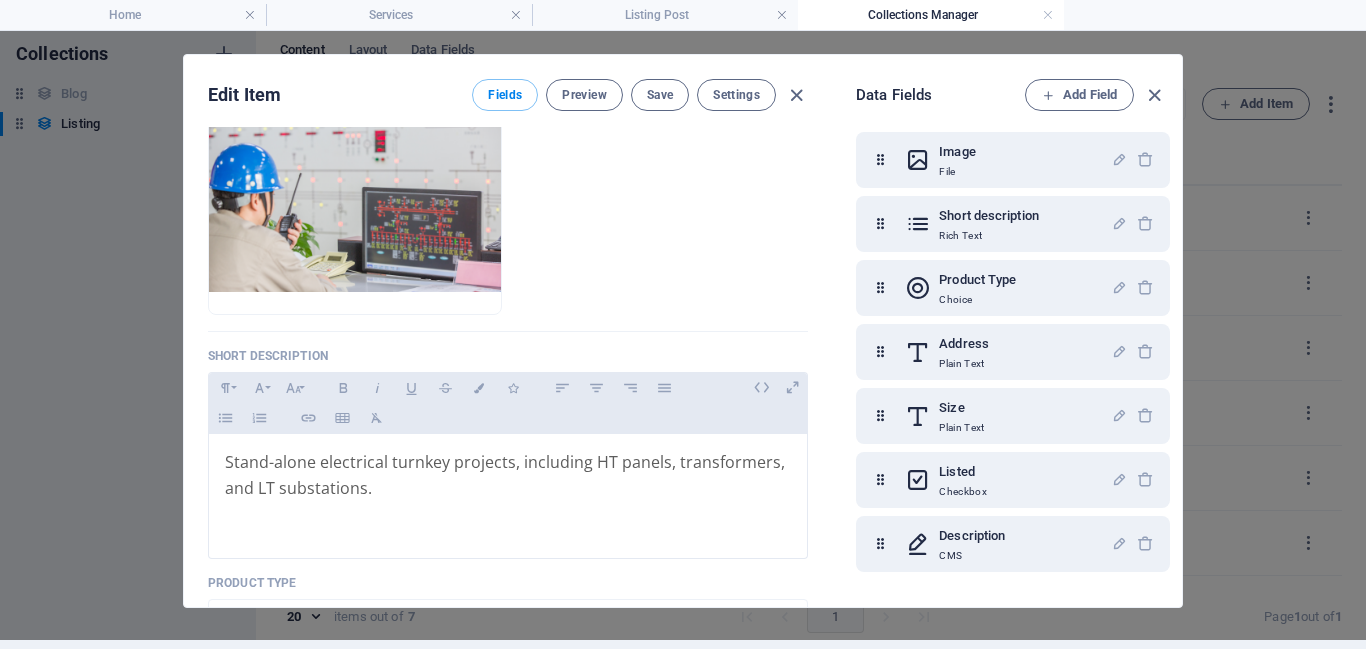 scroll, scrollTop: 0, scrollLeft: 0, axis: both 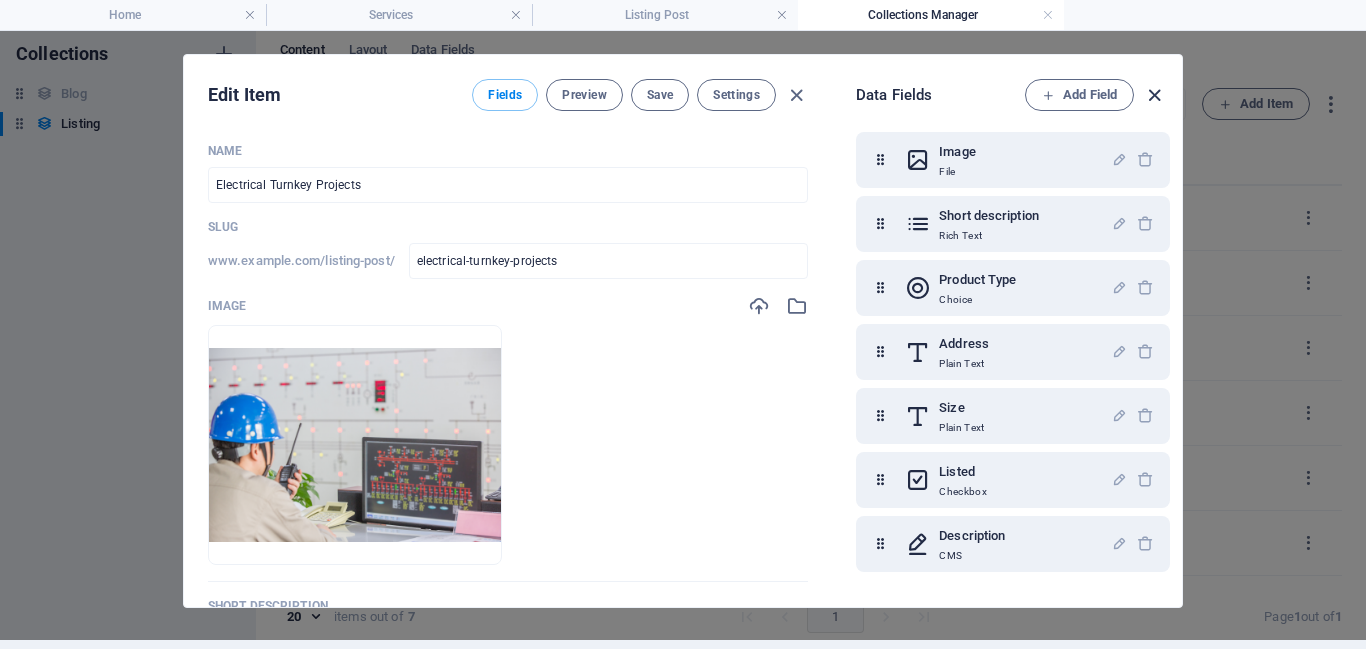 click at bounding box center (1154, 95) 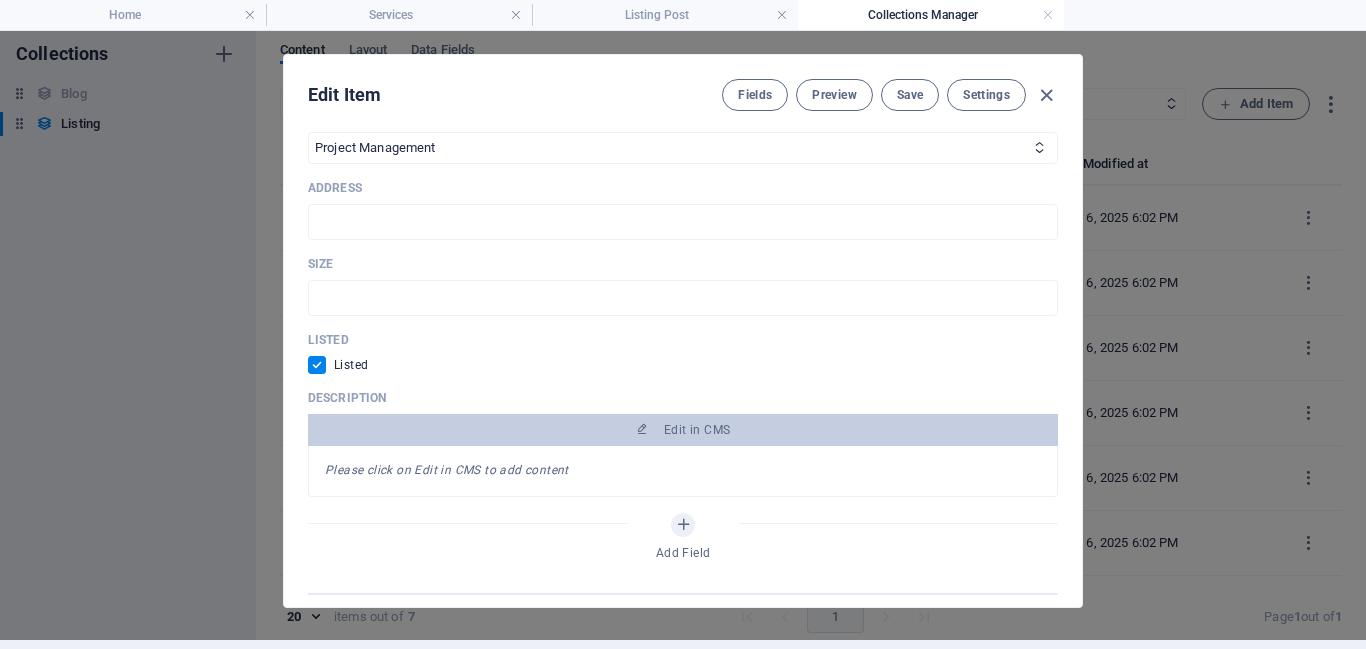 scroll, scrollTop: 0, scrollLeft: 0, axis: both 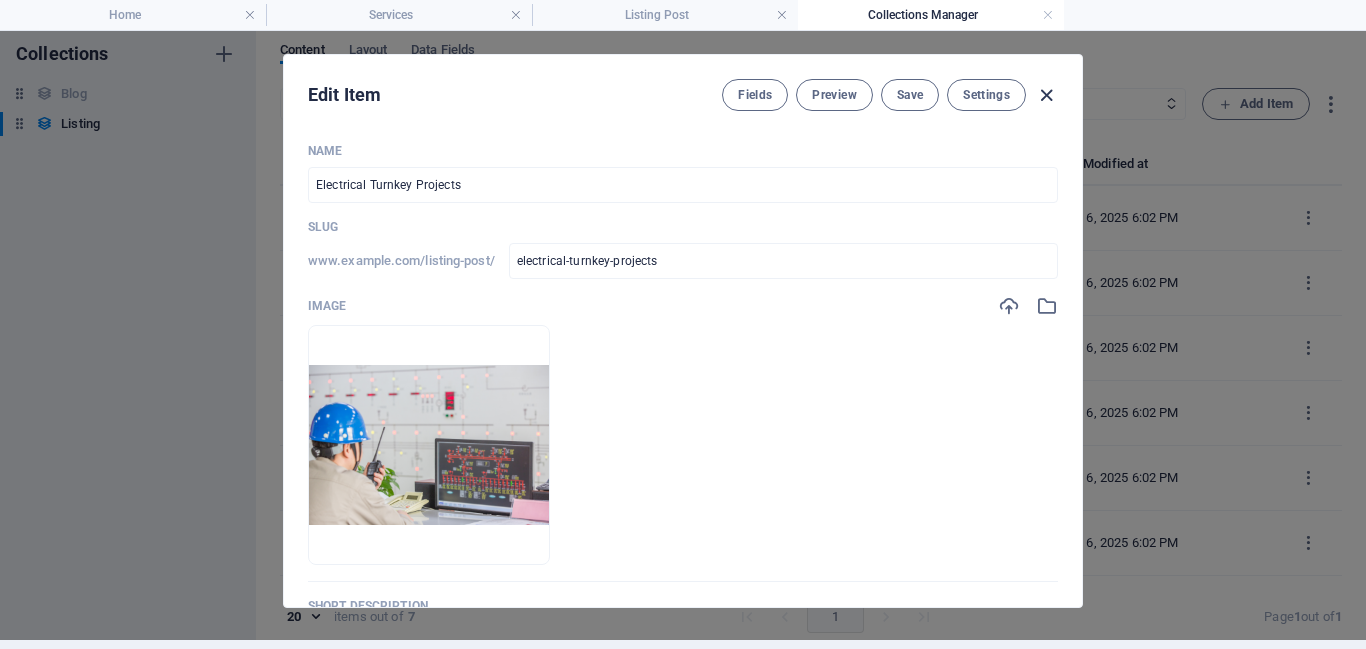 click at bounding box center (1046, 95) 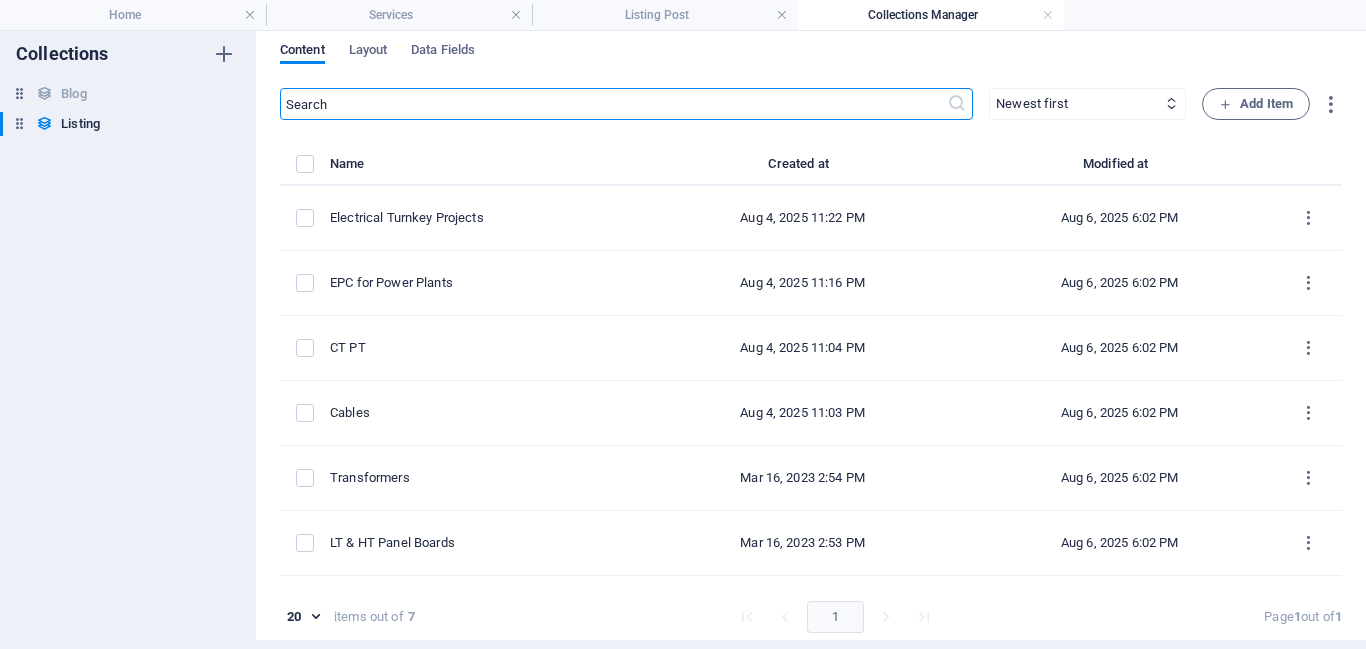 checkbox on "false" 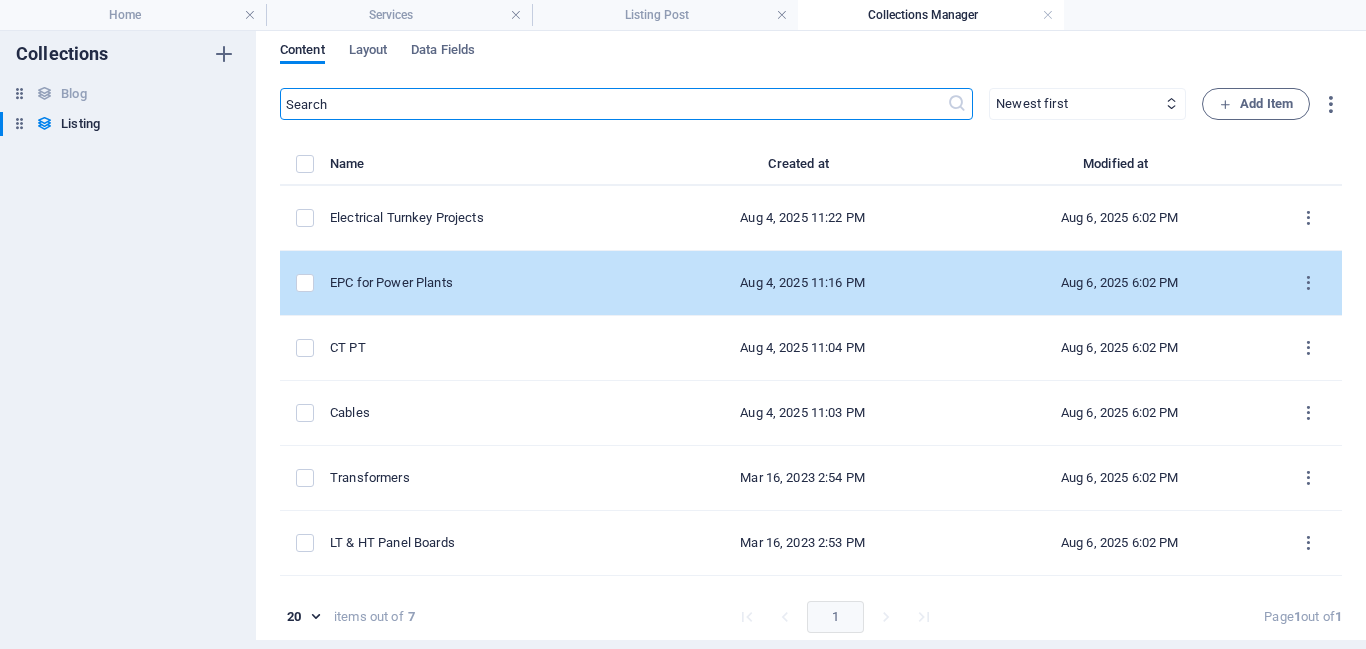 click on "EPC for Power Plants" at bounding box center [477, 283] 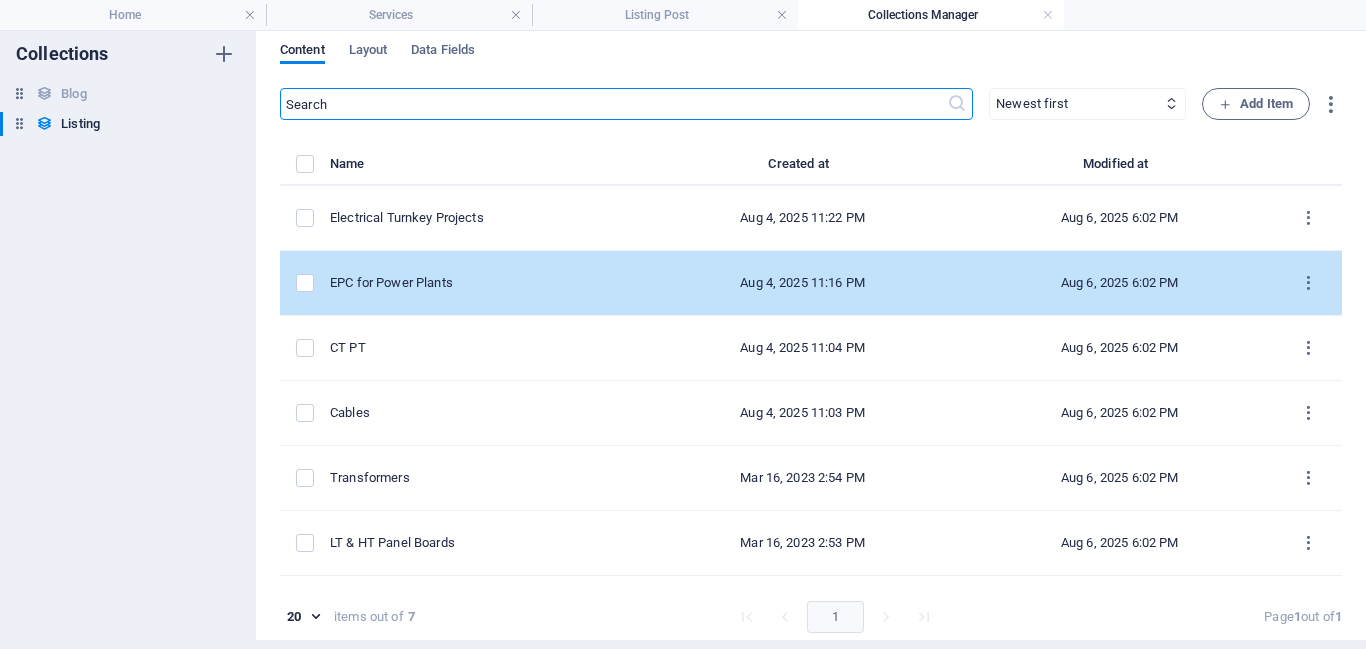 click on "​ Newest first Oldest first Last modified Name (ascending) Name (descending) Slug (ascending) Slug (descending) Product Type (ascending) Product Type (descending) Address (ascending) Address (descending) Size (ascending) Size (descending) Listed (ascending) Listed (descending) Add Item Name Created at Modified at Electrical Turnkey Projects Aug 4, 2025 11:22 PM Aug 6, 2025 6:02 PM EPC for Power Plants Aug 4, 2025 11:16 PM Aug 6, 2025 6:02 PM CT PT Aug 4, 2025 11:04 PM Aug 6, 2025 6:02 PM Cables Aug 4, 2025 11:03 PM Aug 6, 2025 6:02 PM Transformers Mar 16, 2023 2:54 PM Aug 6, 2025 6:02 PM LT & HT Panel Boards Mar 16, 2023 2:53 PM Aug 6, 2025 6:02 PM Bus Duct & Rising Mains Mar 16, 2023 2:51 PM Aug 6, 2025 6:02 PM 20 20 items out of 7 1 Page  1  out of  1" at bounding box center [811, 368] 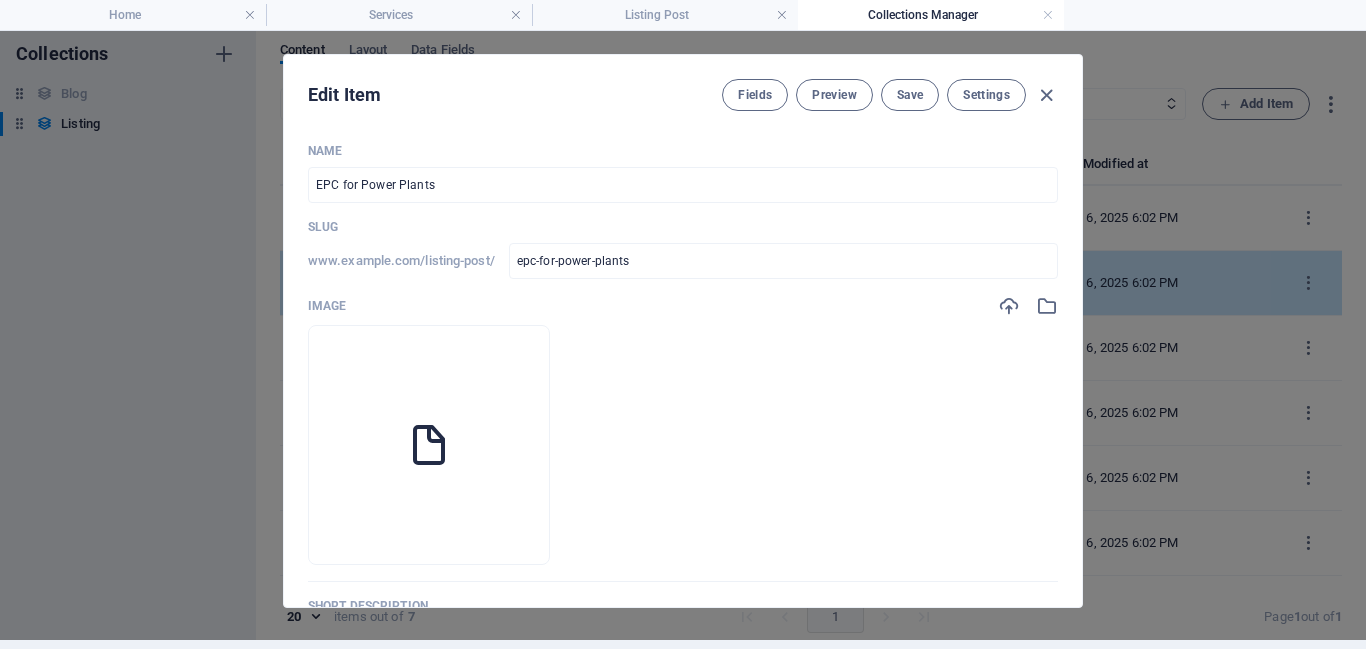scroll, scrollTop: 0, scrollLeft: 0, axis: both 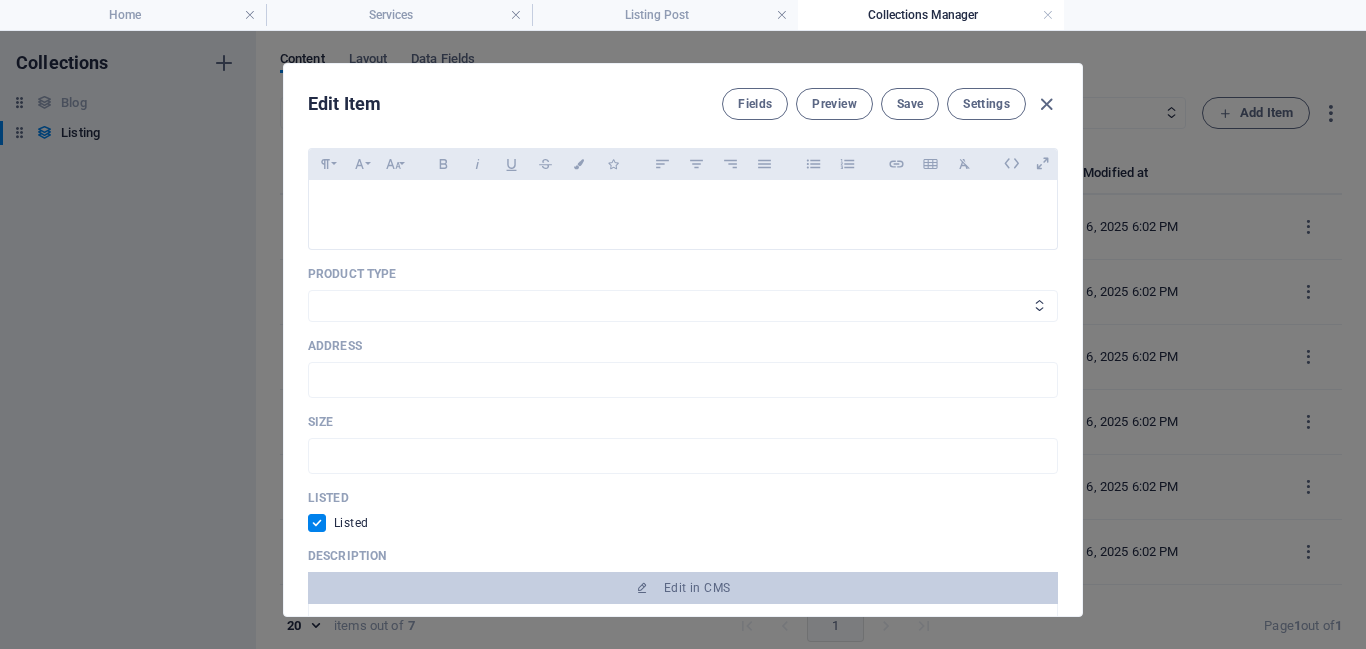 select on "Power Products" 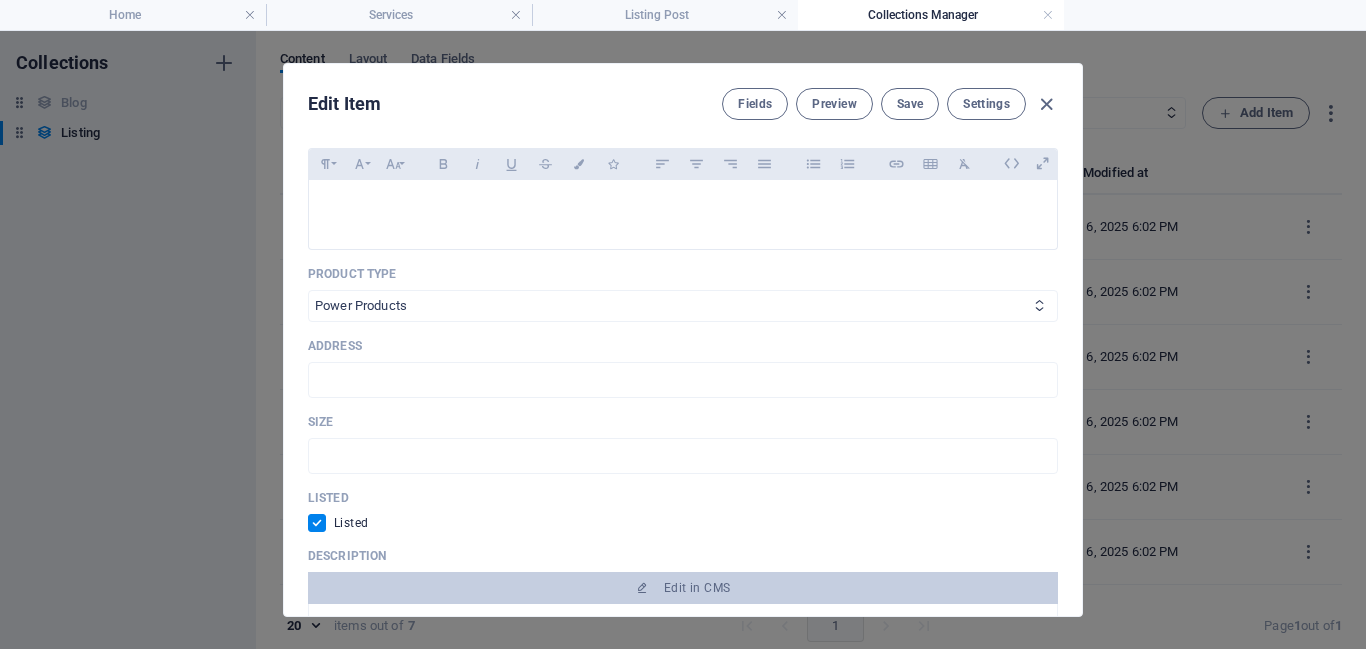 click on "Power Products Project Management IT Solutions" at bounding box center (683, 306) 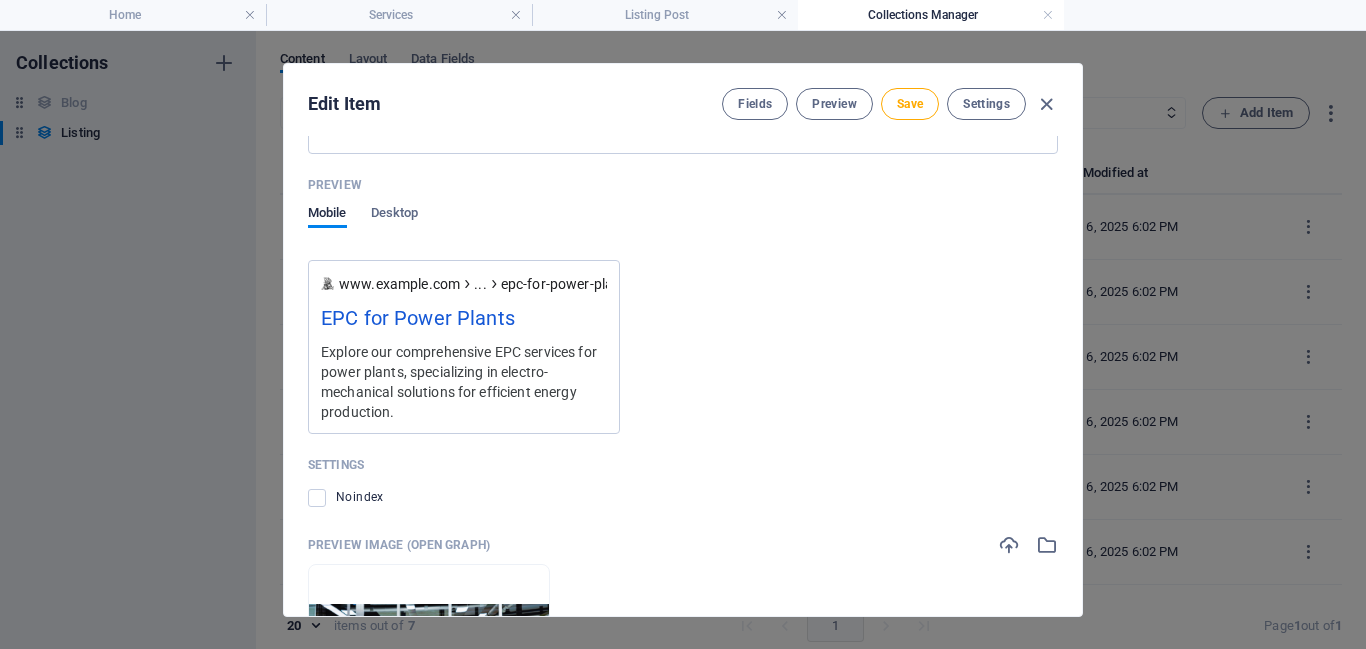 scroll, scrollTop: 1904, scrollLeft: 0, axis: vertical 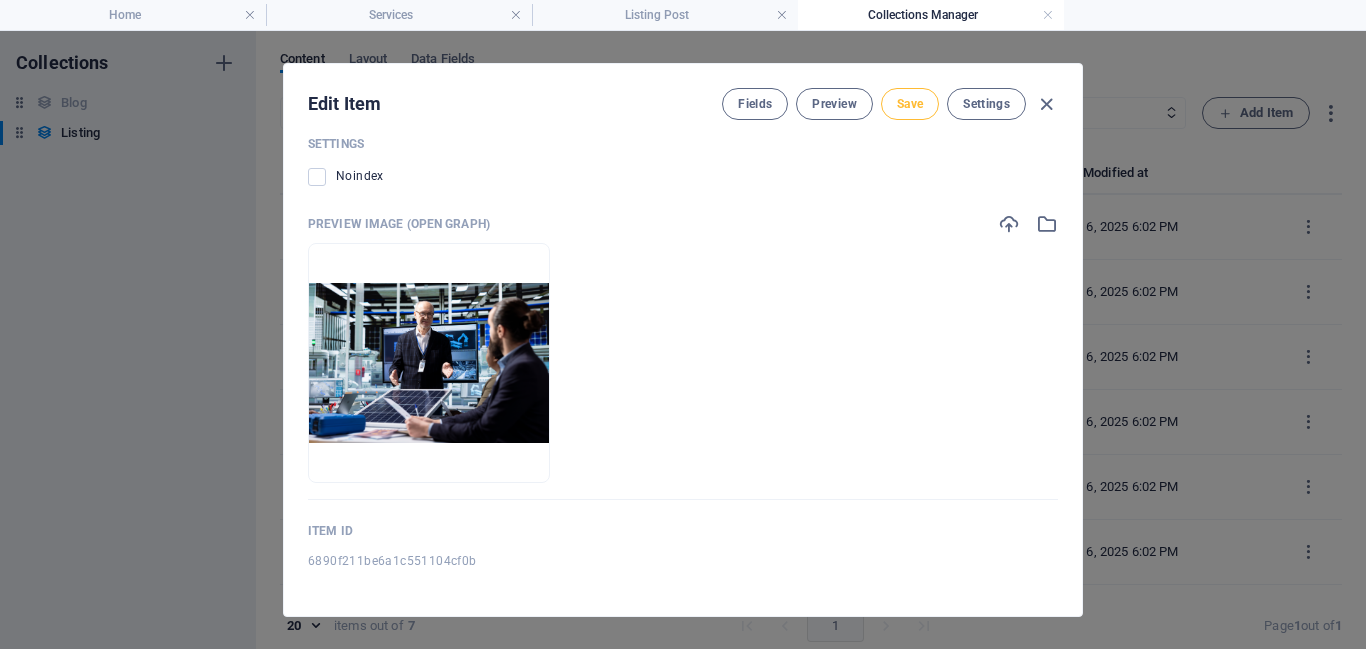 click on "Save" at bounding box center [910, 104] 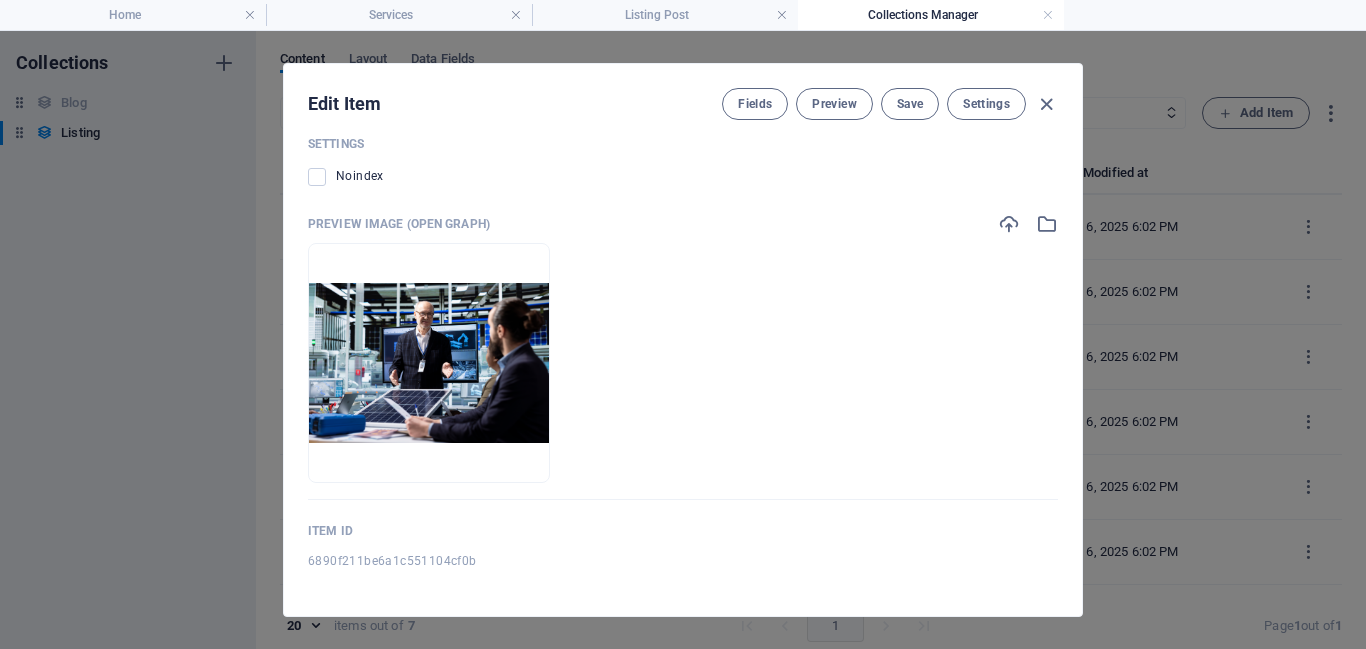 click at bounding box center (1046, 104) 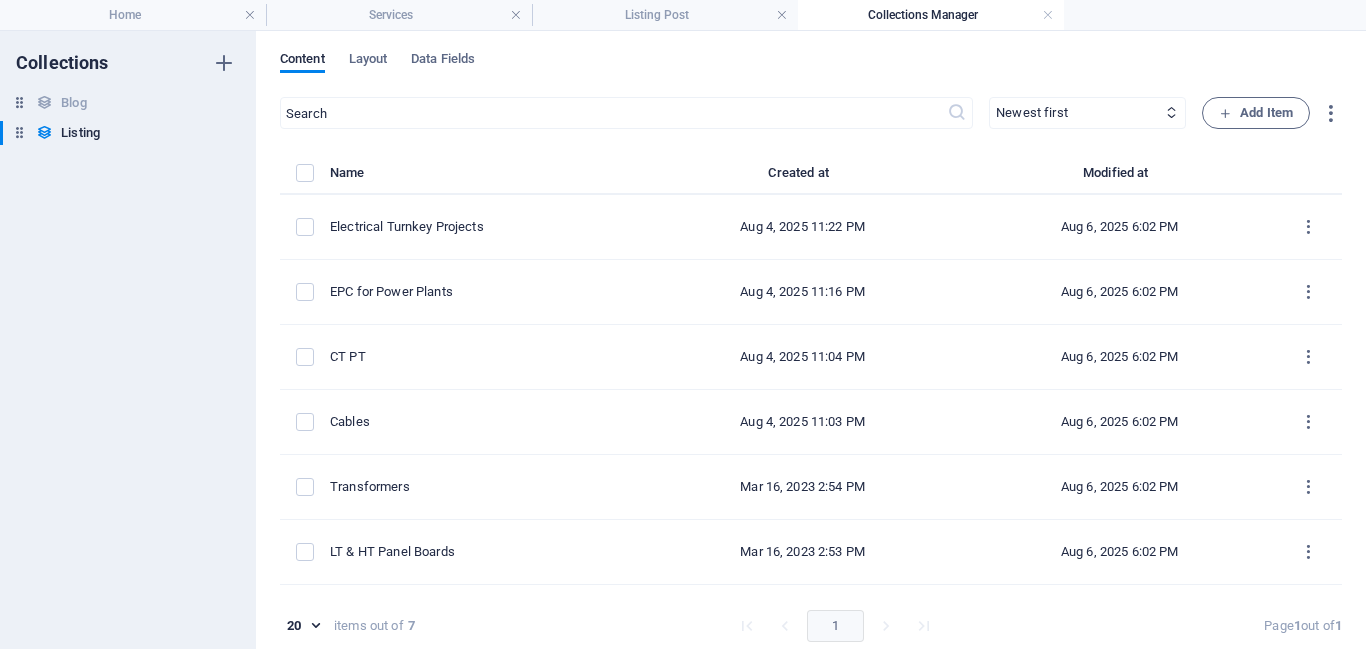 checkbox on "false" 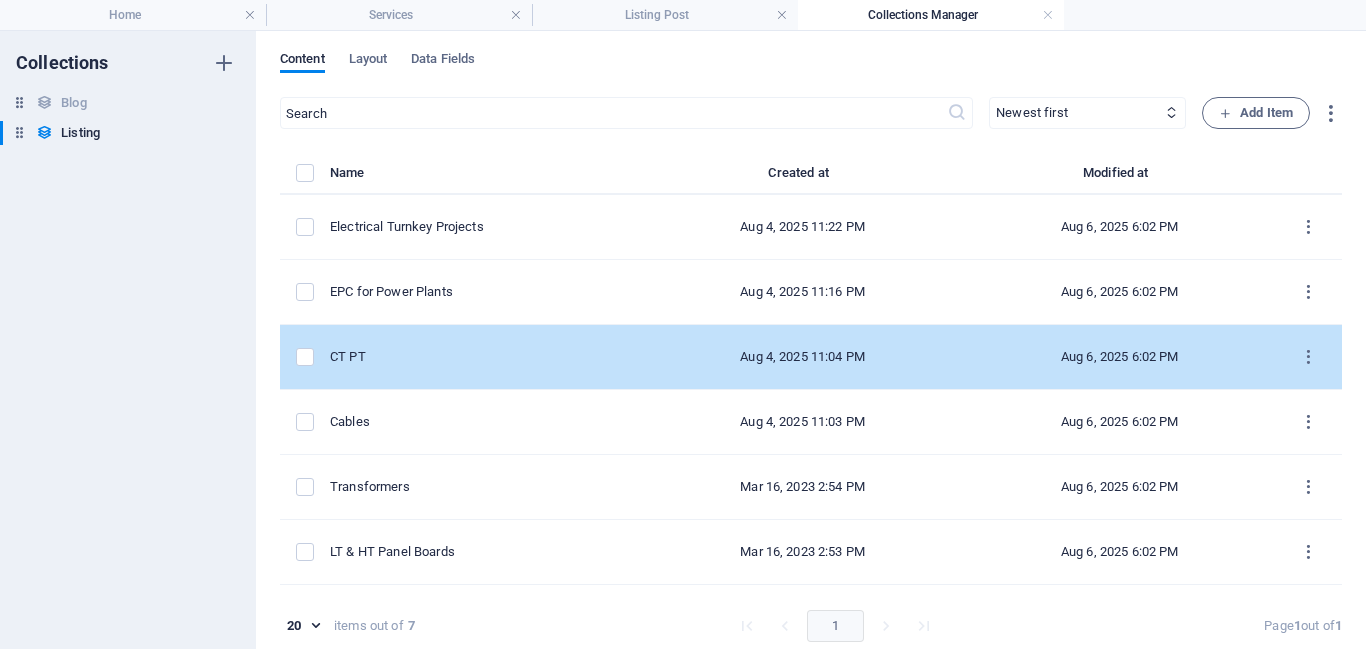 click on "CT PT" at bounding box center [477, 357] 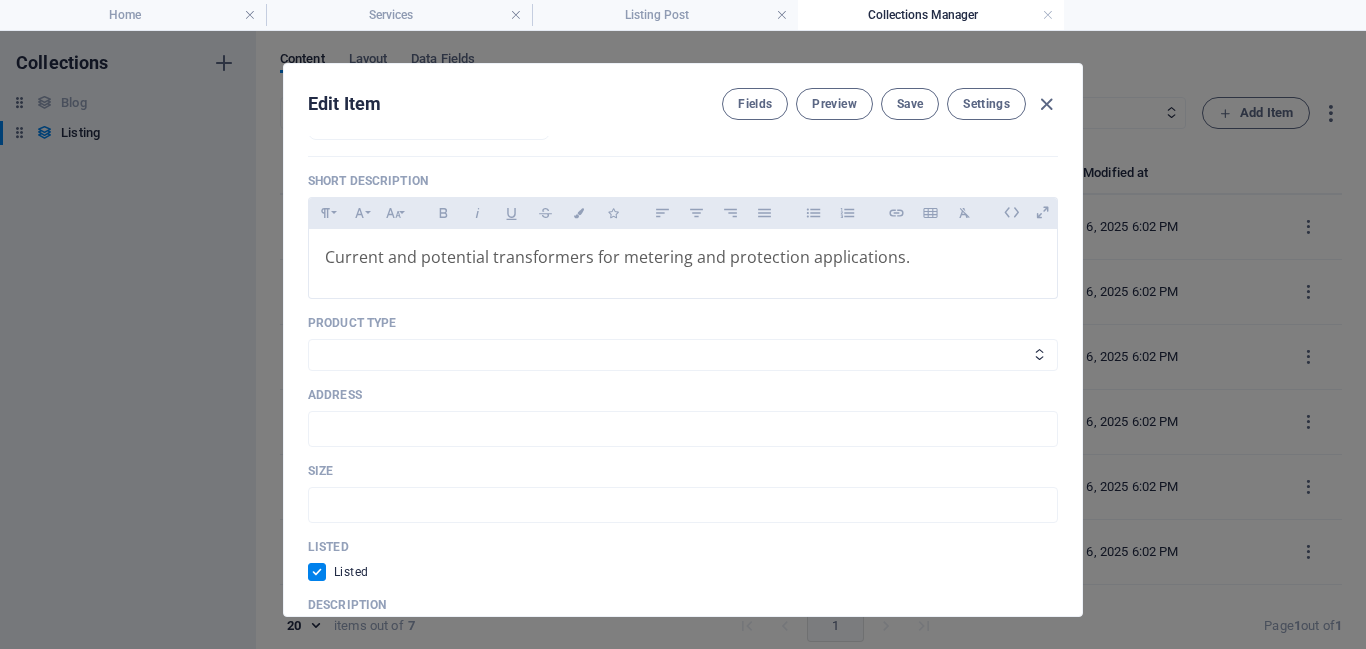 scroll, scrollTop: 429, scrollLeft: 0, axis: vertical 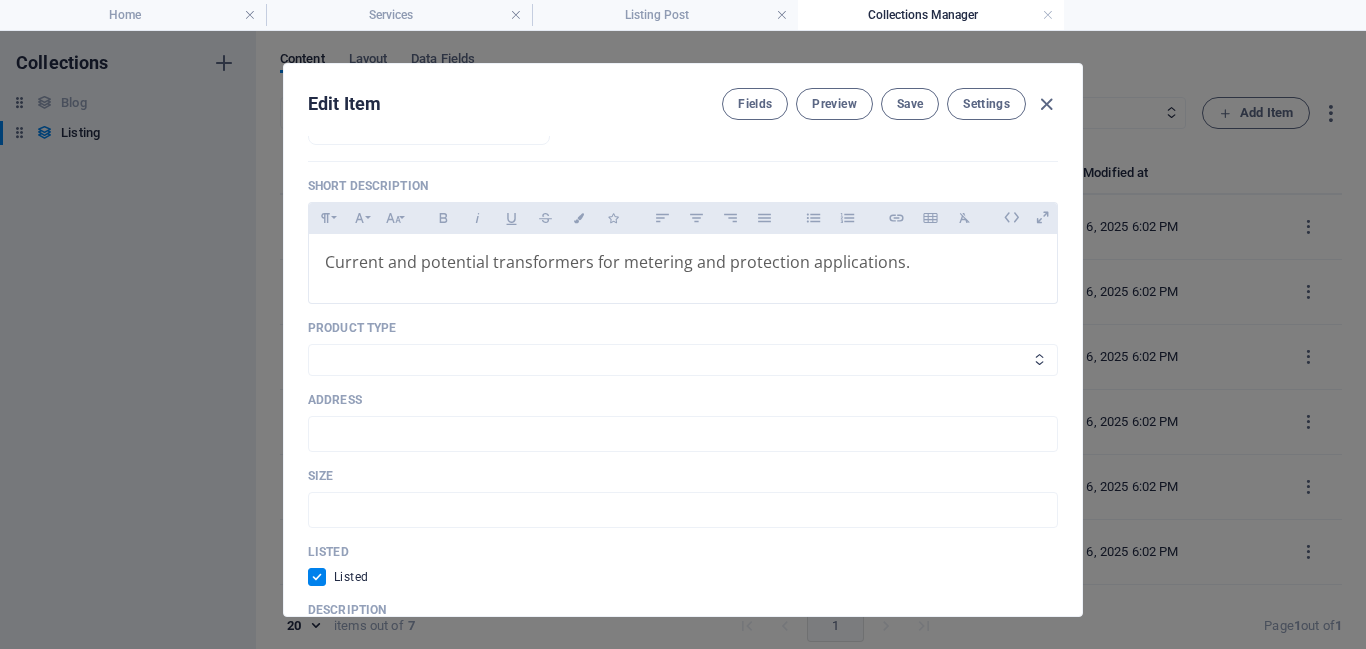 select on "Power Products" 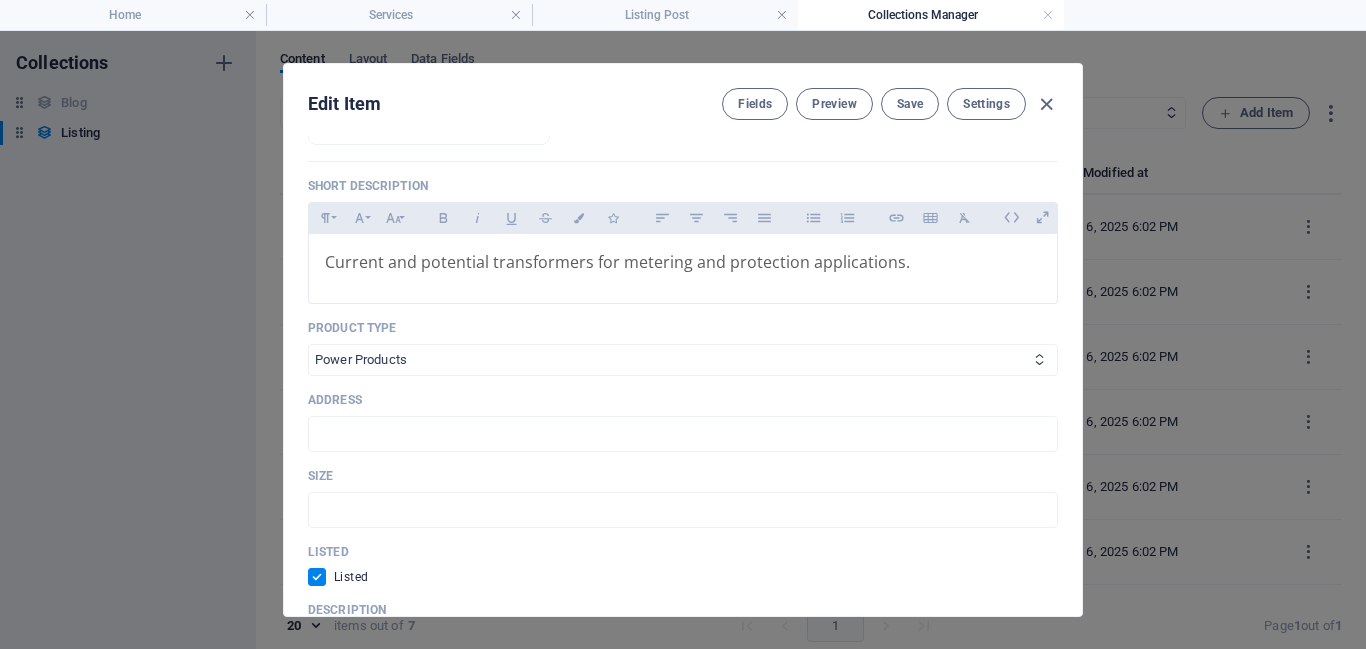 click on "Power Products Project Management IT Solutions" at bounding box center [683, 360] 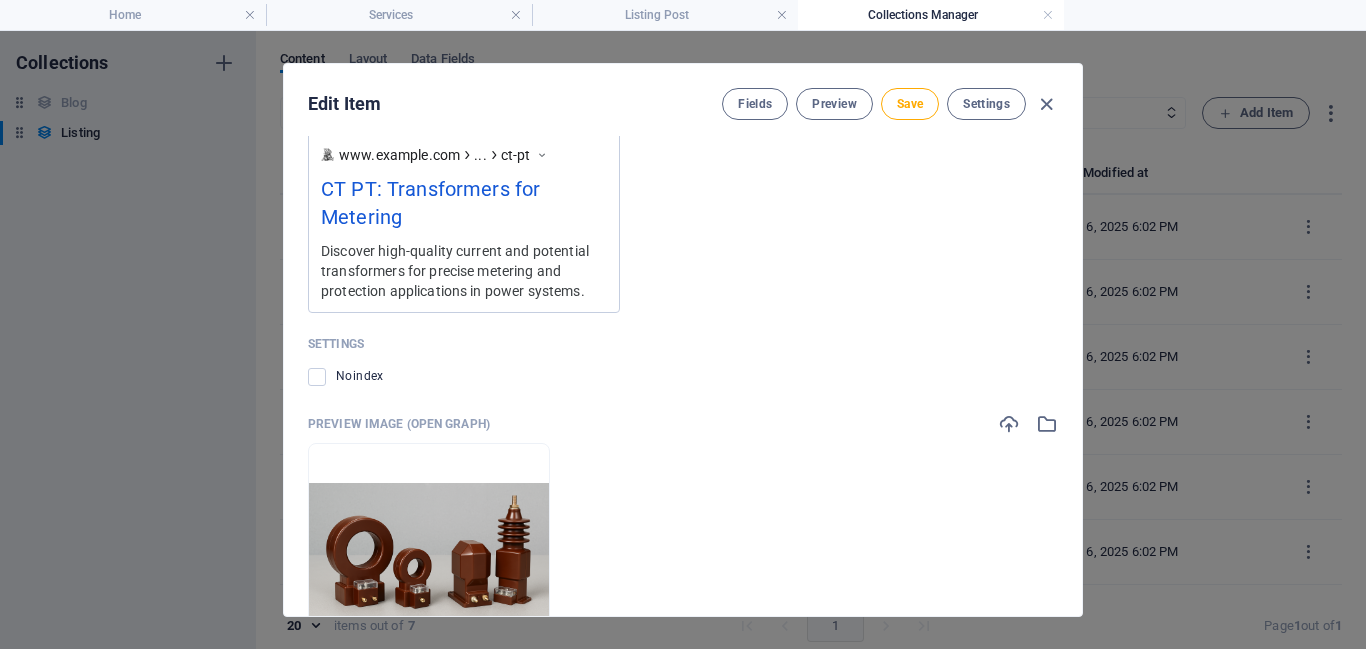 scroll, scrollTop: 0, scrollLeft: 0, axis: both 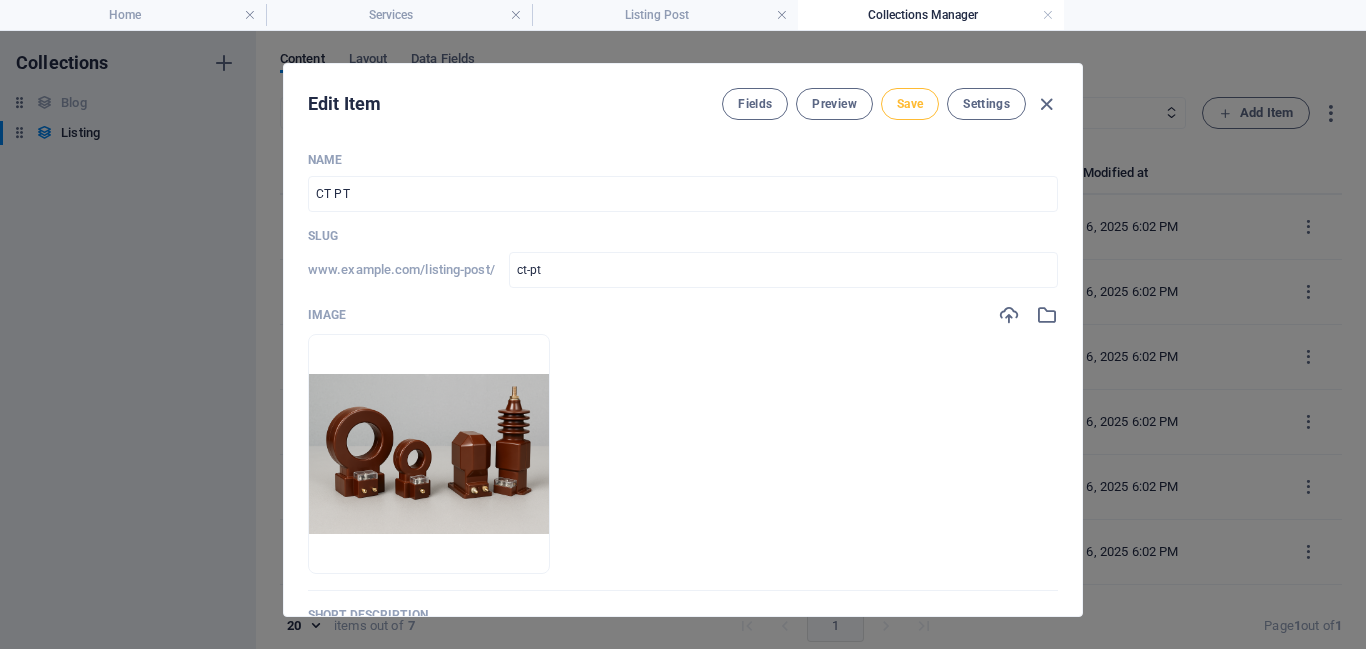 click on "Save" at bounding box center (910, 104) 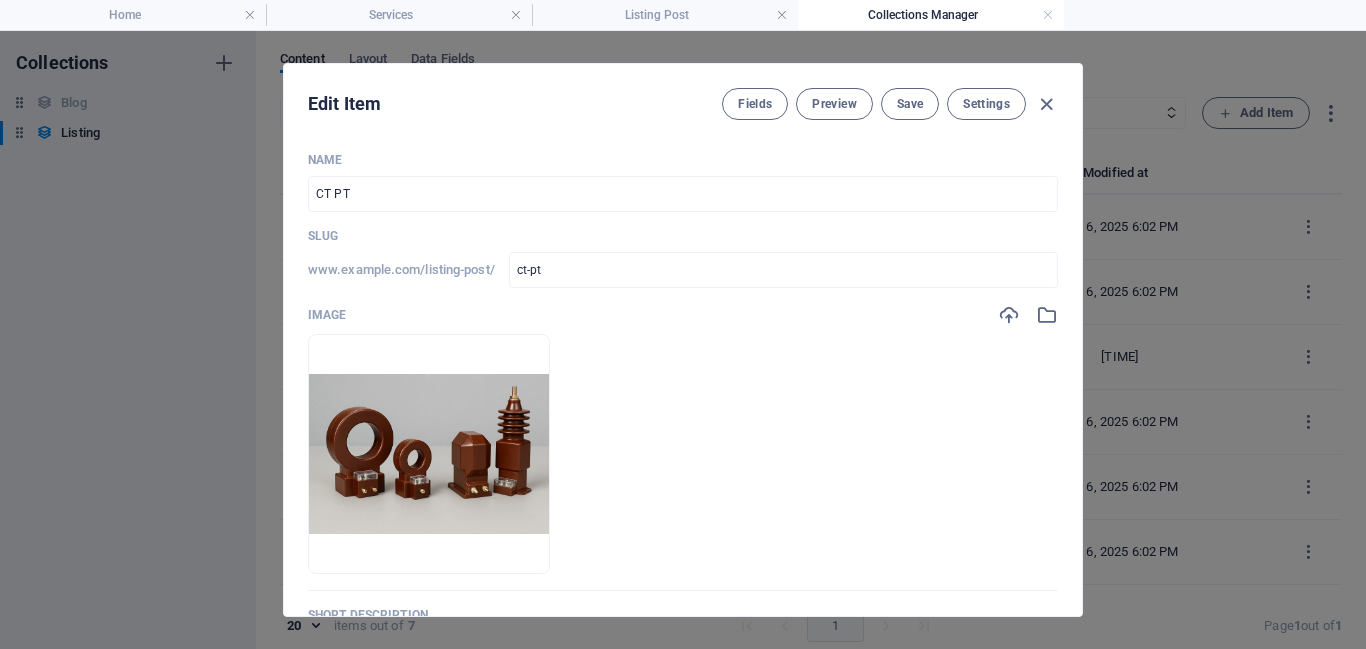click at bounding box center (1046, 104) 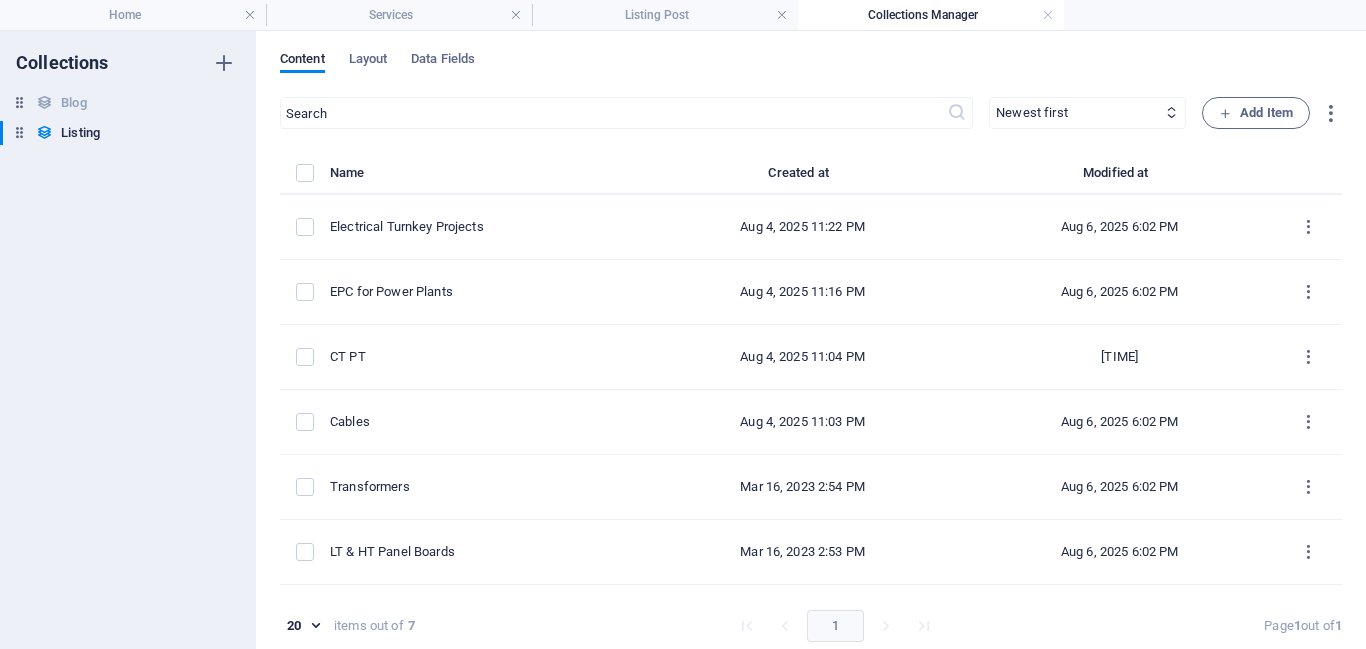 checkbox on "false" 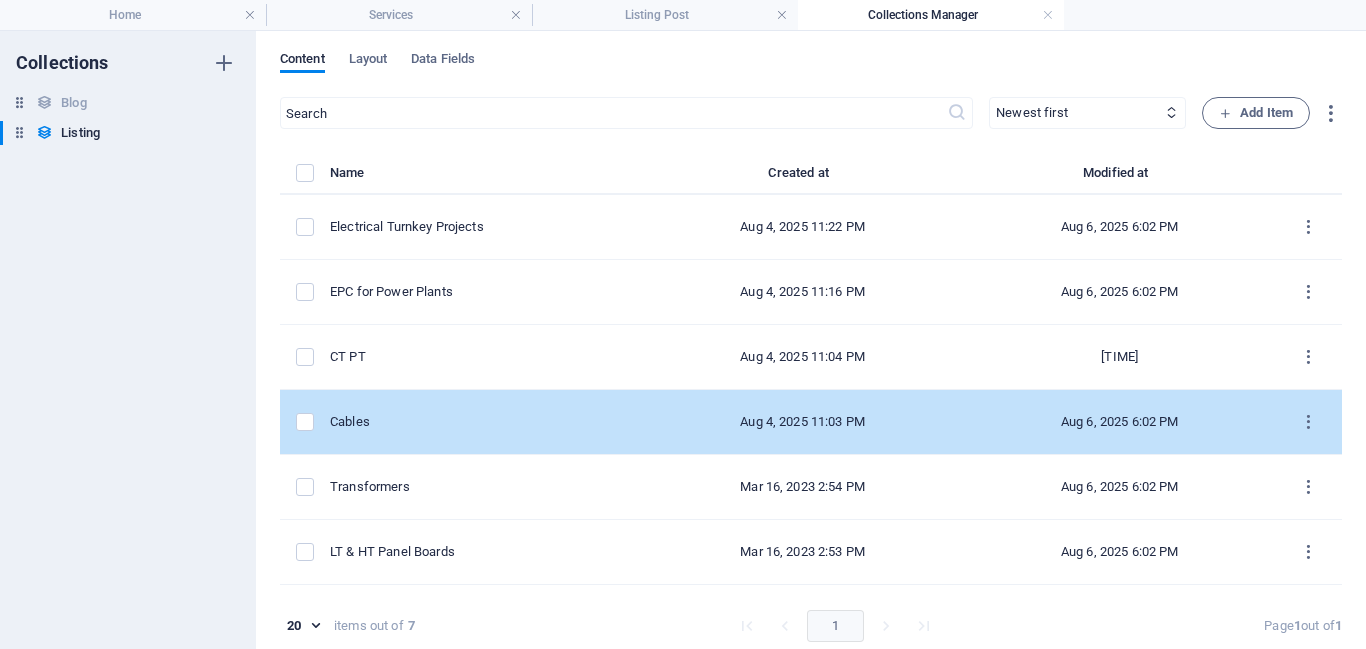 scroll, scrollTop: 56, scrollLeft: 0, axis: vertical 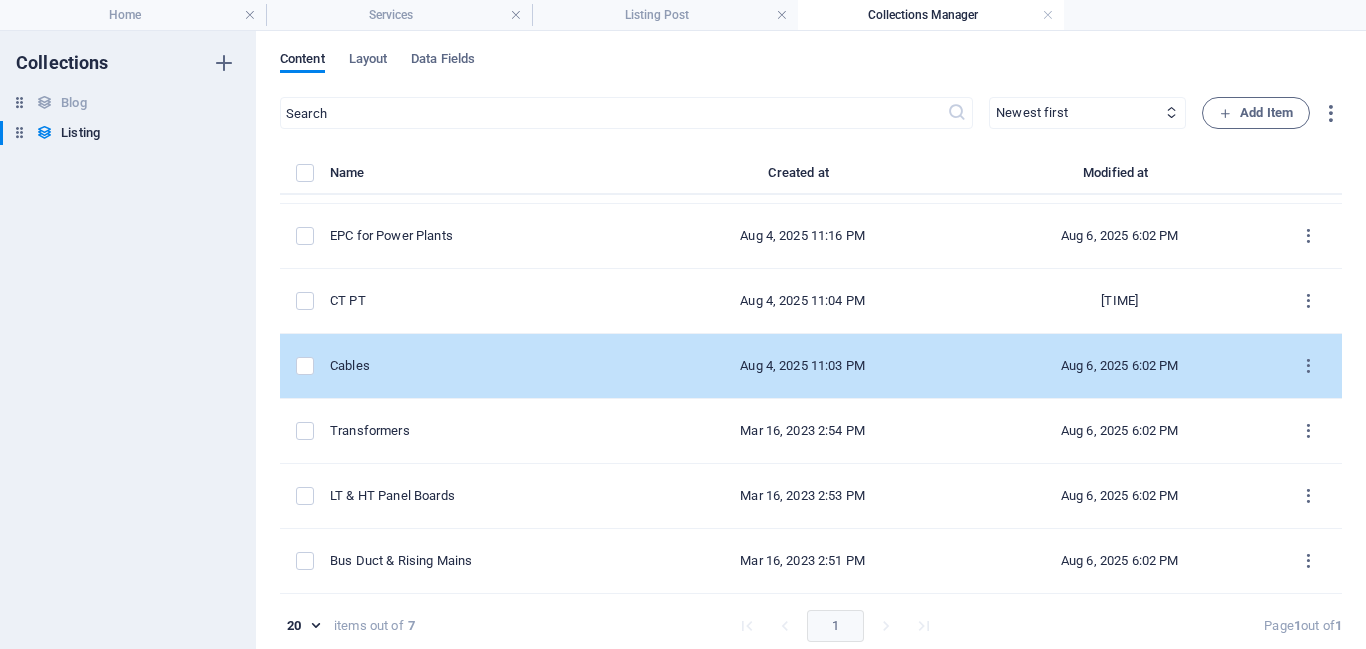 click on "Cables" at bounding box center (485, 366) 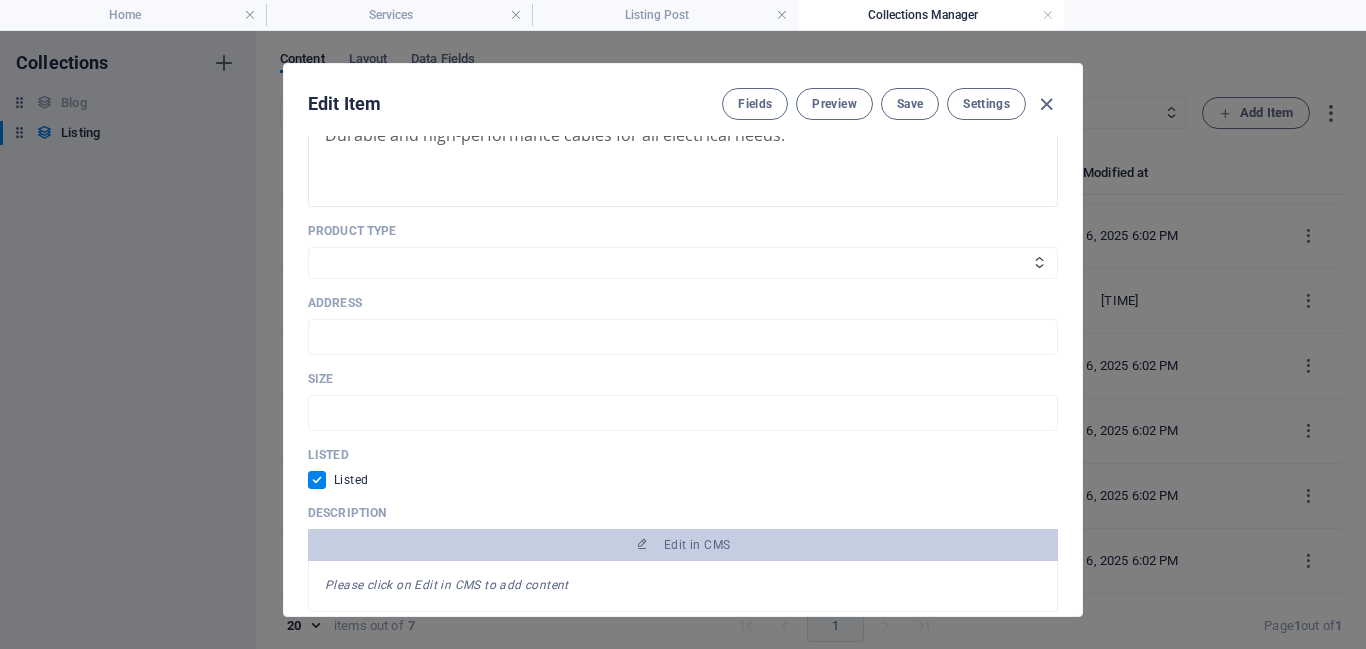 scroll, scrollTop: 552, scrollLeft: 0, axis: vertical 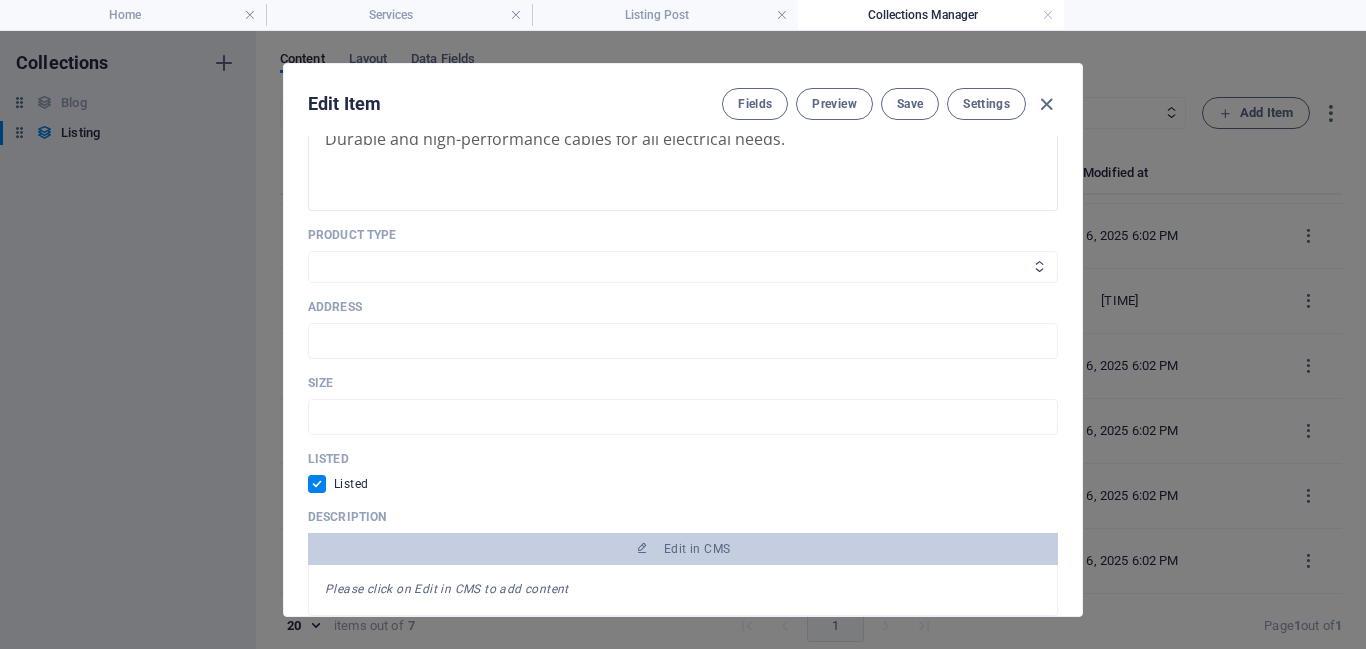 select on "Power Products" 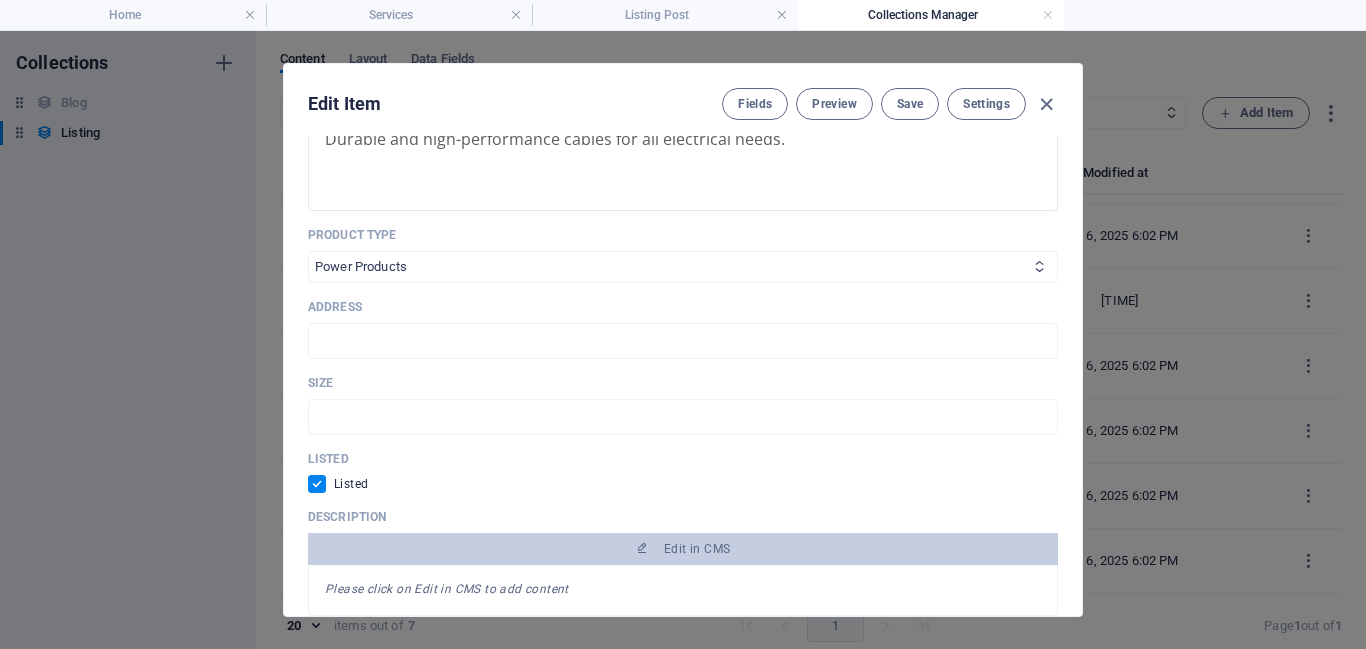 click on "Power Products Project Management IT Solutions" at bounding box center [683, 267] 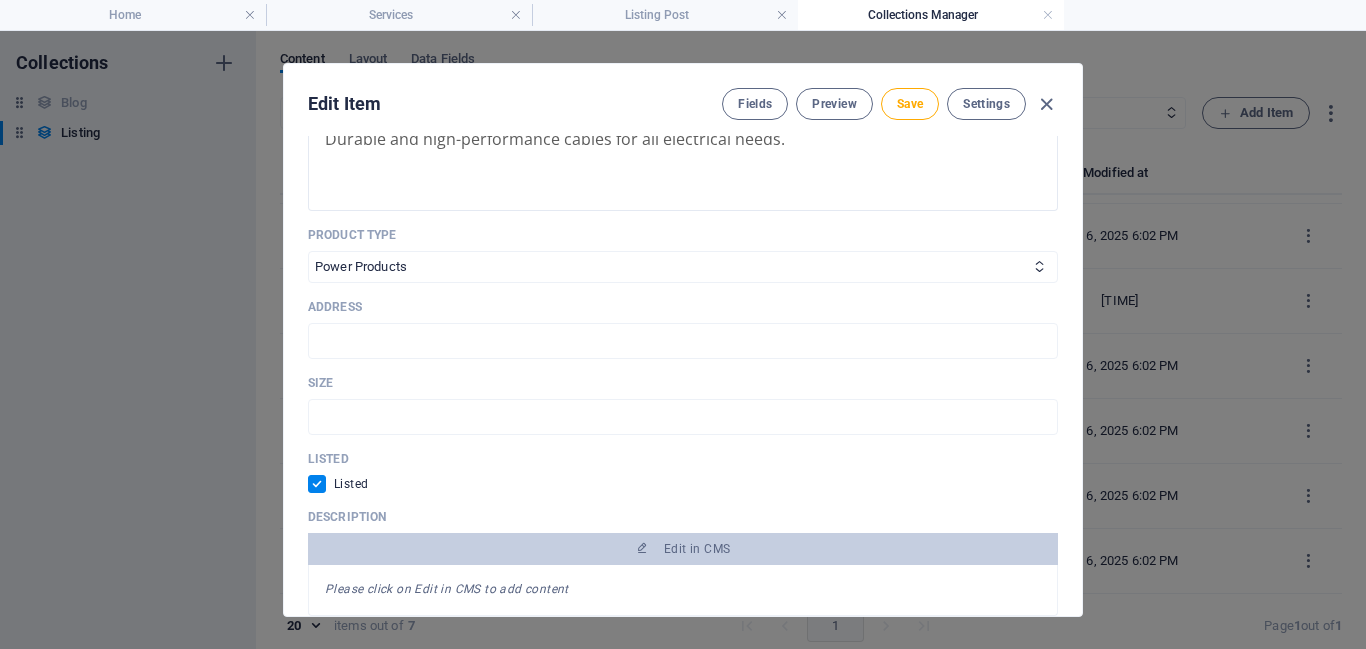 scroll, scrollTop: 560, scrollLeft: 0, axis: vertical 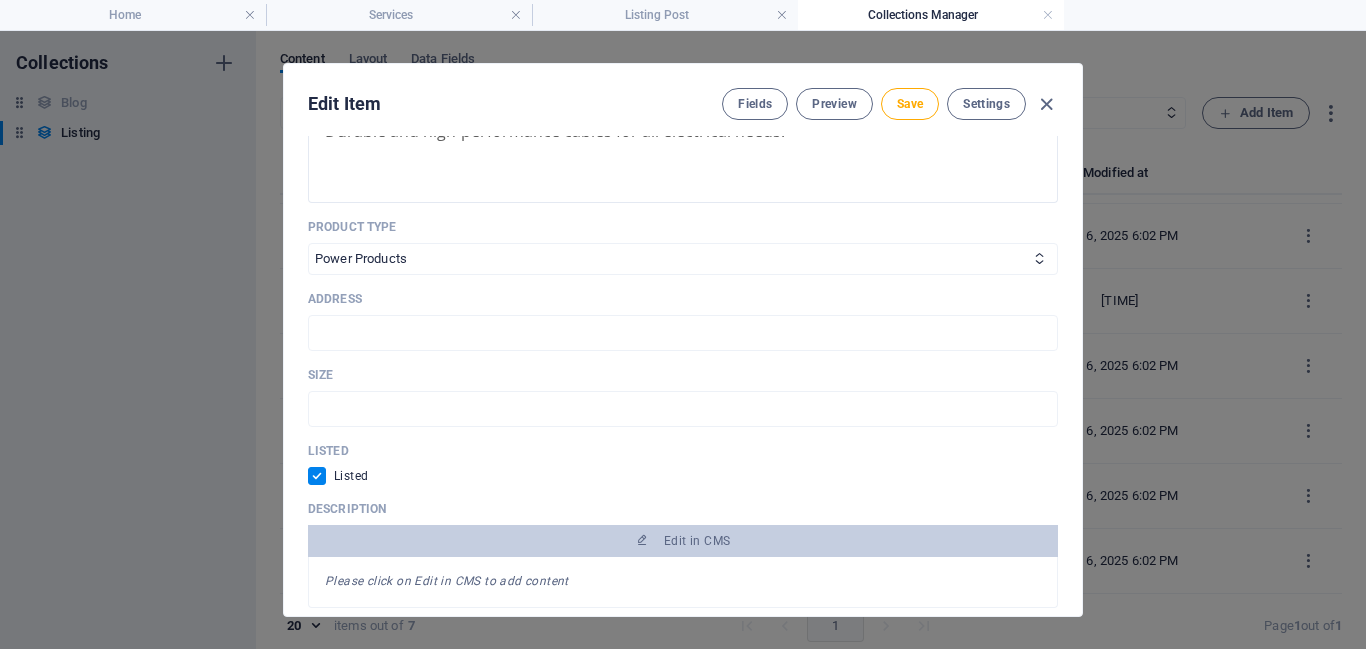click on "Edit Item Fields Preview Save Settings" at bounding box center [683, 100] 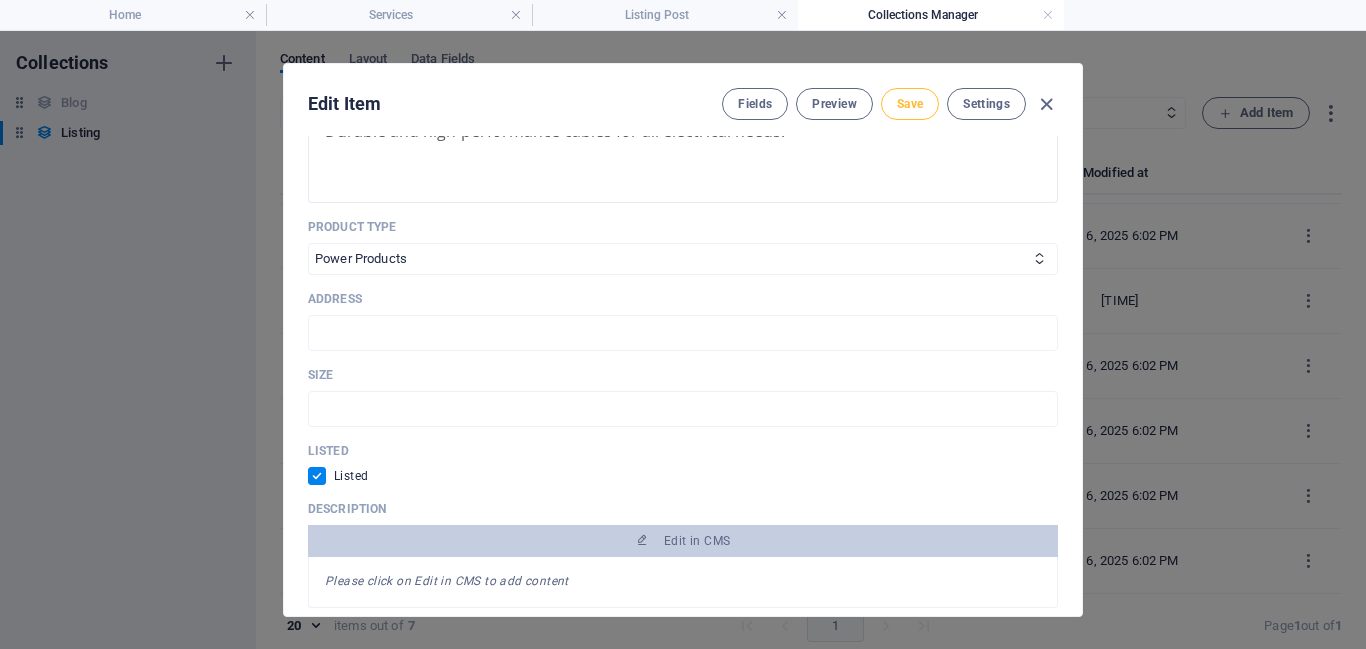 click on "Save" at bounding box center [910, 104] 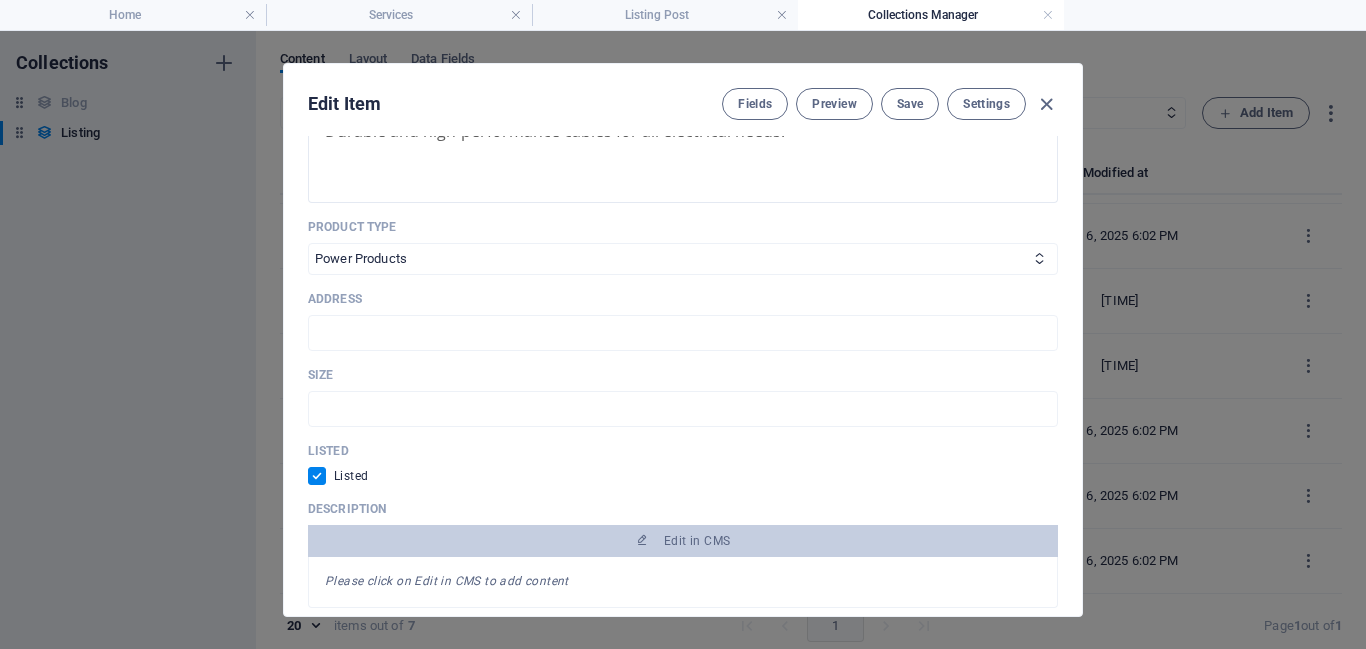 click at bounding box center [1046, 104] 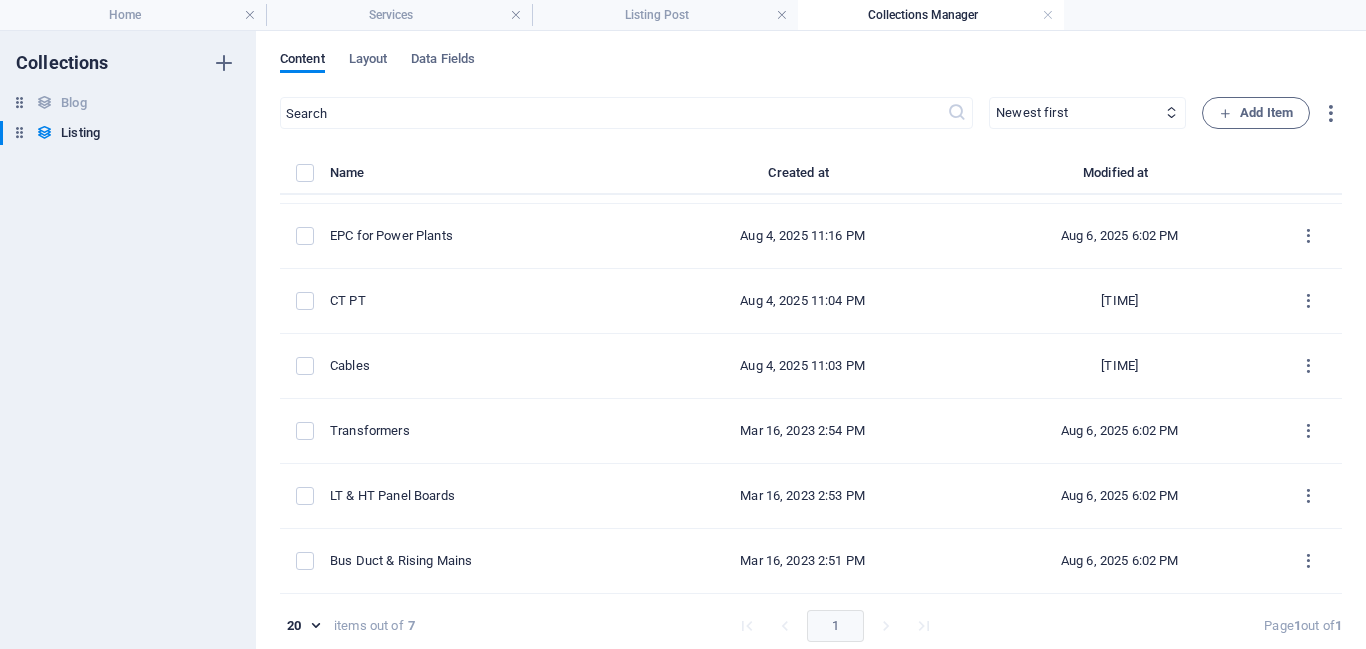scroll, scrollTop: 481, scrollLeft: 0, axis: vertical 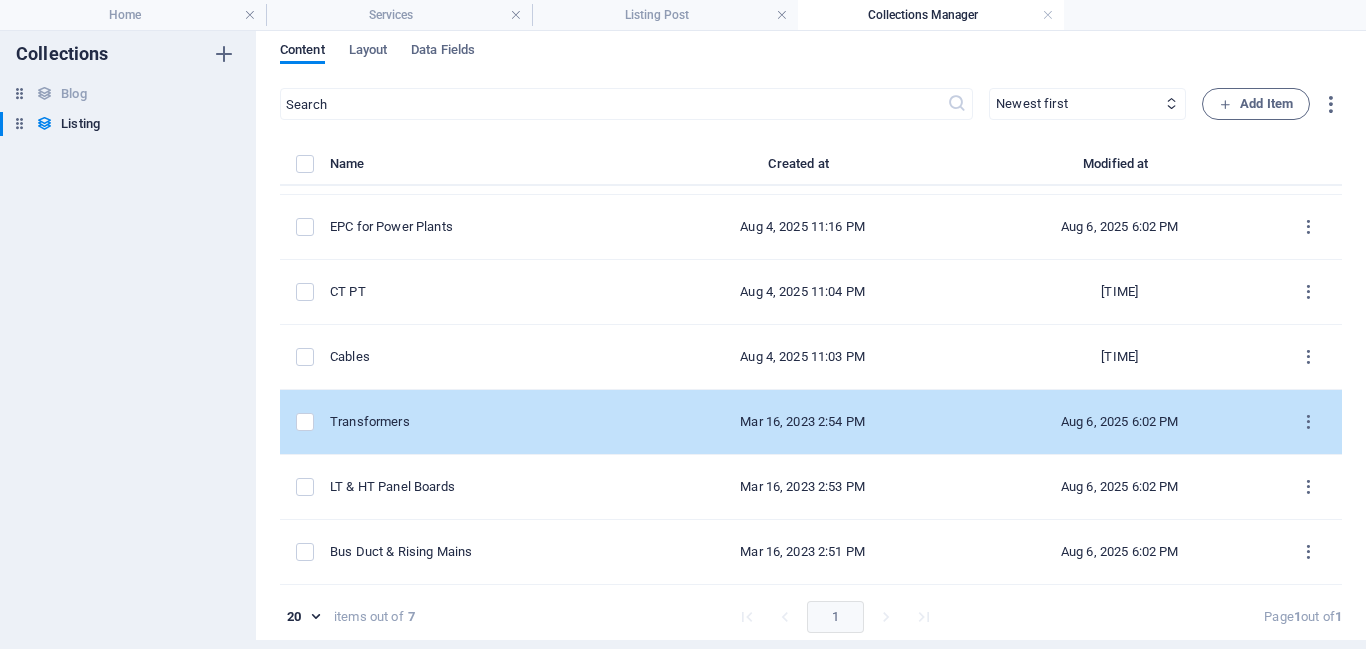 click on "Transformers" at bounding box center (485, 422) 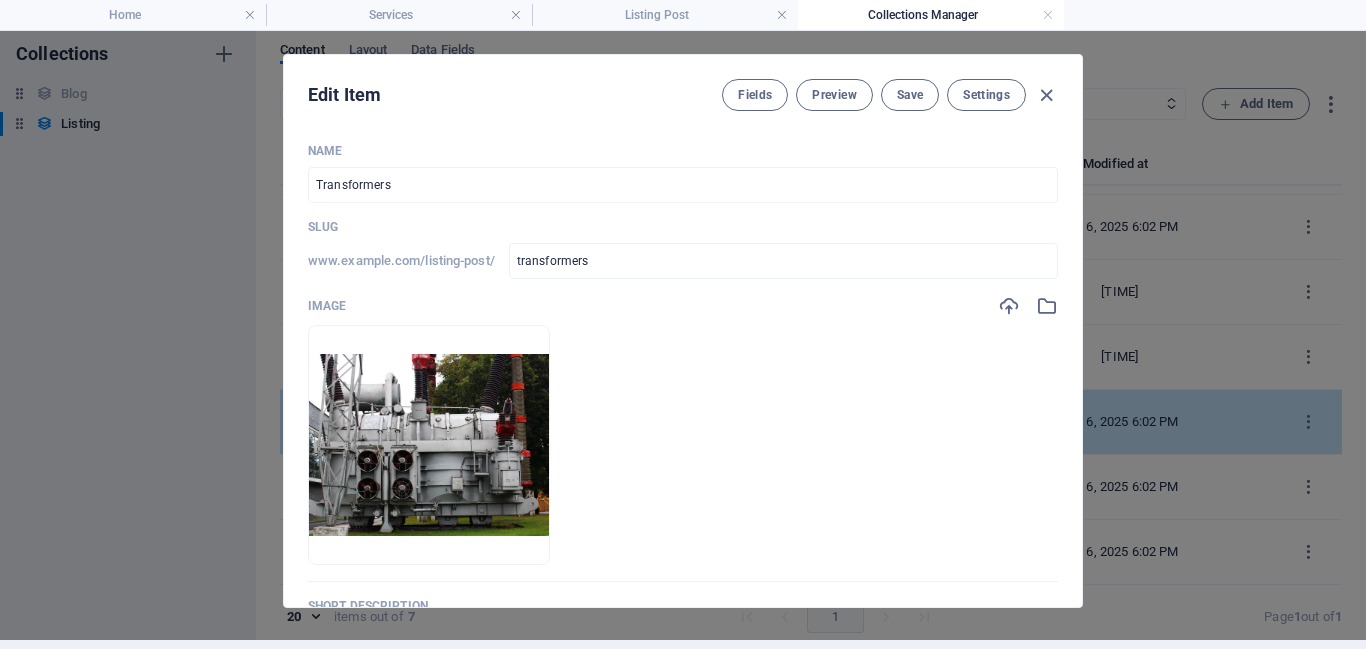 scroll, scrollTop: 0, scrollLeft: 0, axis: both 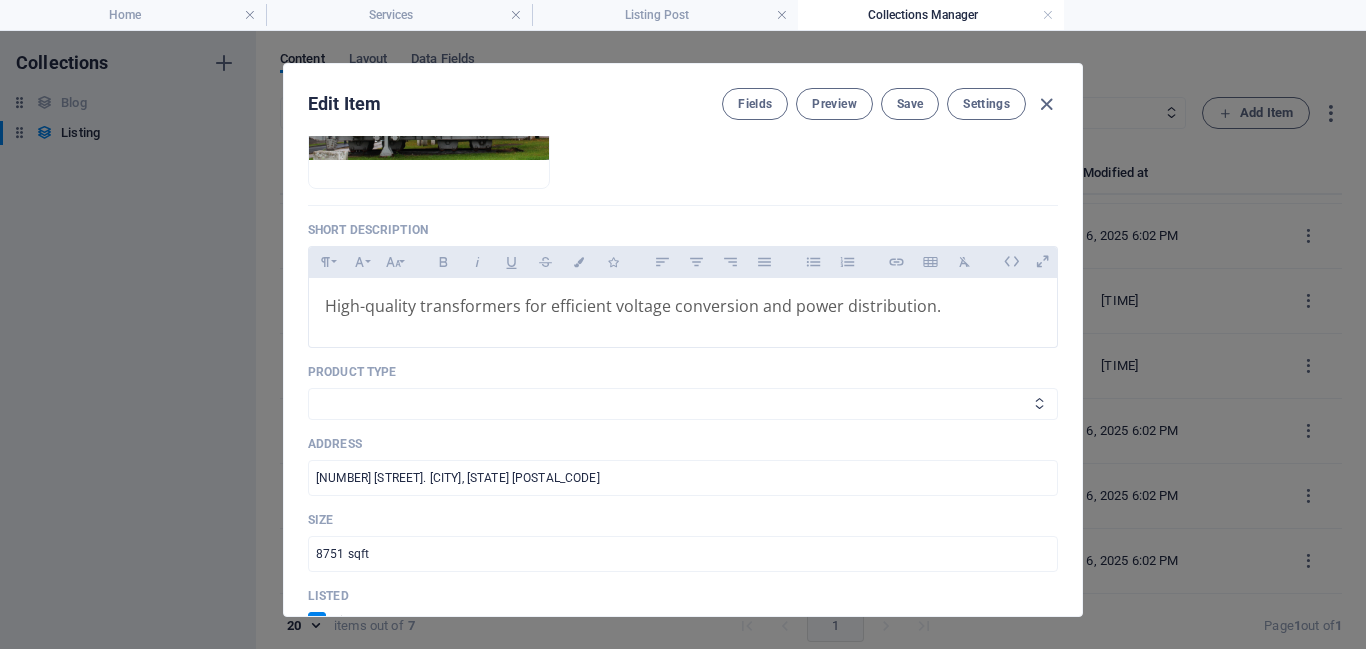 select on "Power Products" 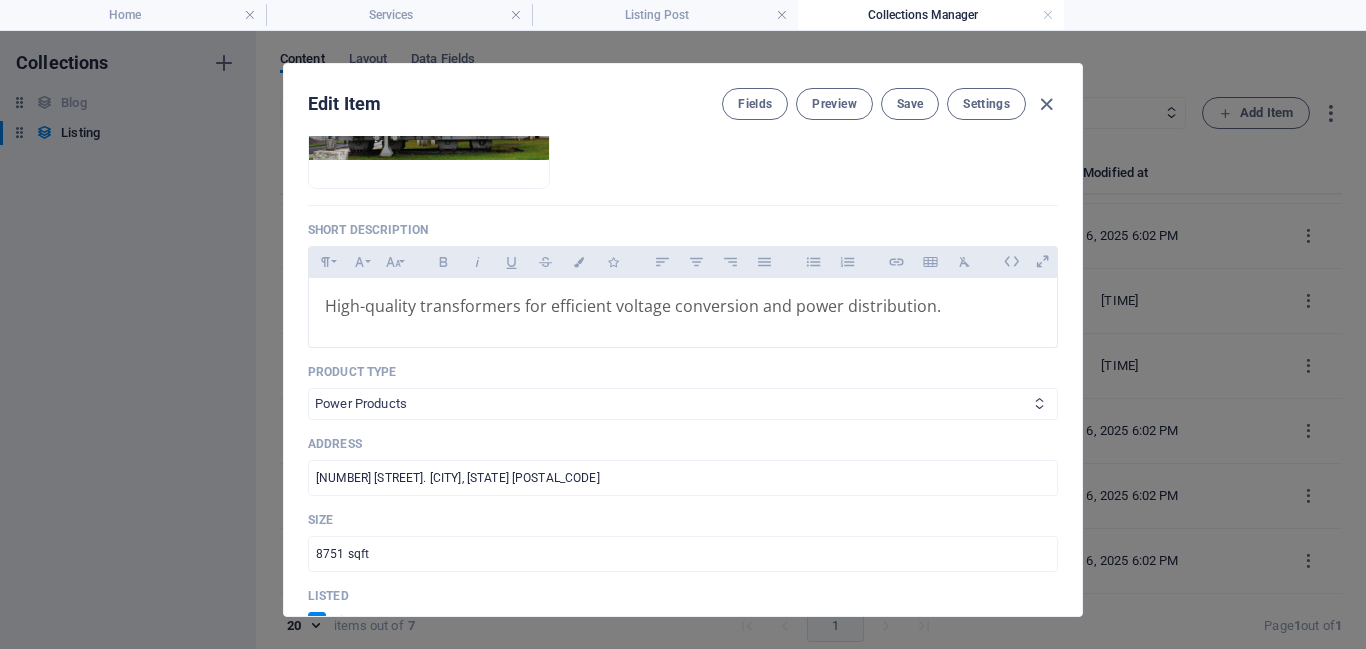 click on "Power Products Project Management IT Solutions" at bounding box center [683, 404] 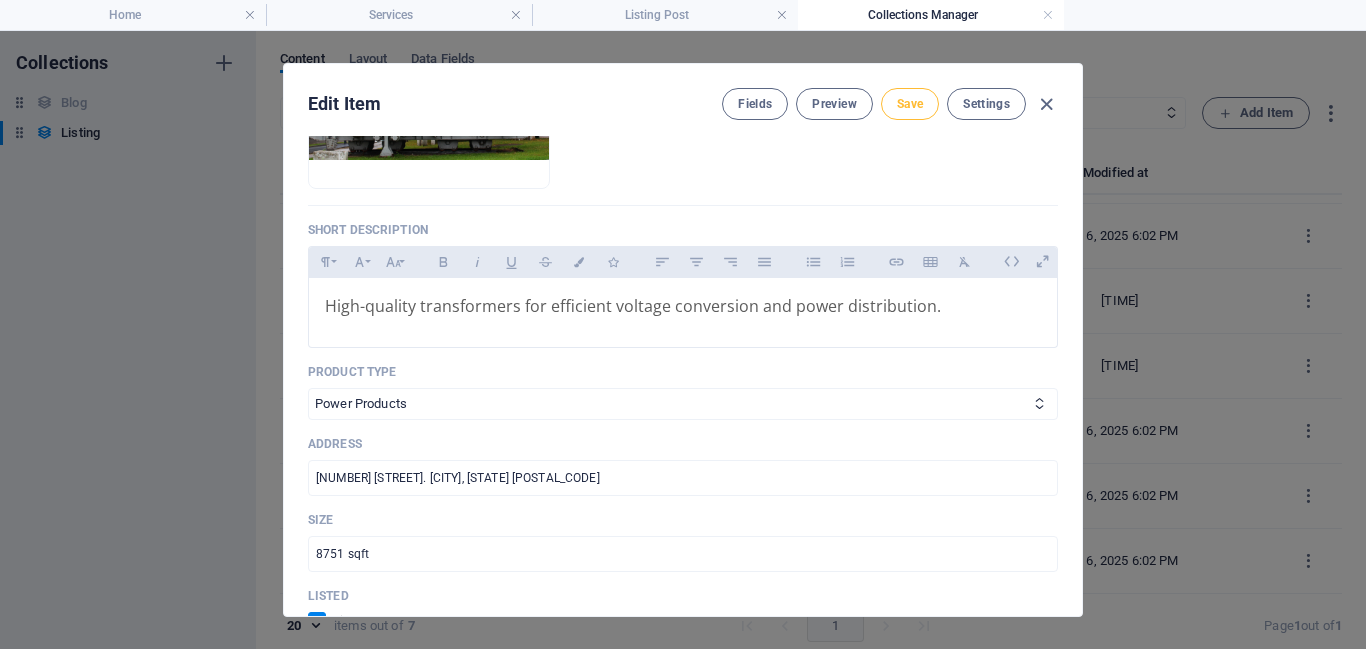 click on "Save" at bounding box center [910, 104] 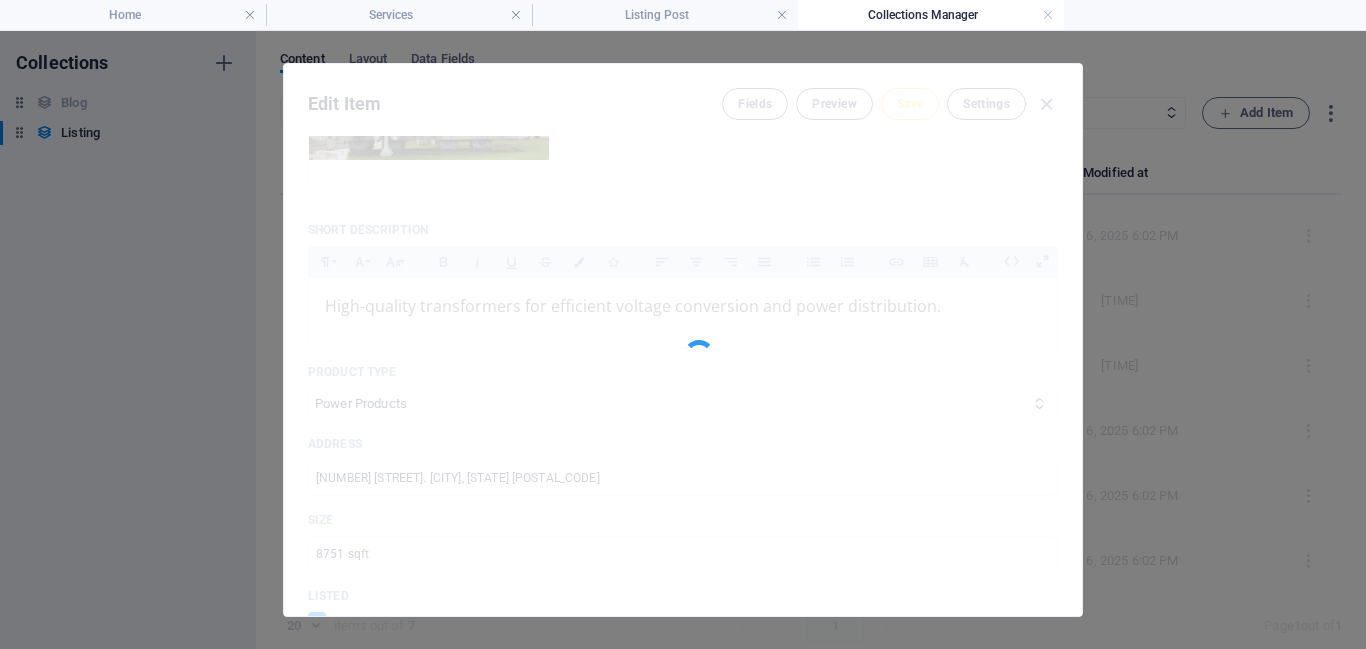 click at bounding box center [683, 340] 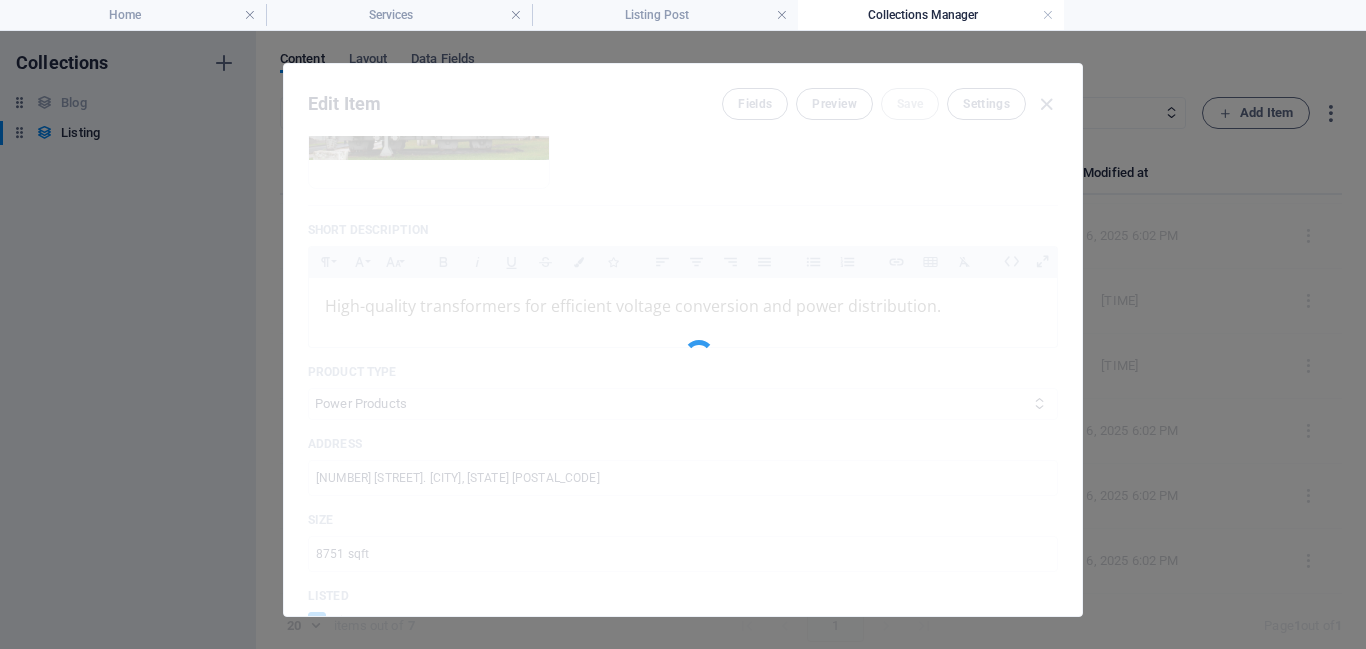 click at bounding box center [683, 340] 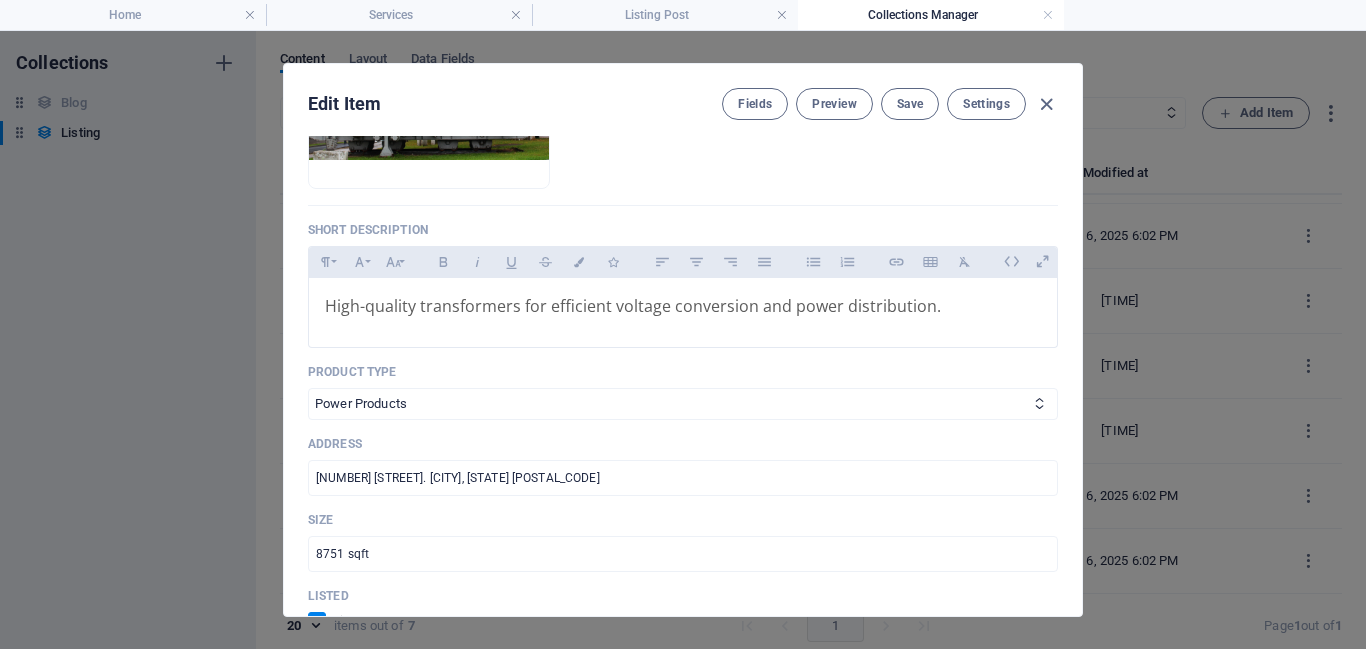 click at bounding box center [1046, 104] 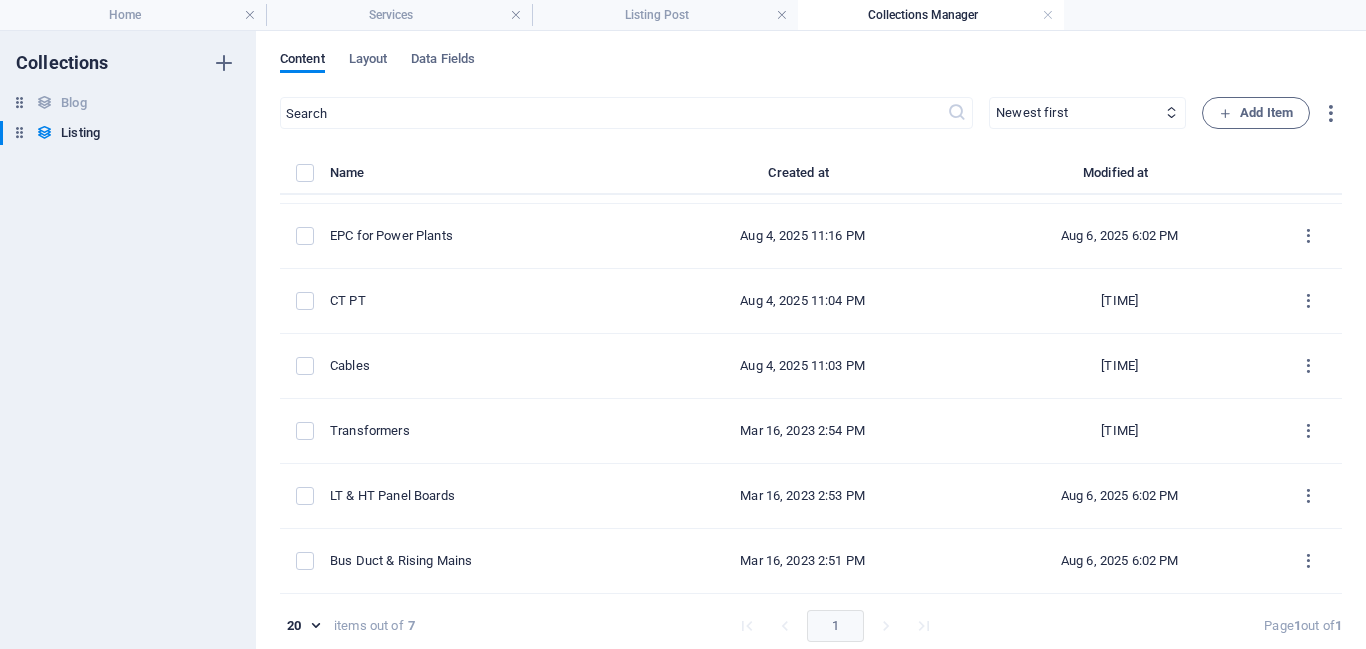 checkbox on "false" 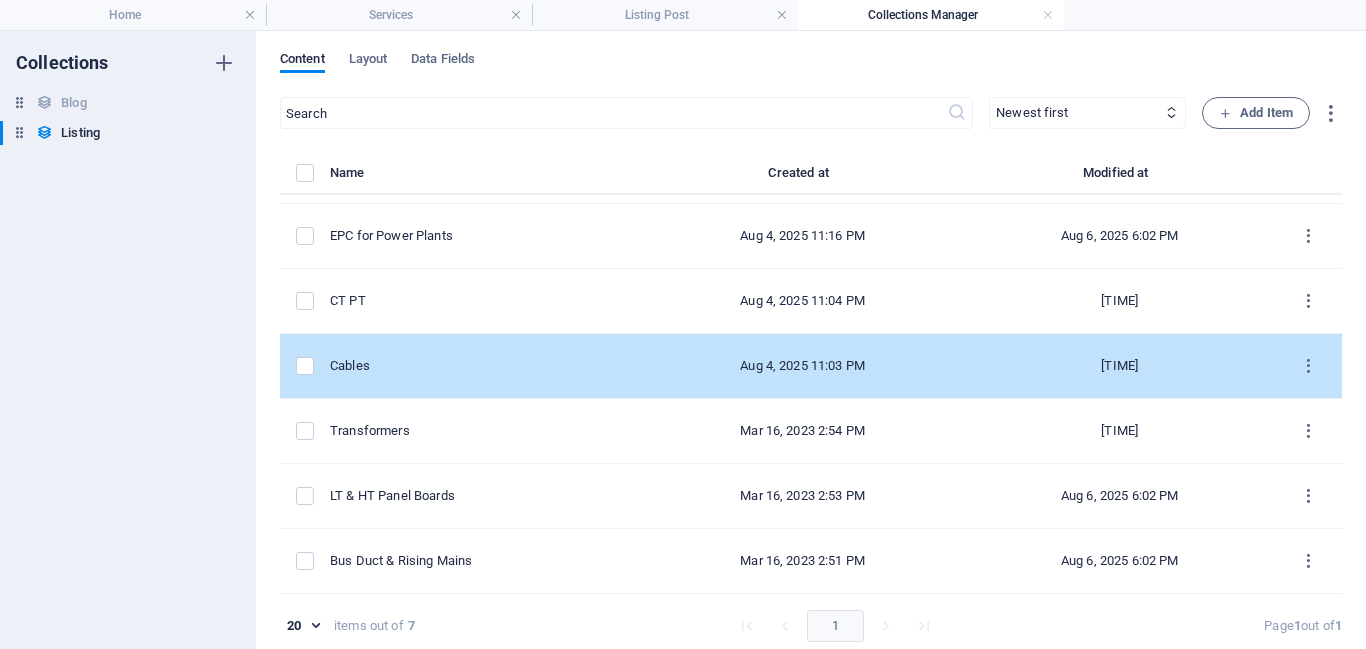 scroll, scrollTop: 9, scrollLeft: 0, axis: vertical 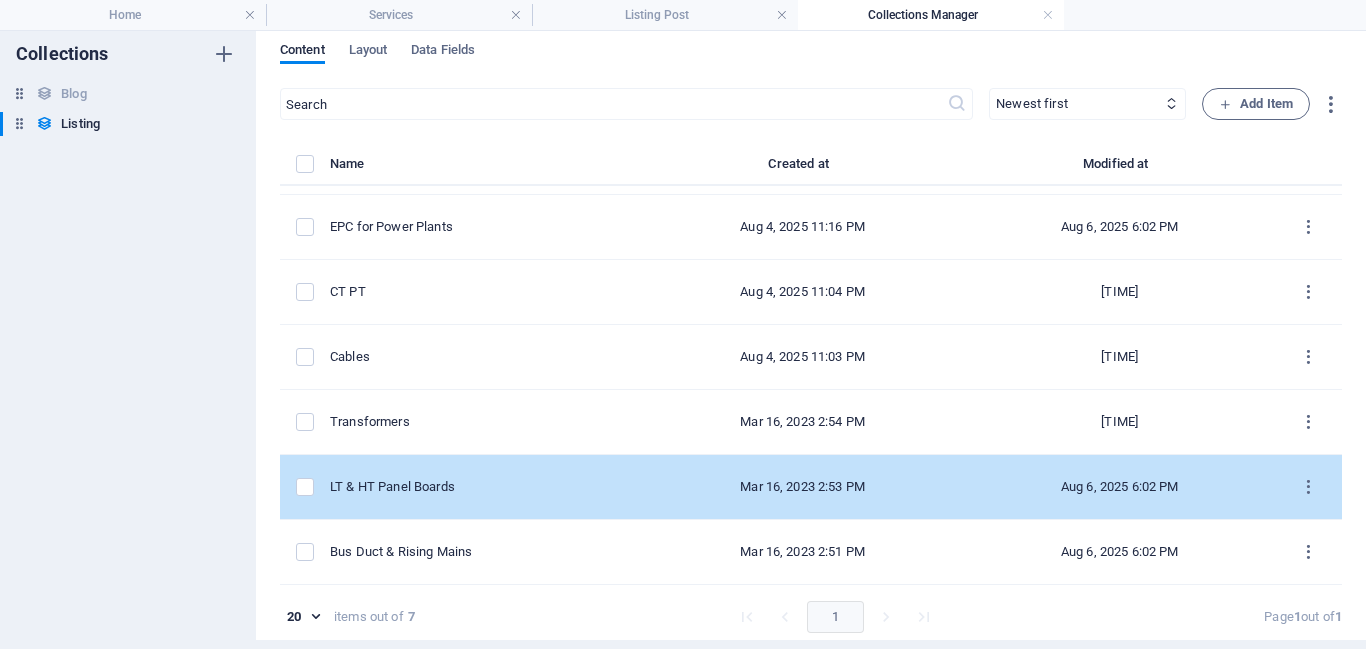click on "LT & HT Panel Boards" at bounding box center [477, 487] 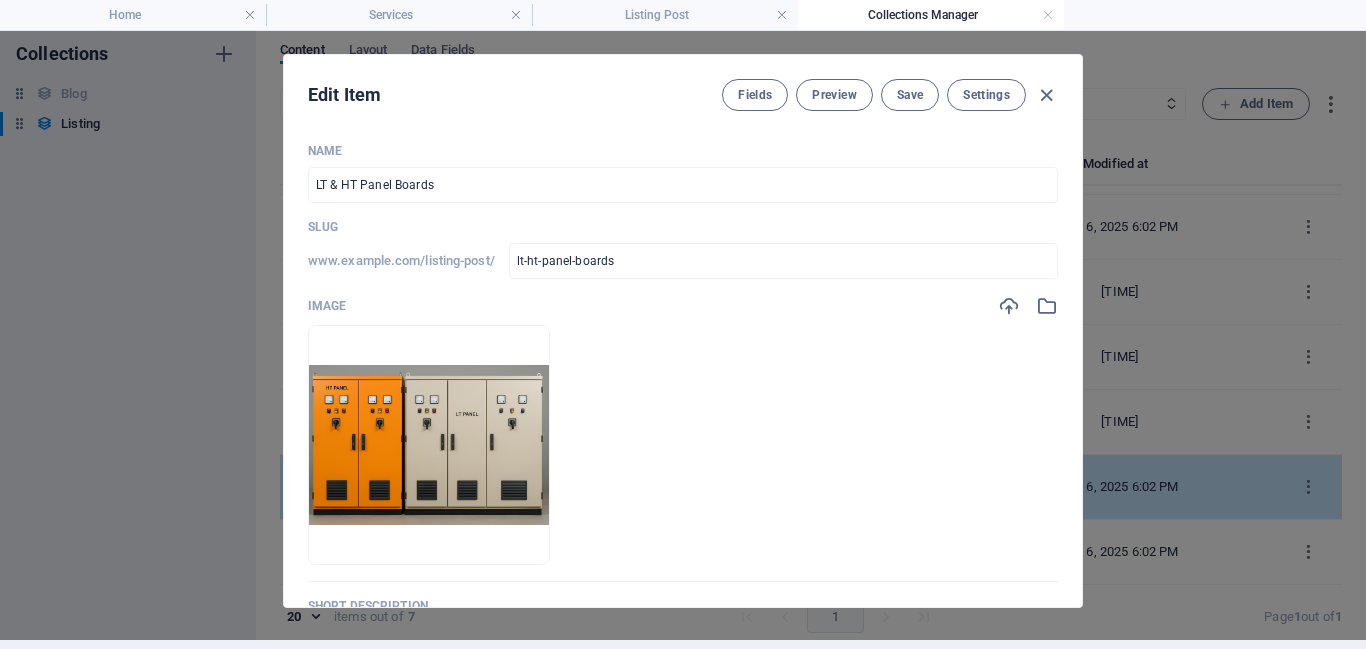 scroll, scrollTop: 0, scrollLeft: 0, axis: both 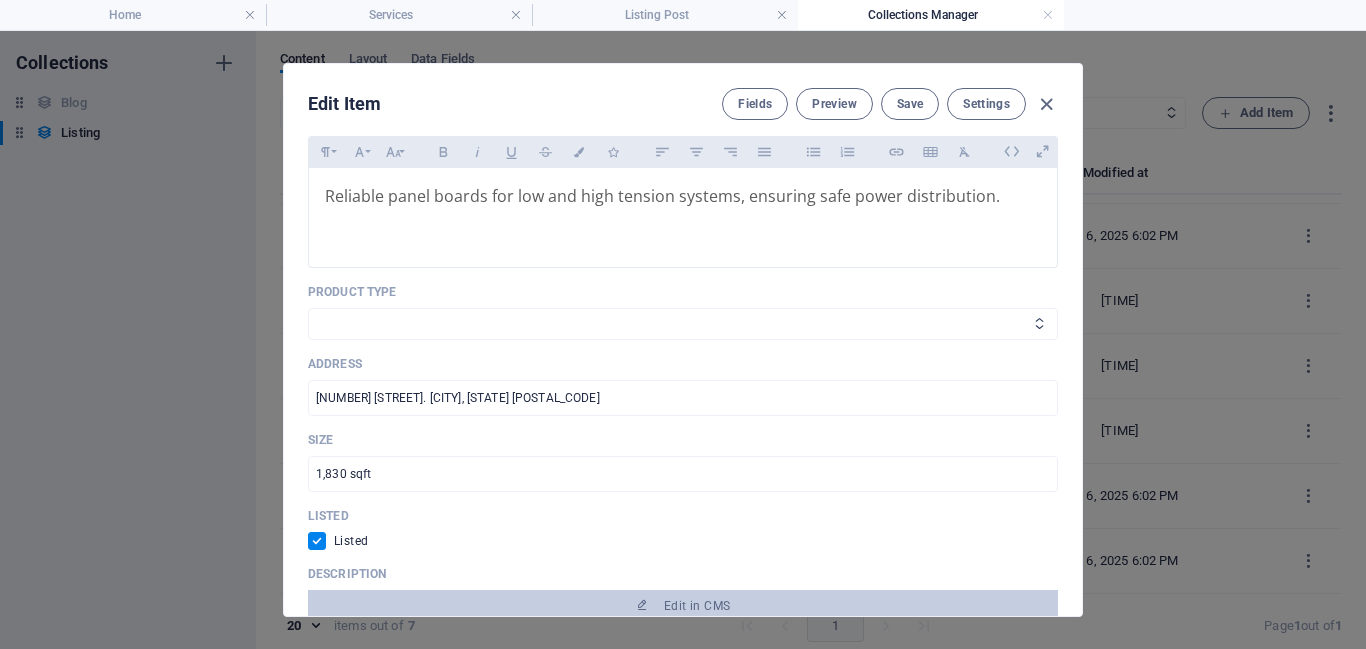 select on "Power Products" 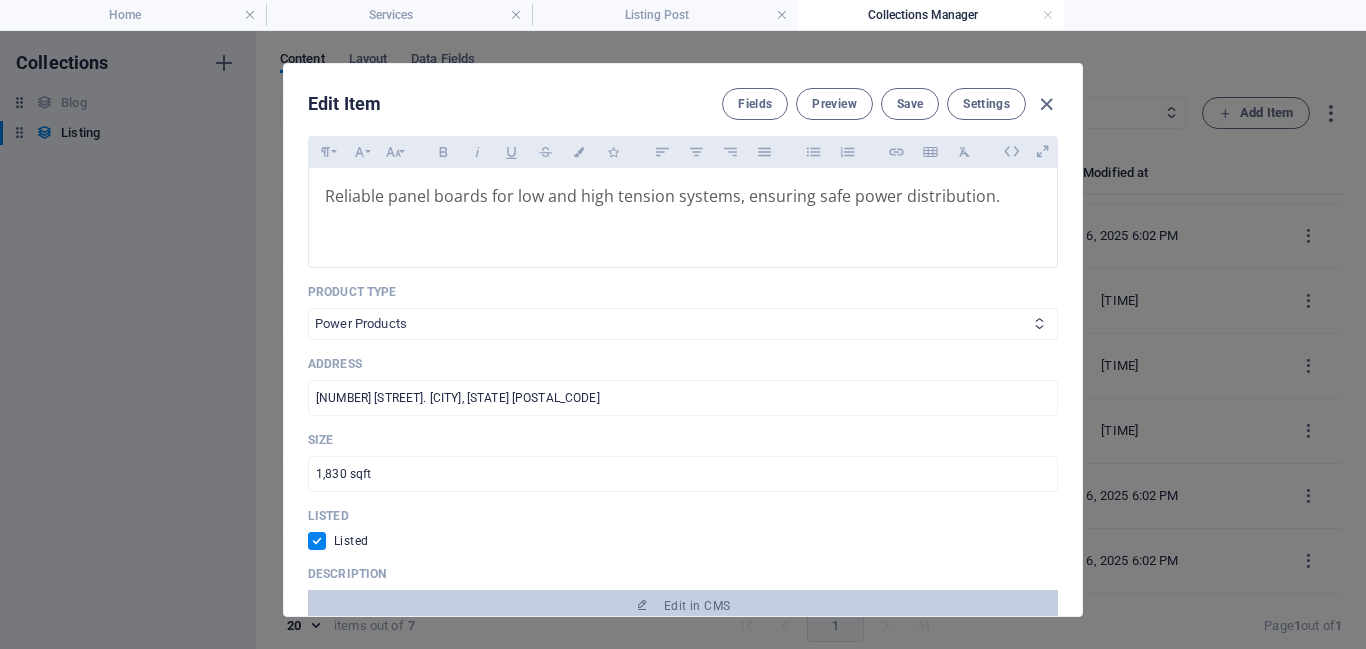 click on "Power Products Project Management IT Solutions" at bounding box center (683, 324) 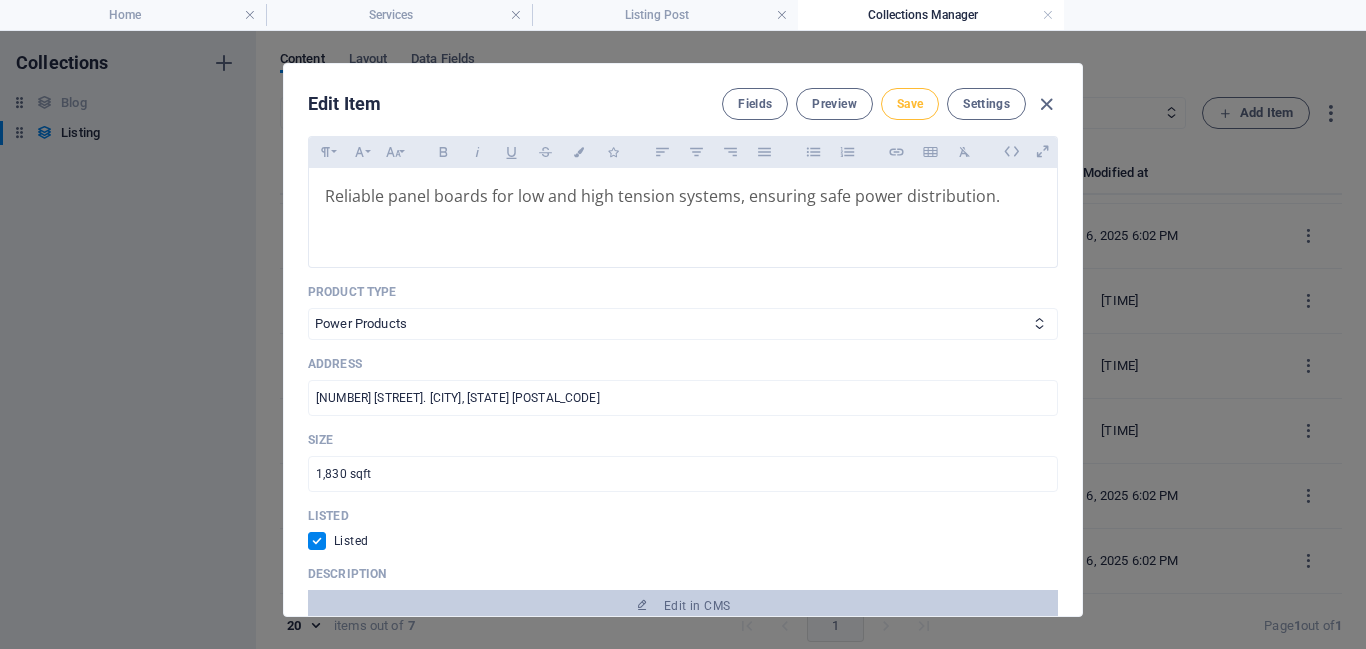 click on "Save" at bounding box center [910, 104] 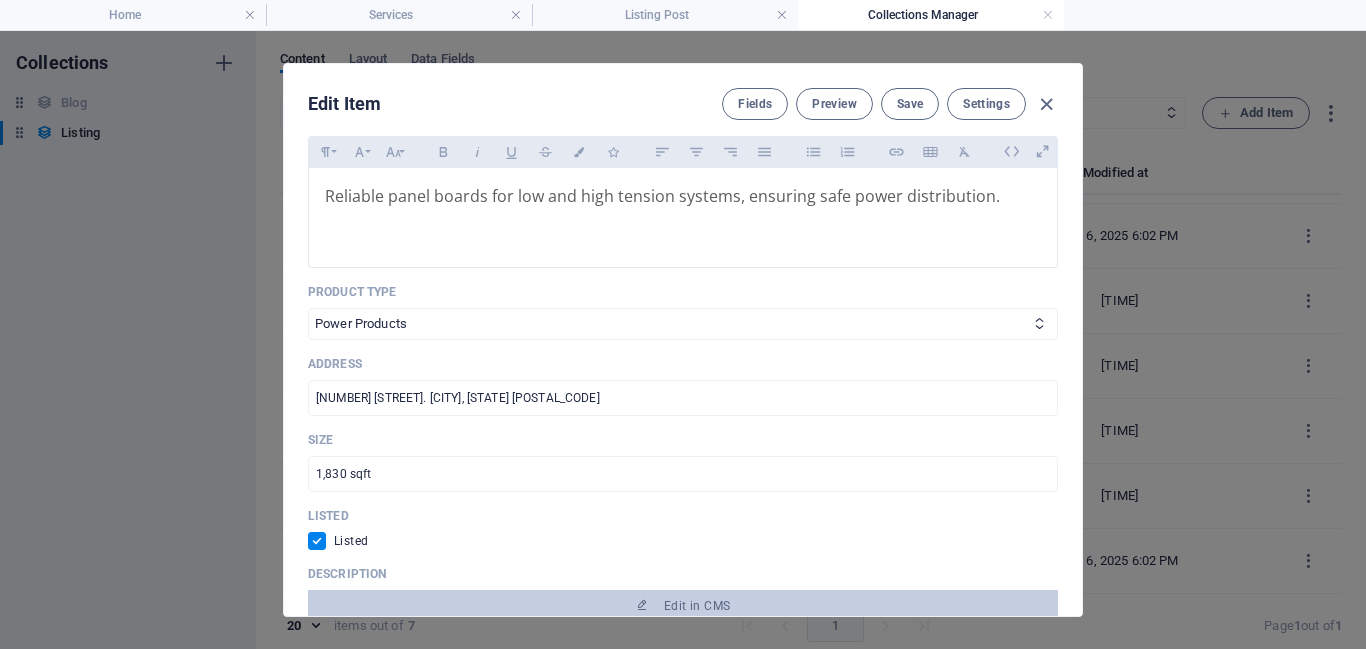 scroll, scrollTop: 499, scrollLeft: 0, axis: vertical 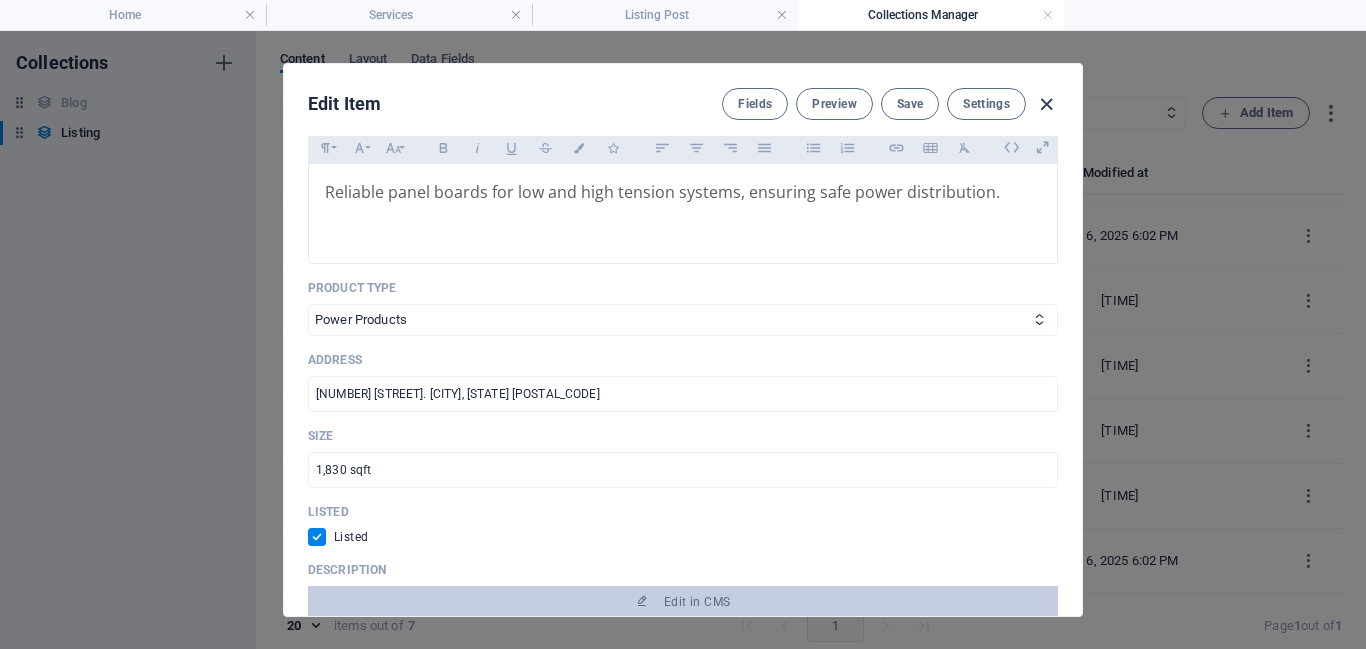 click at bounding box center (1046, 104) 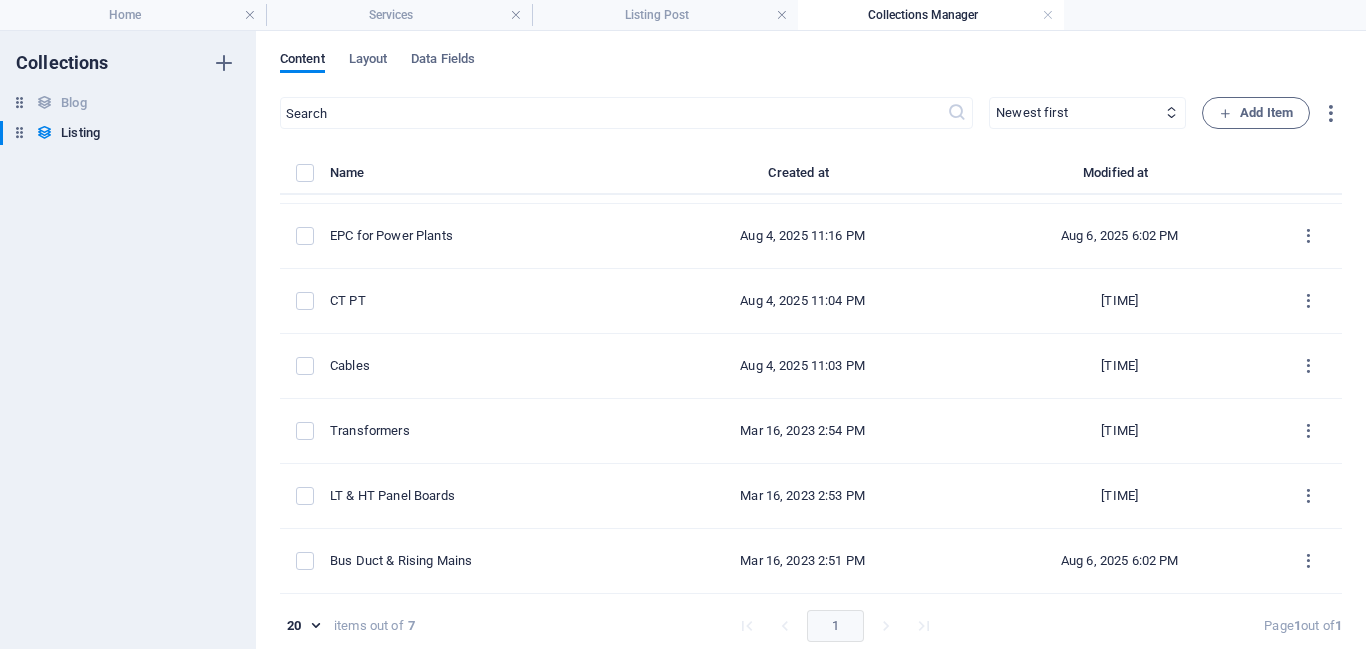 checkbox on "false" 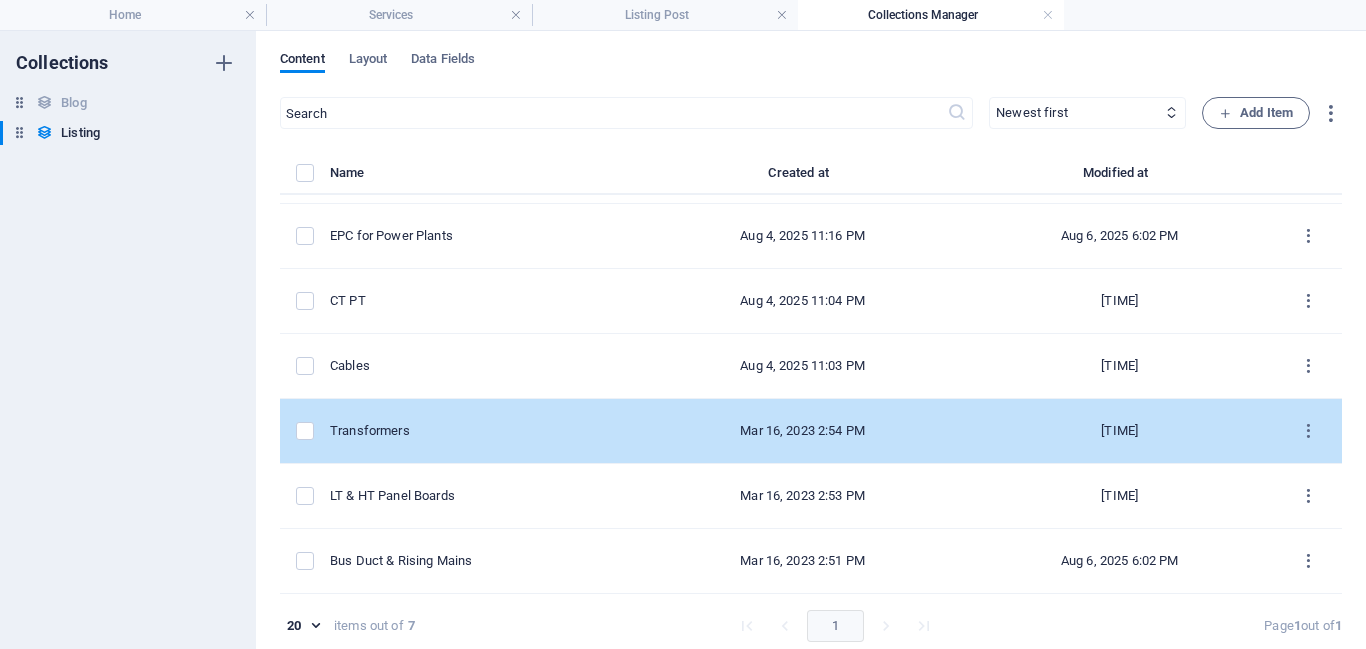 scroll, scrollTop: 420, scrollLeft: 0, axis: vertical 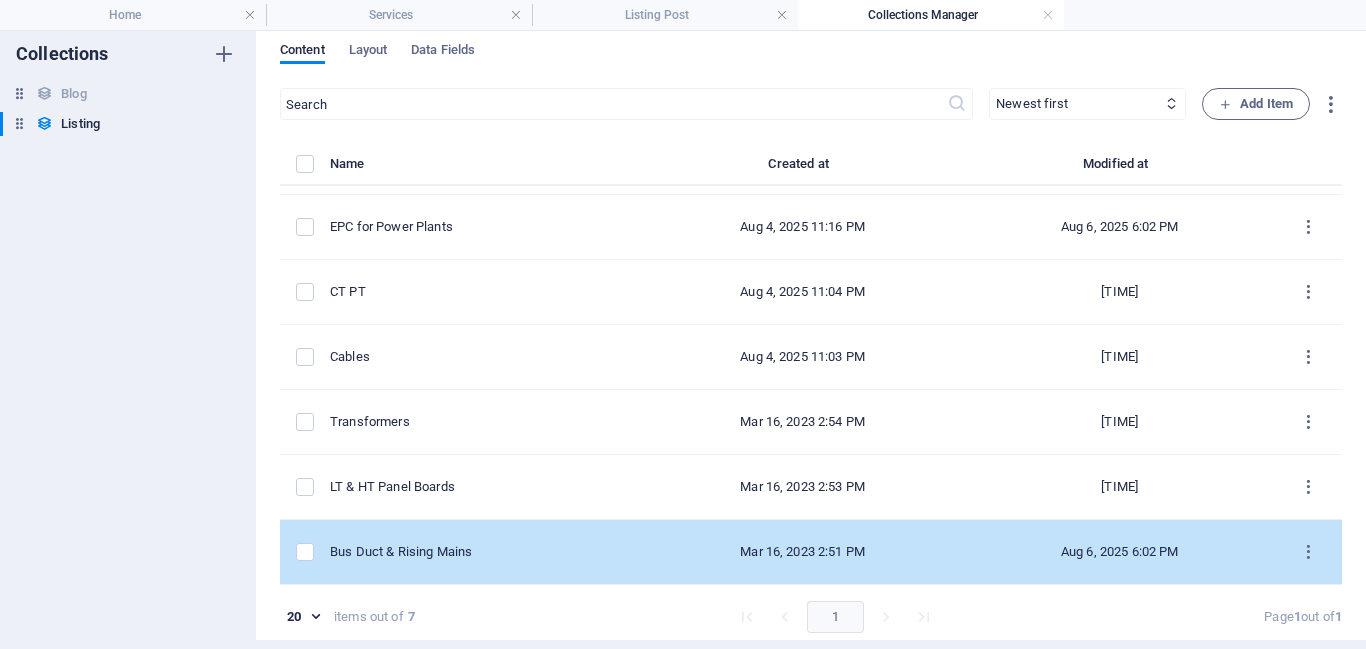 click on "Bus Duct & Rising Mains" at bounding box center (477, 552) 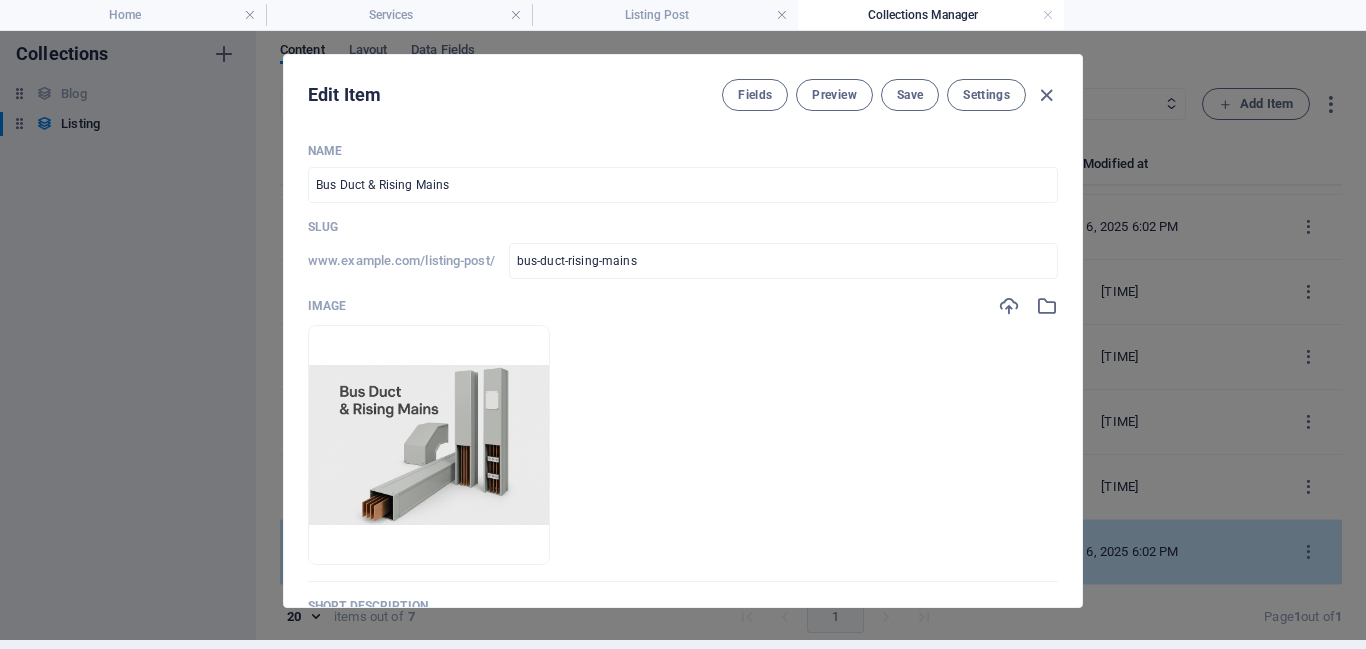 scroll, scrollTop: 0, scrollLeft: 0, axis: both 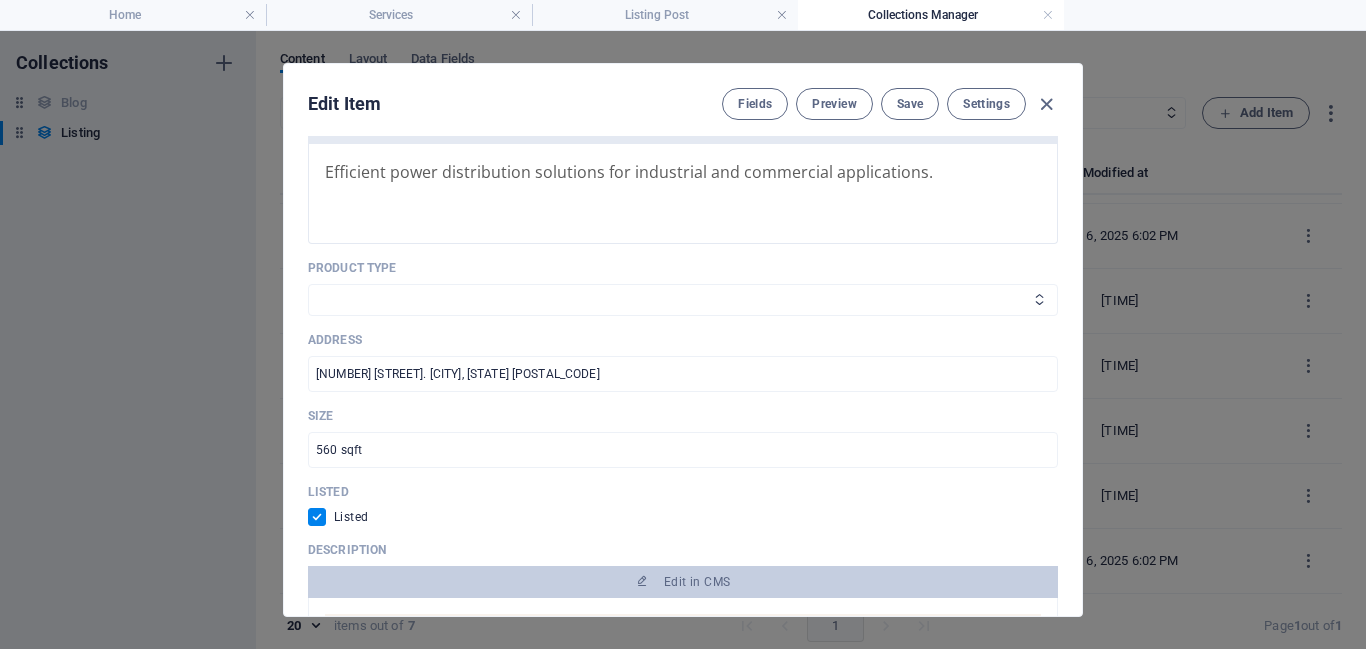 select on "Power Products" 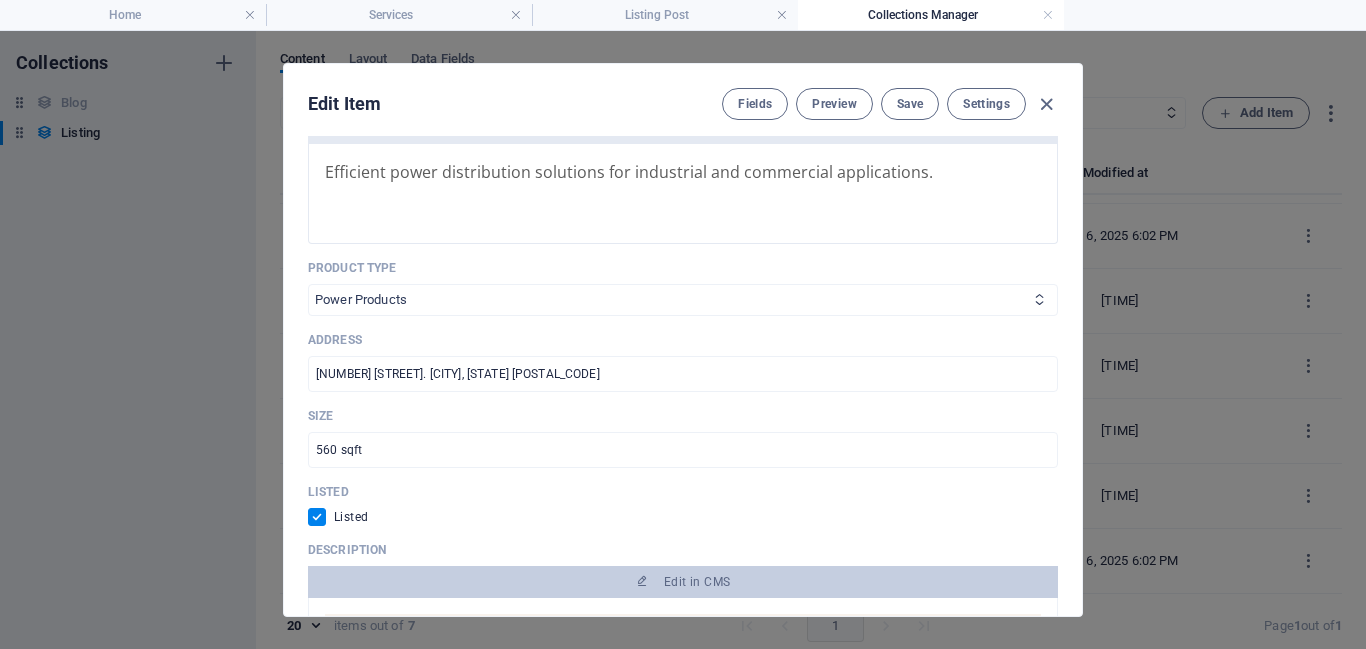 click on "Power Products Project Management IT Solutions" at bounding box center (683, 300) 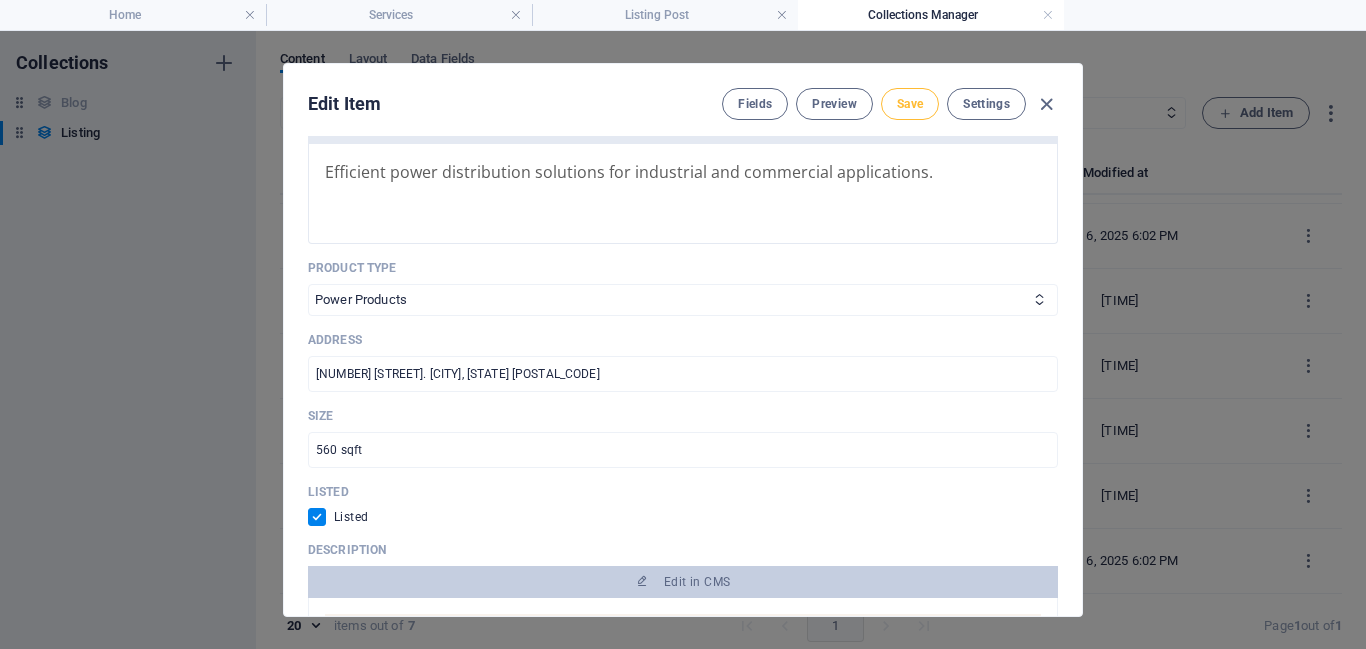 click on "Save" at bounding box center [910, 104] 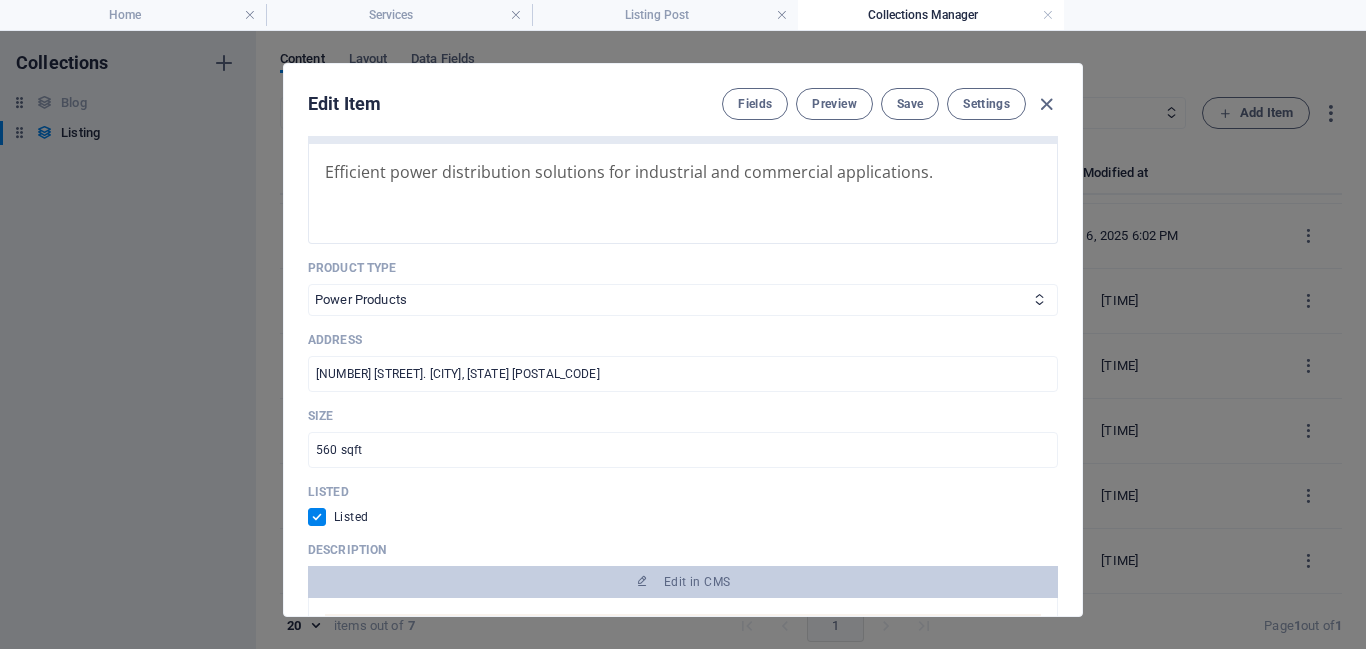 click at bounding box center (1046, 104) 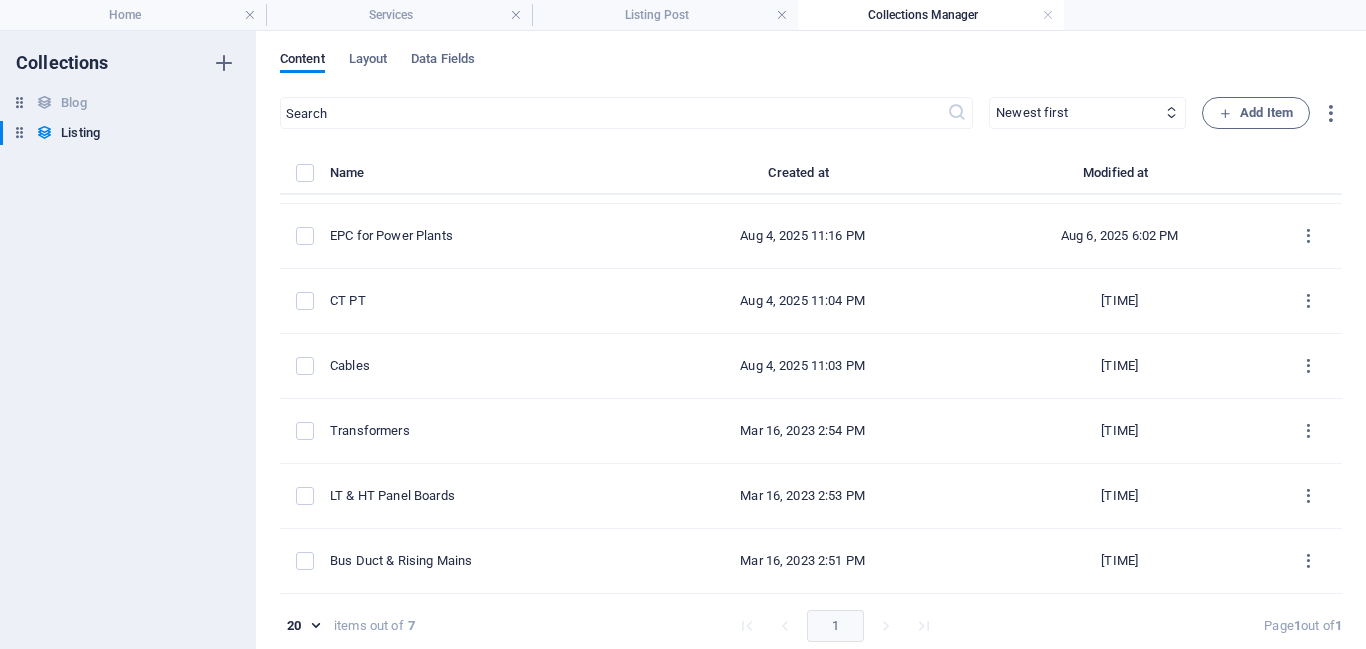 checkbox on "false" 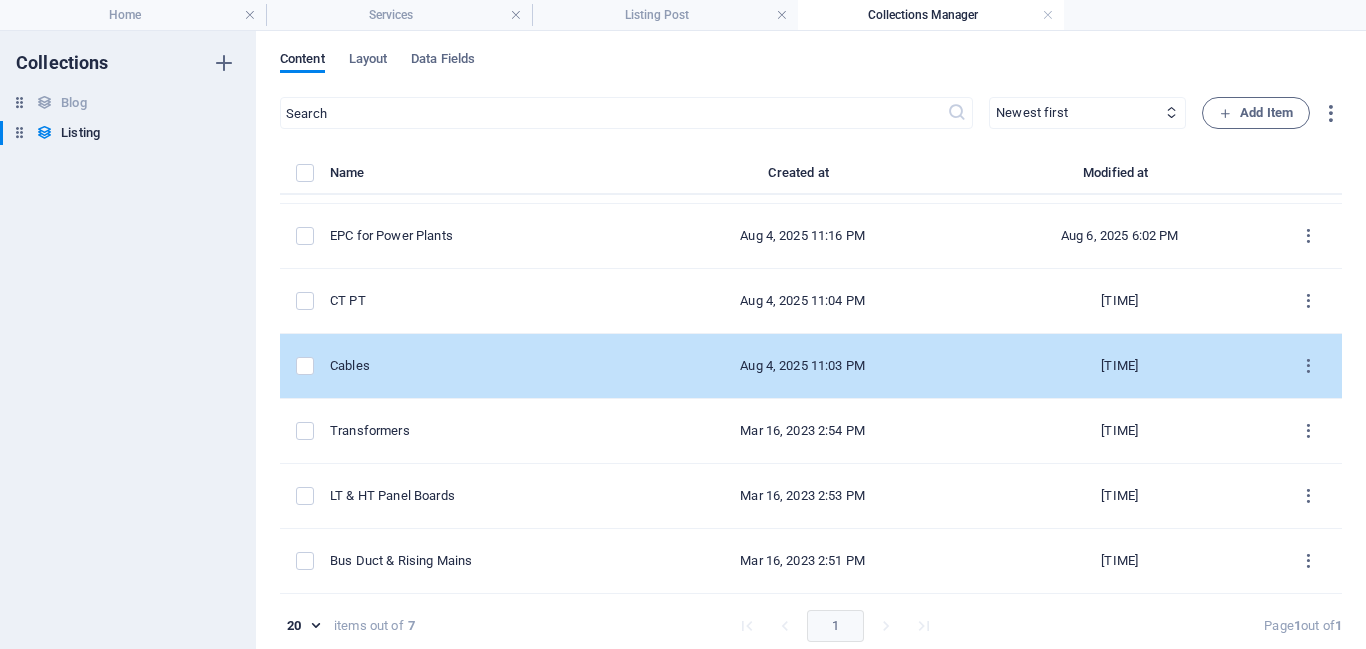 scroll, scrollTop: 440, scrollLeft: 0, axis: vertical 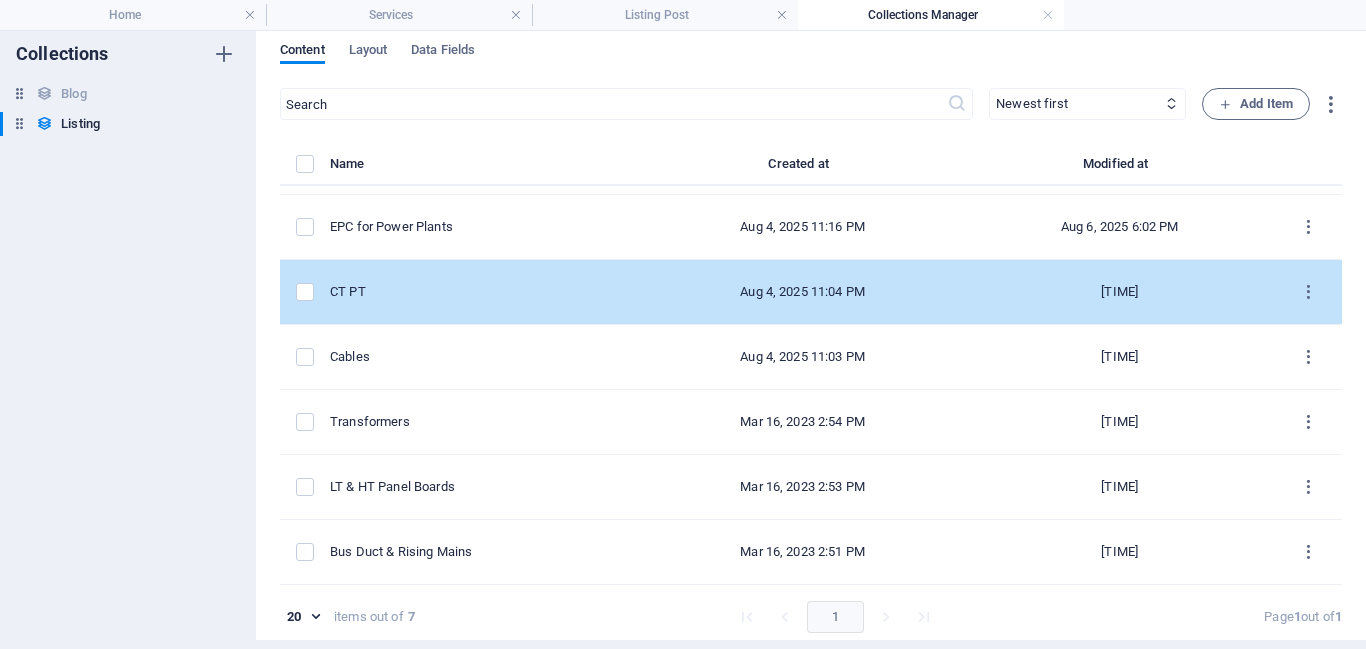 drag, startPoint x: 467, startPoint y: 286, endPoint x: 391, endPoint y: 297, distance: 76.79192 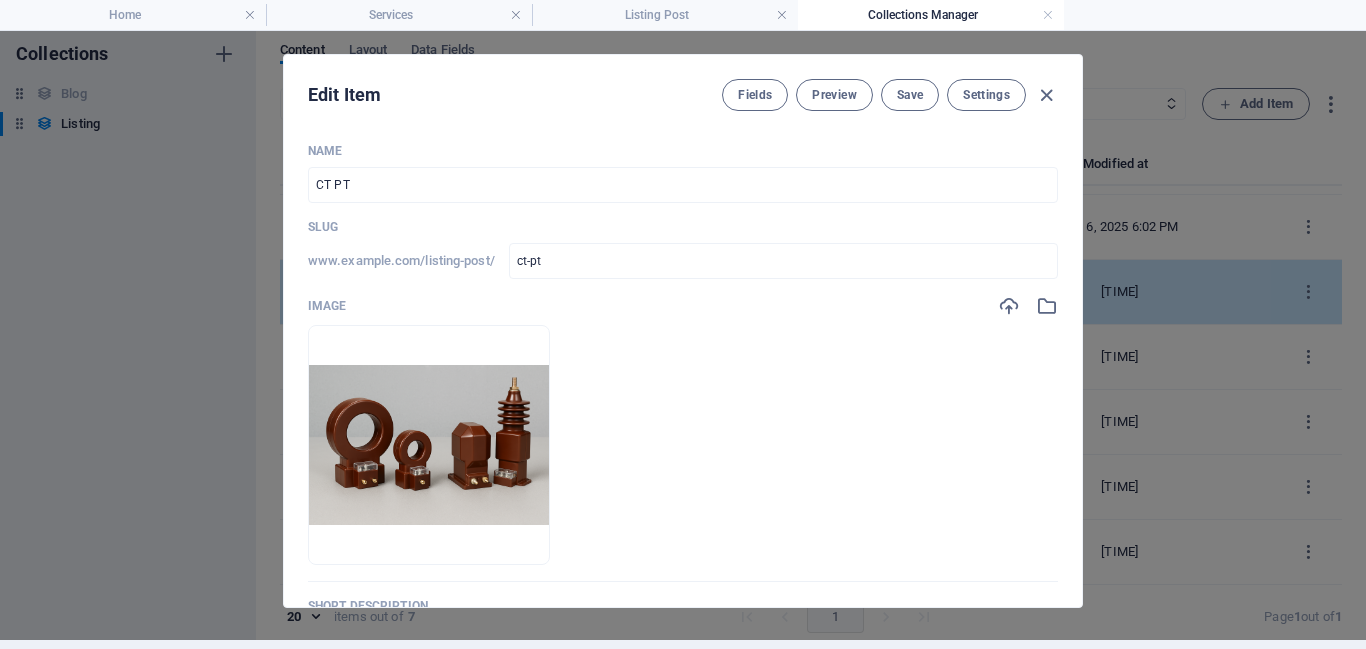 scroll, scrollTop: 0, scrollLeft: 0, axis: both 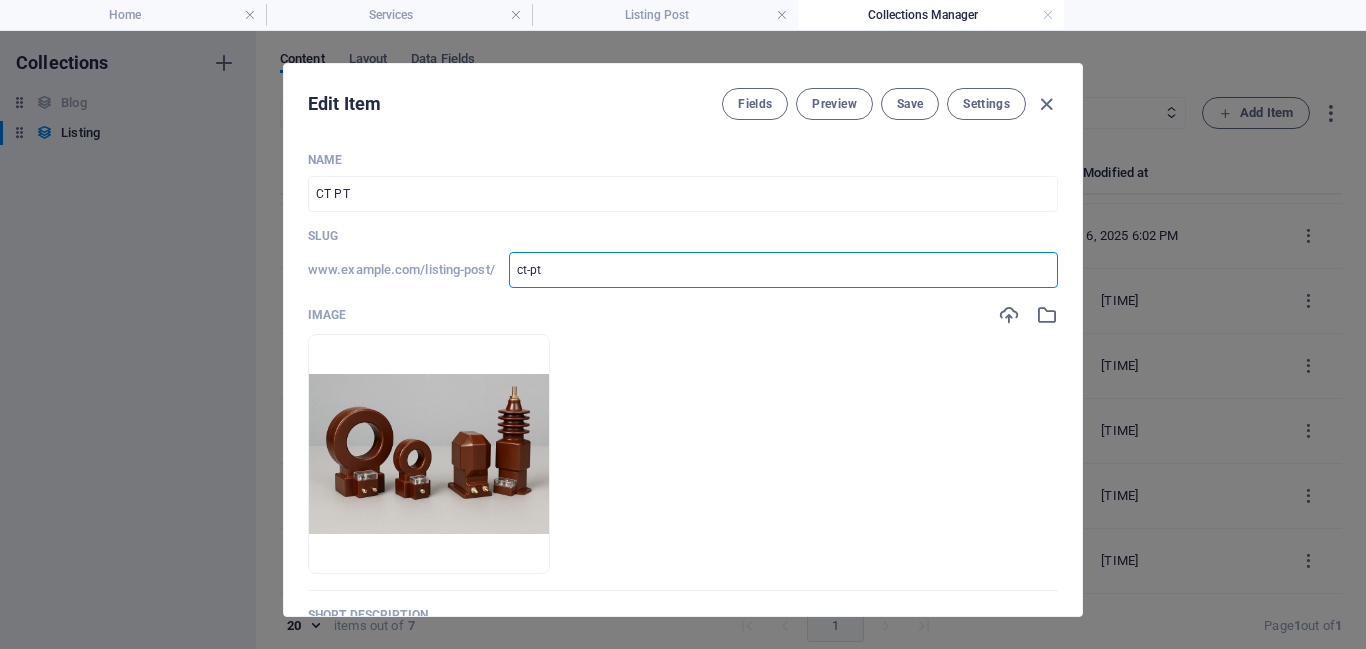 click on "ct-pt" at bounding box center [783, 270] 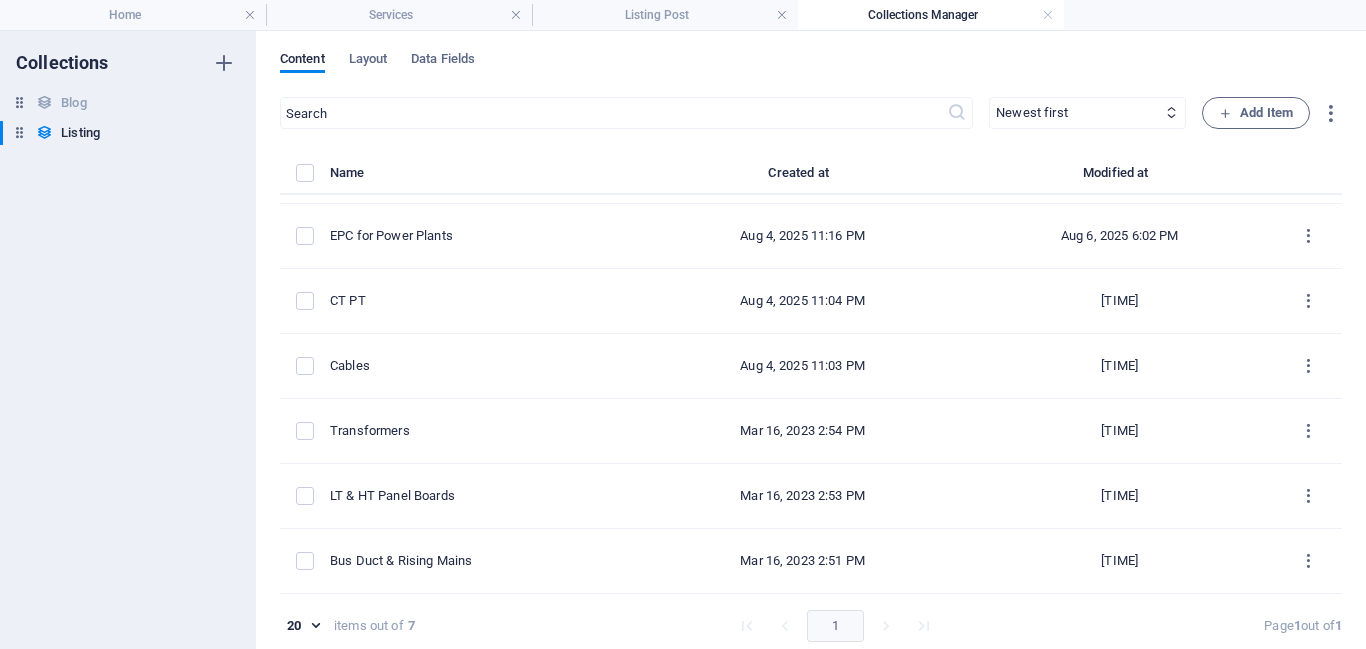 checkbox on "false" 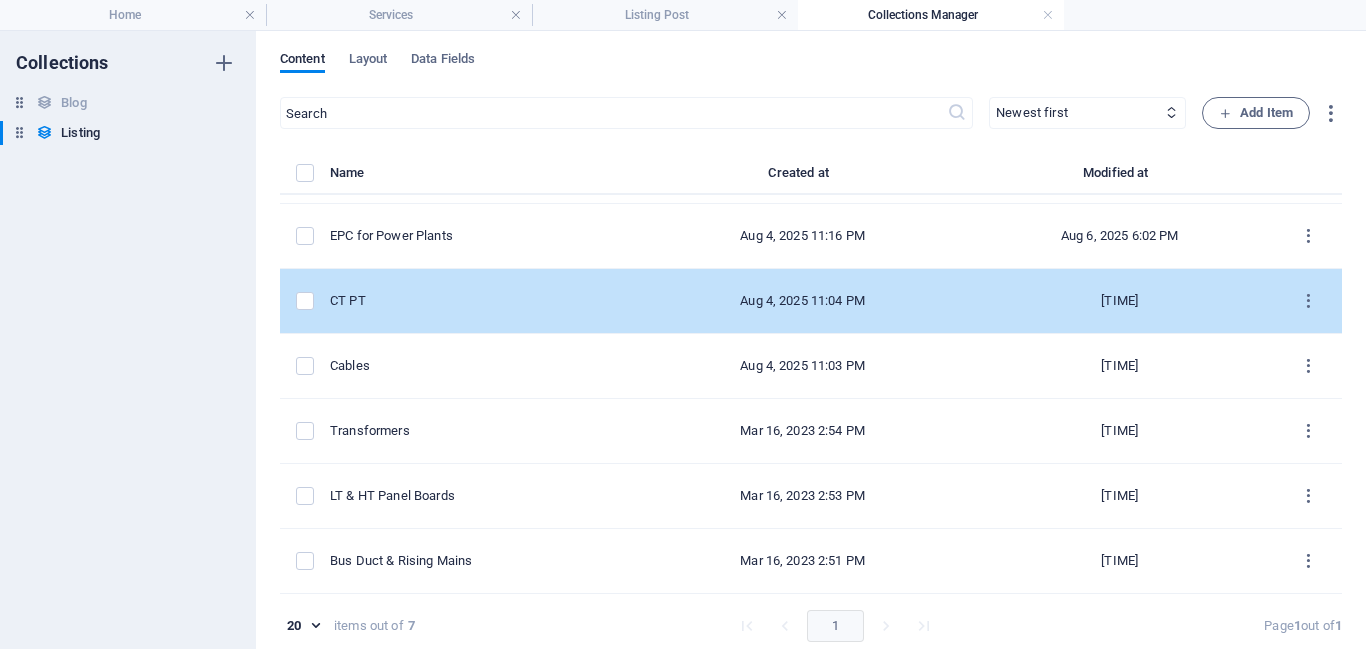 click on "CT PT" at bounding box center (477, 301) 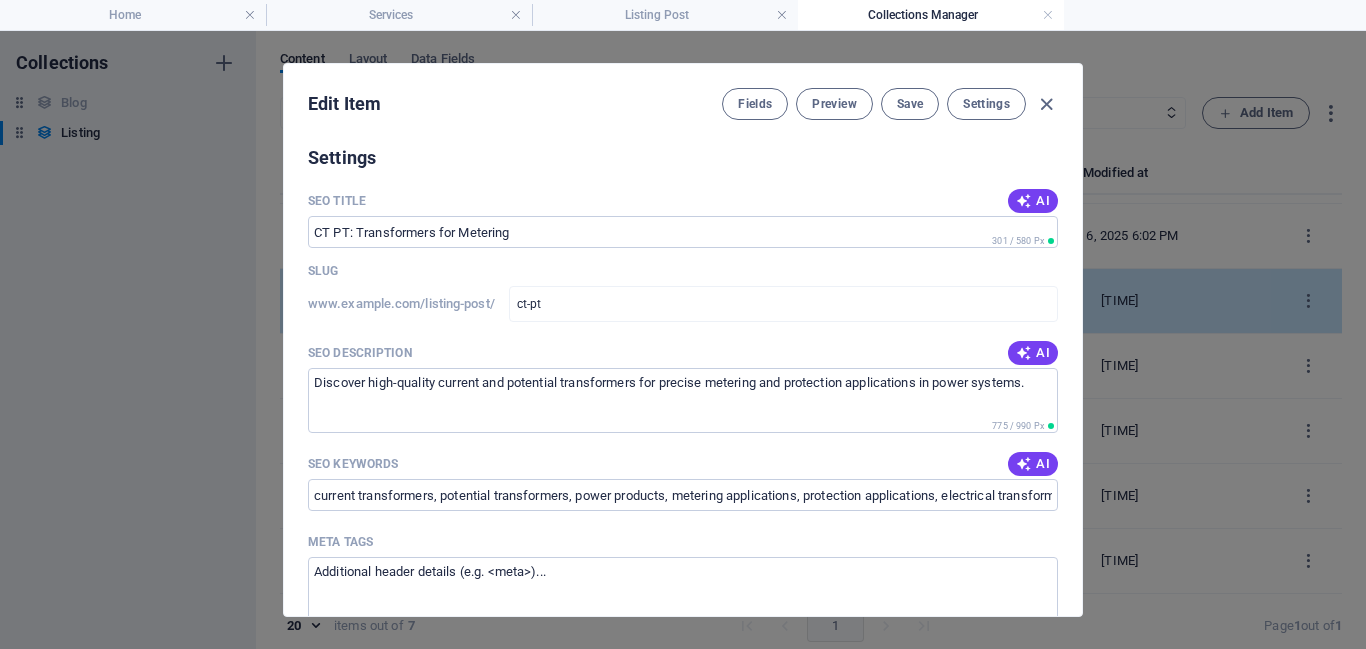 scroll, scrollTop: 1099, scrollLeft: 0, axis: vertical 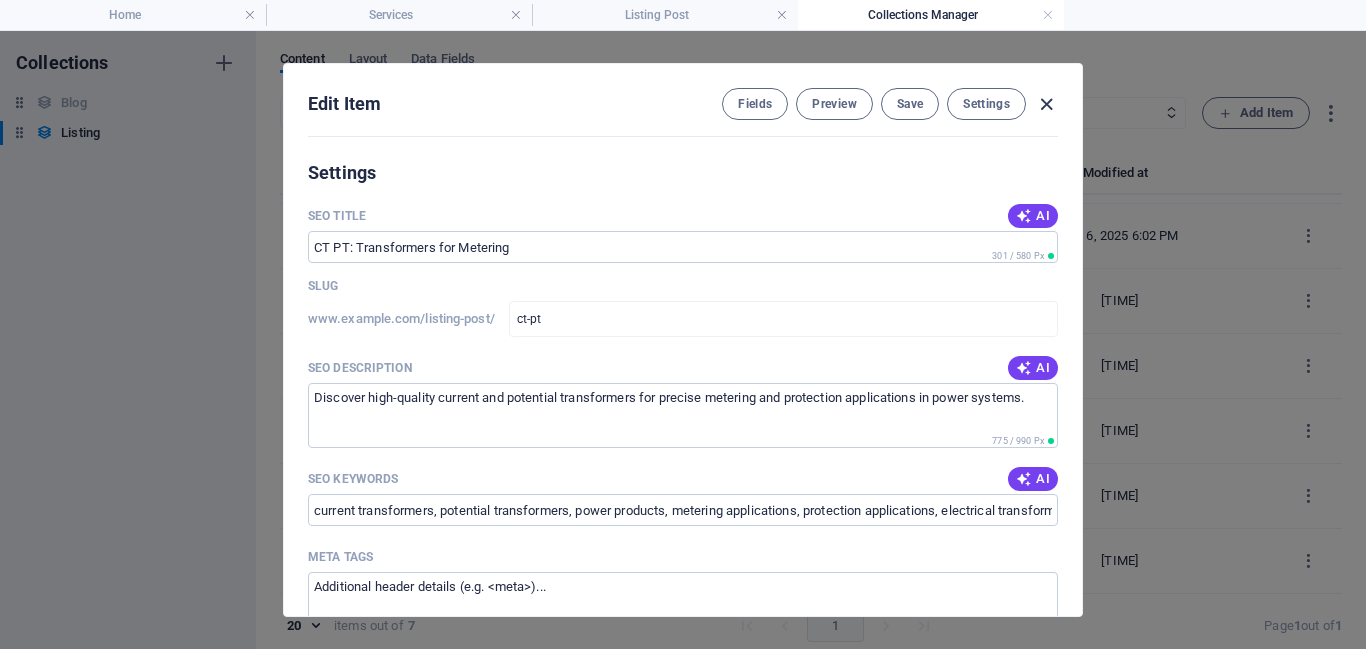 click at bounding box center (1046, 104) 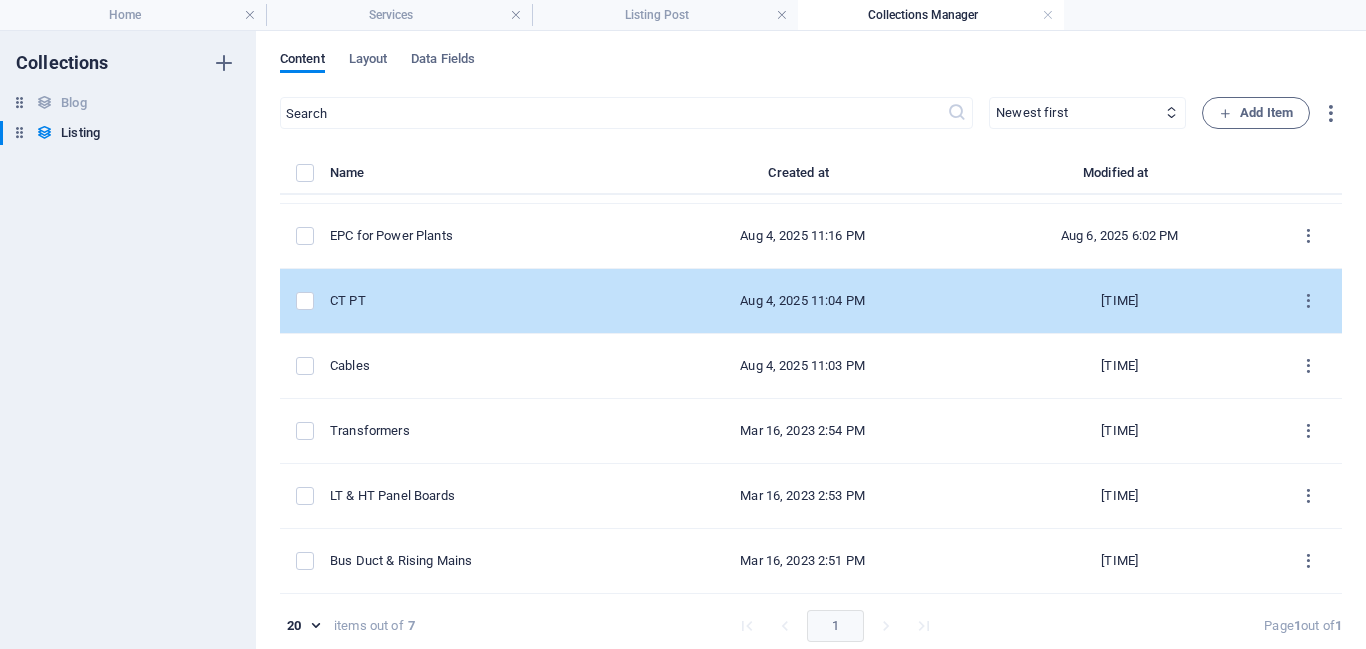 scroll, scrollTop: 1020, scrollLeft: 0, axis: vertical 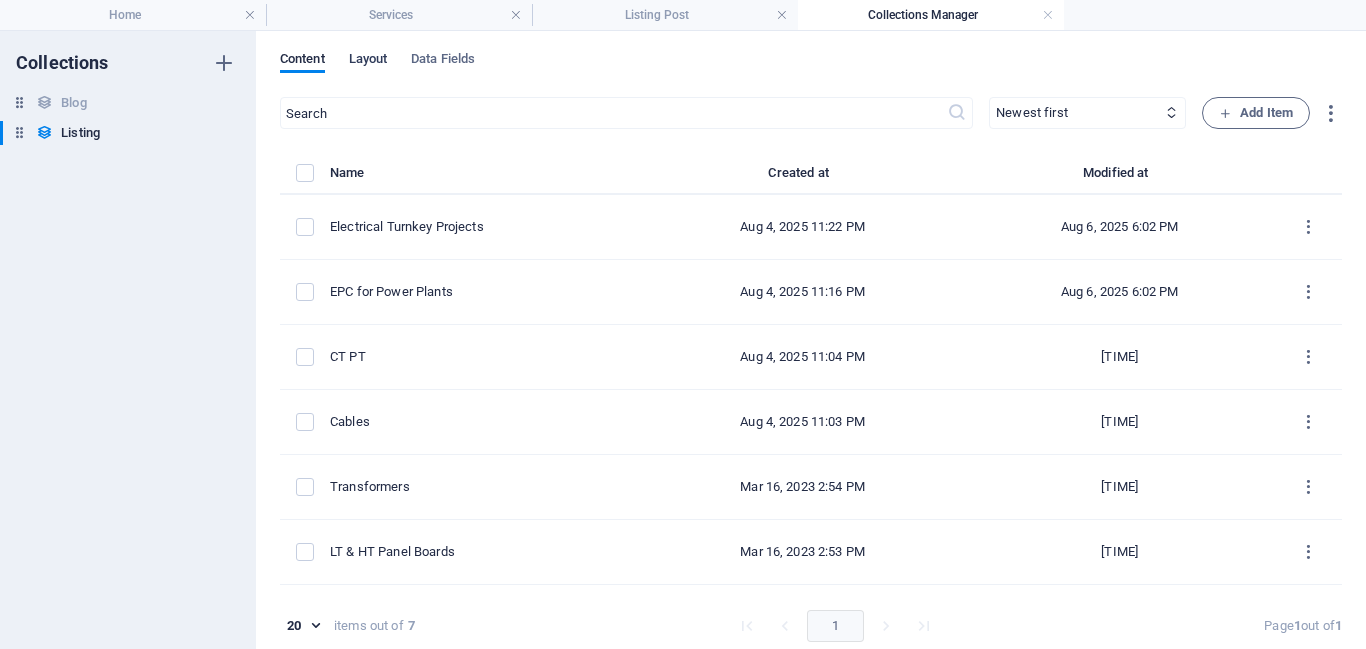click on "Layout" at bounding box center (368, 61) 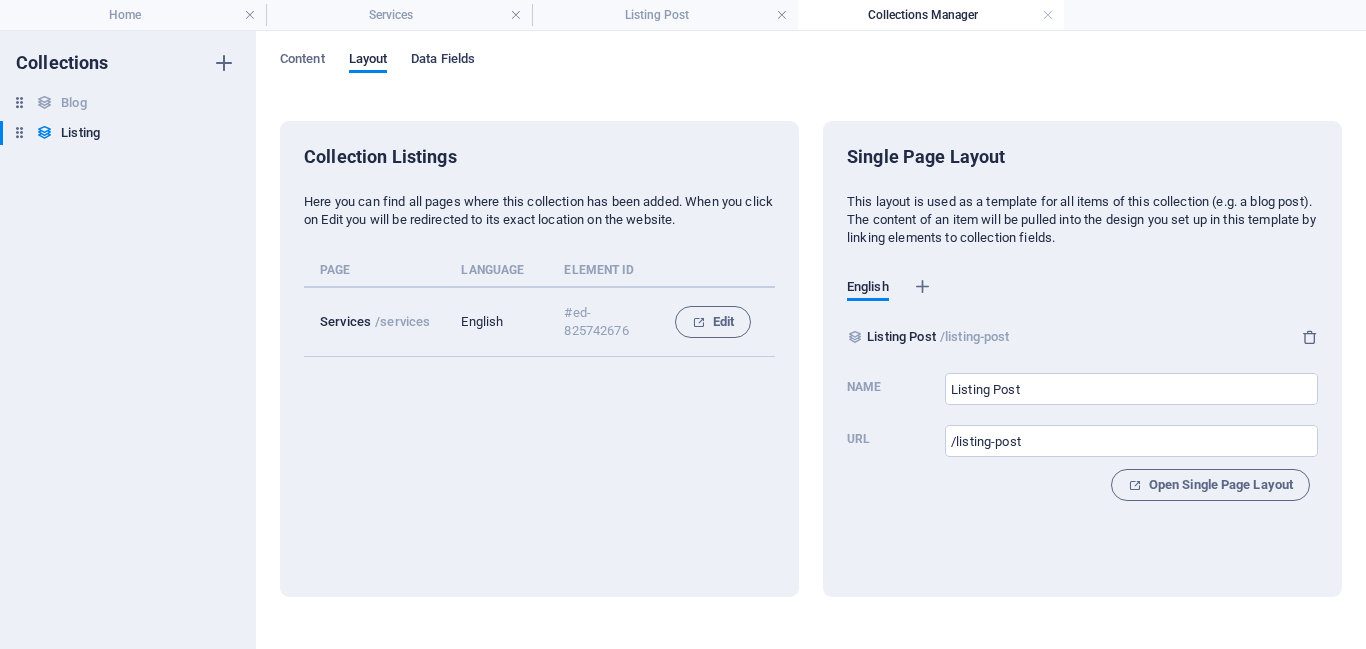 click on "Data Fields" at bounding box center [443, 61] 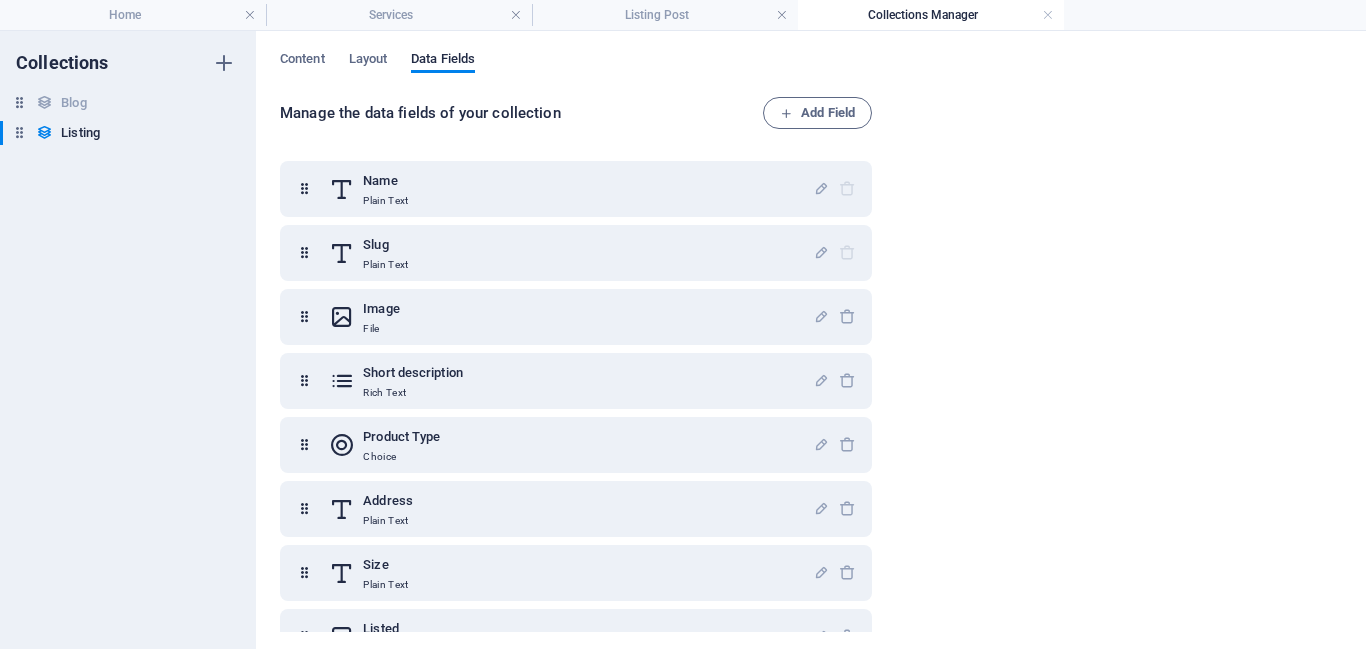 click on "Content Layout Data Fields" at bounding box center [811, 70] 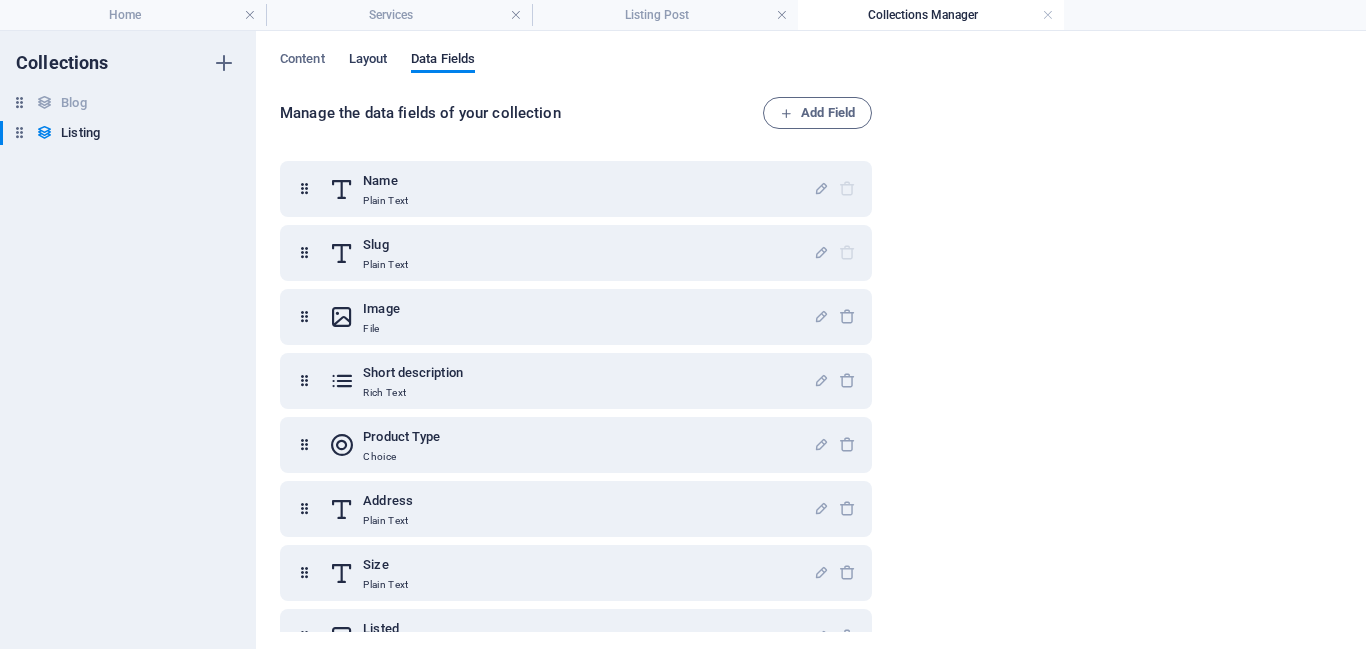 click on "Layout" at bounding box center [368, 61] 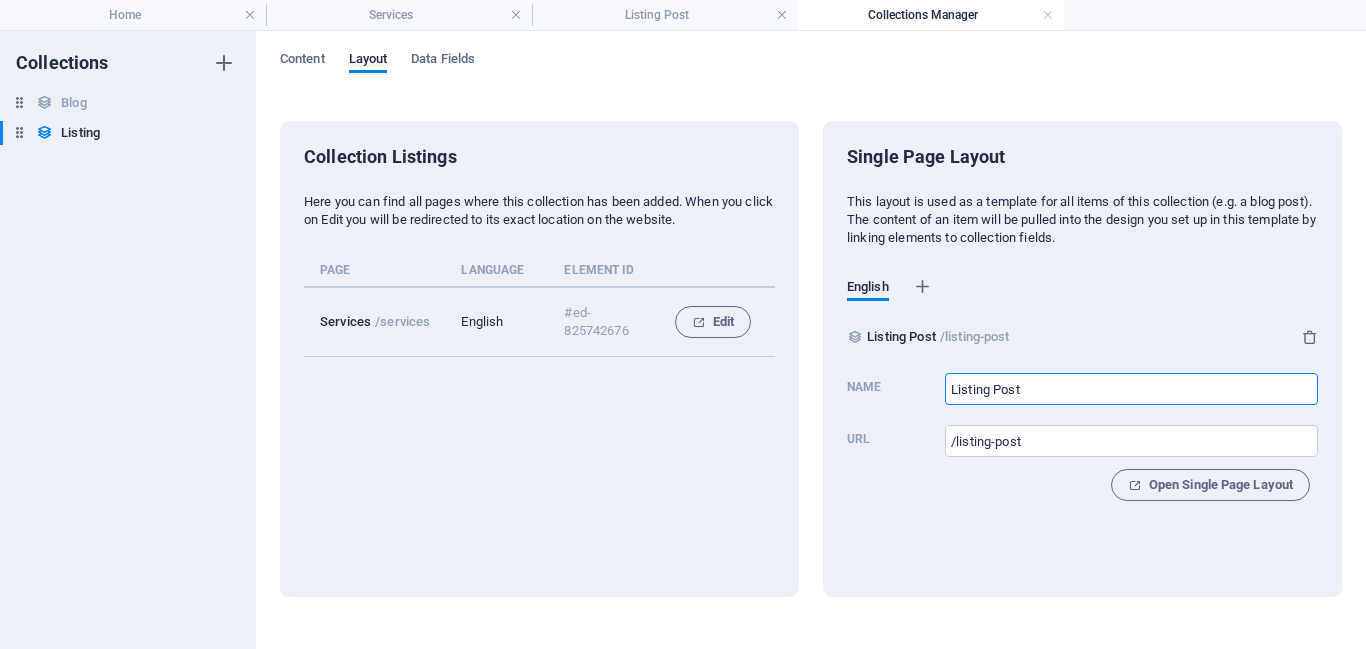 click on "Listing Post" at bounding box center [1131, 389] 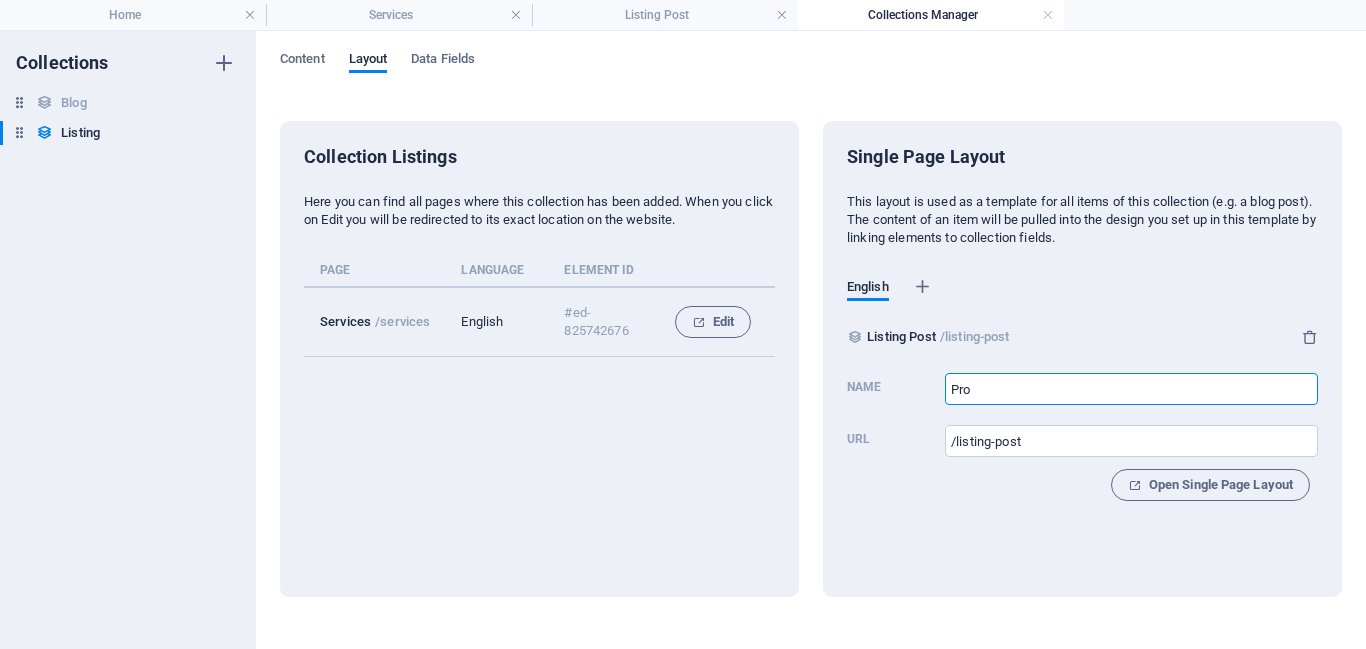 type on "Prod" 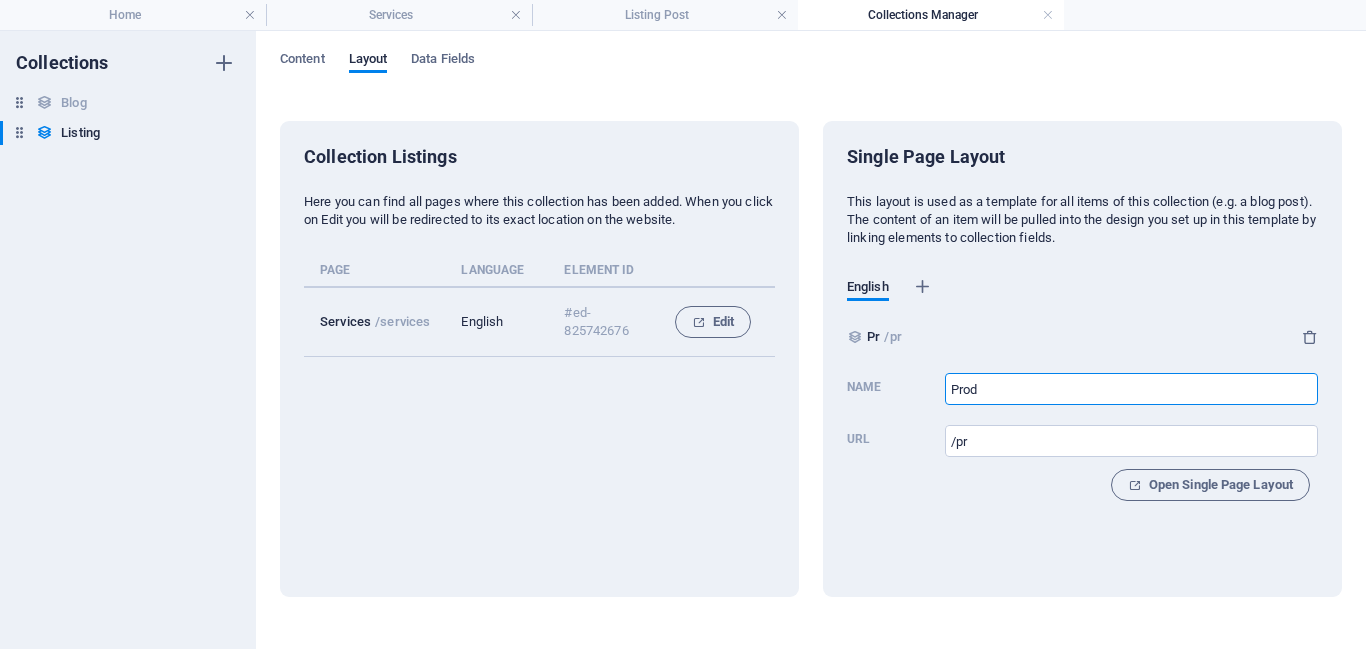 type on "Prod" 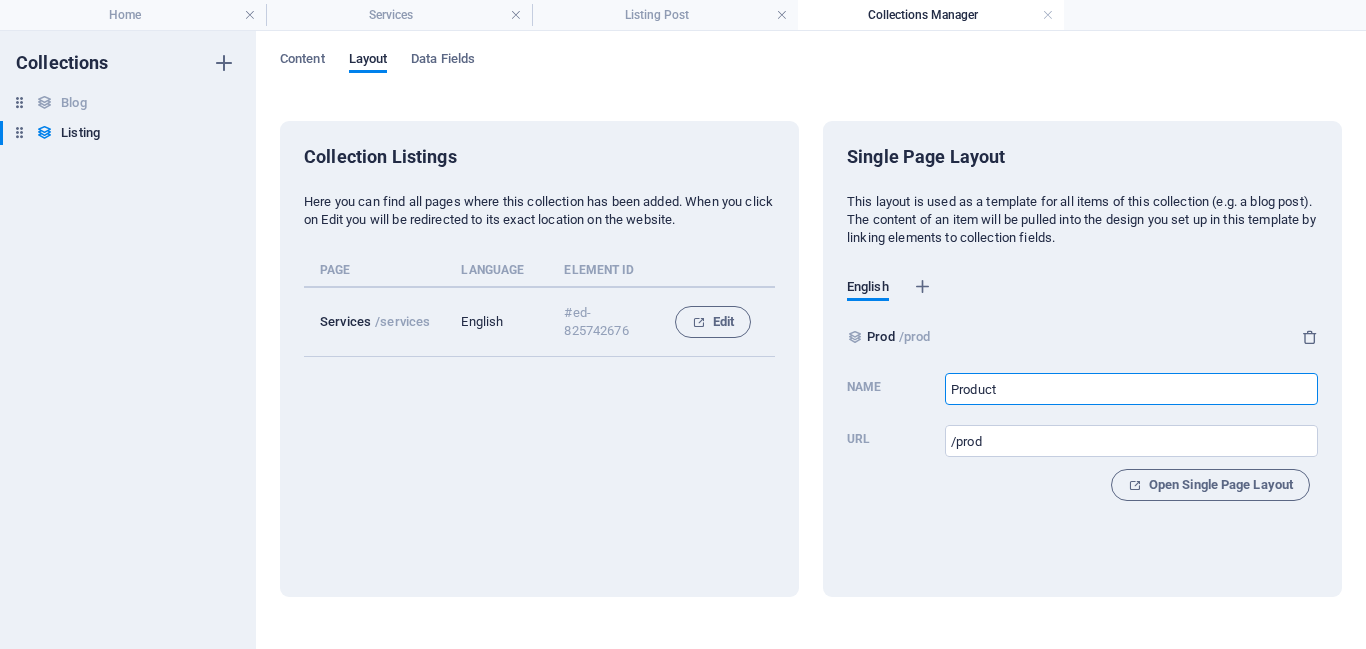 type on "Product T" 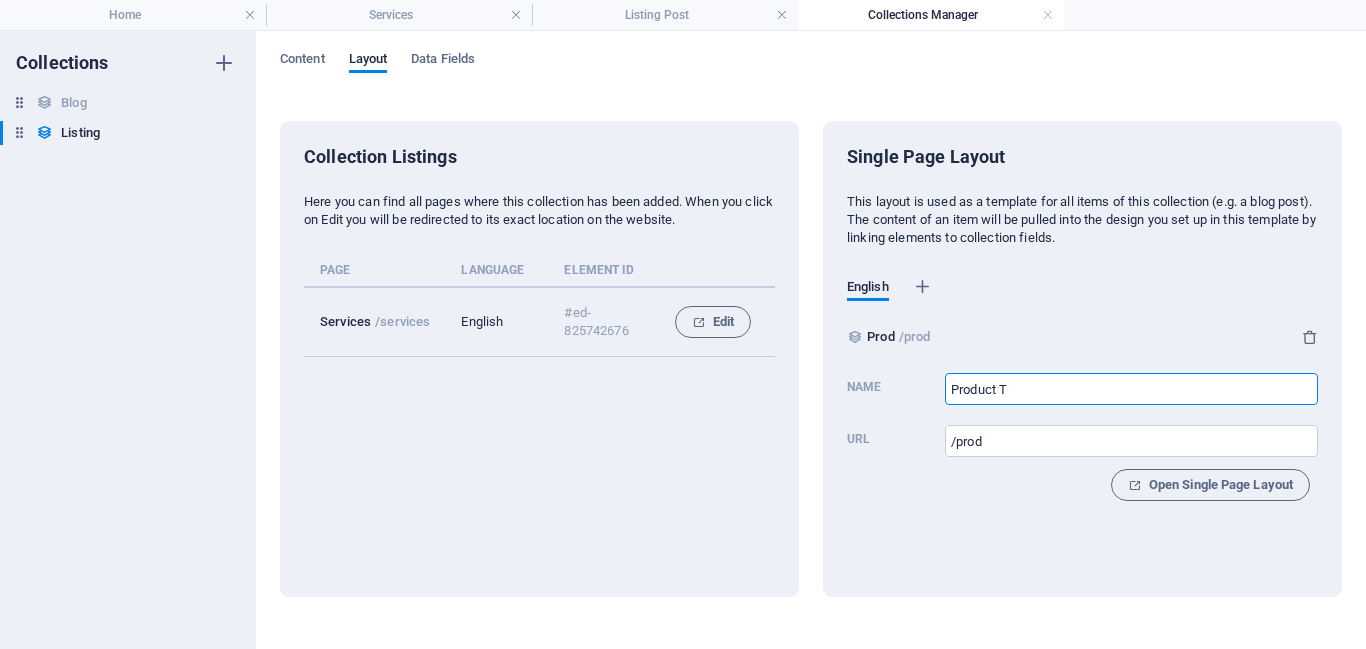 type on "/product" 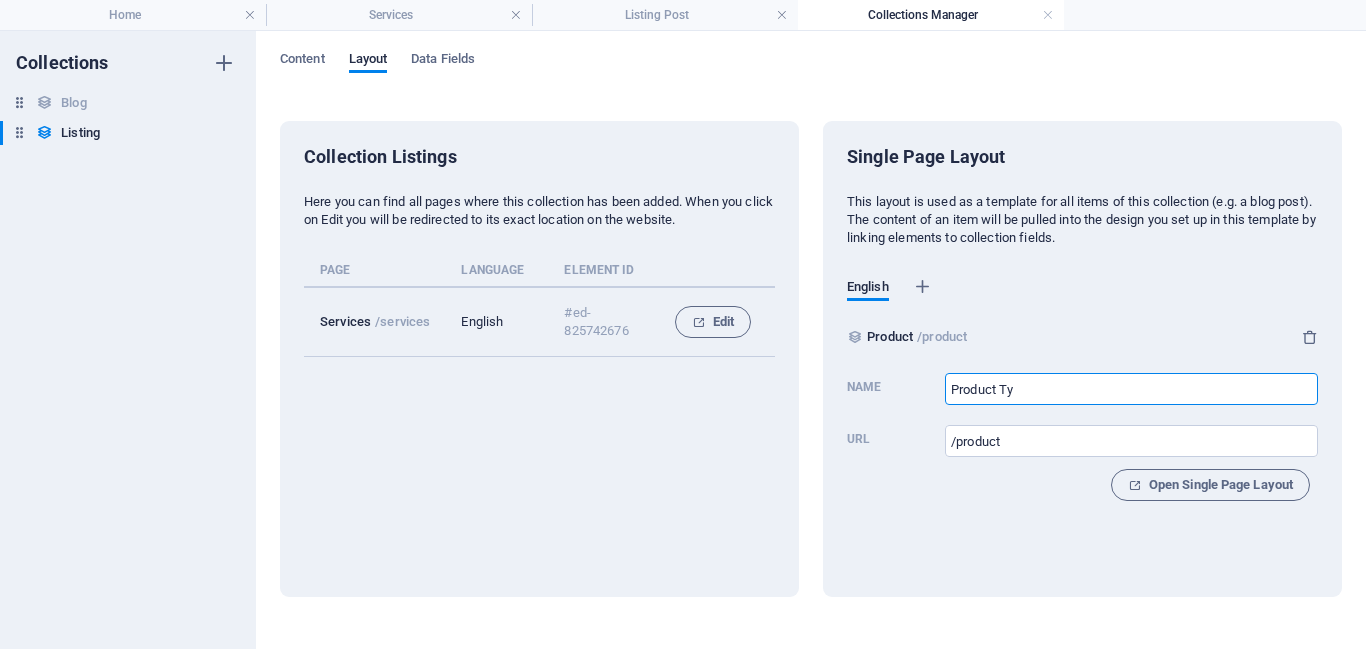 type on "Product Ty" 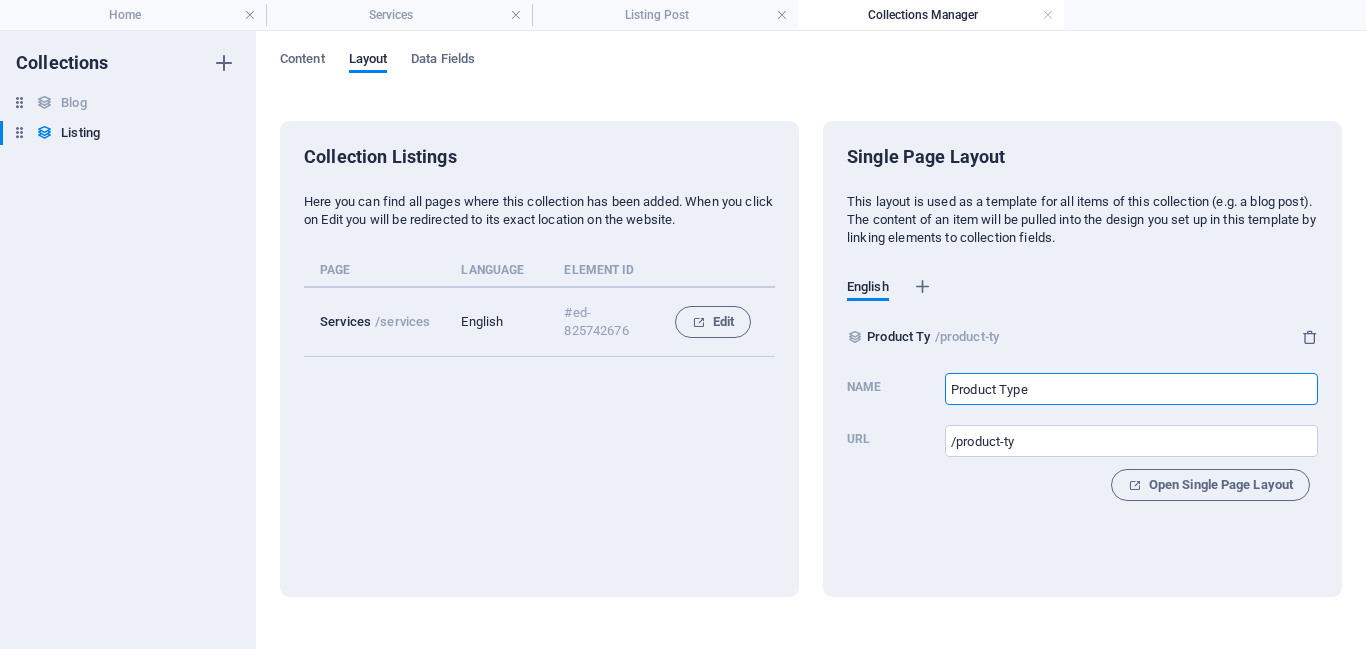 type on "Product Type" 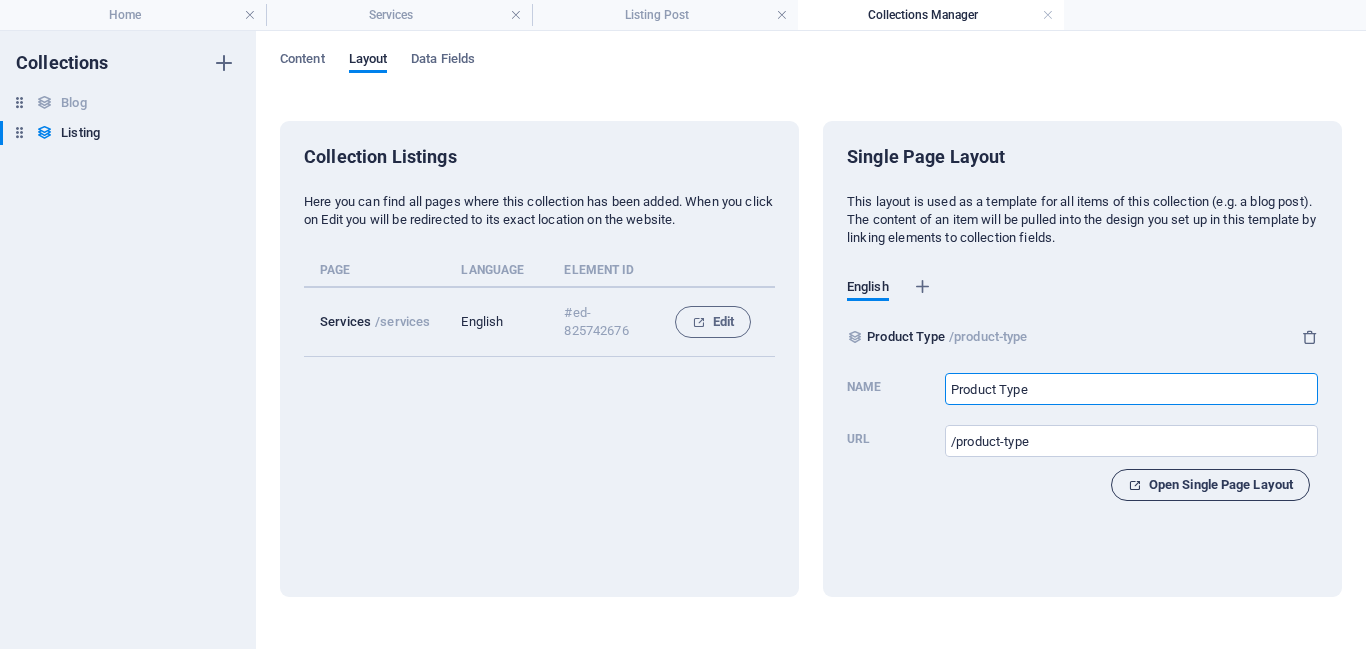 type on "Product Type" 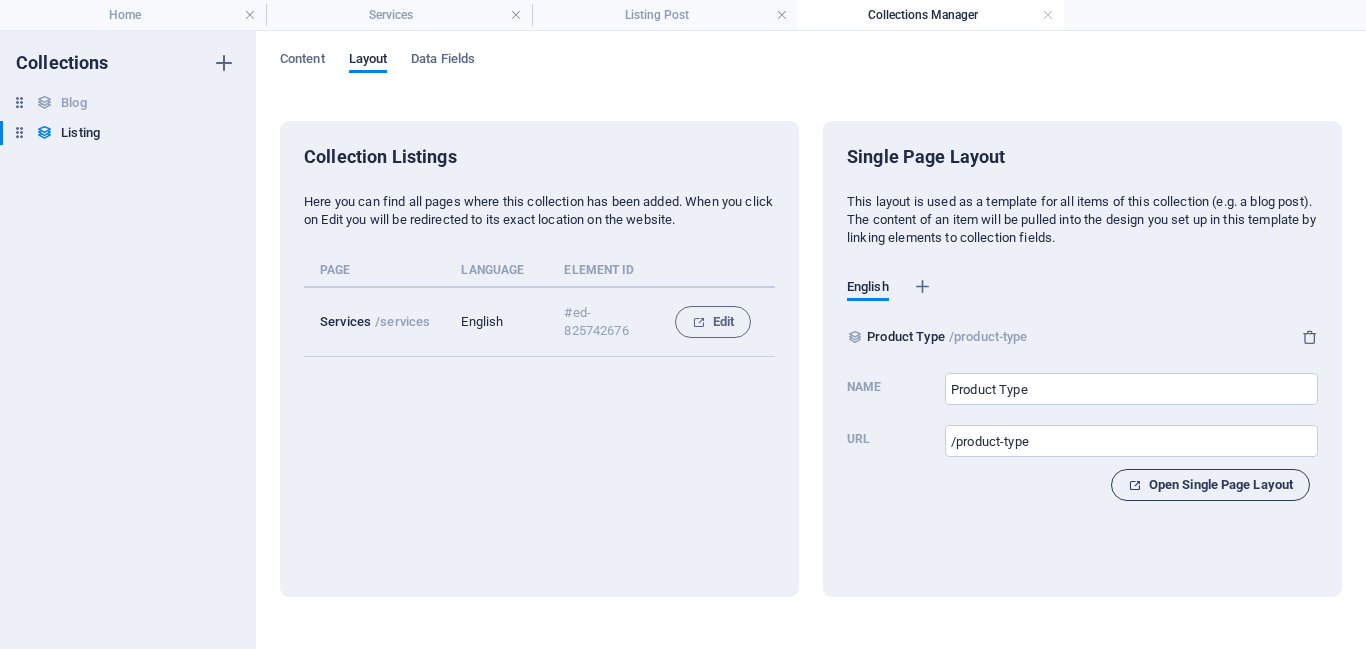 click on "Open Single Page Layout" at bounding box center (1210, 485) 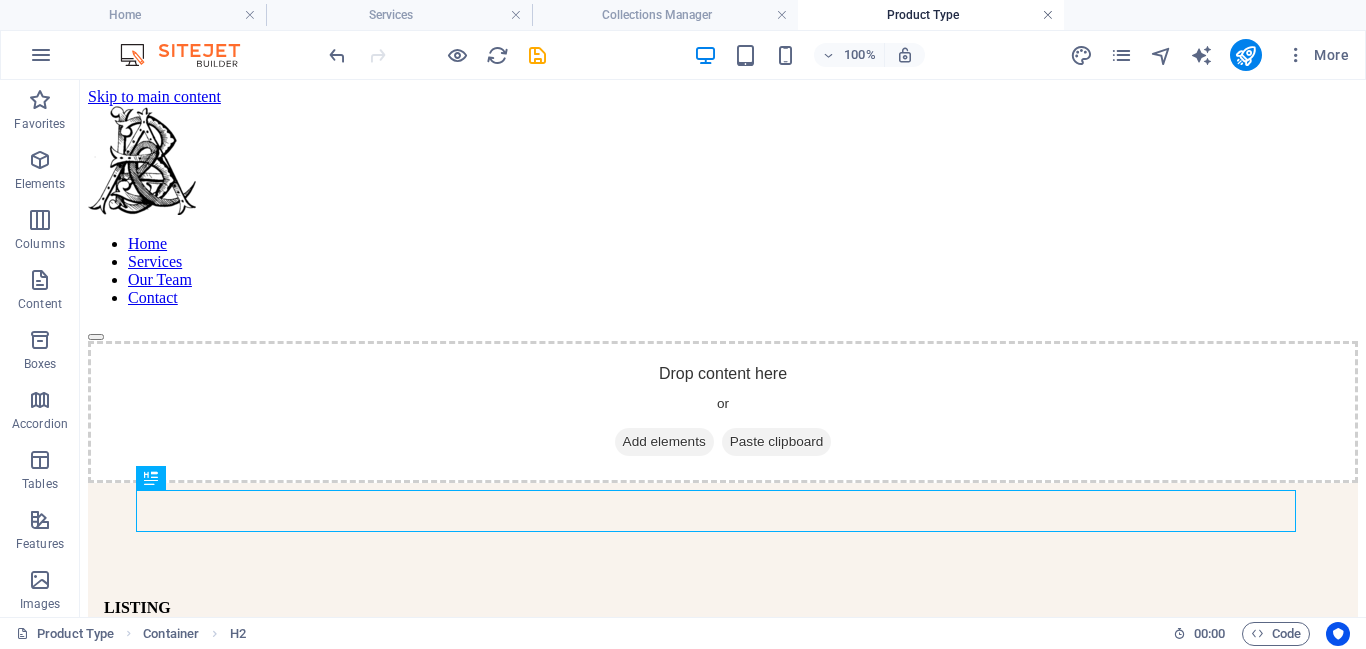 scroll, scrollTop: 0, scrollLeft: 0, axis: both 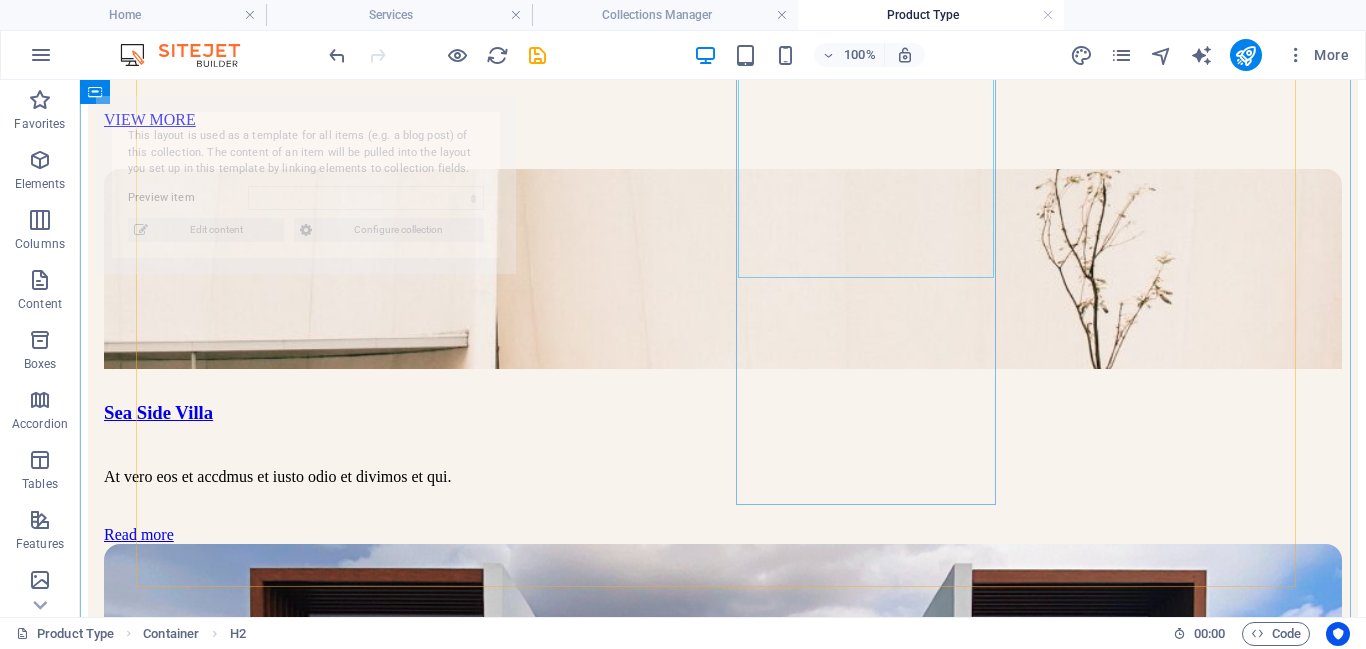 select on "6890f34d447e80183c0bfc70" 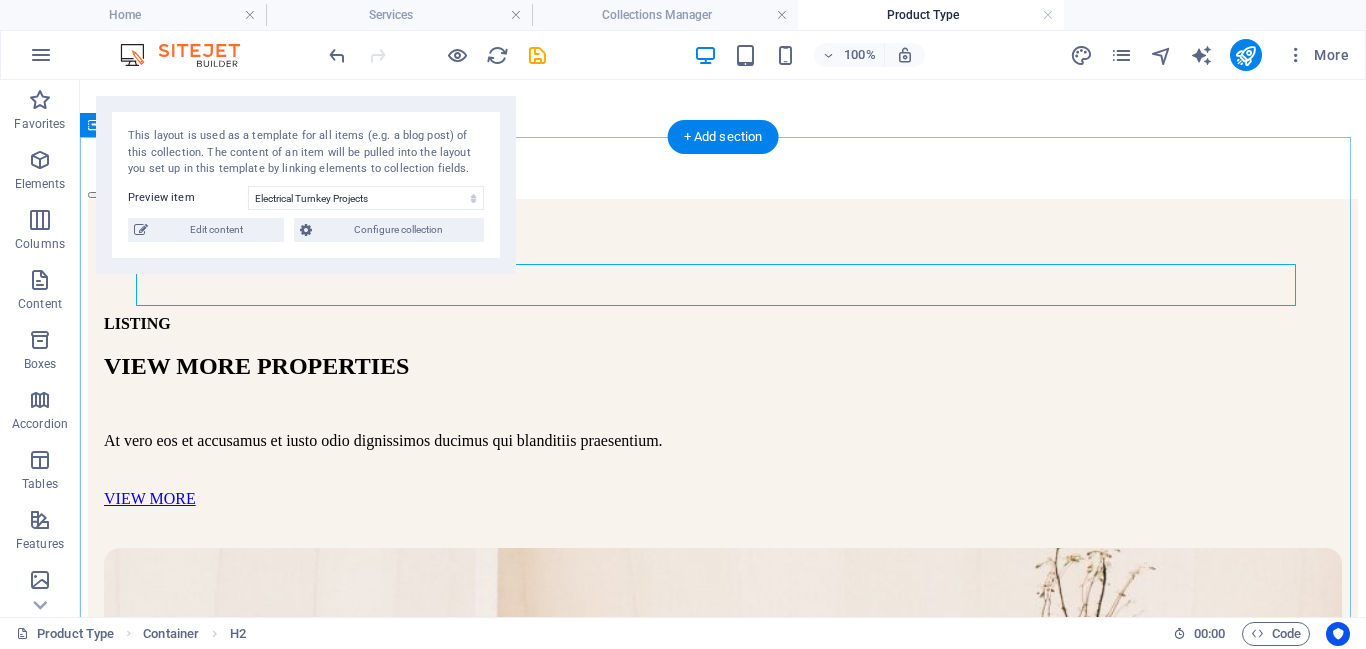 scroll, scrollTop: 0, scrollLeft: 0, axis: both 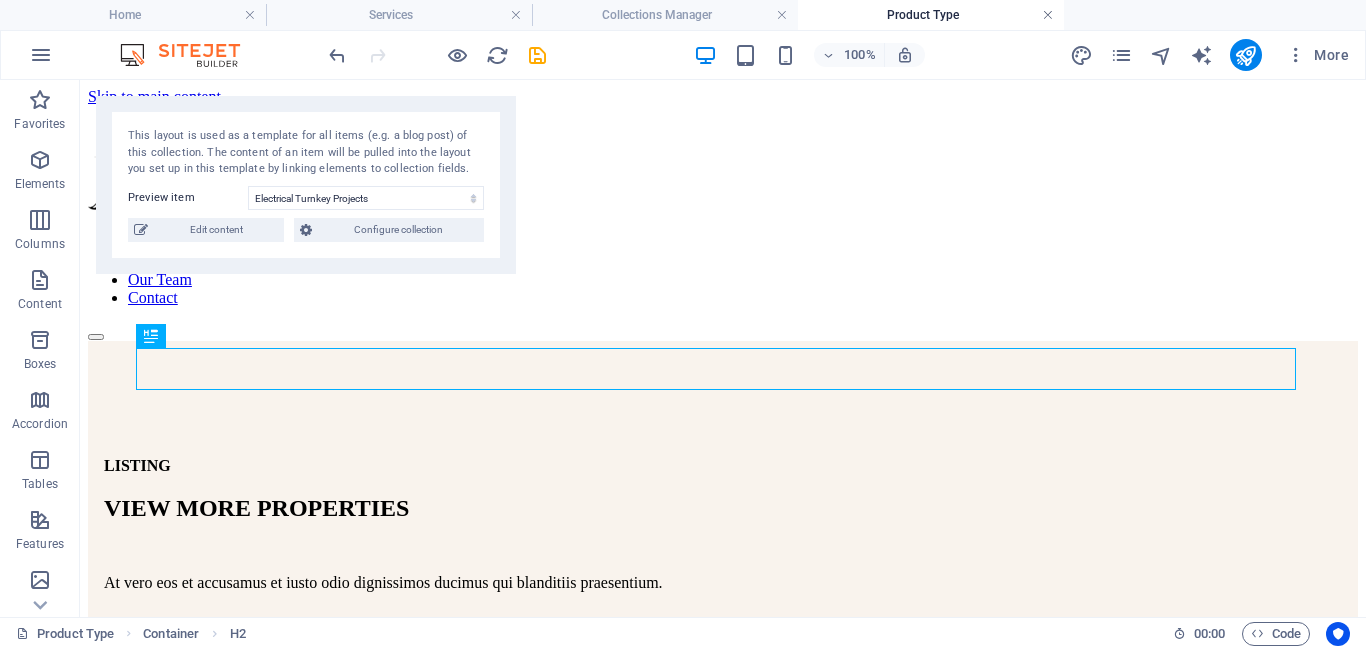 click at bounding box center (1048, 15) 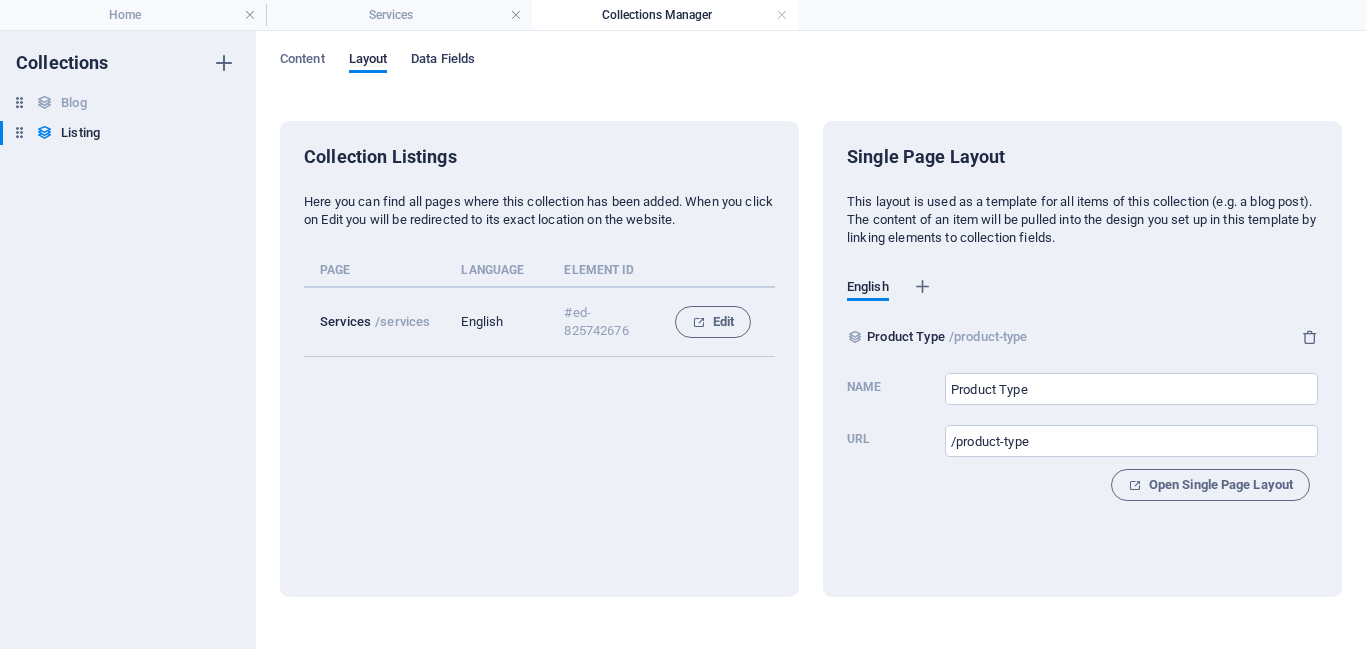 click on "Data Fields" at bounding box center [443, 61] 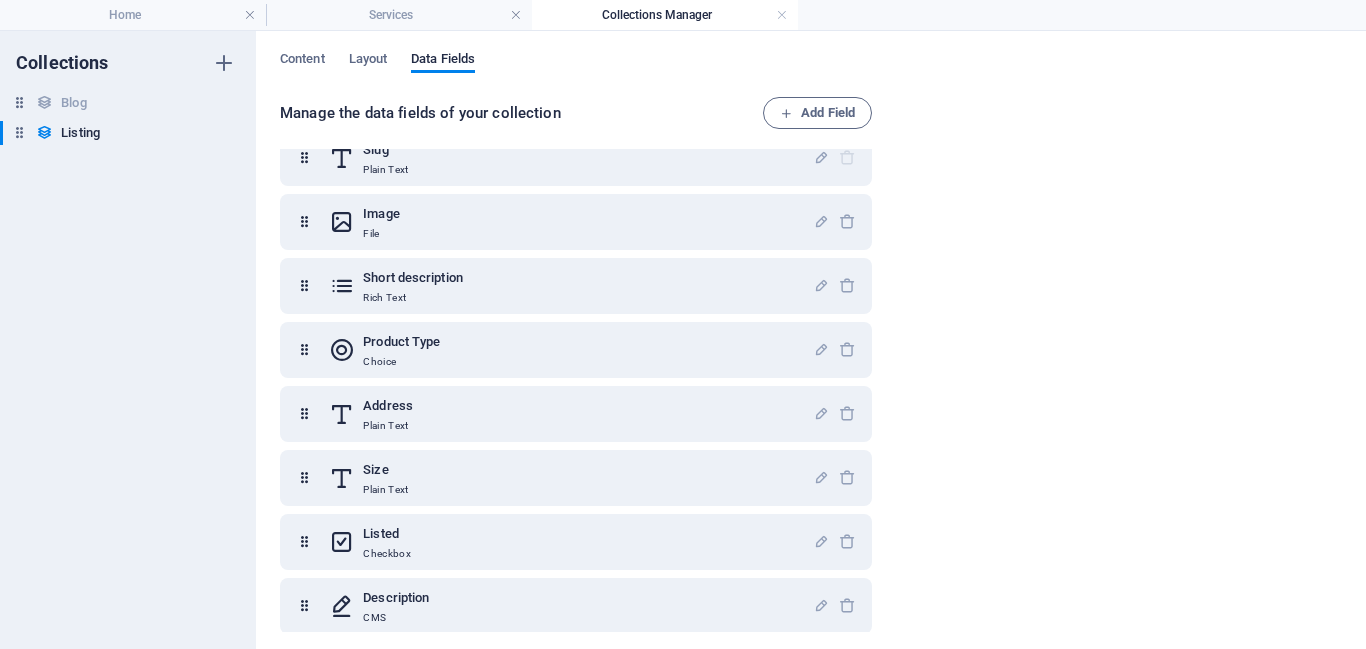 scroll, scrollTop: 105, scrollLeft: 0, axis: vertical 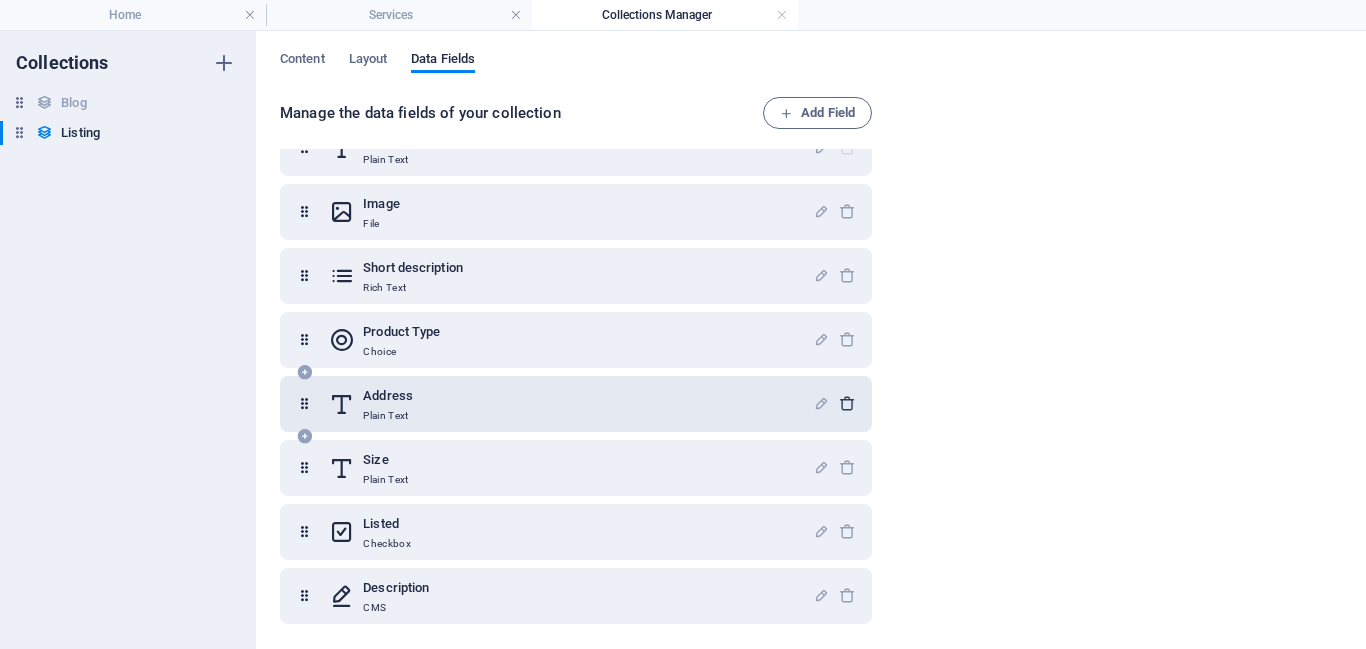 click at bounding box center (847, 403) 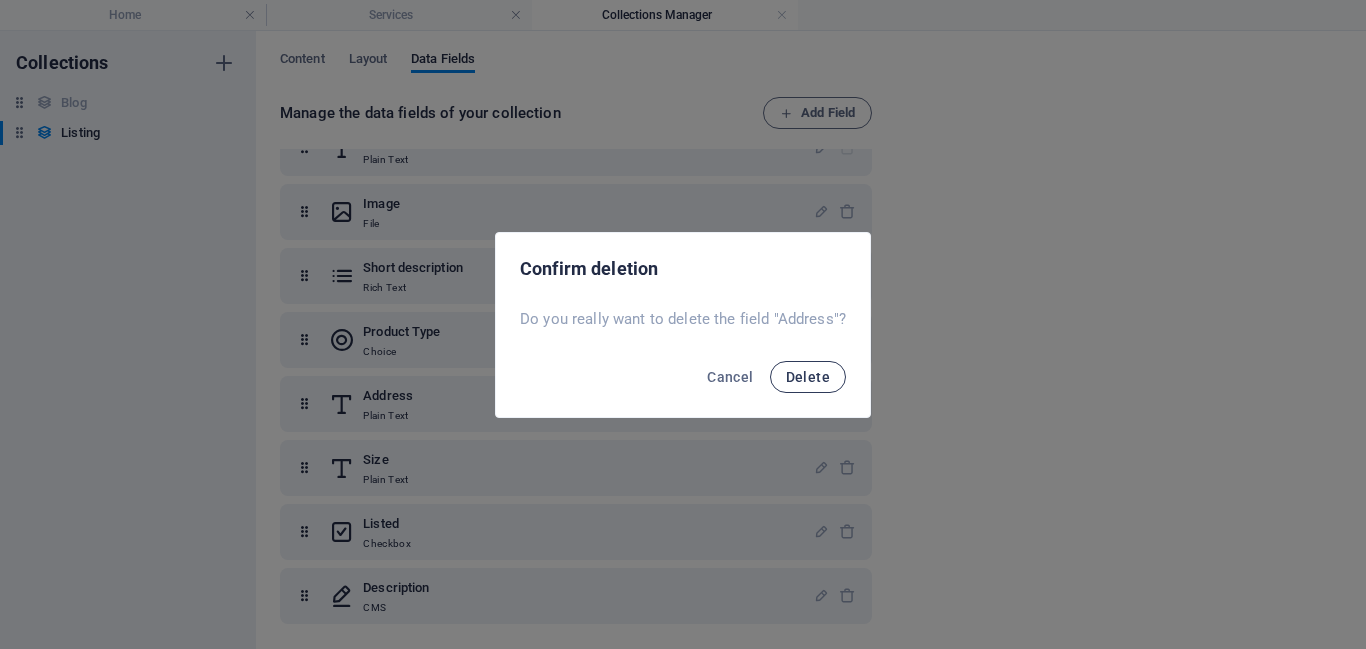 click on "Delete" at bounding box center [808, 377] 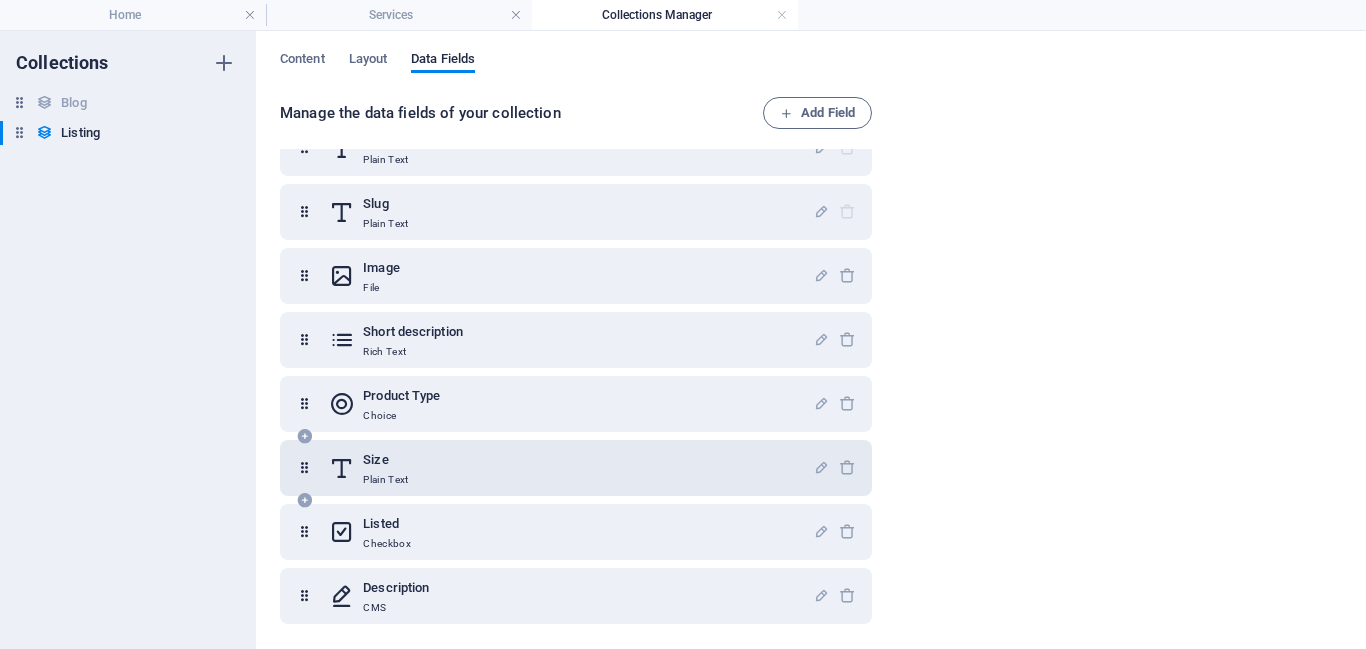 scroll, scrollTop: 0, scrollLeft: 0, axis: both 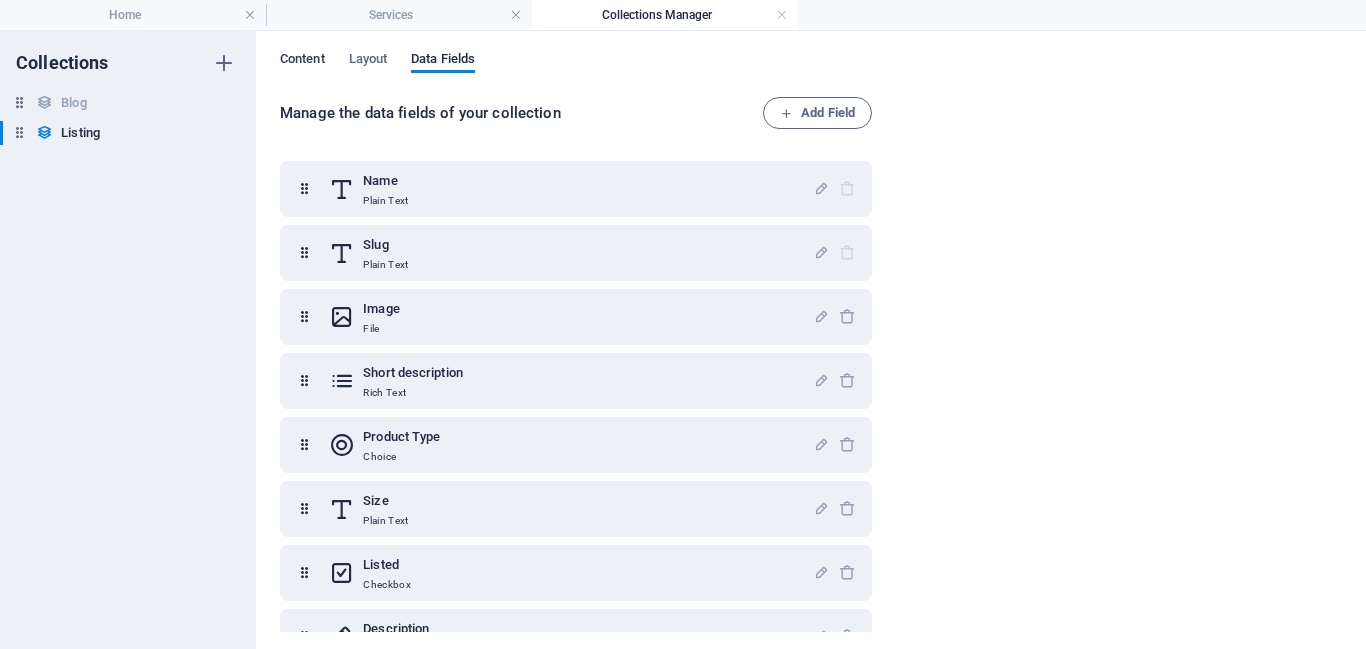 click on "Content" at bounding box center (302, 61) 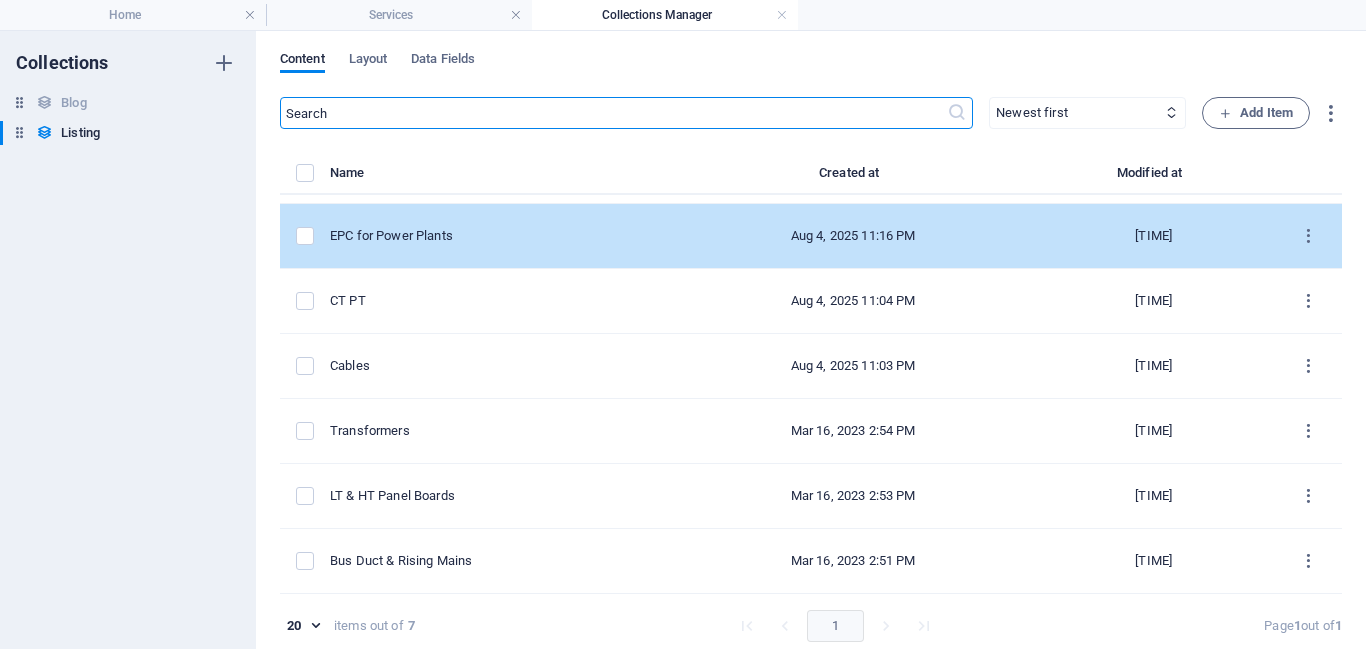 scroll, scrollTop: 0, scrollLeft: 0, axis: both 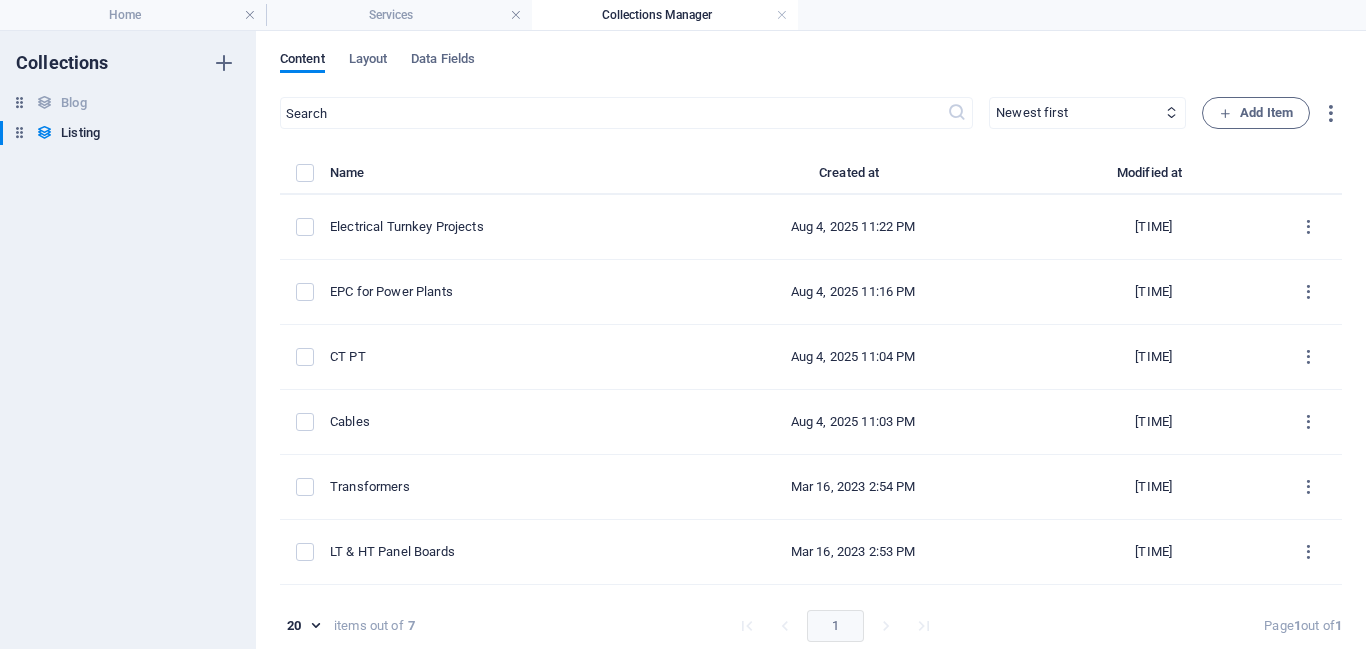 click on "Collections Manager" at bounding box center (665, 15) 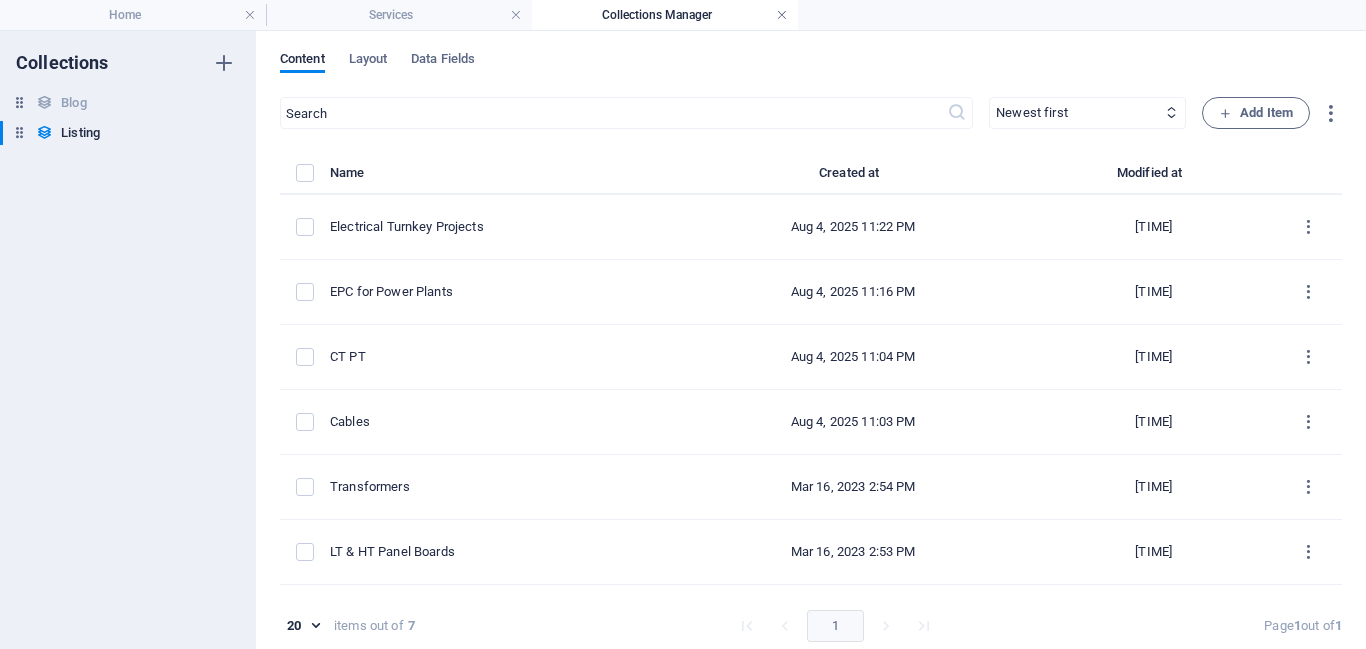 click at bounding box center (782, 15) 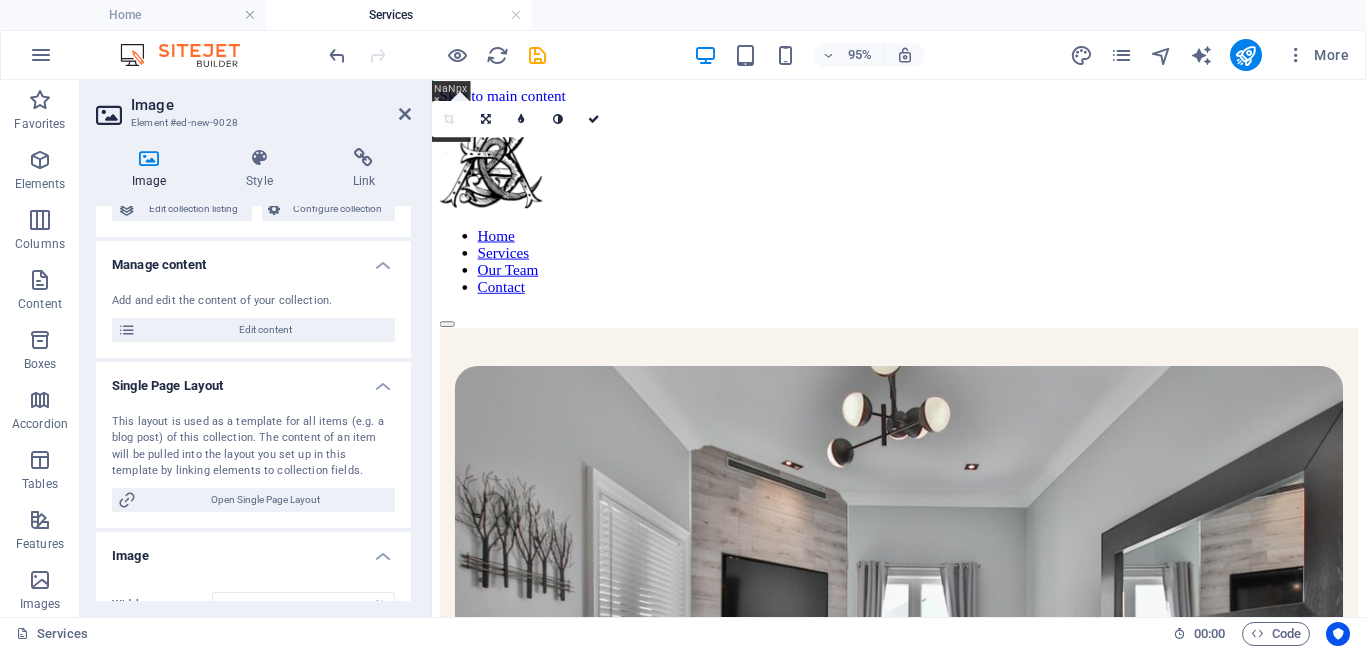 scroll, scrollTop: 602, scrollLeft: 0, axis: vertical 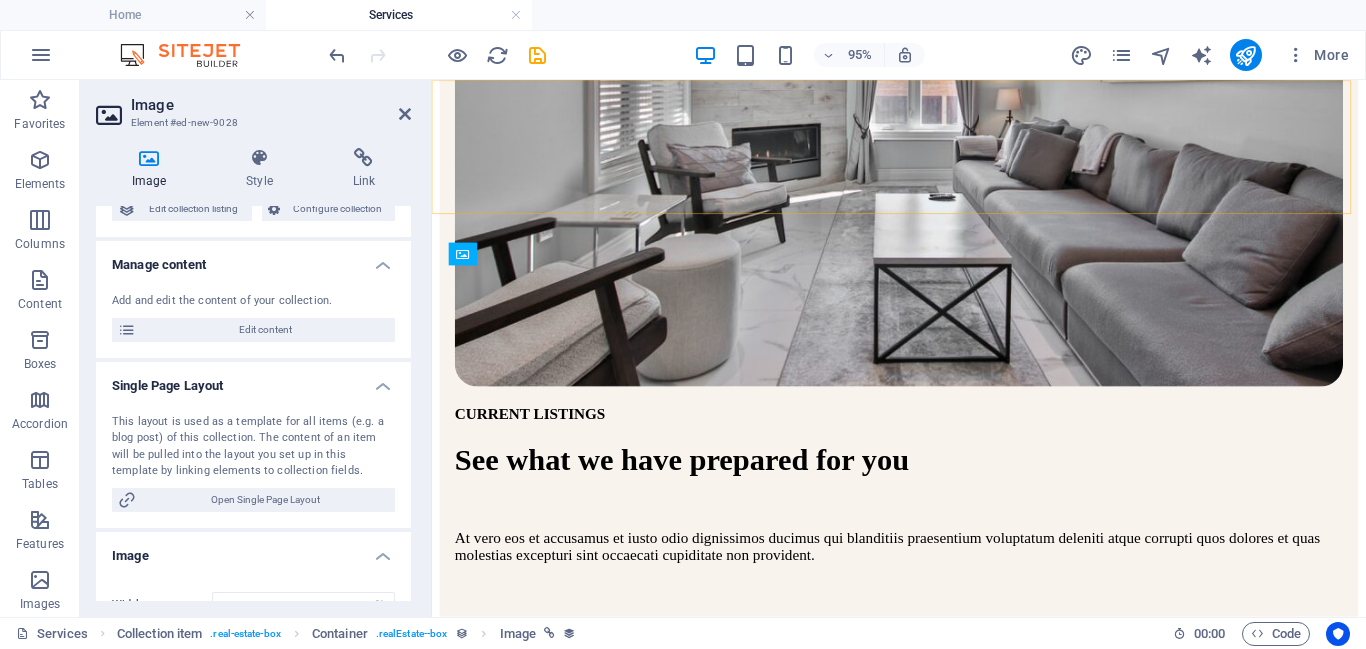 type 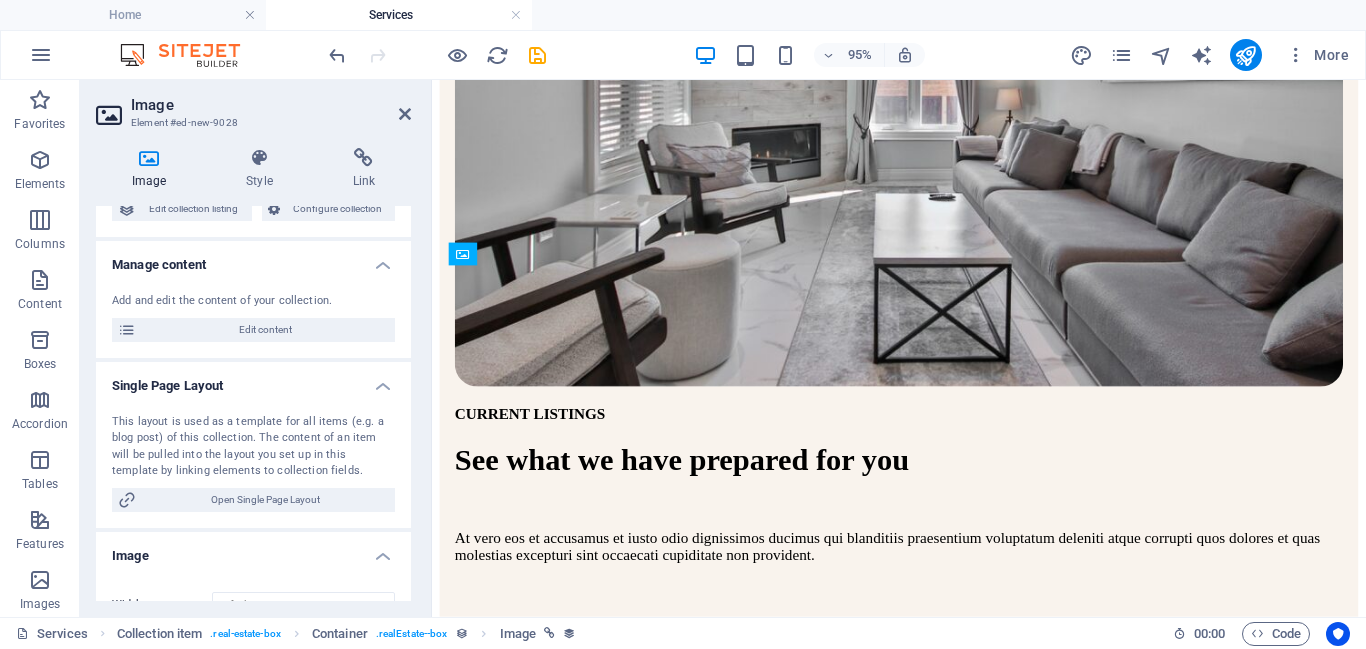 scroll, scrollTop: 0, scrollLeft: 0, axis: both 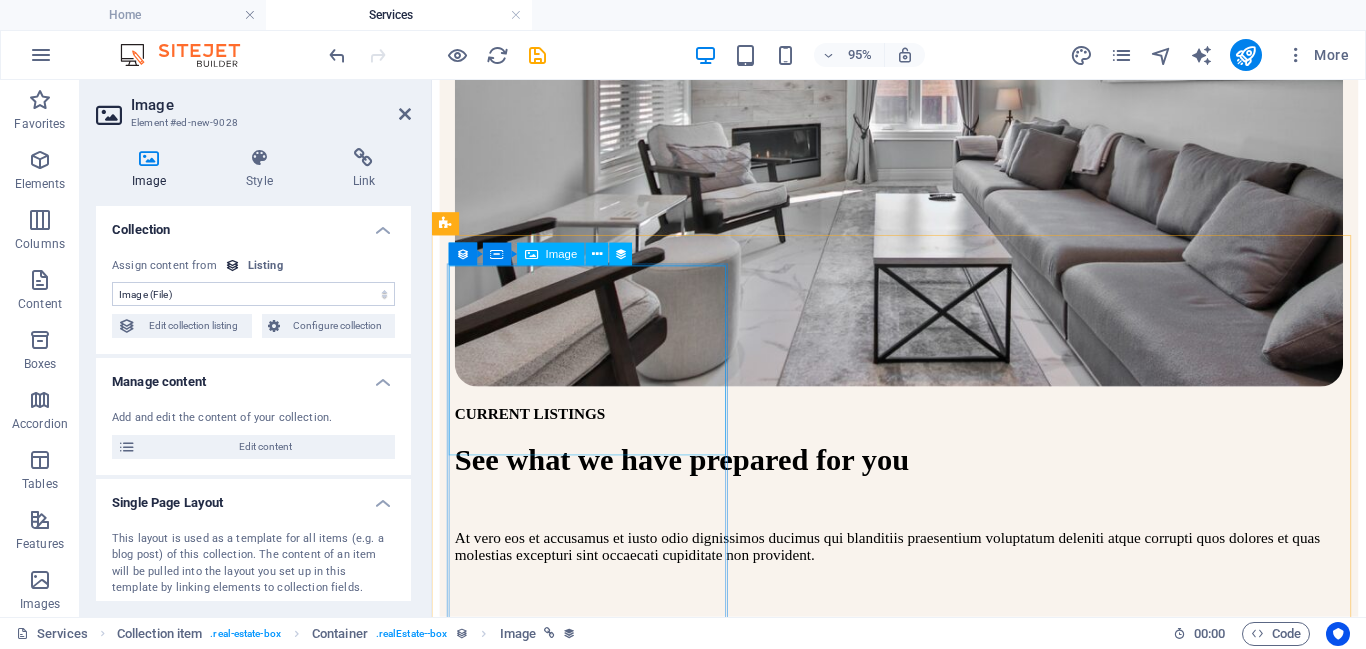 click at bounding box center (923, 992) 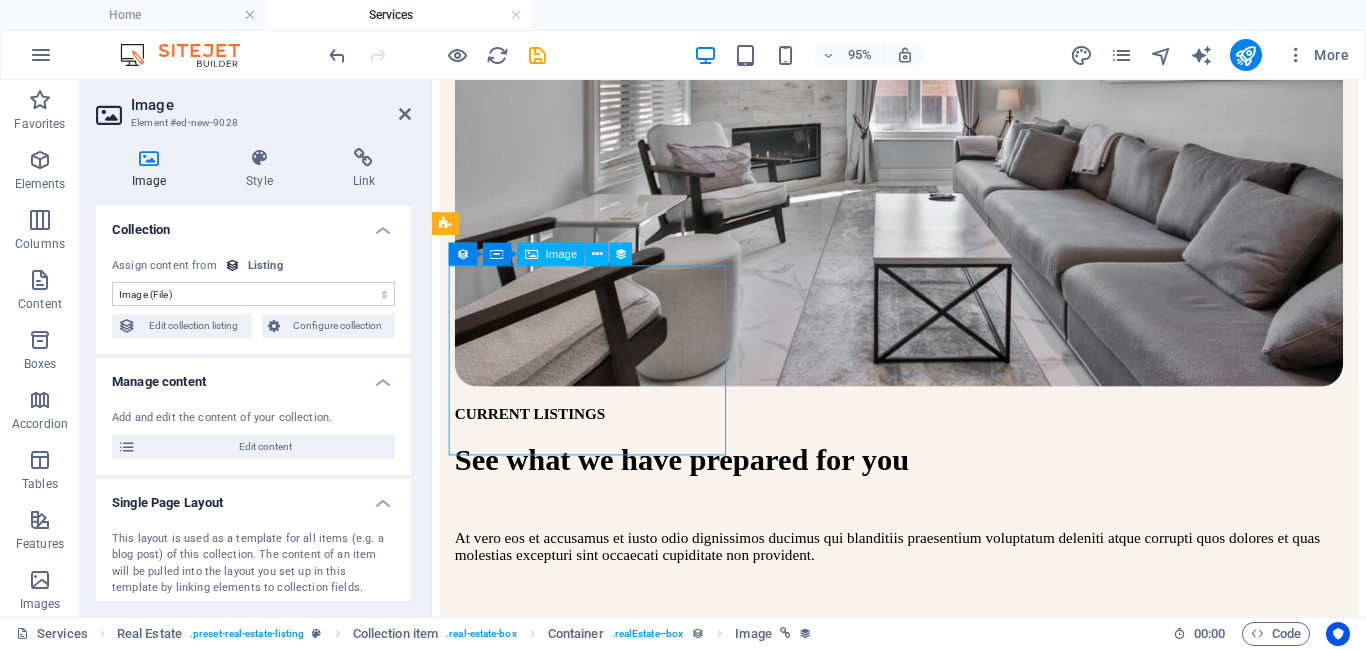 scroll, scrollTop: 631, scrollLeft: 0, axis: vertical 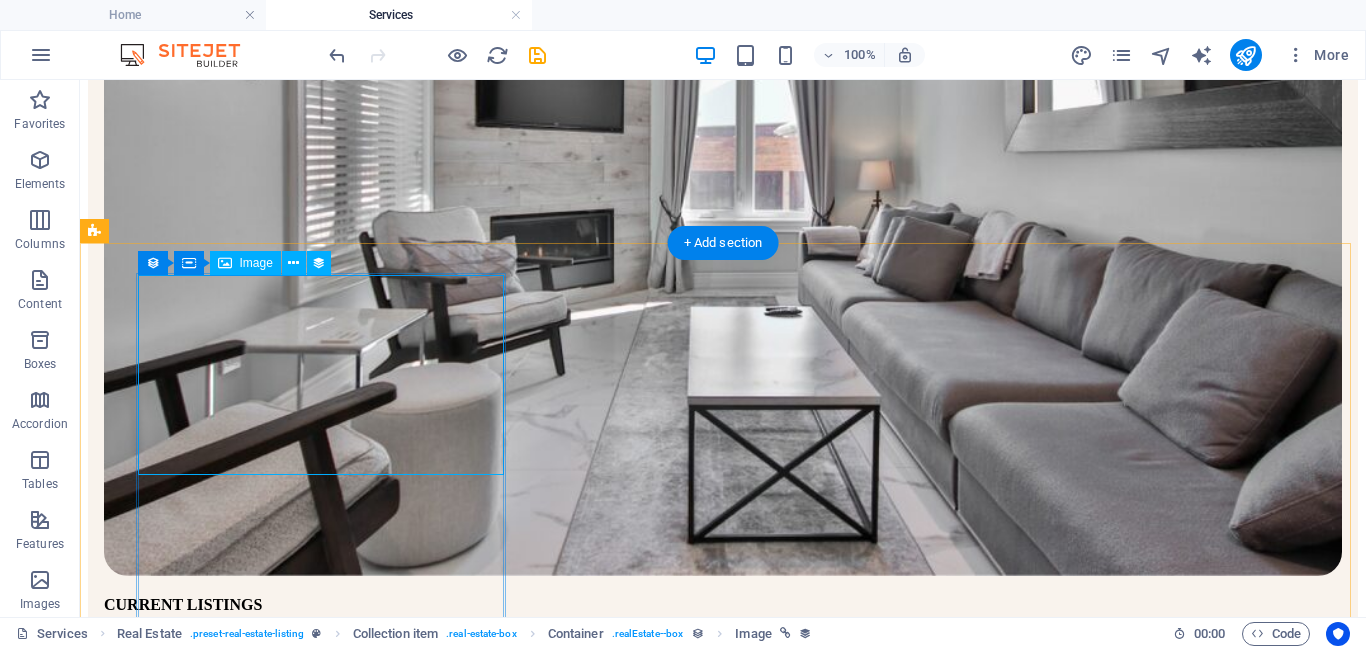 click at bounding box center (723, 1165) 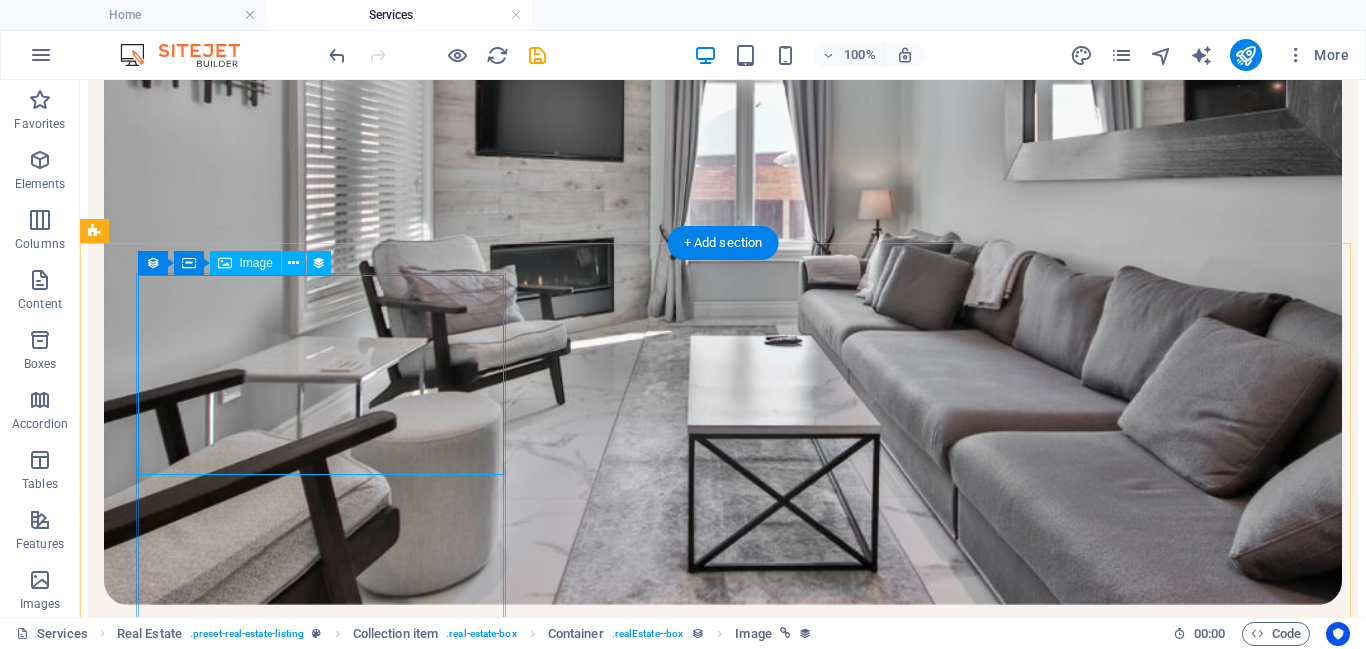 select on "image" 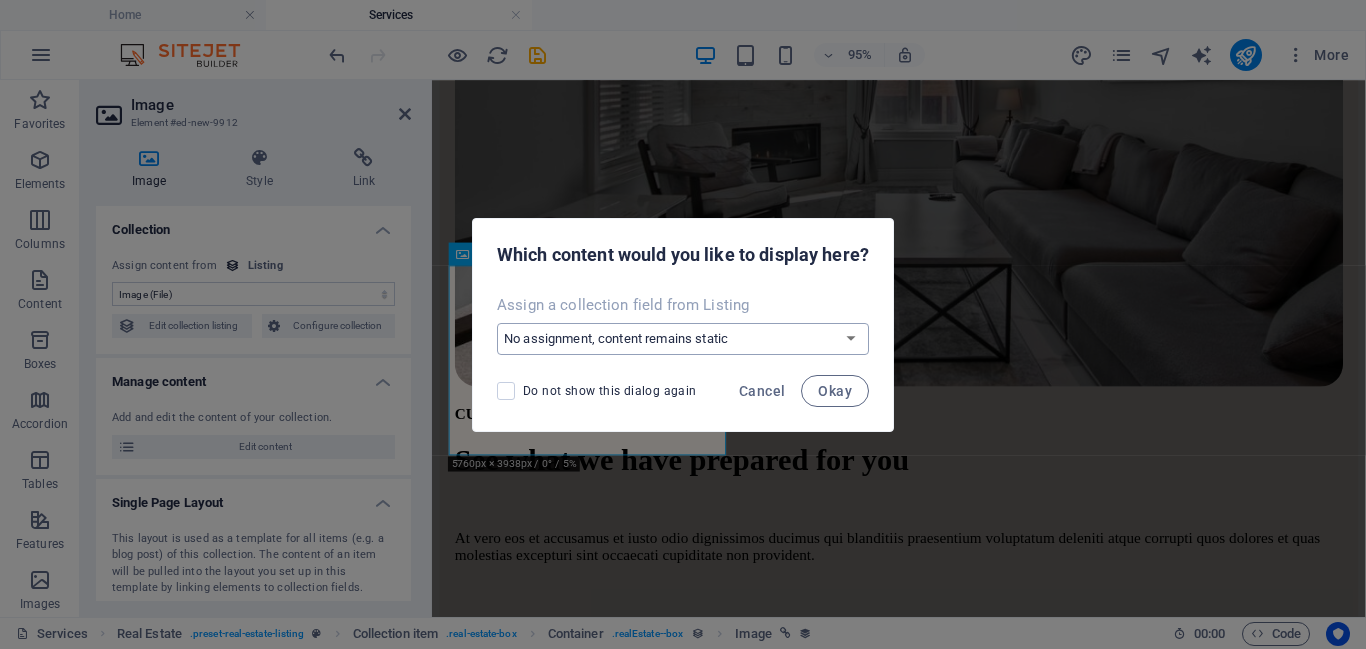 click on "Assign a collection field from Listing No assignment, content remains static Create a new field Created at (Date) Updated at (Date) Name (Plain Text) Slug (Plain Text) Image (File) Short description (Rich Text) Product Type (Choice) Size (Plain Text) Listed (Checkbox) Description (CMS)" at bounding box center [683, 325] 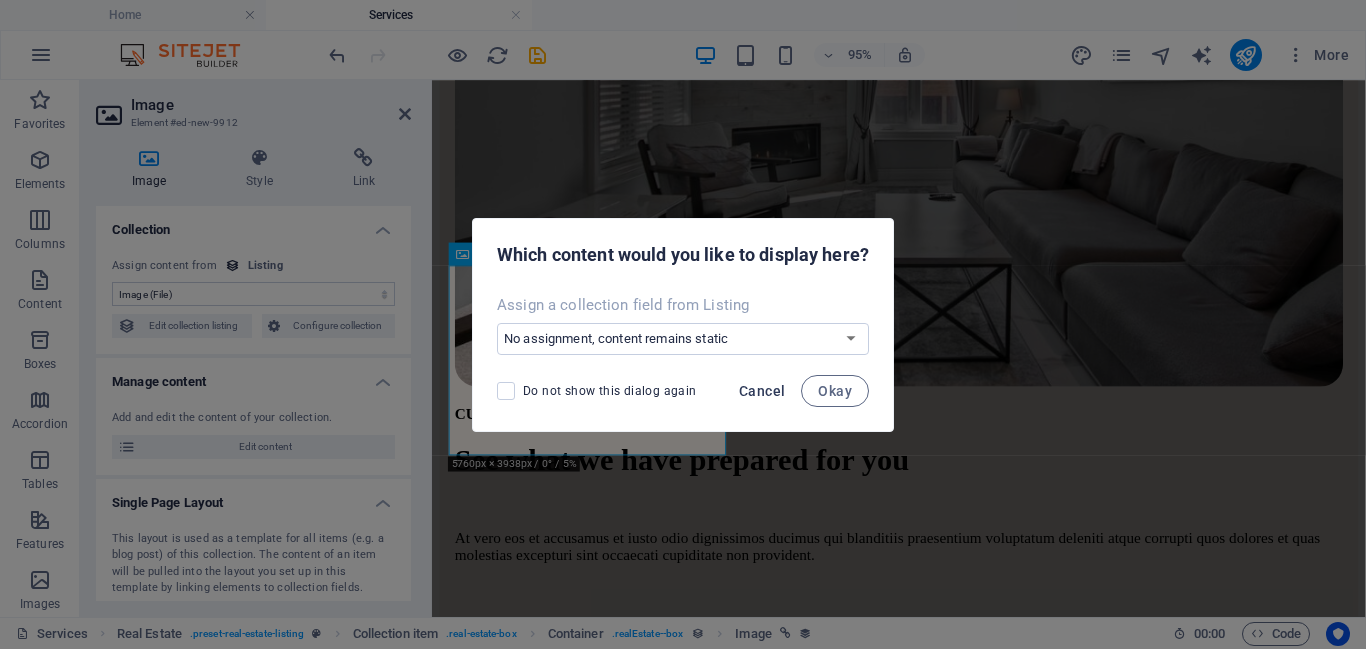 click on "Cancel" at bounding box center [762, 391] 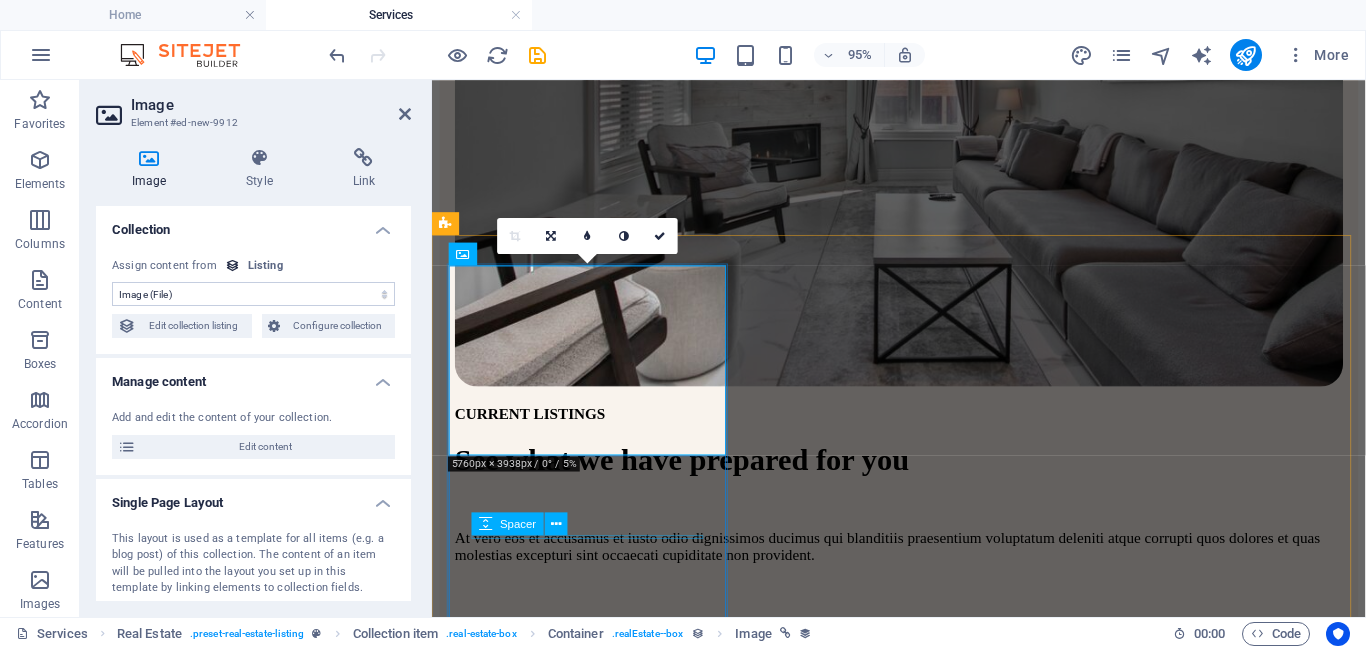 click at bounding box center (923, 1155) 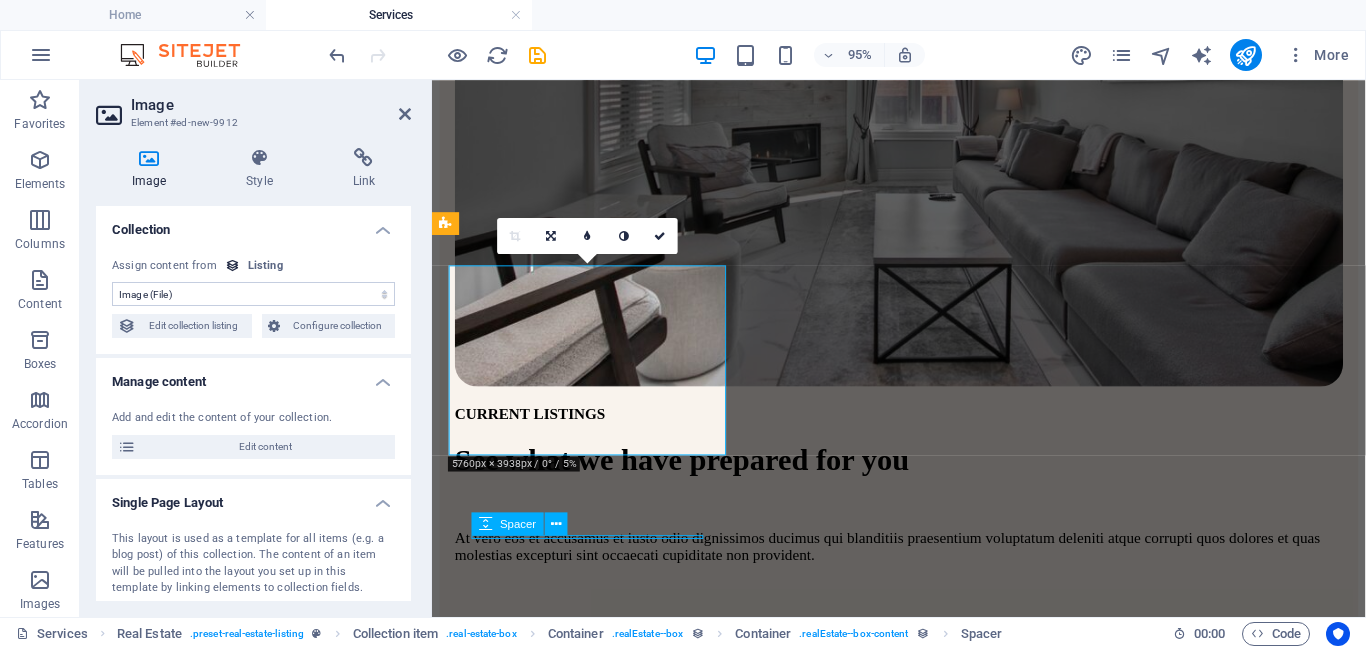 scroll, scrollTop: 631, scrollLeft: 0, axis: vertical 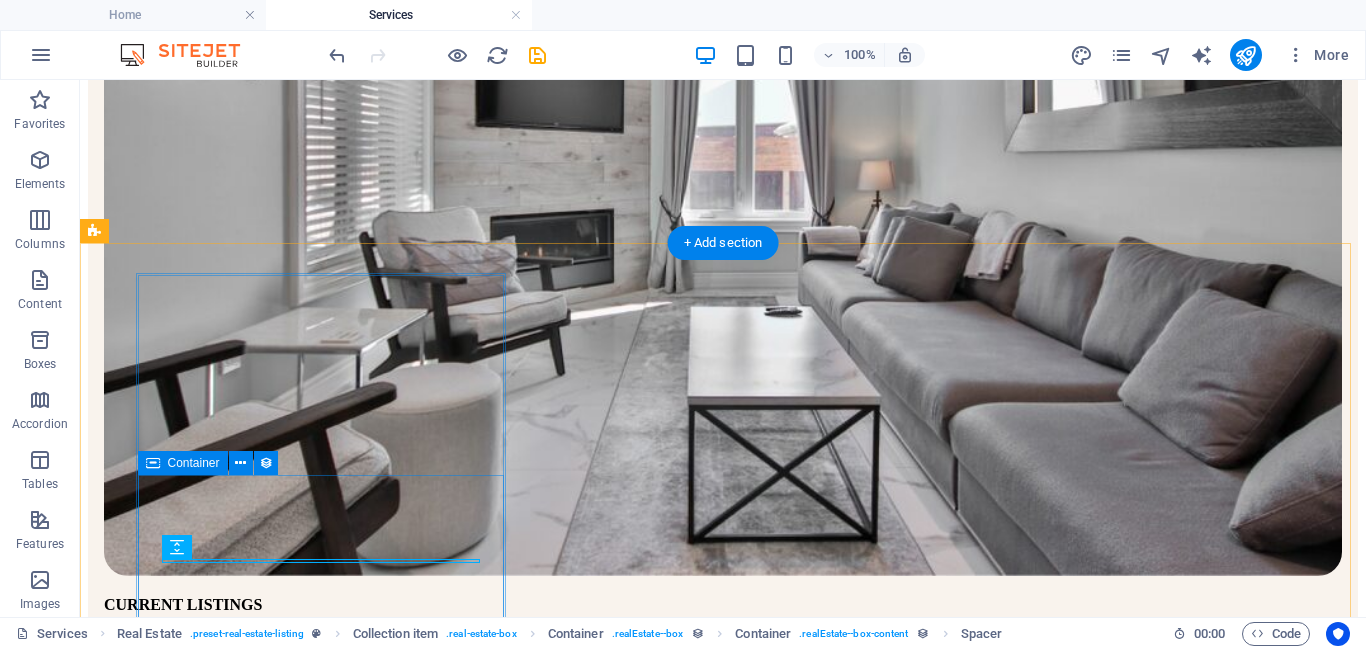 click on "Electrical Turnkey Projects Project Management /   Stand-alone electrical turnkey projects, including HT panels, transformers, and LT substations." at bounding box center [723, 1364] 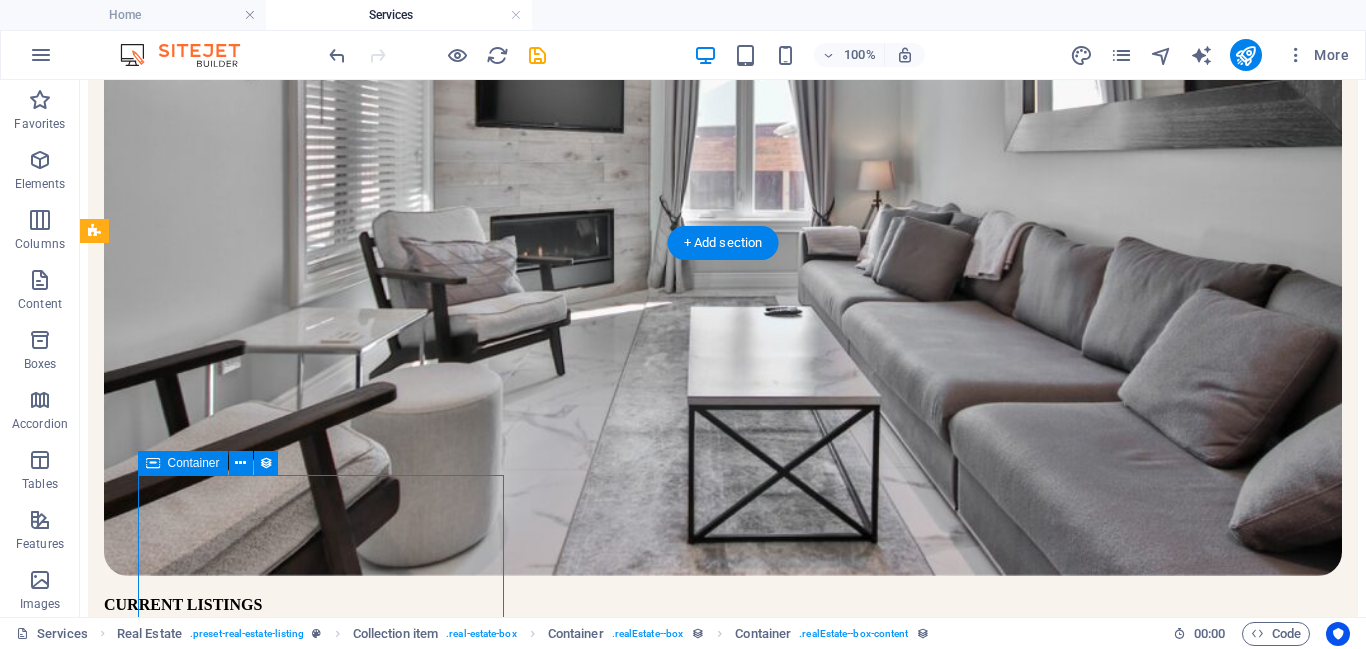 click on "Electrical Turnkey Projects Project Management /   Stand-alone electrical turnkey projects, including HT panels, transformers, and LT substations." at bounding box center [723, 1364] 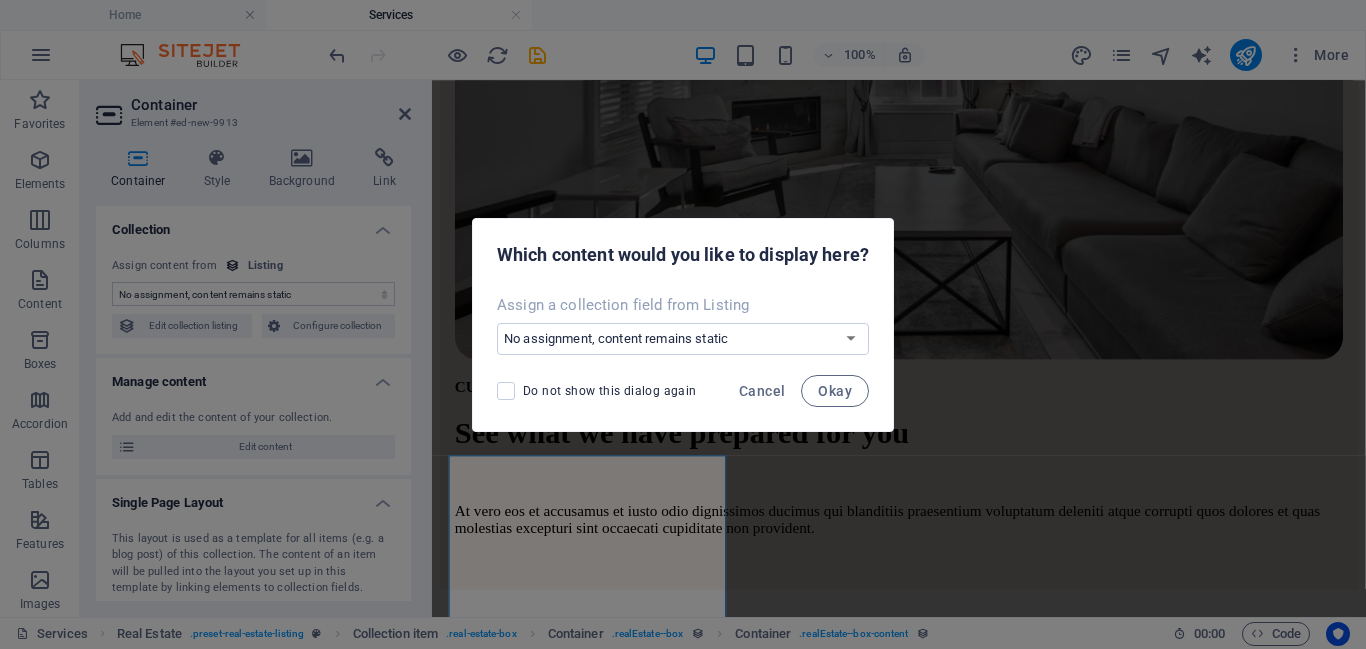 scroll, scrollTop: 602, scrollLeft: 0, axis: vertical 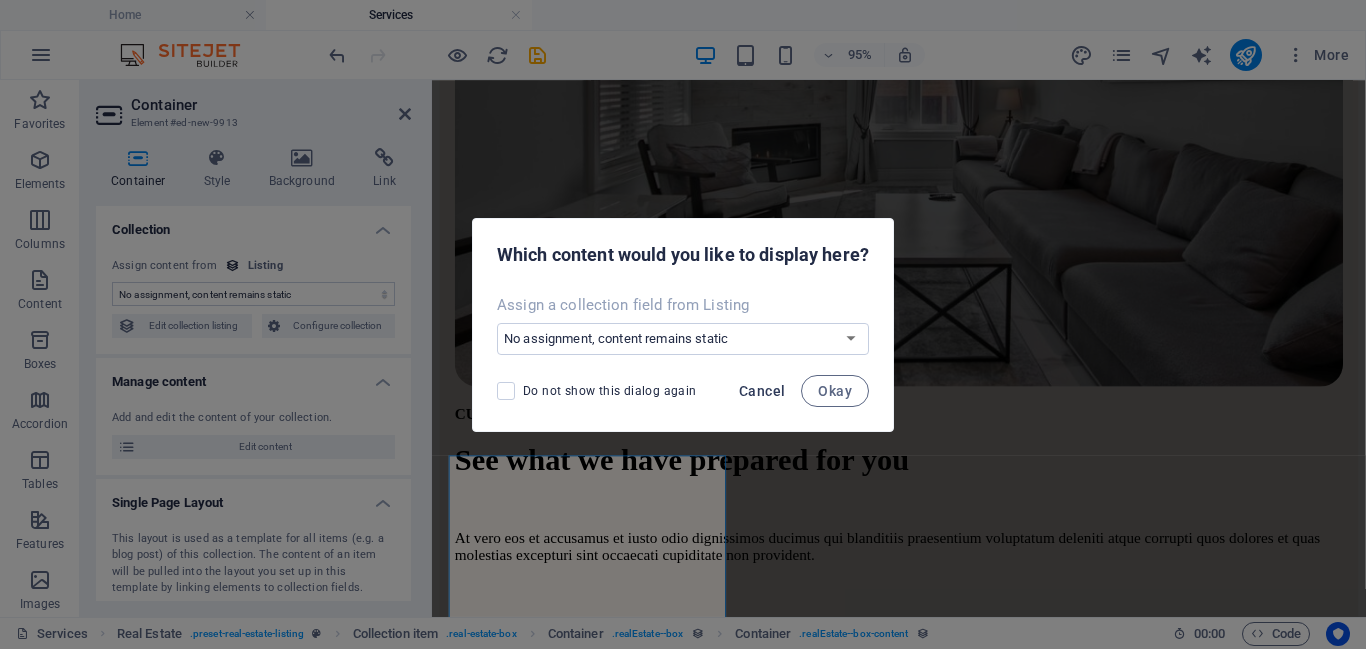 click on "Cancel" at bounding box center (762, 391) 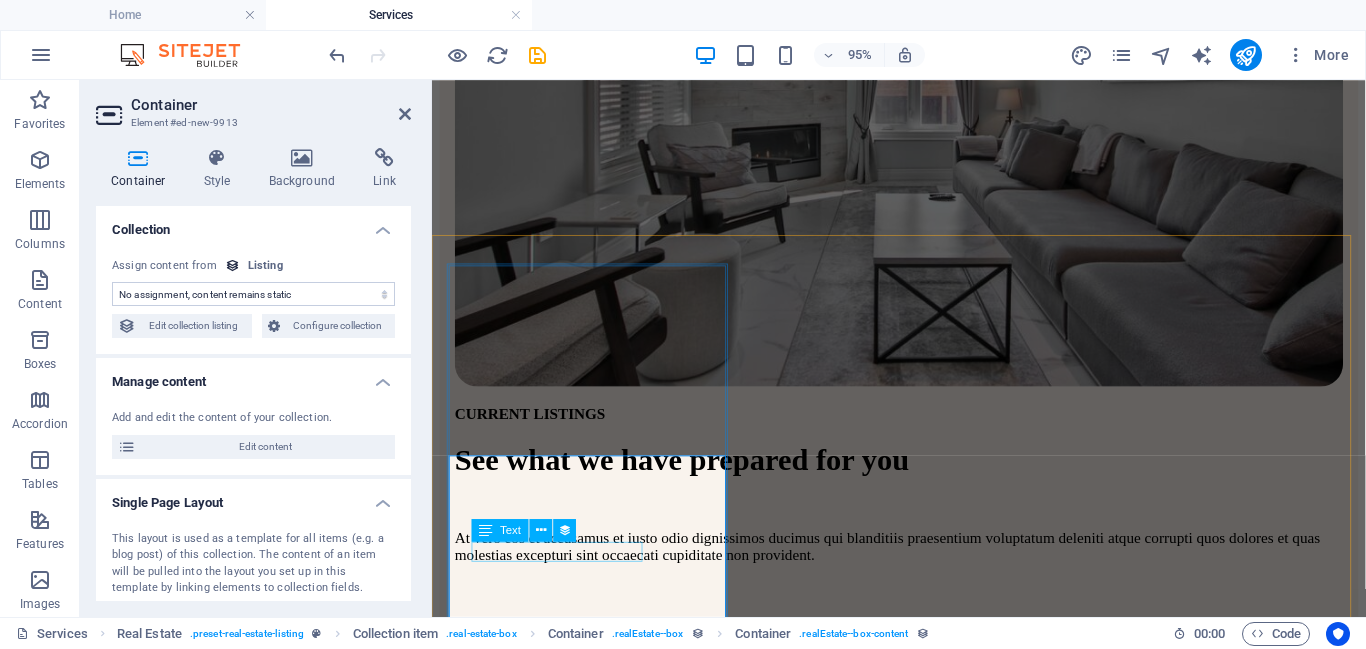 click on "Project Management" at bounding box center (923, 1166) 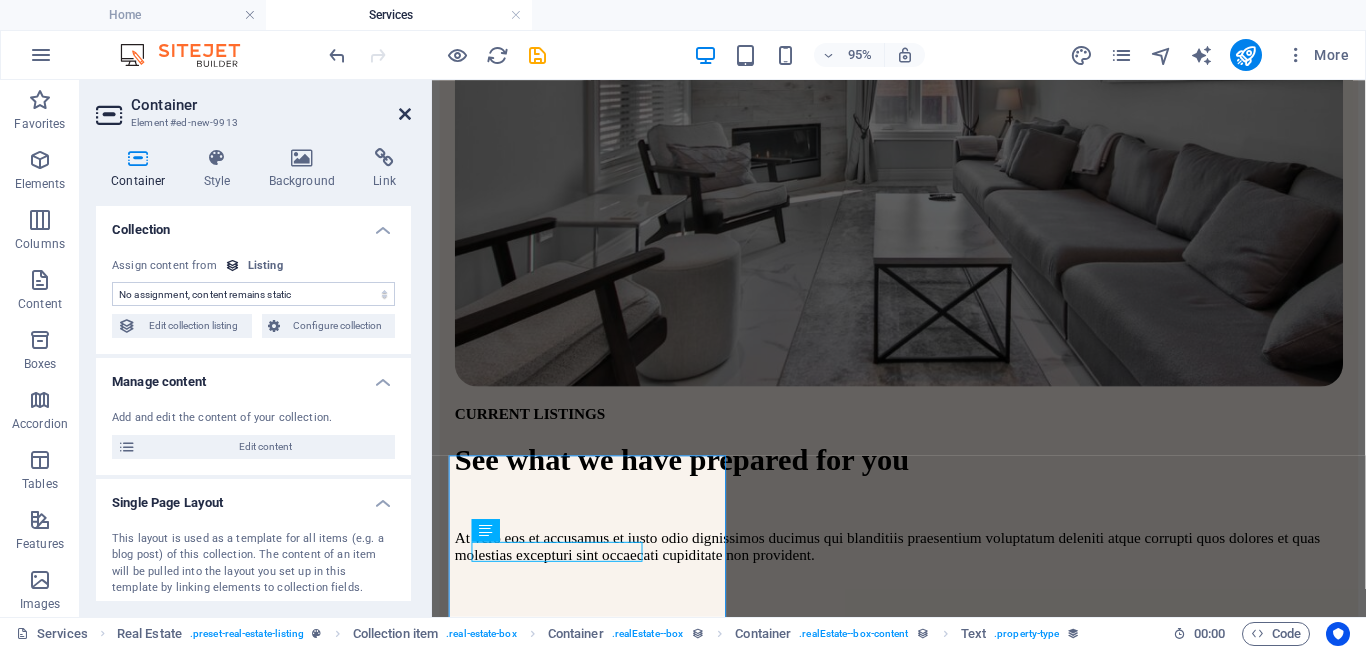 drag, startPoint x: 406, startPoint y: 117, endPoint x: 342, endPoint y: 48, distance: 94.11163 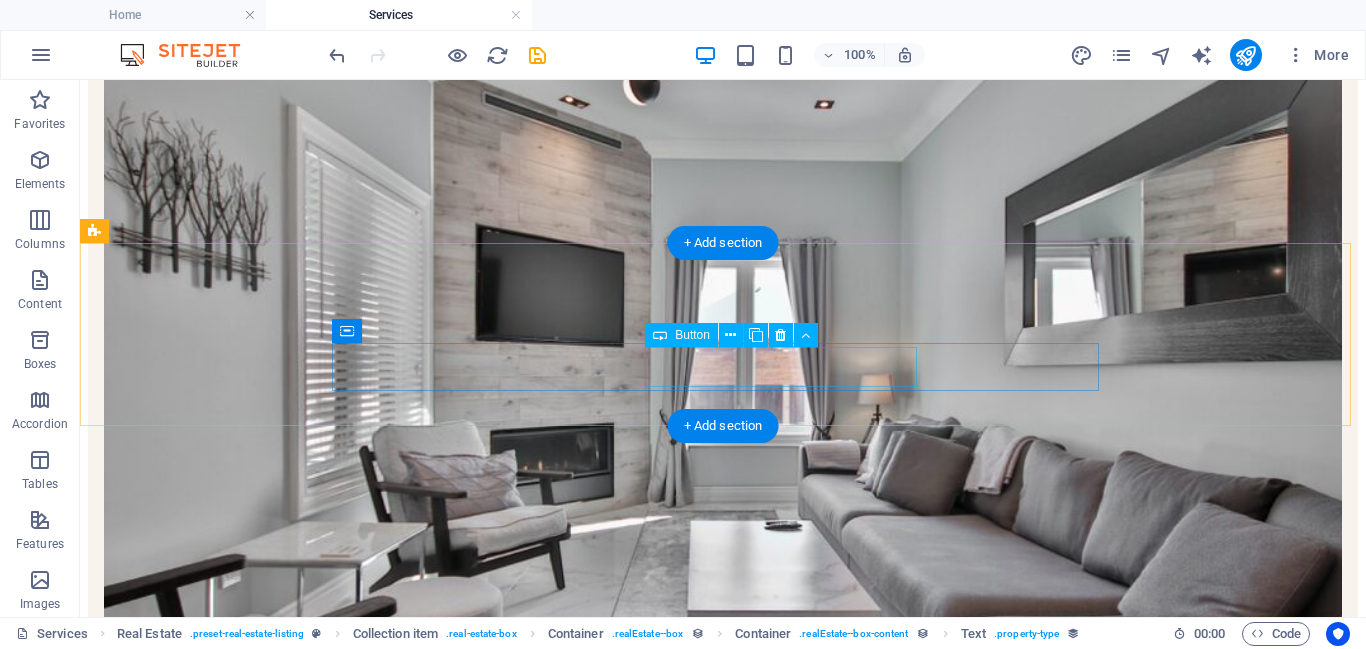 scroll, scrollTop: 415, scrollLeft: 0, axis: vertical 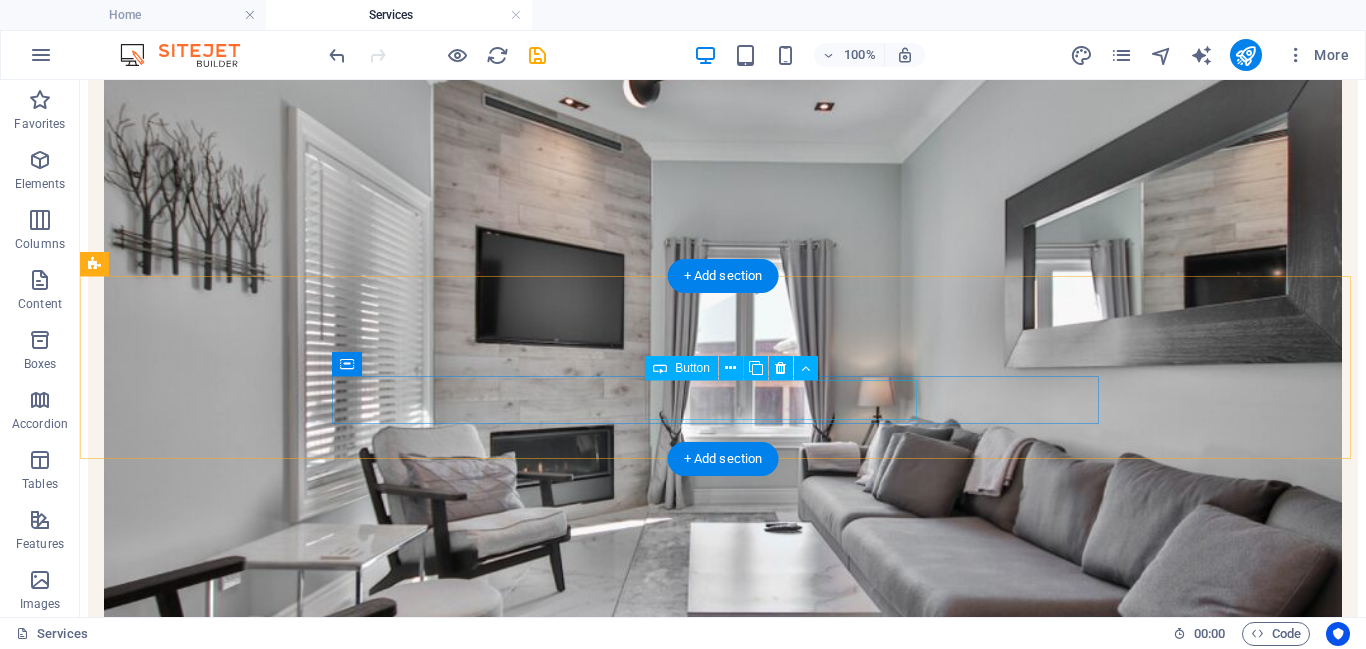 click on "Project Management" at bounding box center (723, 1183) 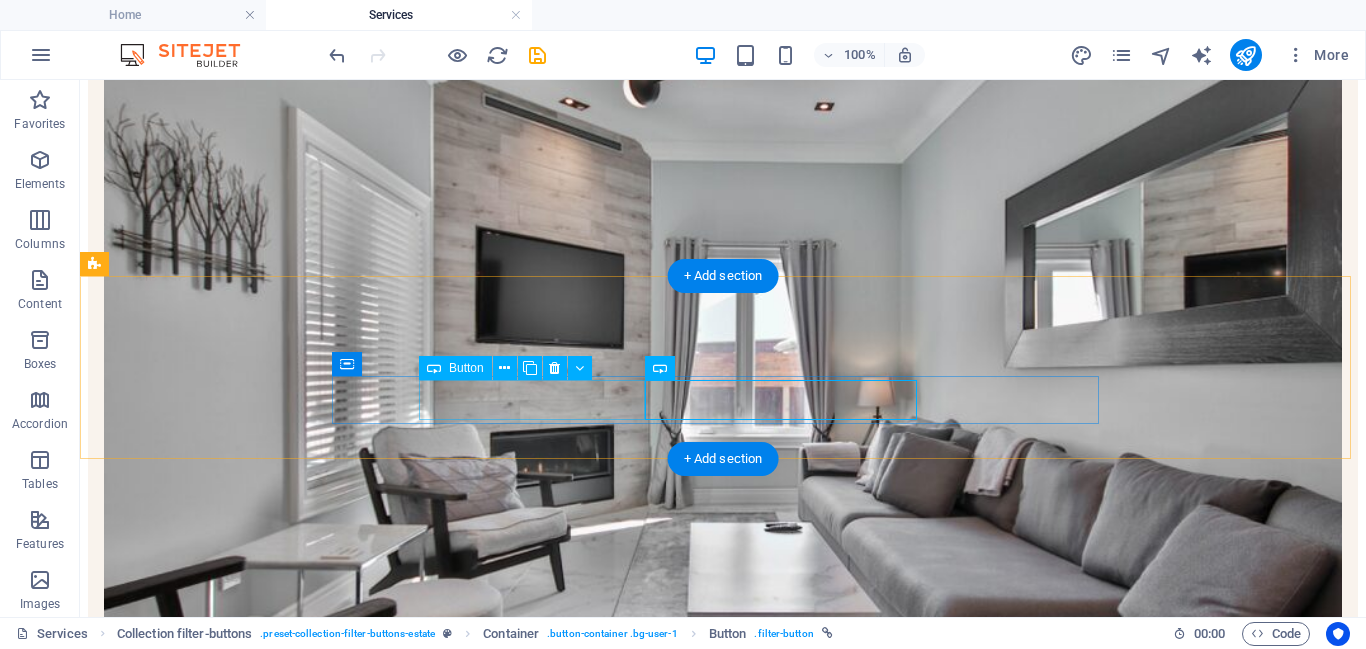 click on "Power Products" at bounding box center [723, 1165] 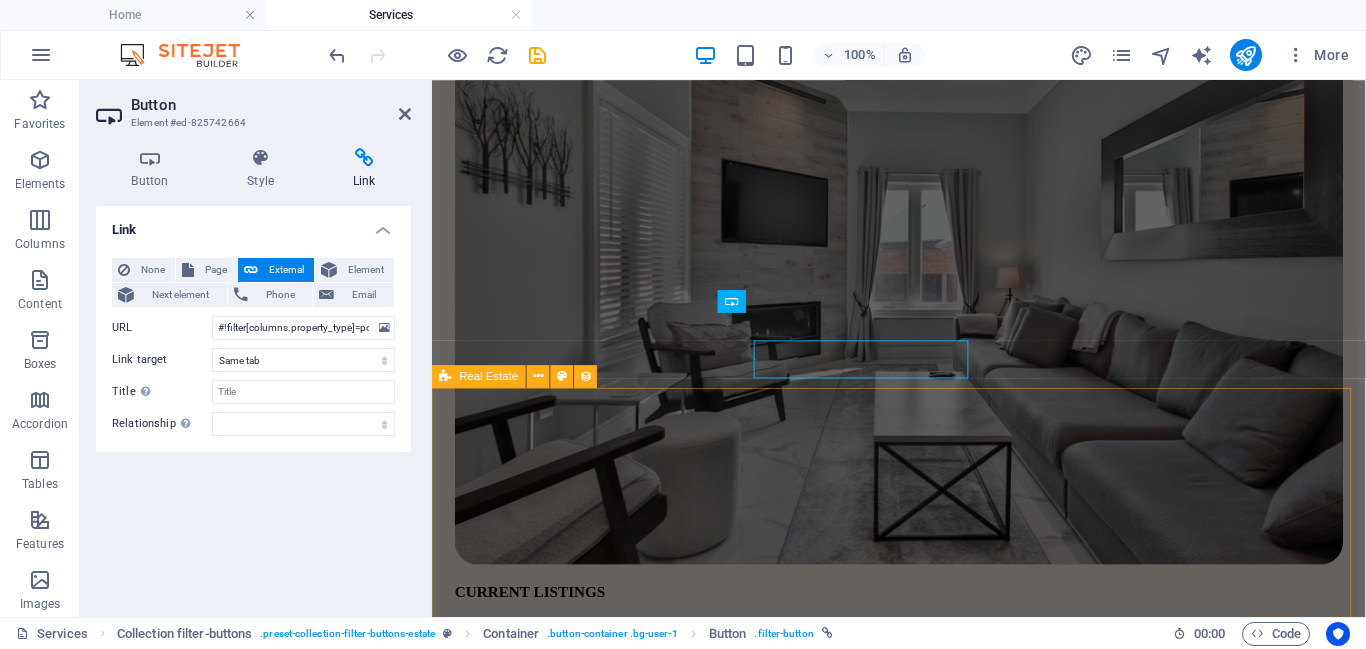 scroll, scrollTop: 441, scrollLeft: 0, axis: vertical 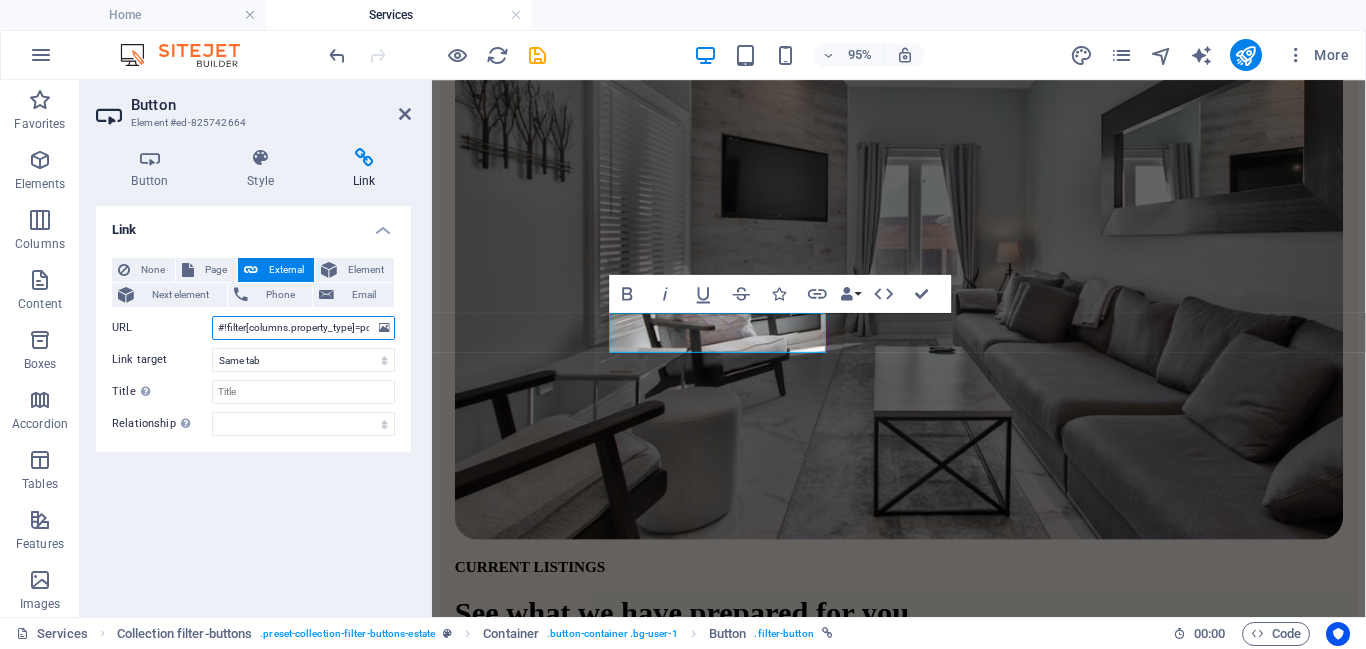 click on "#!filter[columns.property_type]=power-products" at bounding box center (303, 328) 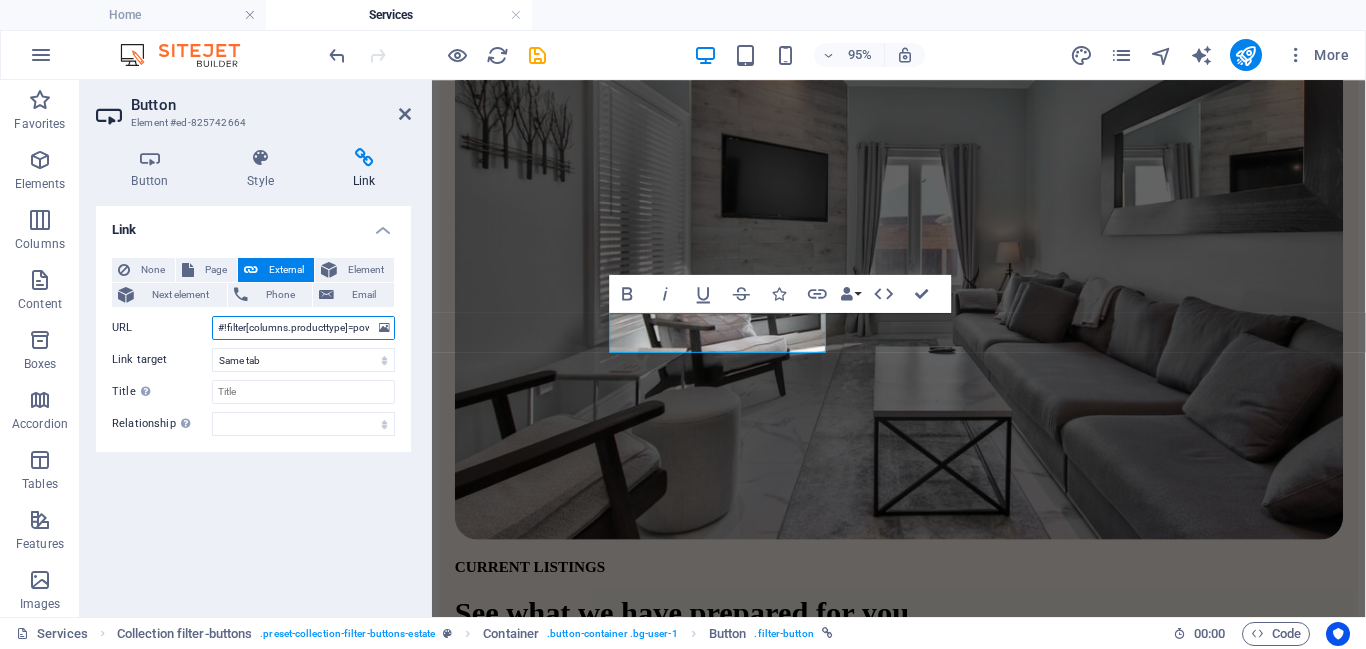 type on "#!filter[columns.product-type]=power-products" 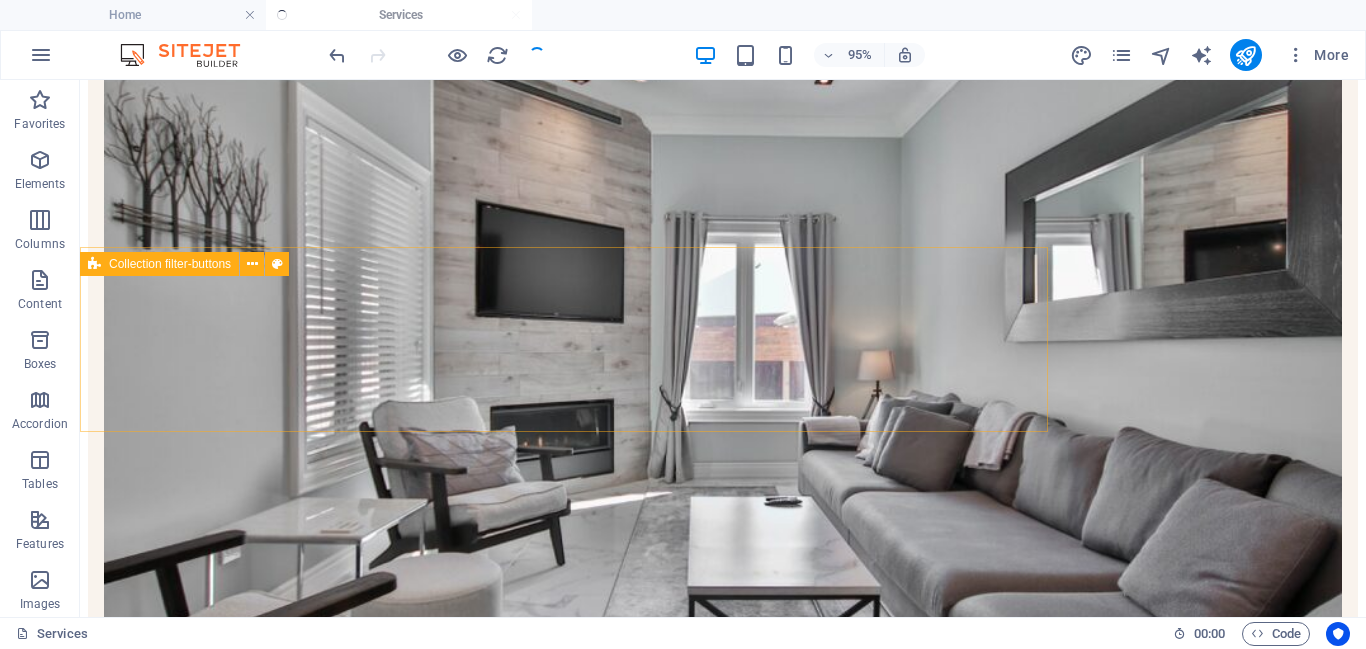 scroll, scrollTop: 415, scrollLeft: 0, axis: vertical 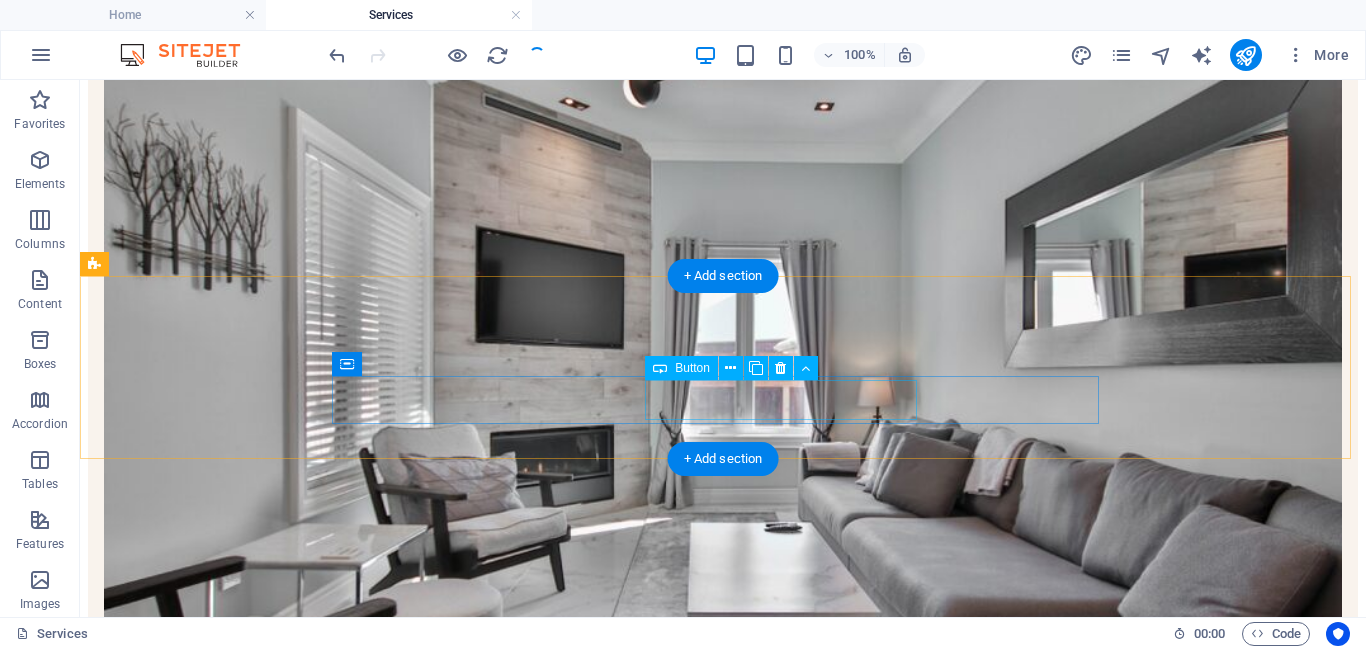 click on "Project Management" at bounding box center (723, 1183) 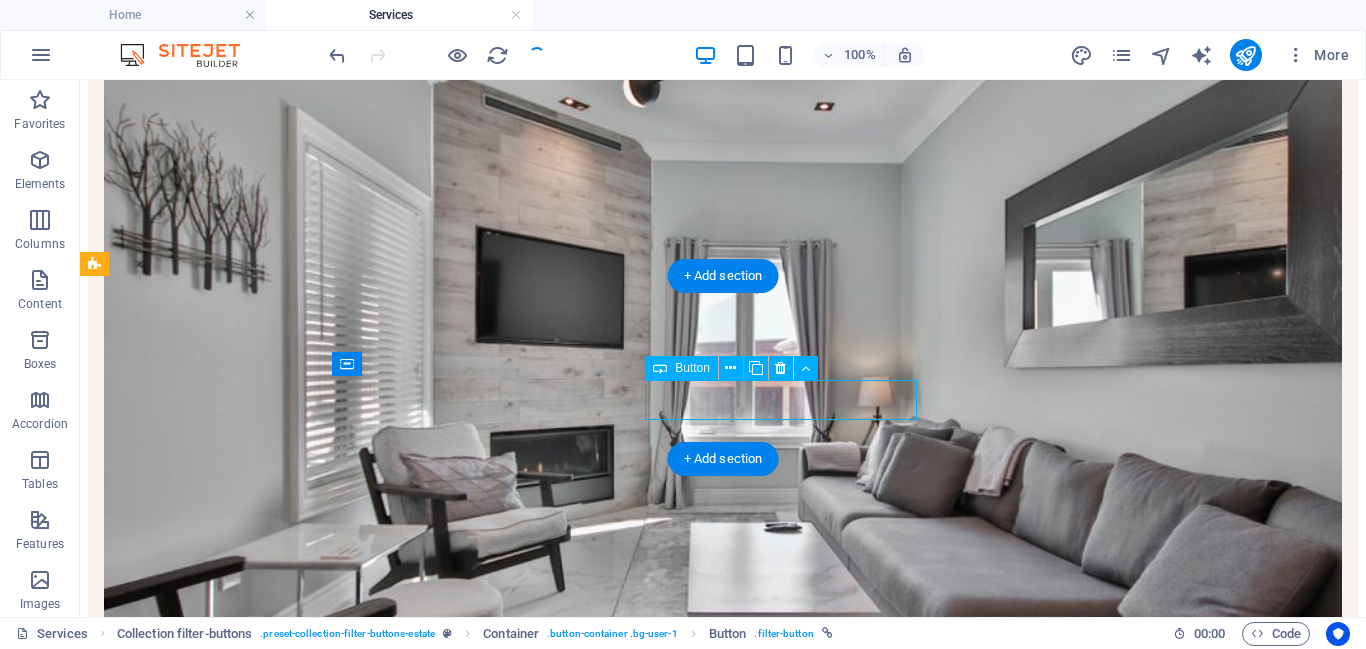click on "Project Management" at bounding box center [723, 1183] 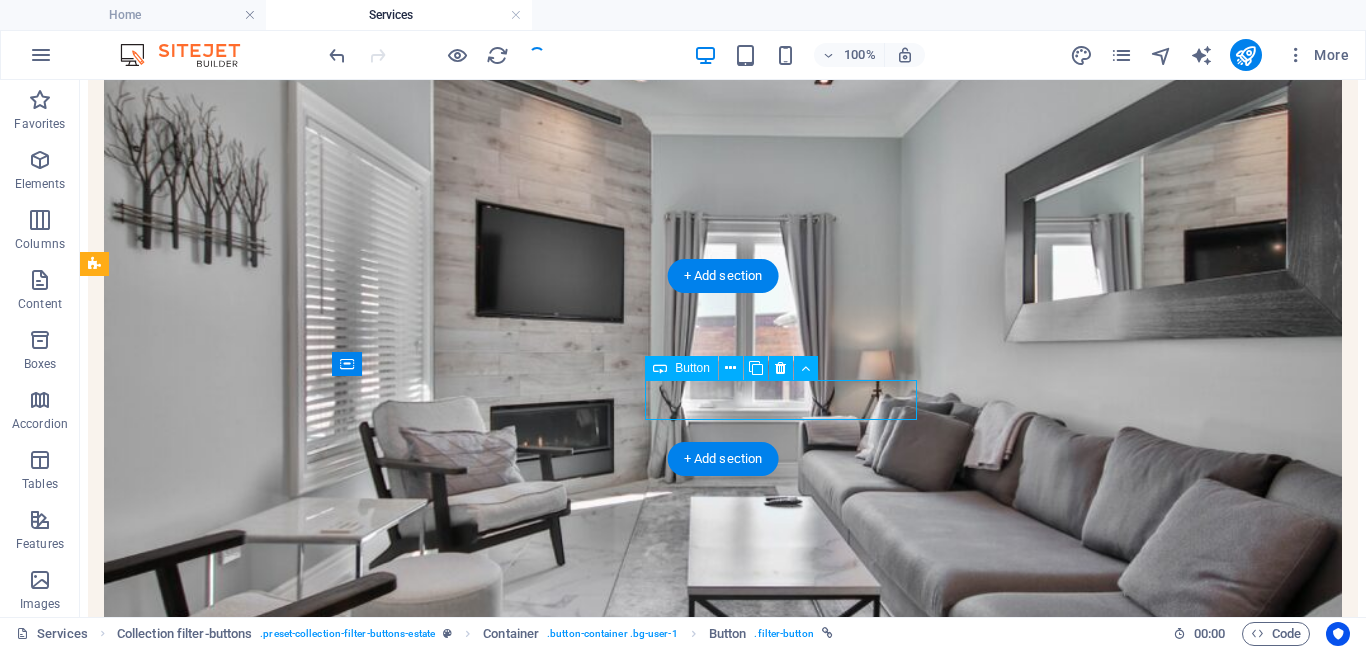 select 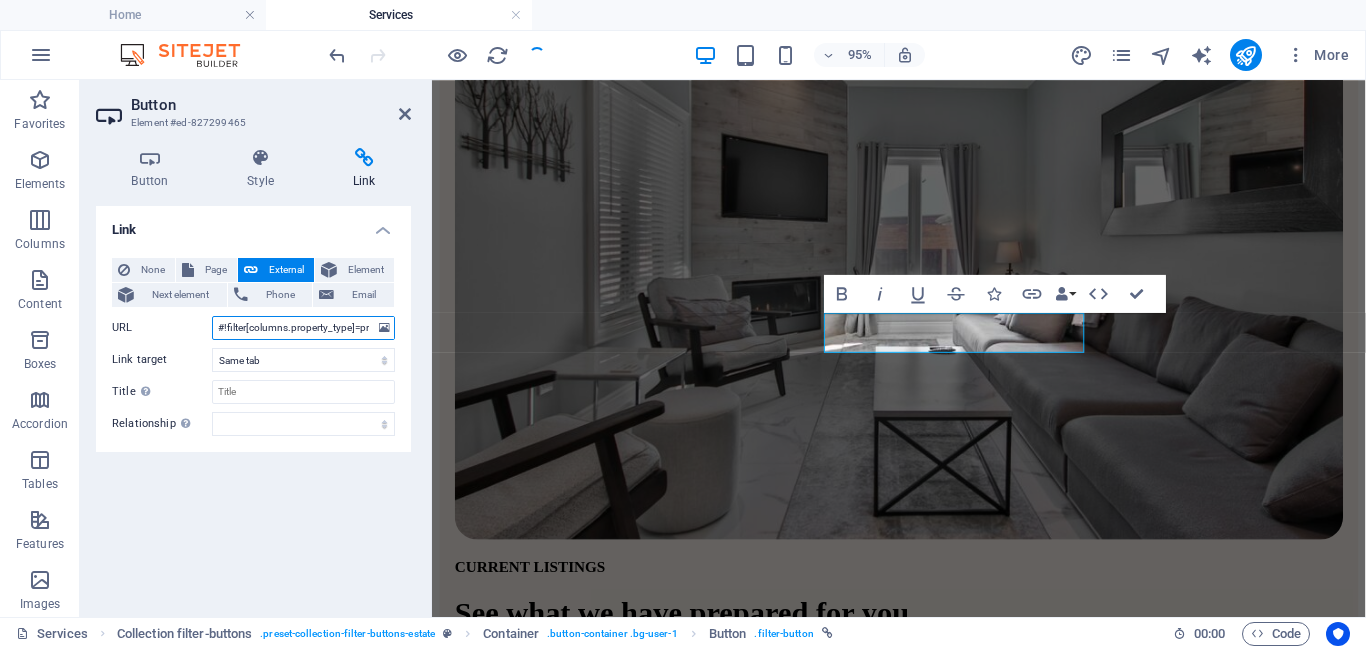 click on "#!filter[columns.property_type]=project-management" at bounding box center [303, 328] 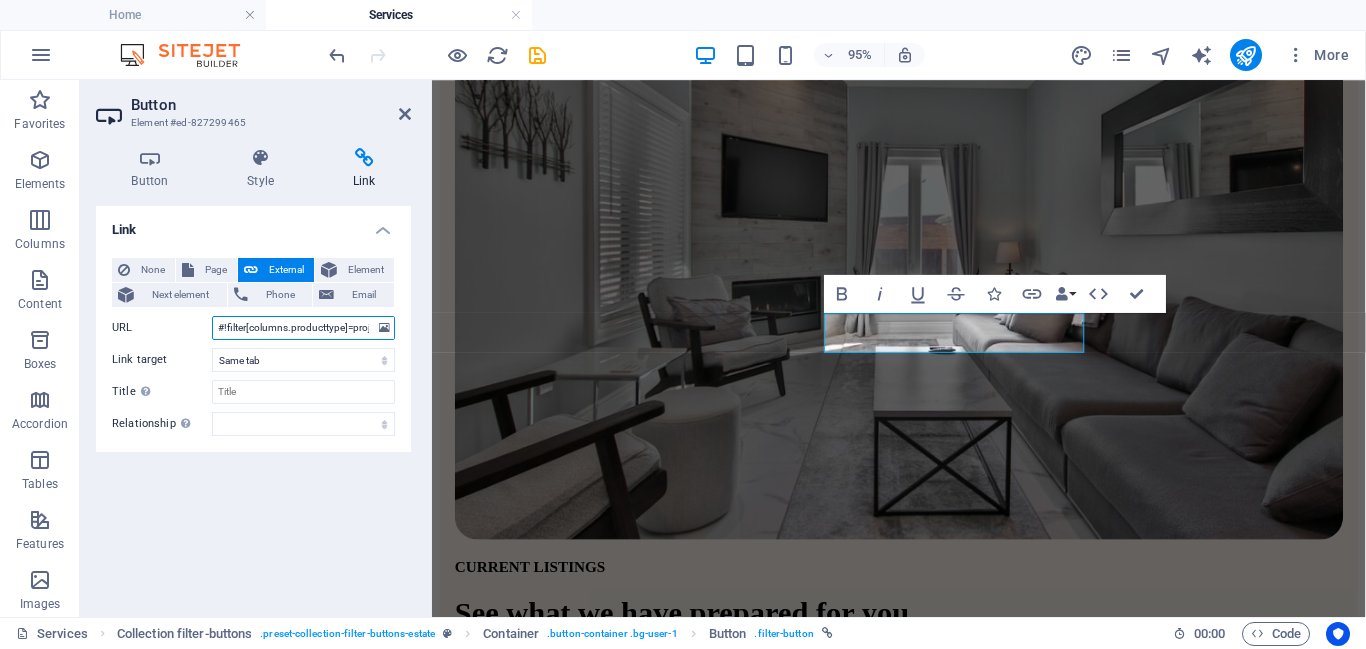 type on "#!filter[columns.product-type]=project-management" 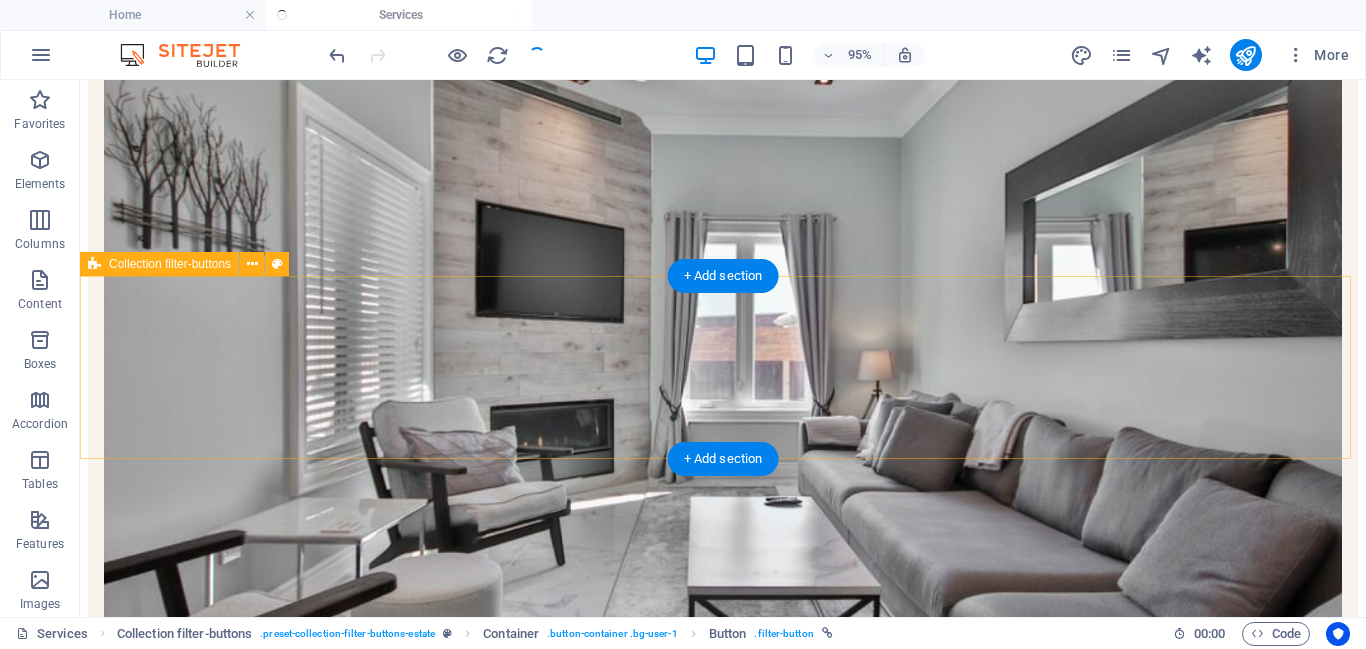 scroll, scrollTop: 415, scrollLeft: 0, axis: vertical 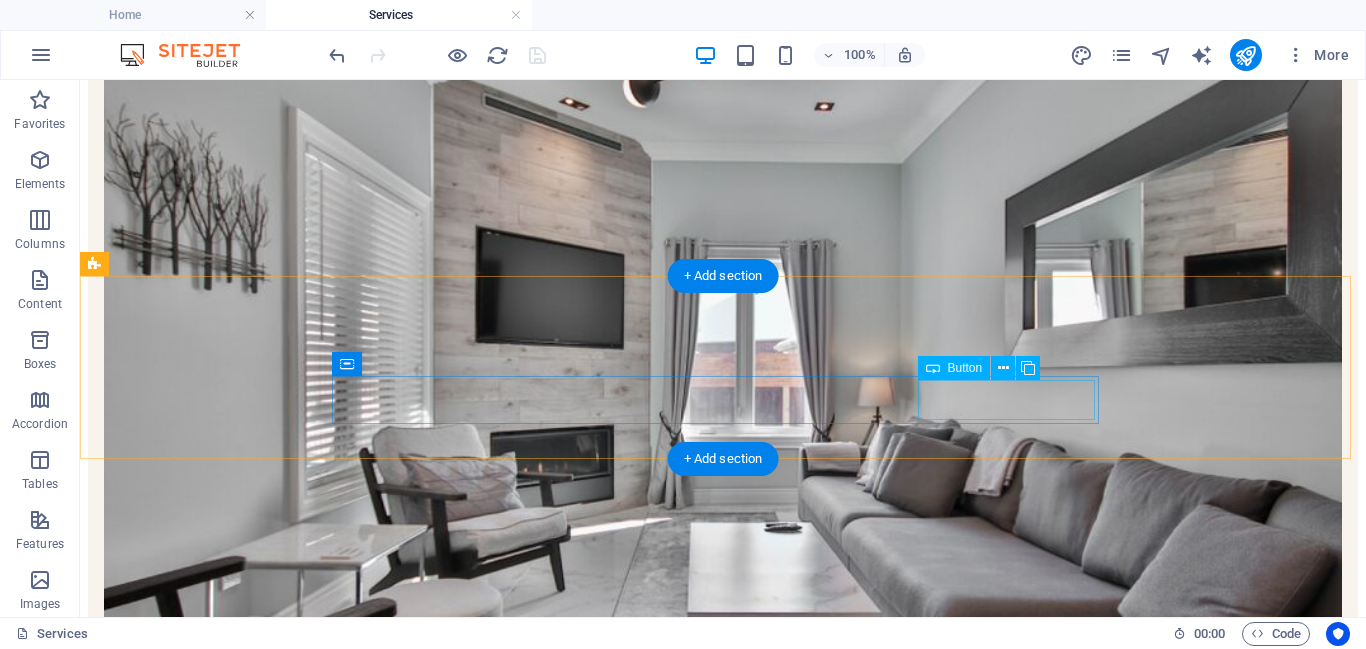 click on "IT Solutions" at bounding box center (723, 1201) 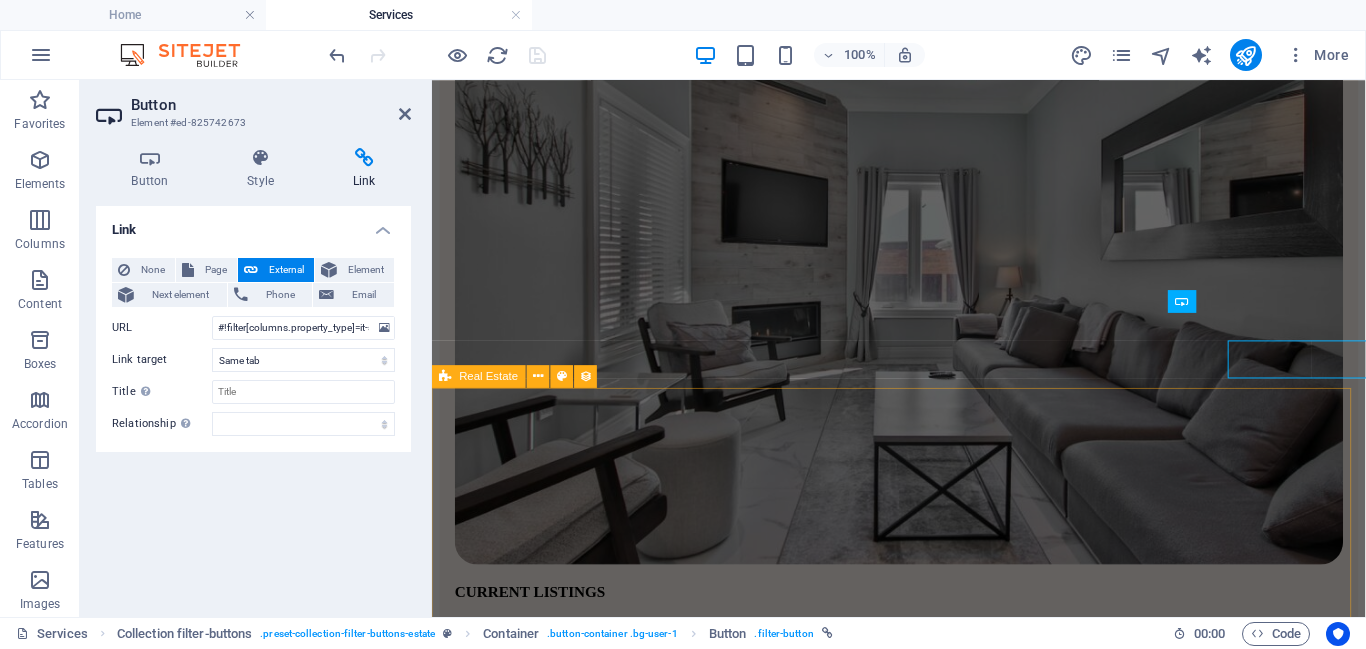 scroll, scrollTop: 441, scrollLeft: 0, axis: vertical 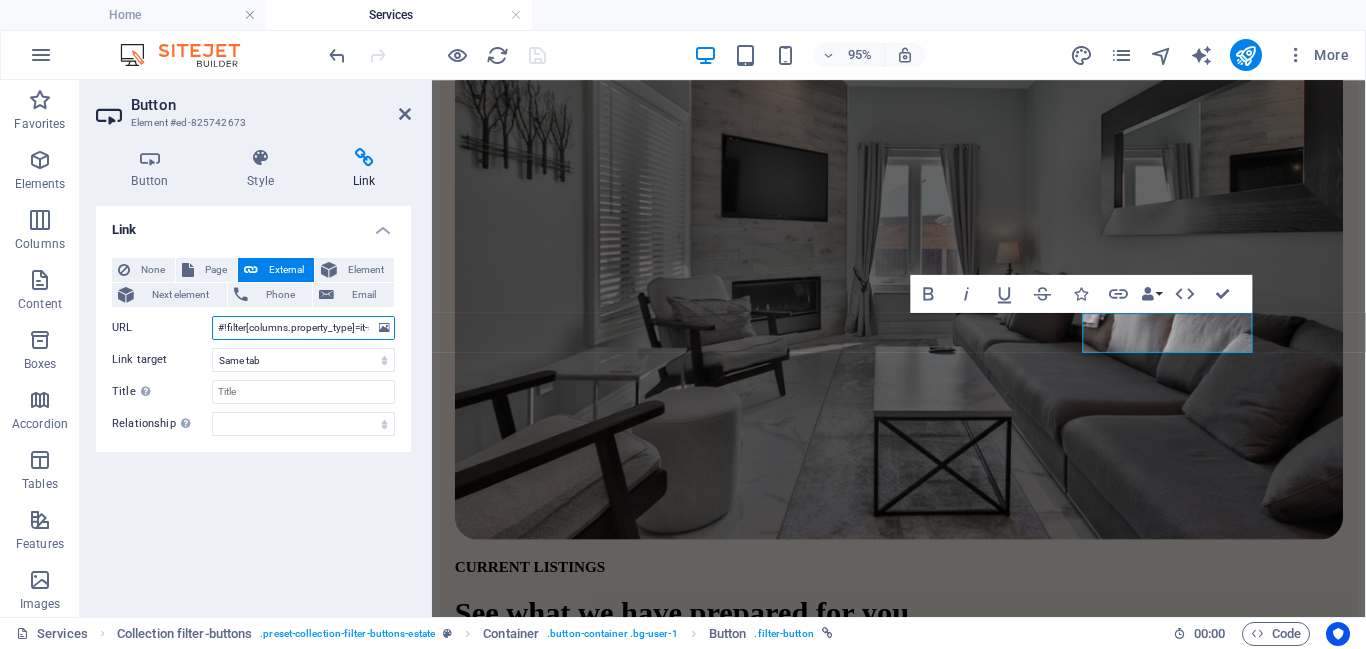 click on "#!filter[columns.property_type]=it-solutions" at bounding box center (303, 328) 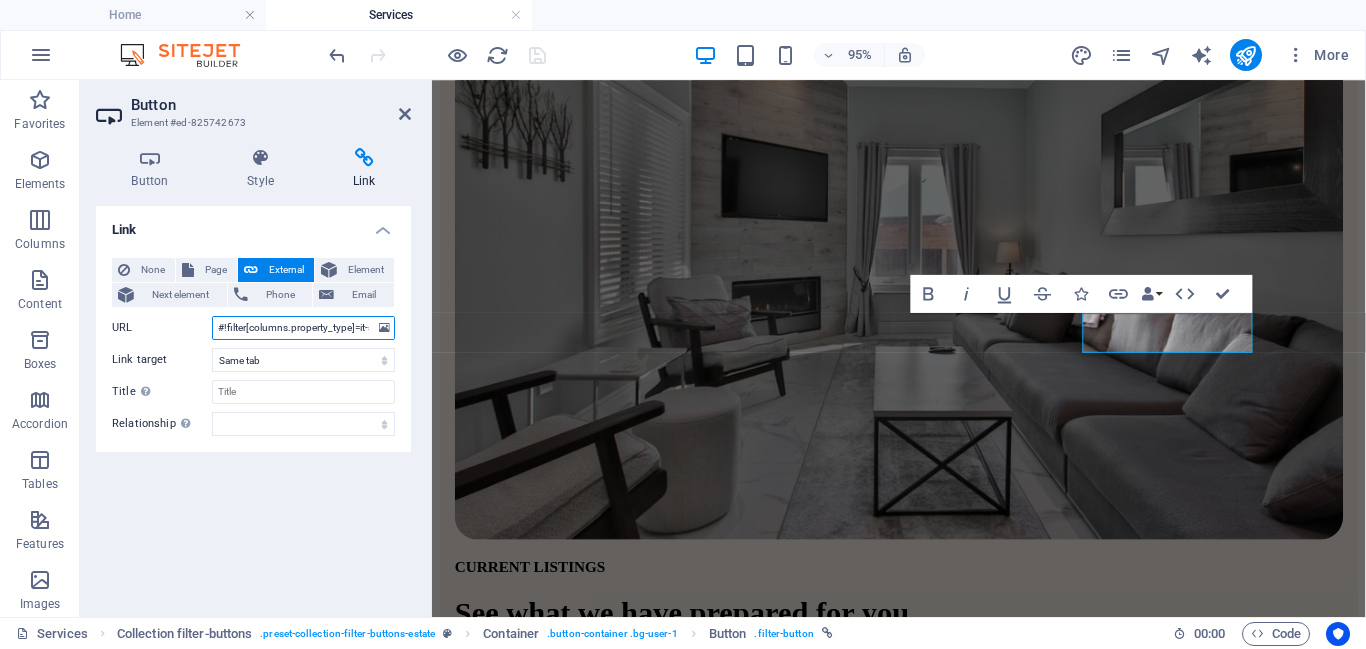 type on "#!filter[columns.product-type]=it-solutions" 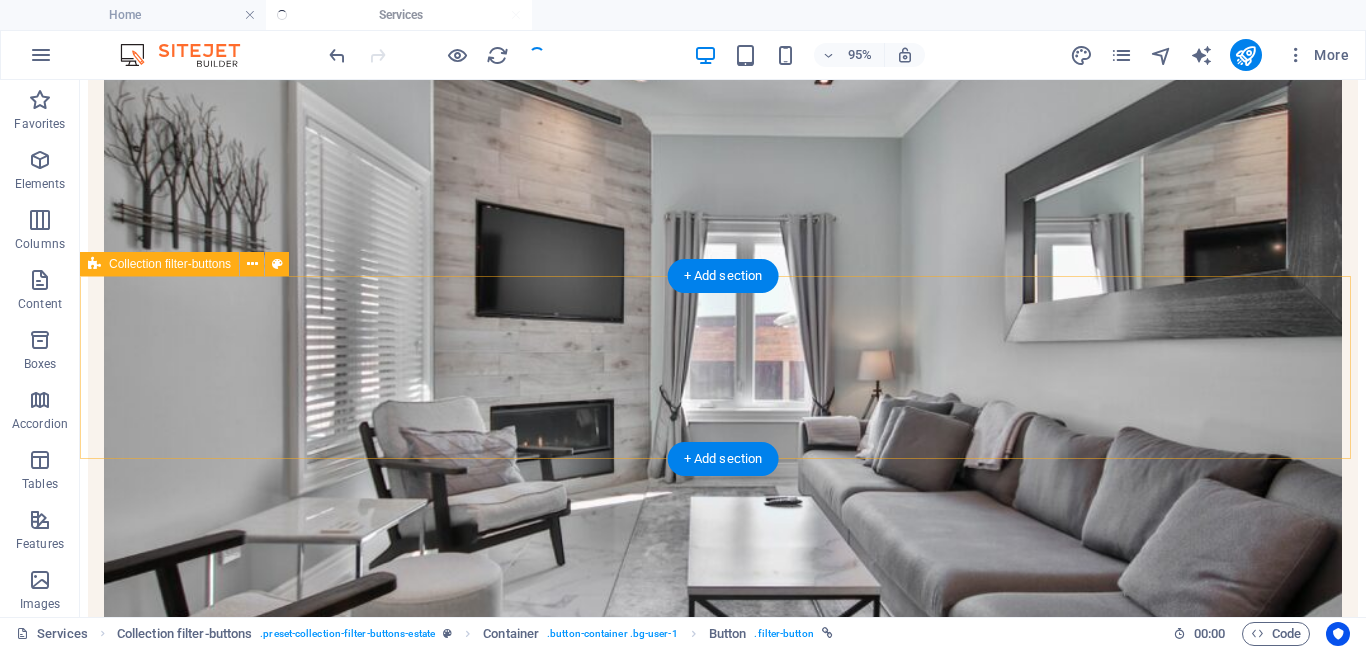 scroll, scrollTop: 415, scrollLeft: 0, axis: vertical 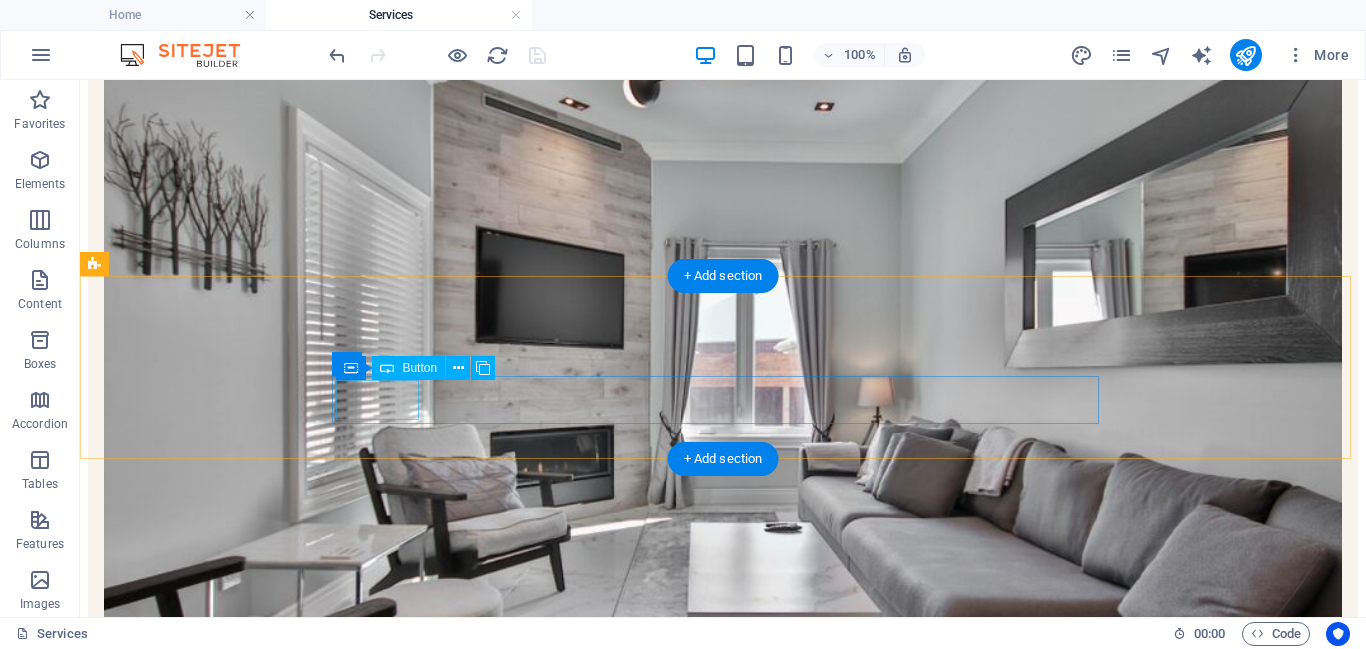 click on "All" at bounding box center (723, 1147) 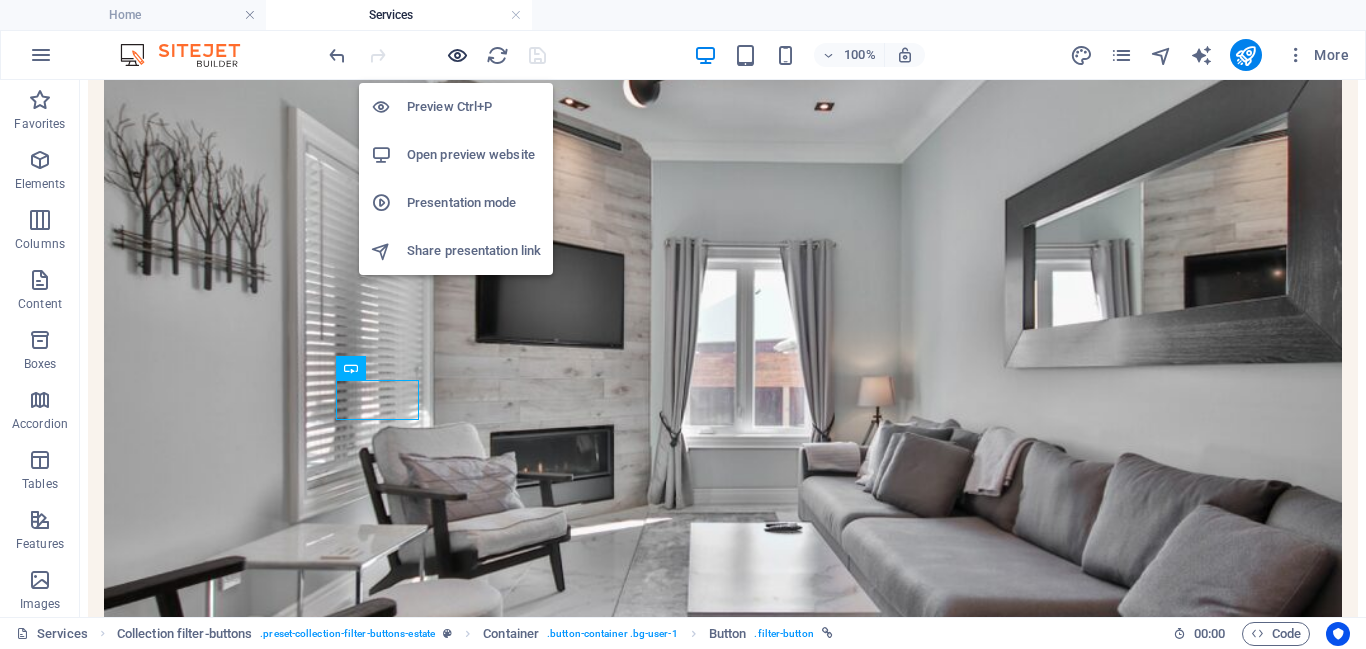 click at bounding box center [457, 55] 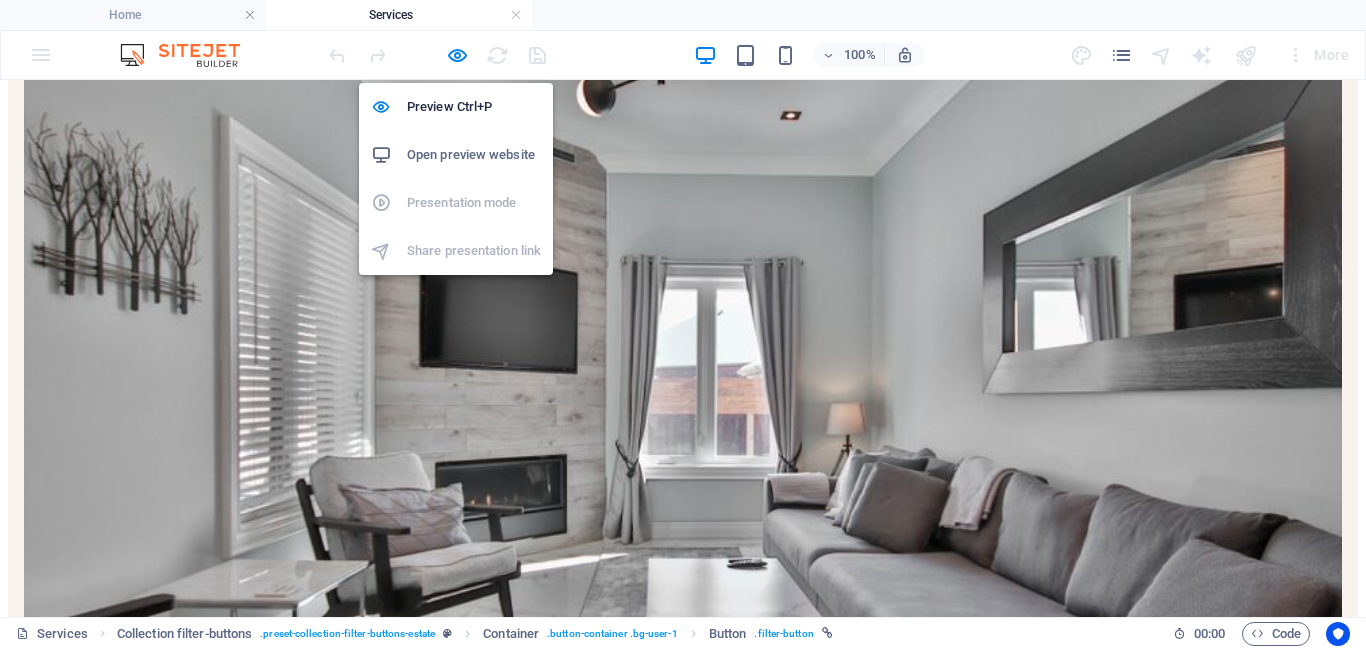 scroll, scrollTop: 414, scrollLeft: 0, axis: vertical 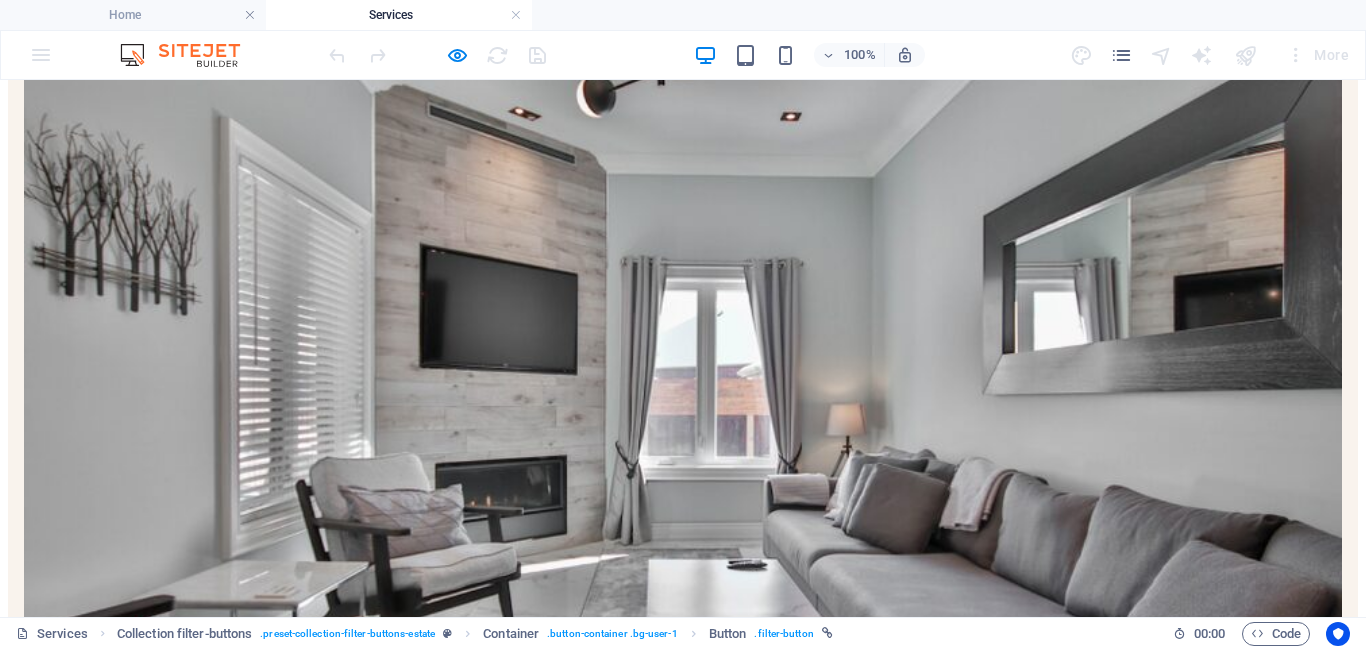 click on "All" at bounding box center [38, 1182] 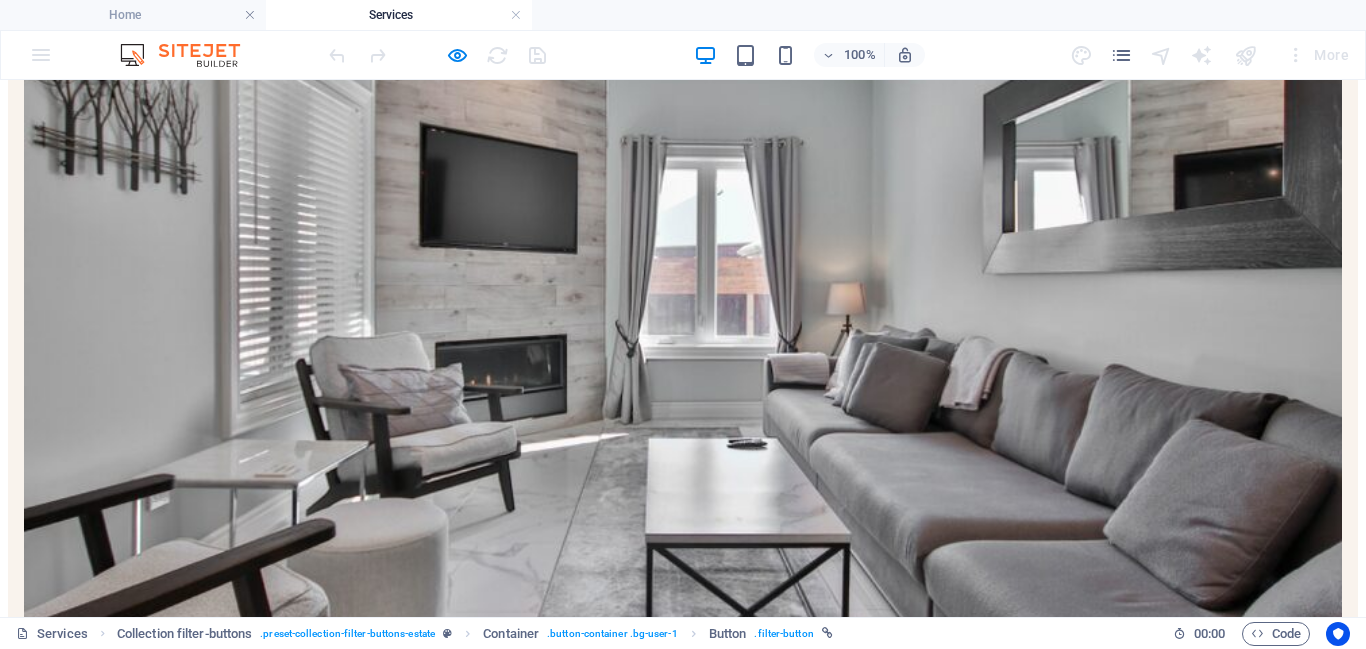 scroll, scrollTop: 463, scrollLeft: 0, axis: vertical 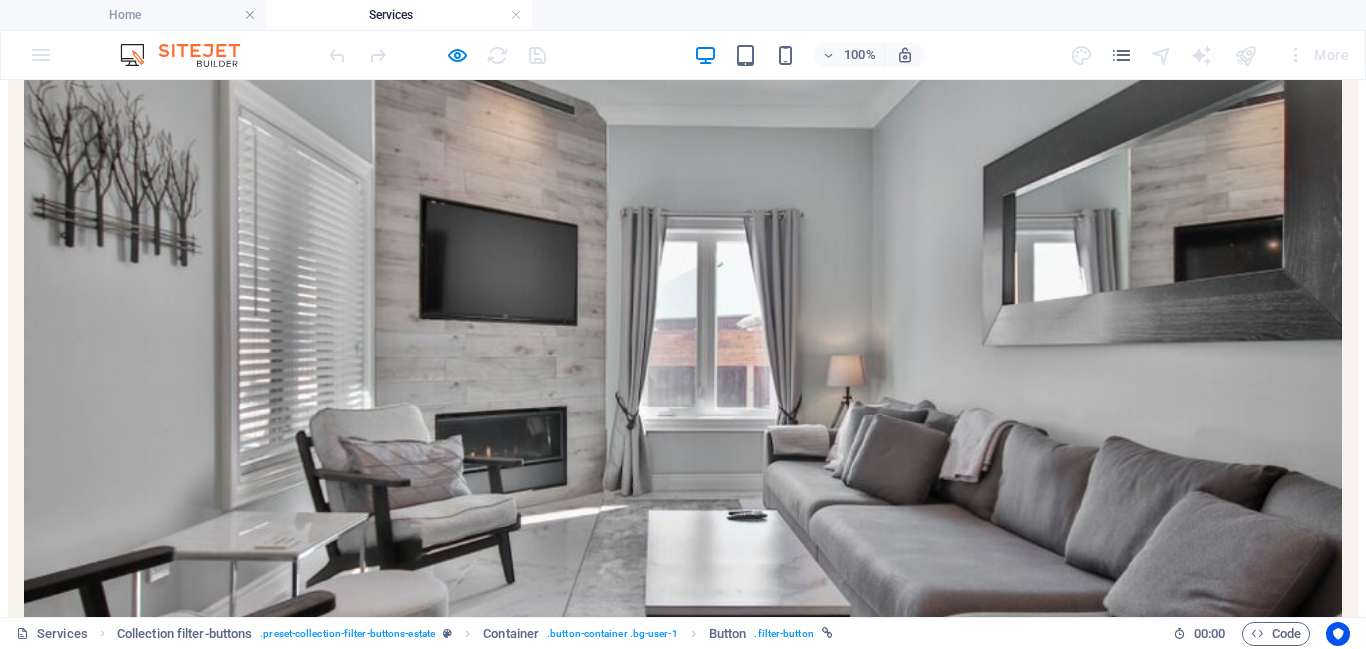 click on "Project Management" at bounding box center [94, 1169] 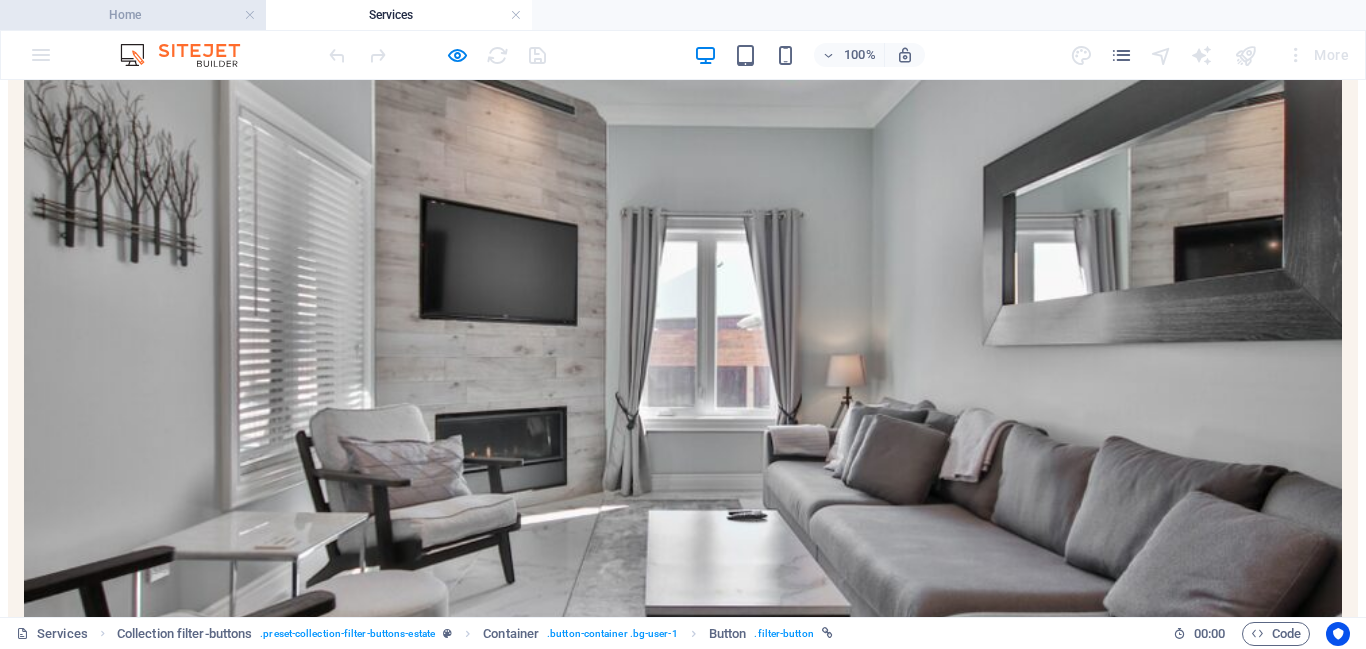 click on "Home" at bounding box center (133, 15) 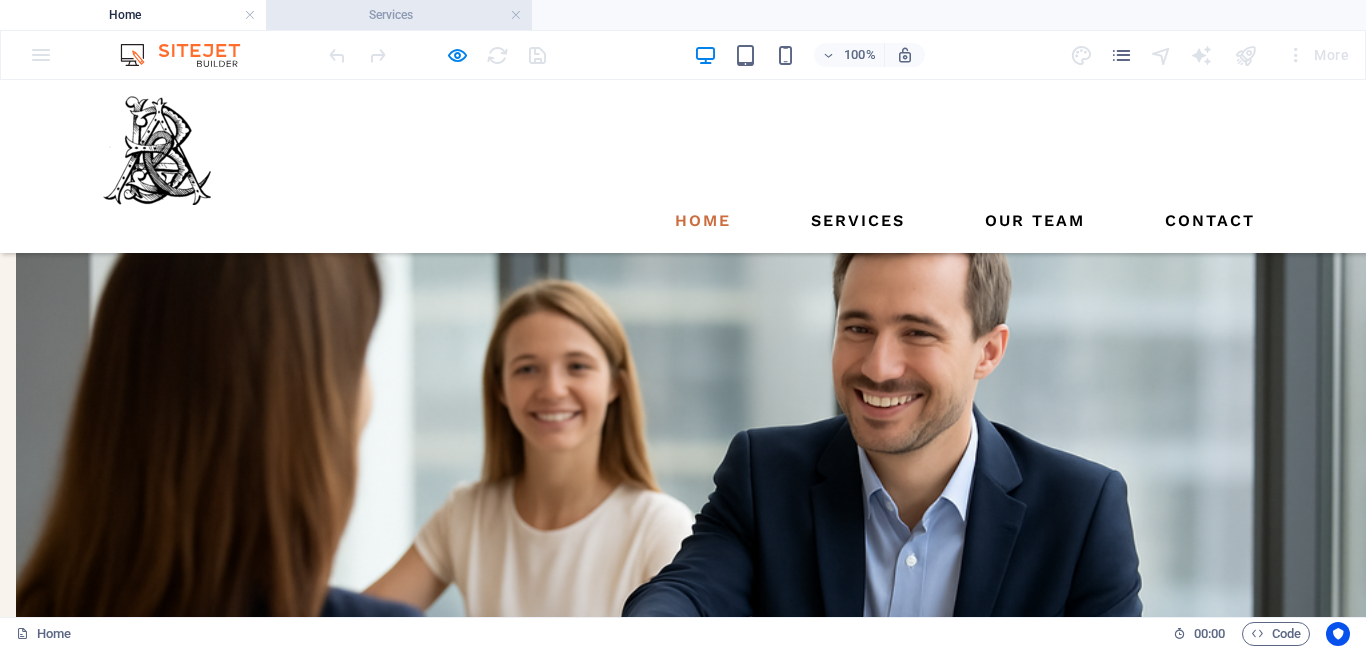 click on "Services" at bounding box center [399, 15] 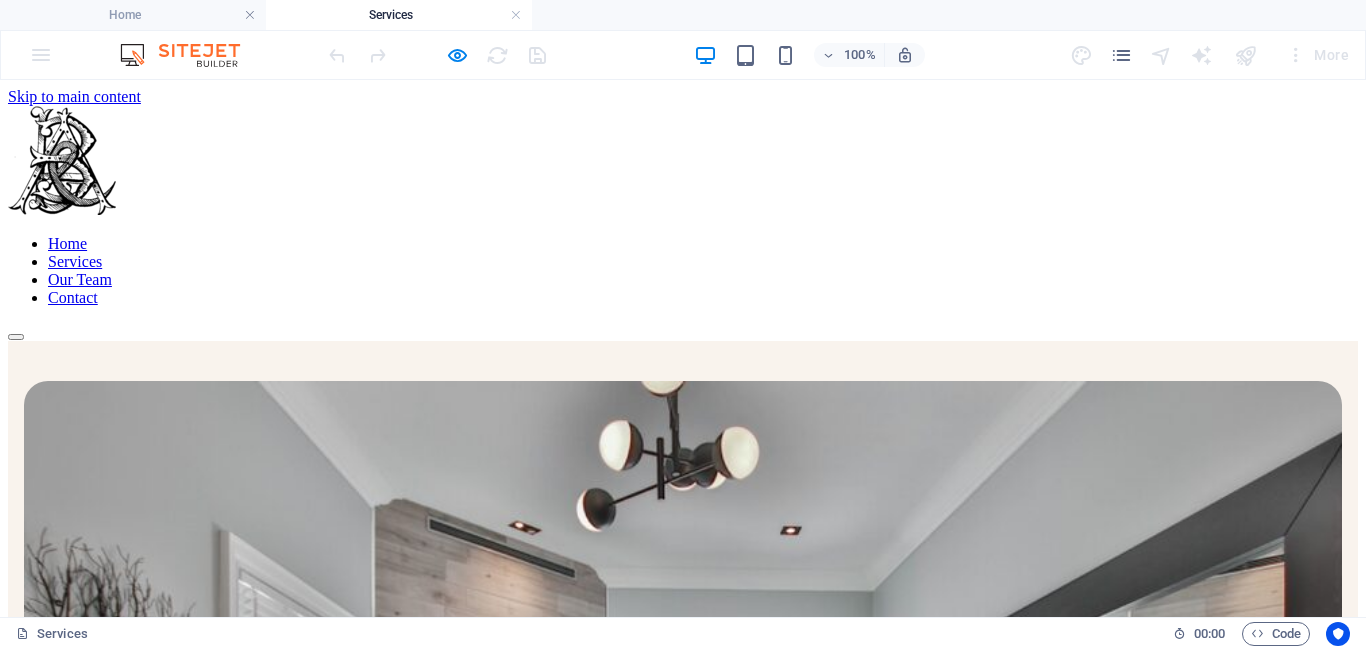 scroll, scrollTop: 463, scrollLeft: 0, axis: vertical 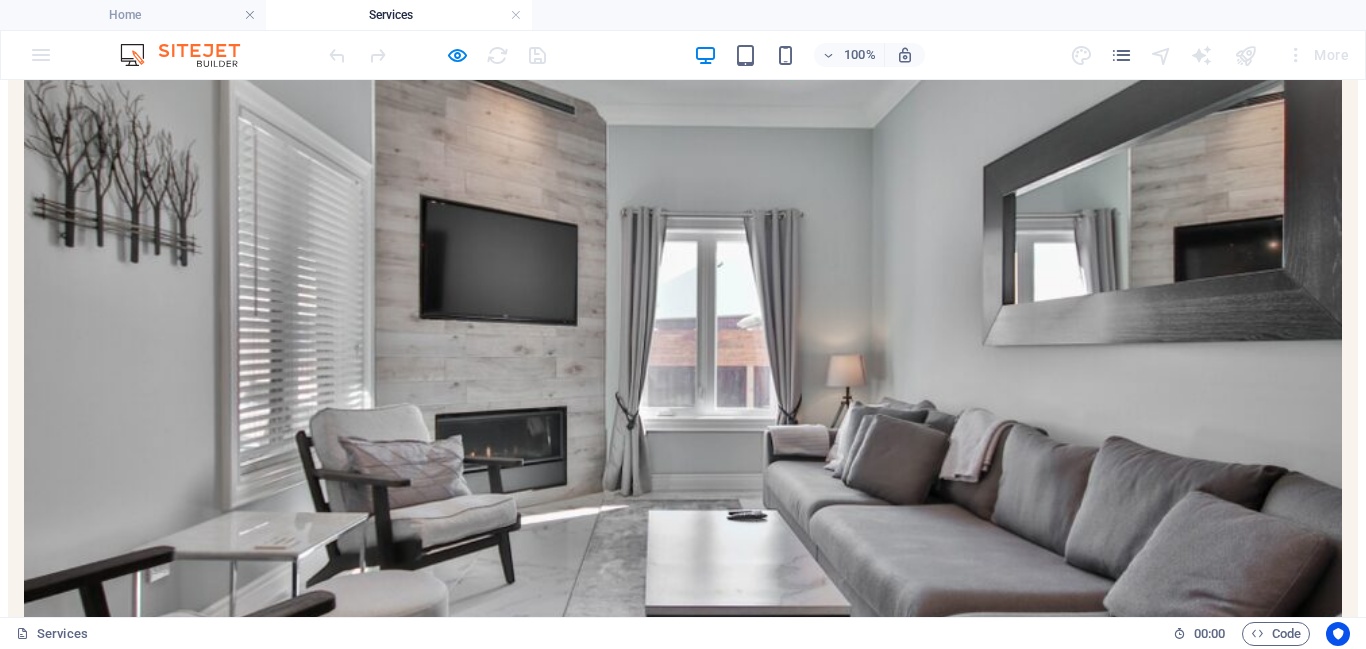 click on "All Power Products Project Management IT Solutions" at bounding box center (683, 1161) 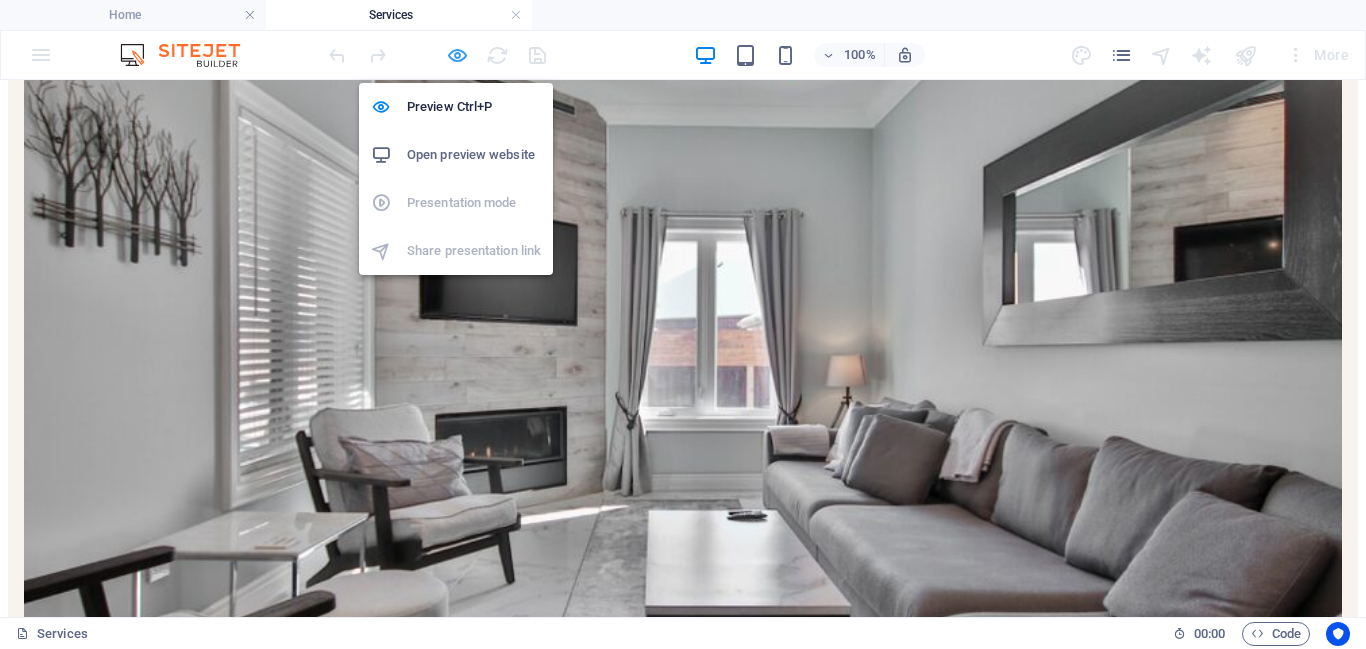 click at bounding box center (457, 55) 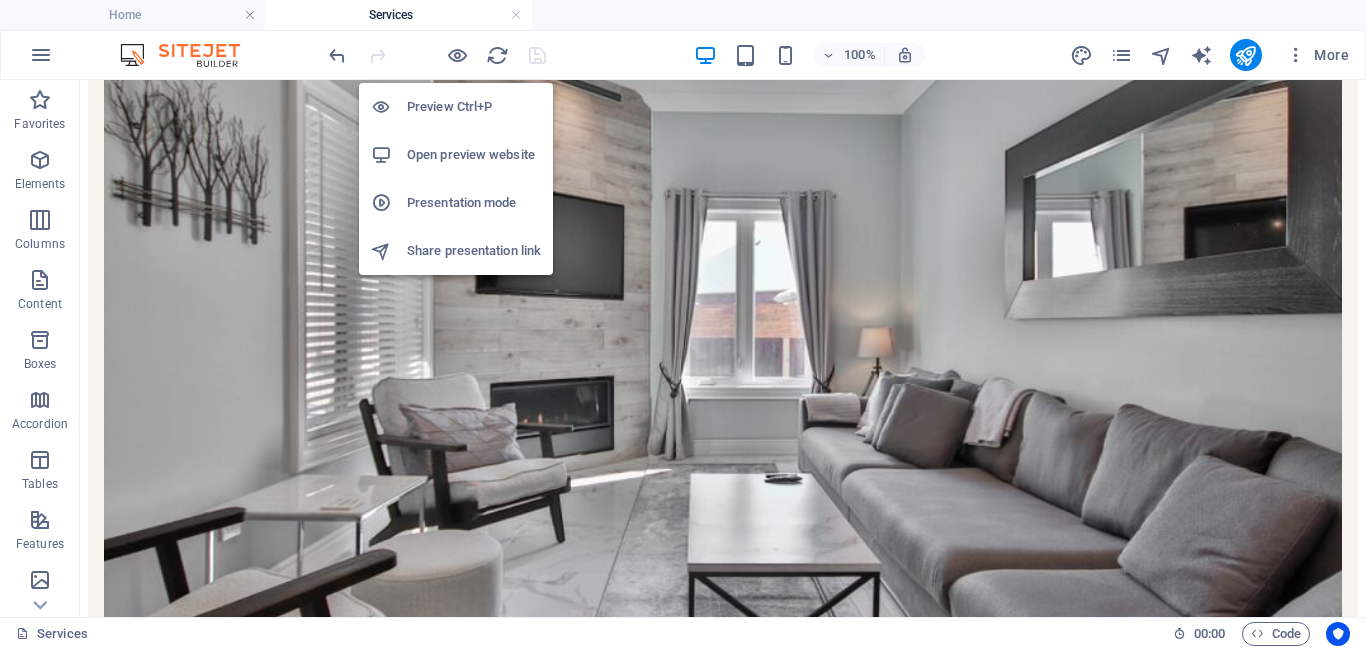 click on "Open preview website" at bounding box center (474, 155) 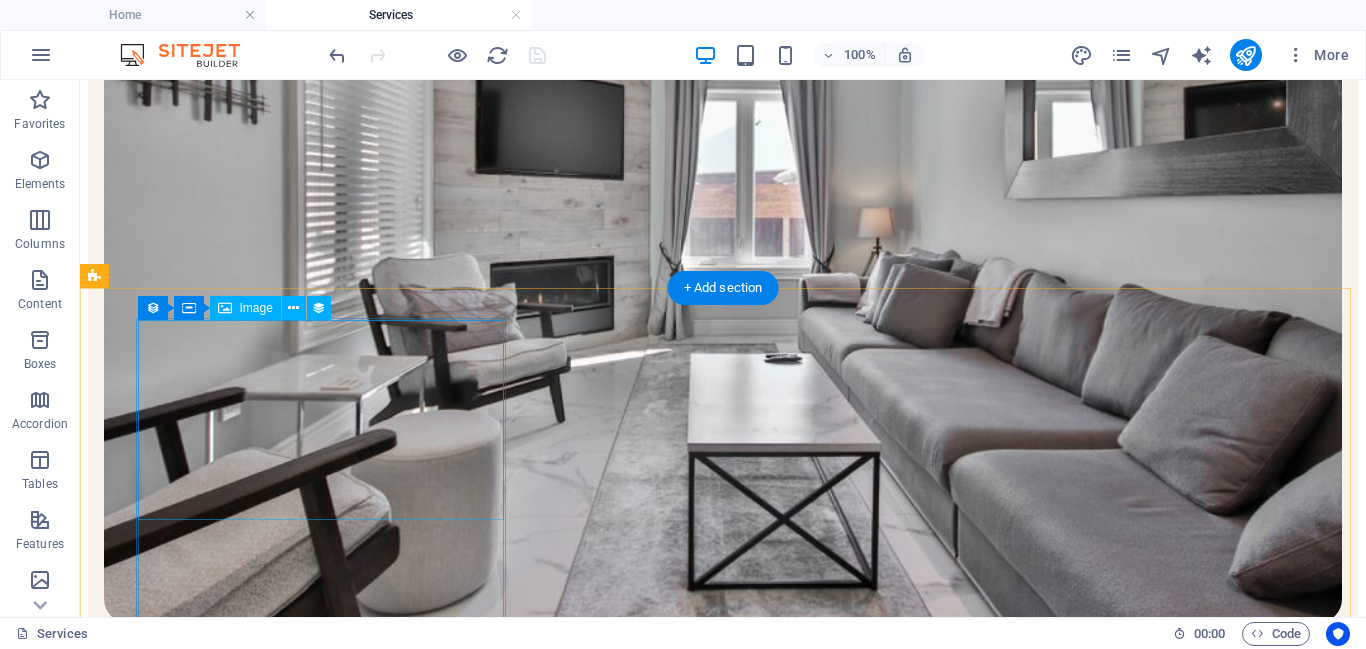 scroll, scrollTop: 586, scrollLeft: 0, axis: vertical 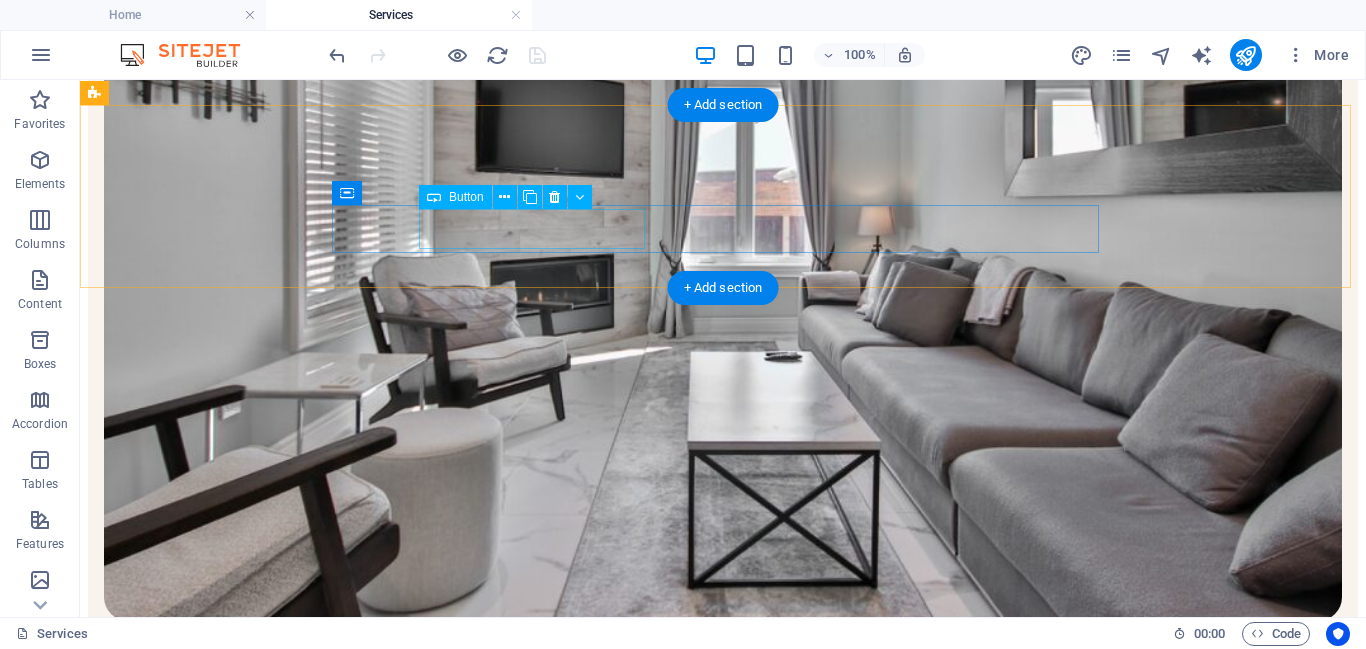 click on "Power Products" at bounding box center [723, 994] 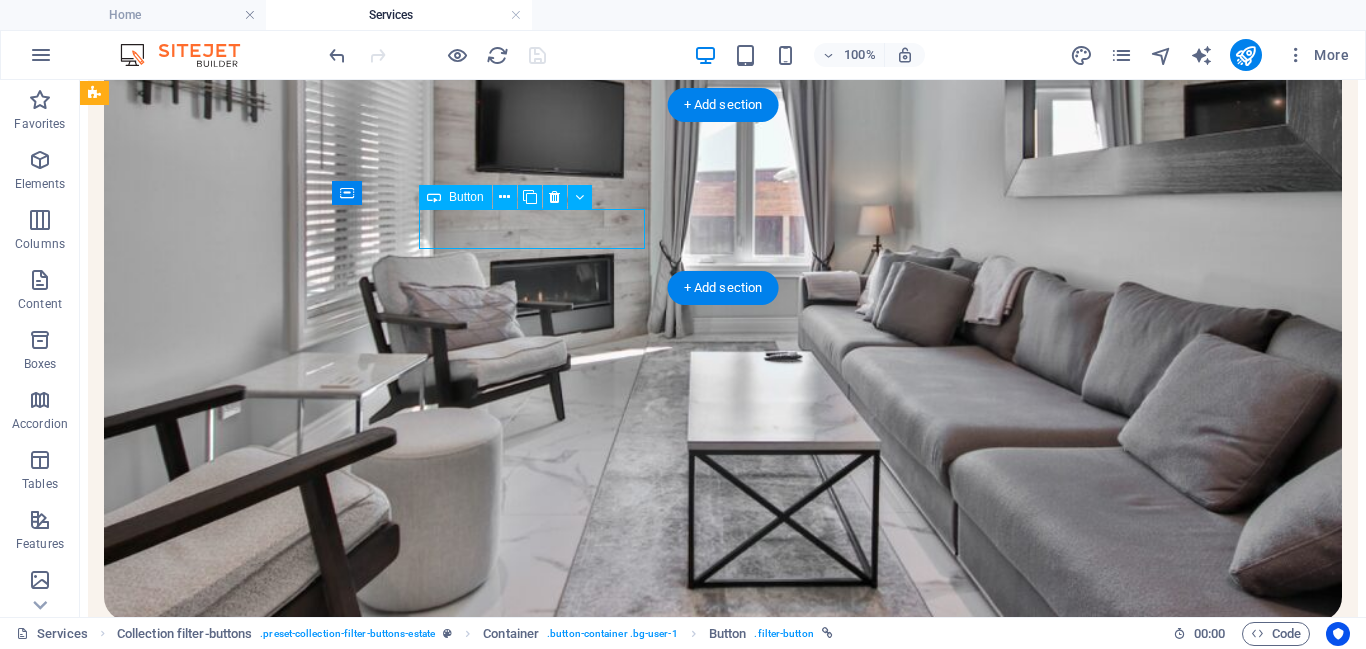 click on "Power Products" at bounding box center [723, 994] 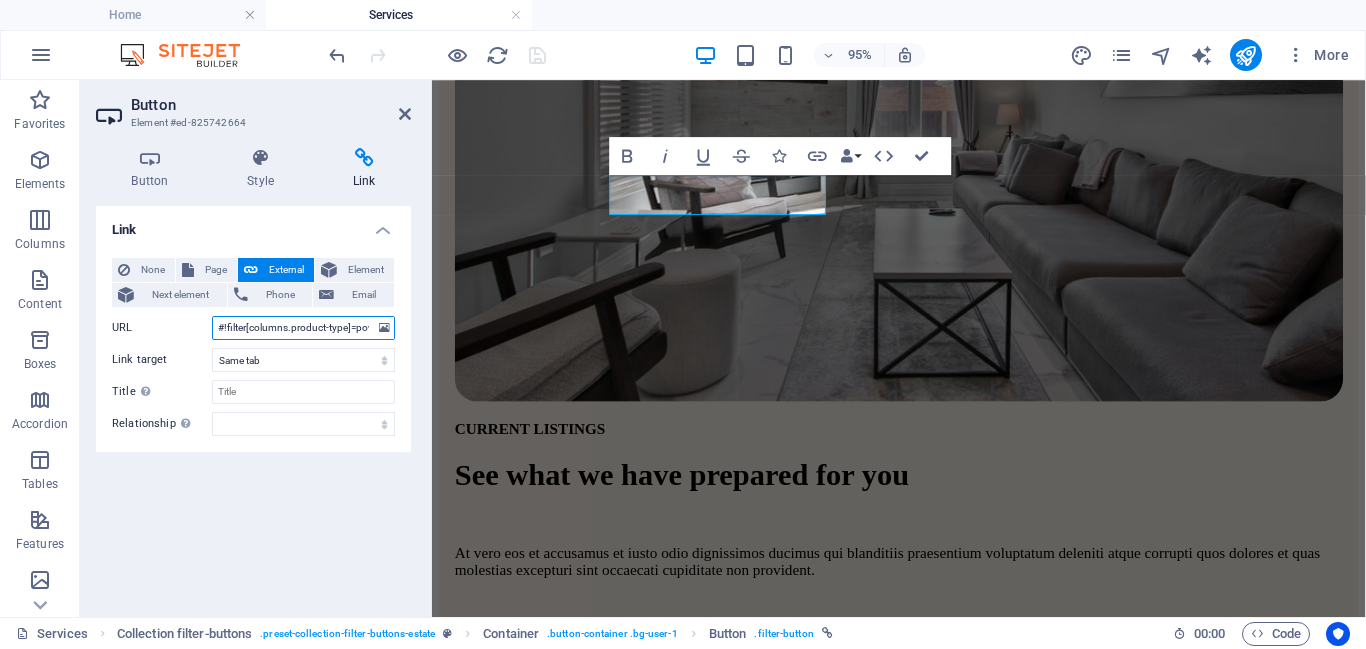 click on "#!filter[columns.product-type]=power-products" at bounding box center (303, 328) 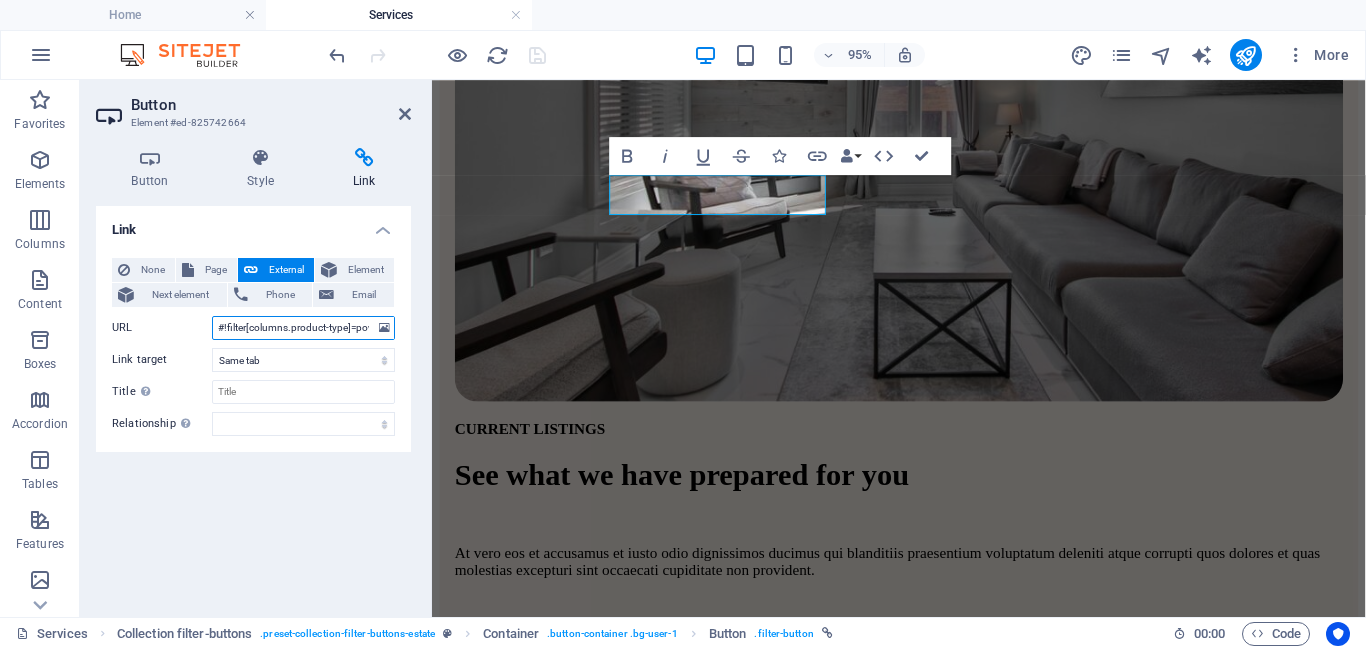 scroll, scrollTop: 0, scrollLeft: 55, axis: horizontal 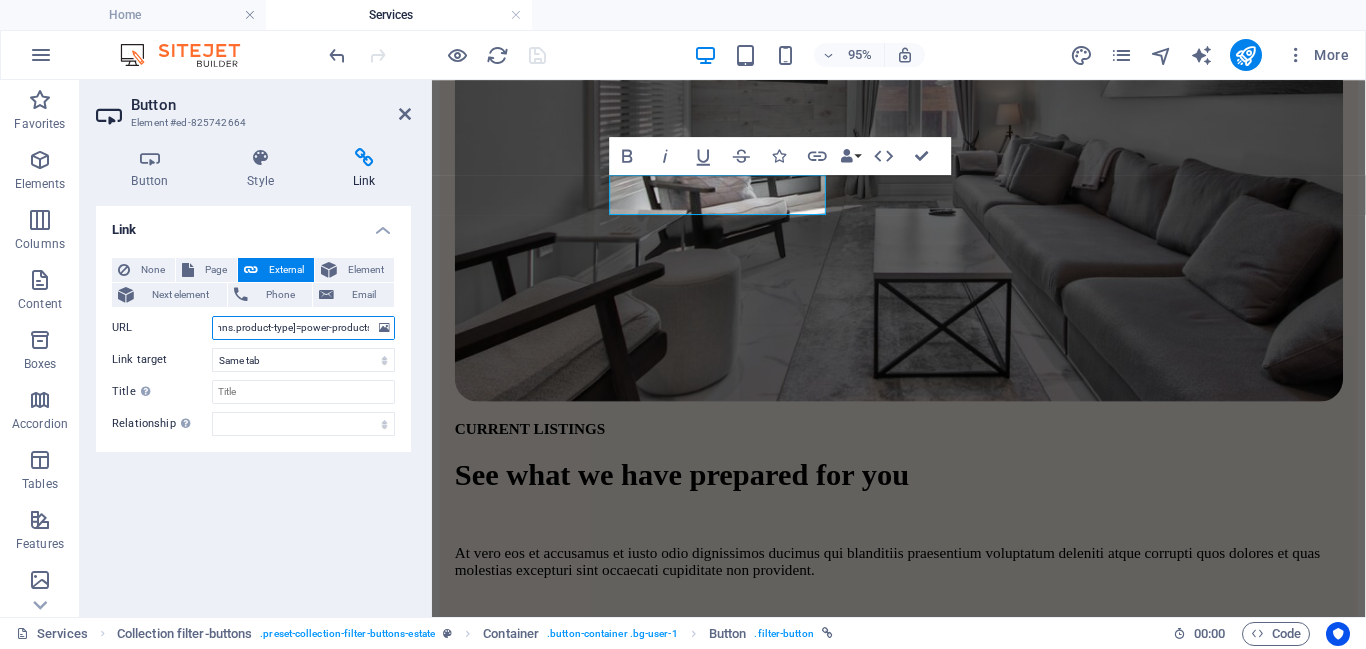 click on "#!filter[columns.product-type]=power-products" at bounding box center (303, 328) 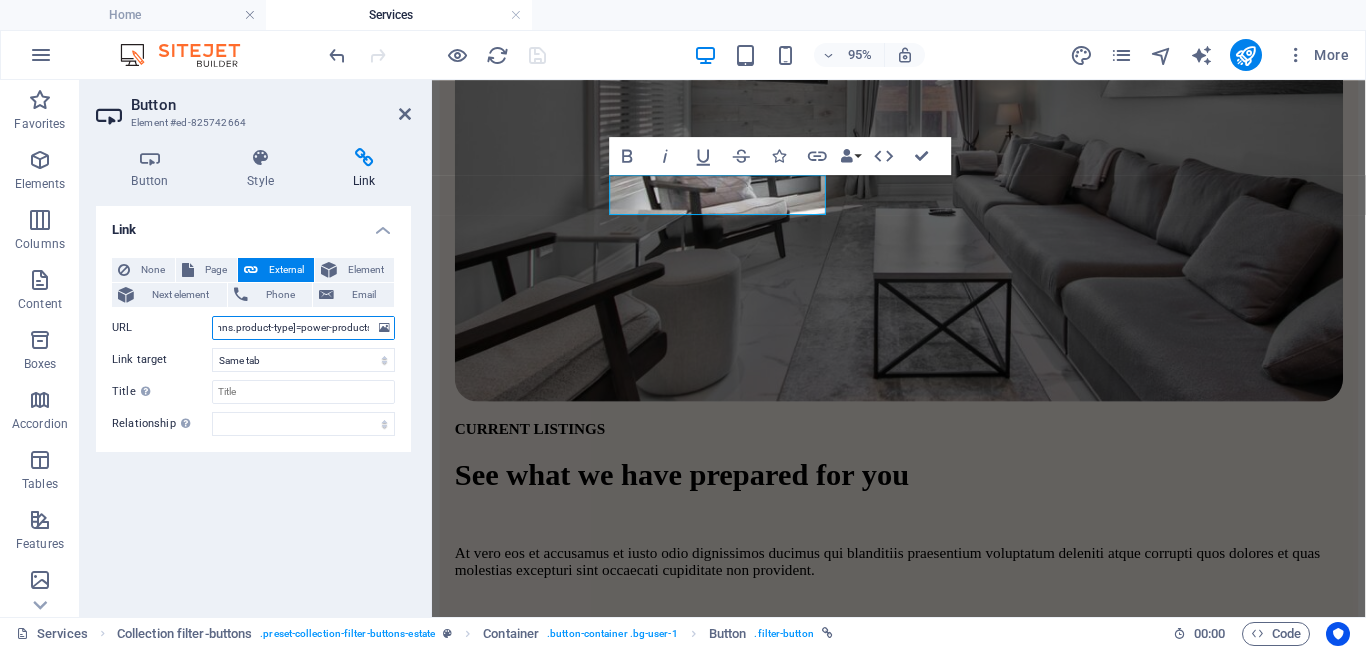 scroll, scrollTop: 0, scrollLeft: 0, axis: both 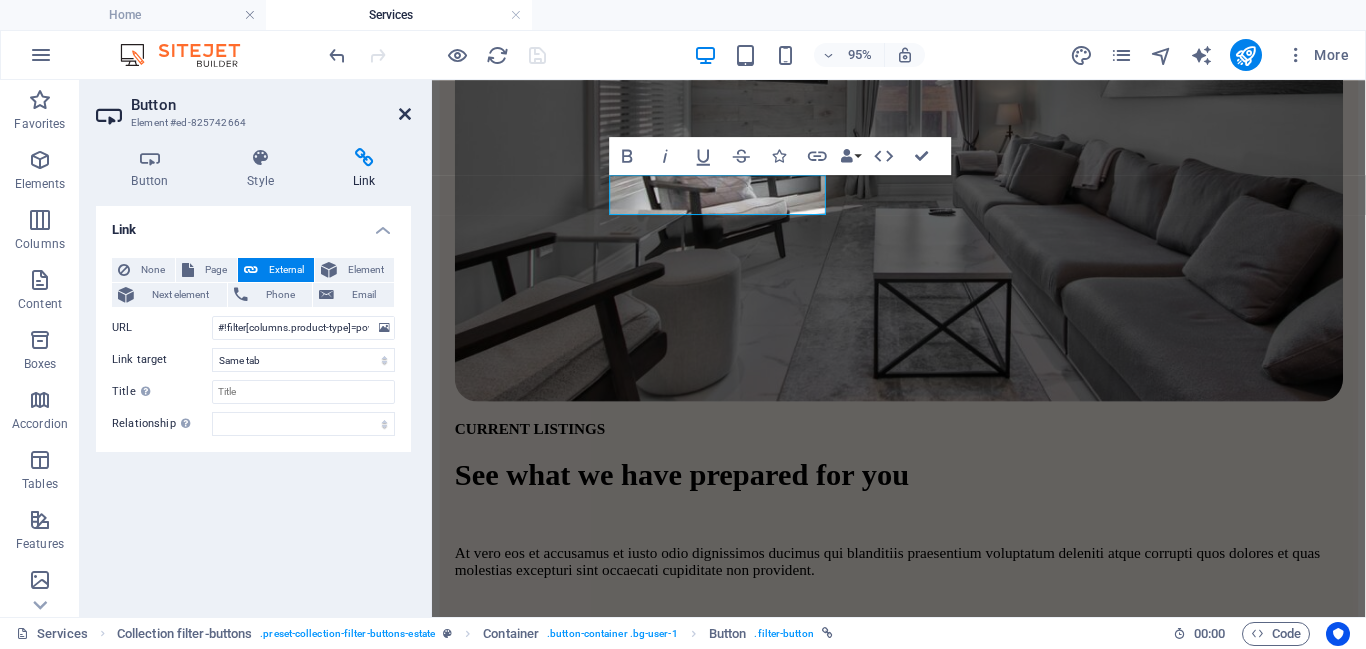 click at bounding box center [405, 114] 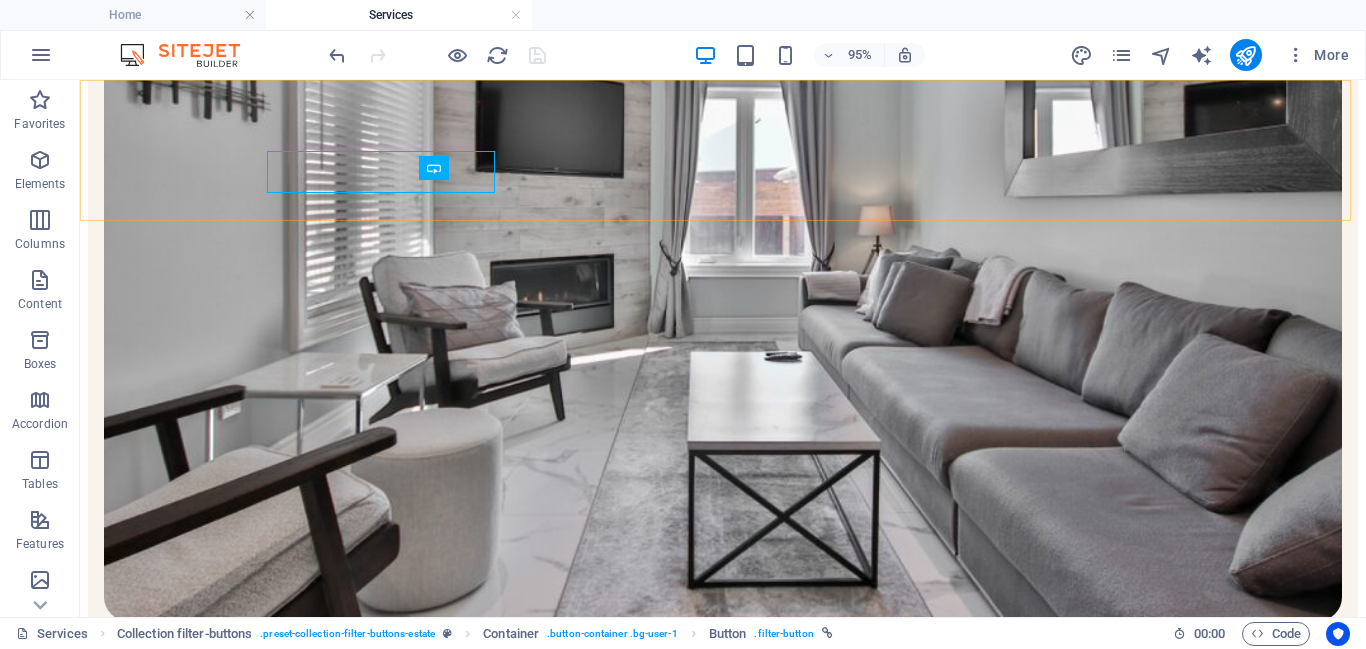 scroll, scrollTop: 615, scrollLeft: 0, axis: vertical 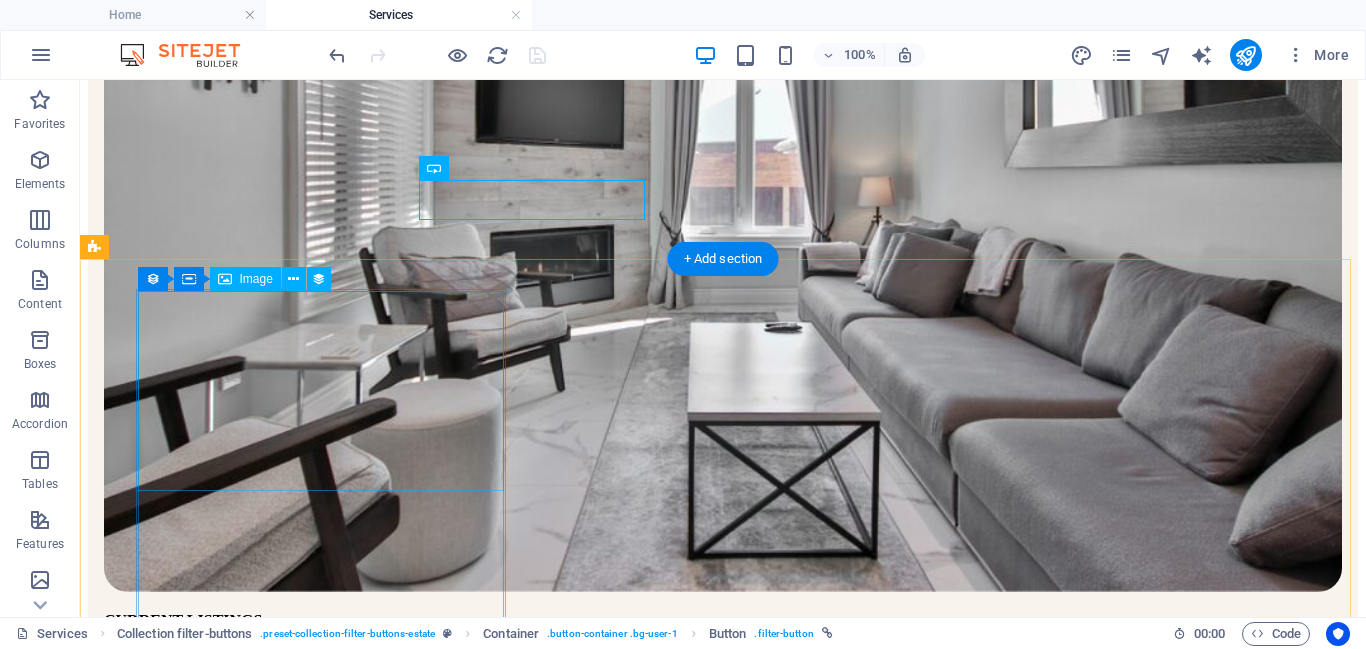click at bounding box center (723, 1181) 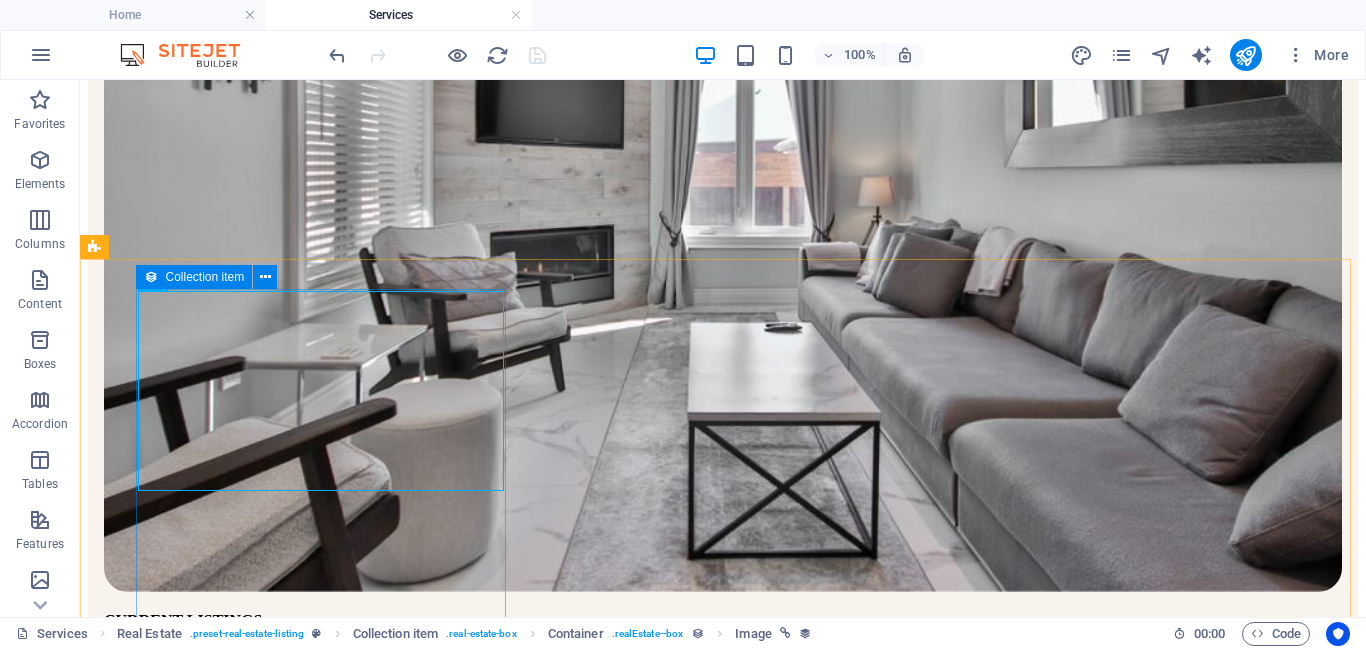 click on "Collection item" at bounding box center (205, 277) 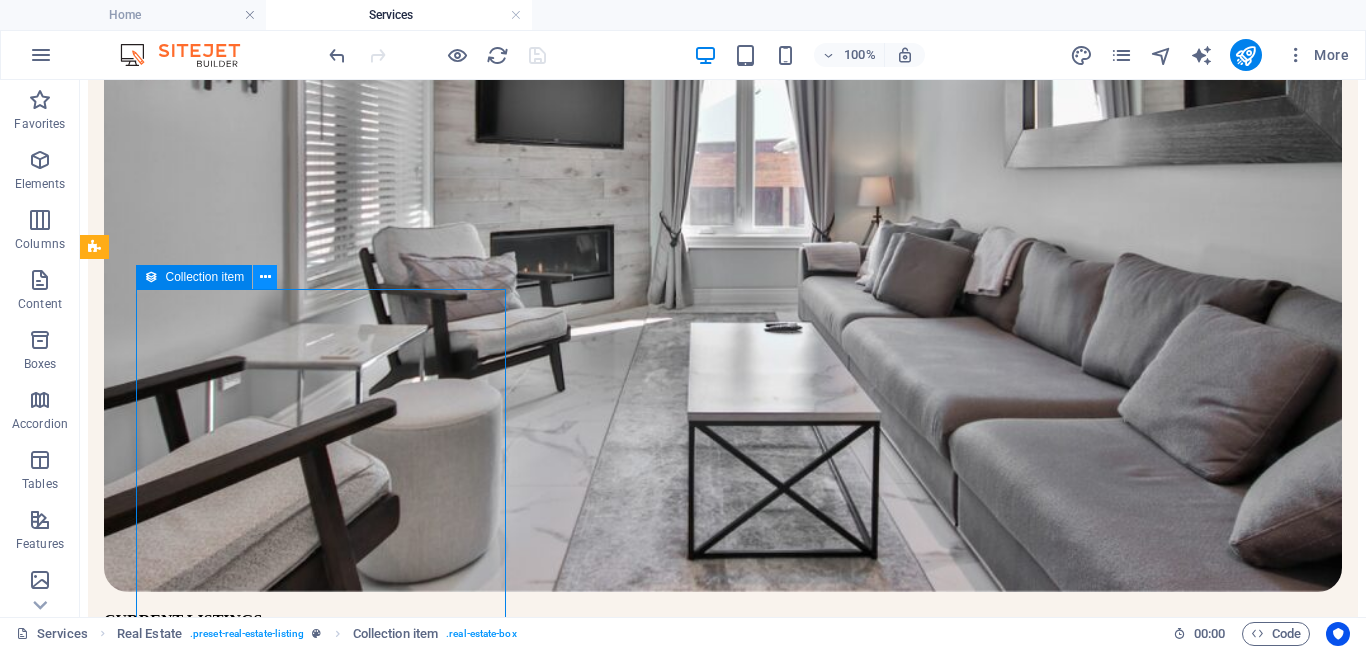 click at bounding box center [265, 277] 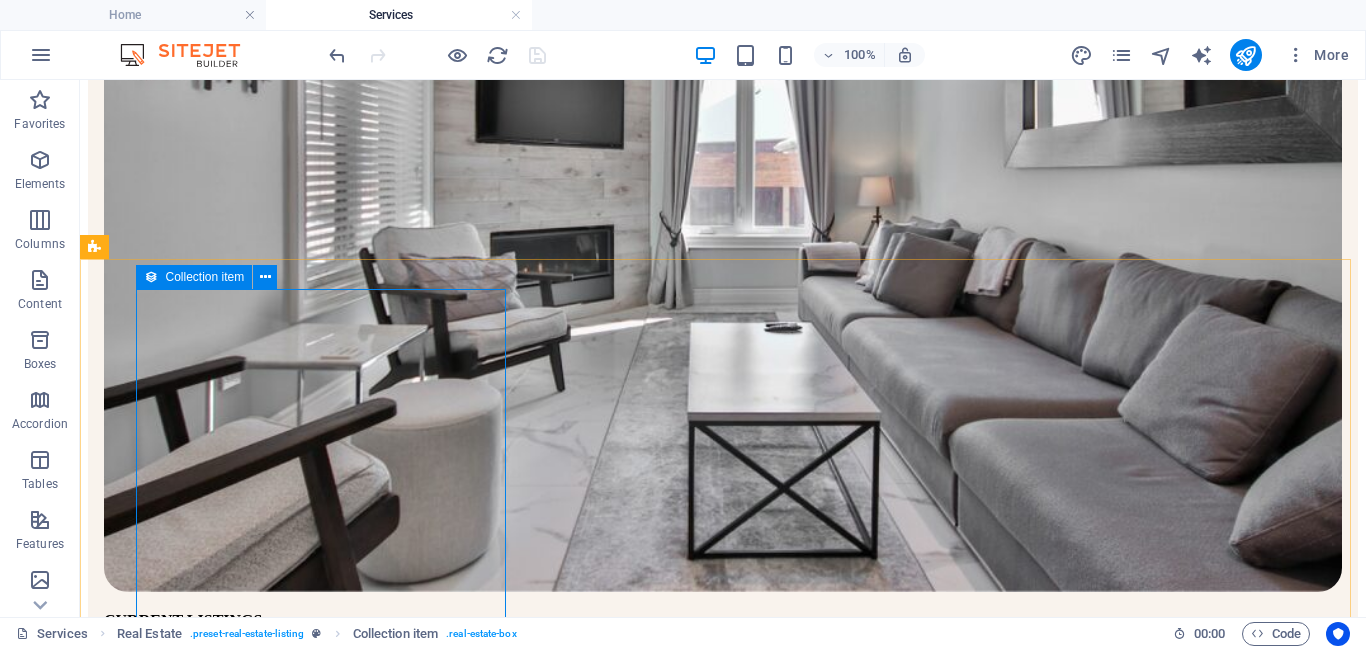 click on "Collection item" at bounding box center [194, 277] 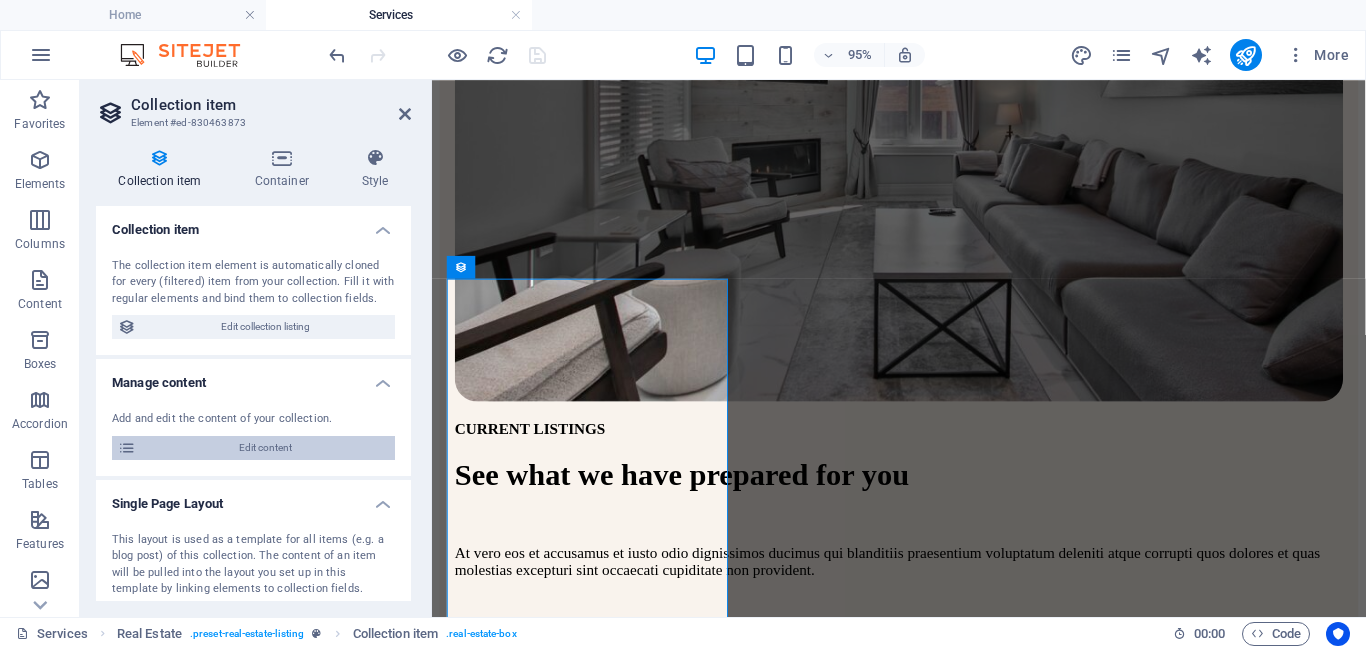 click on "Edit content" at bounding box center (265, 448) 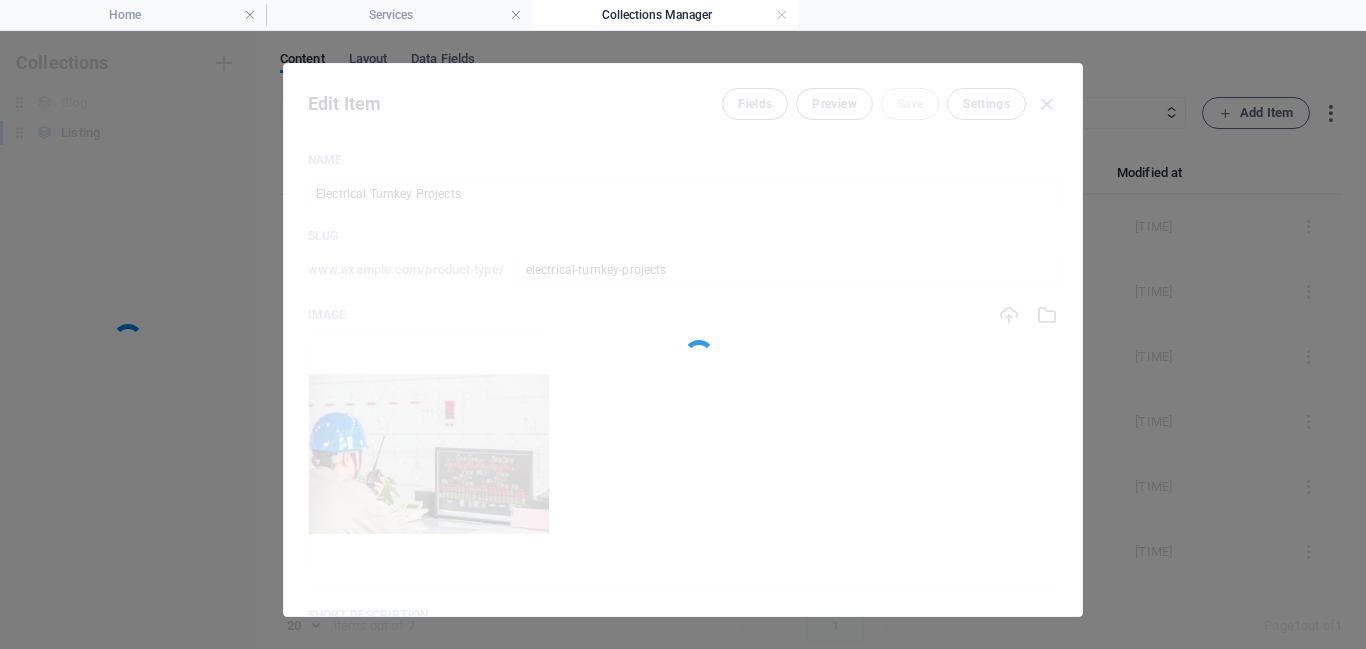 scroll, scrollTop: 0, scrollLeft: 0, axis: both 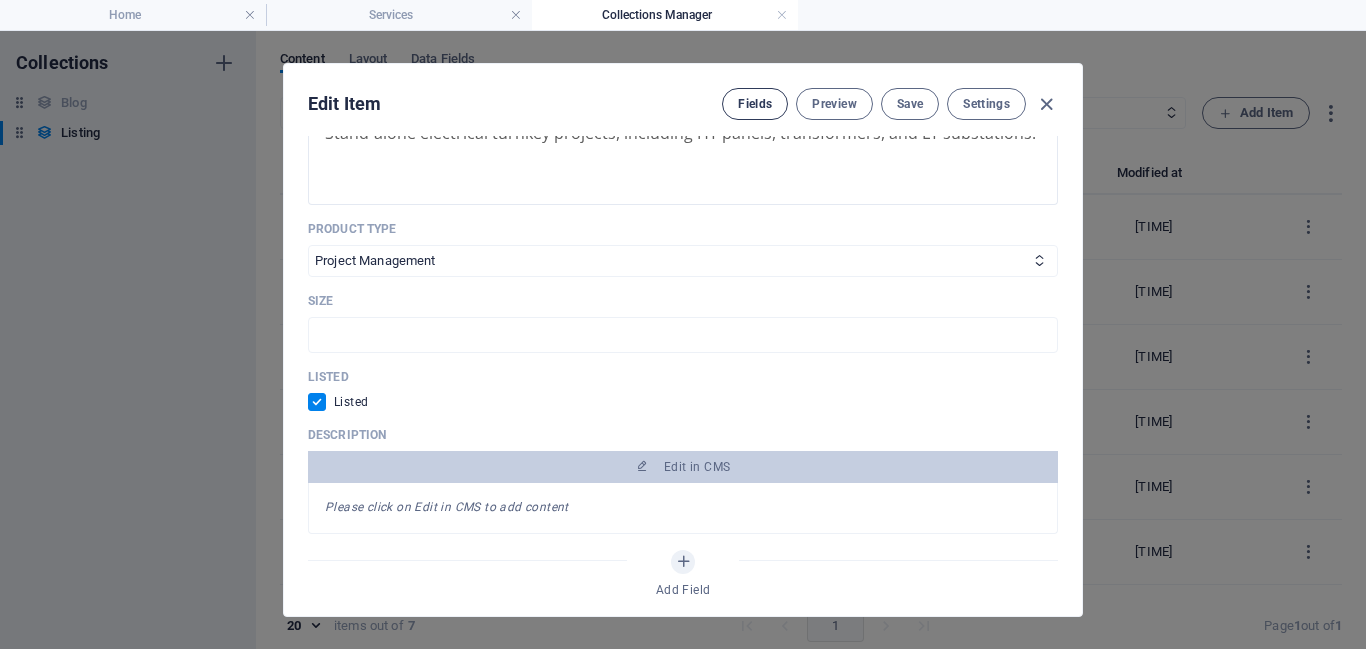 click on "Fields" at bounding box center [755, 104] 